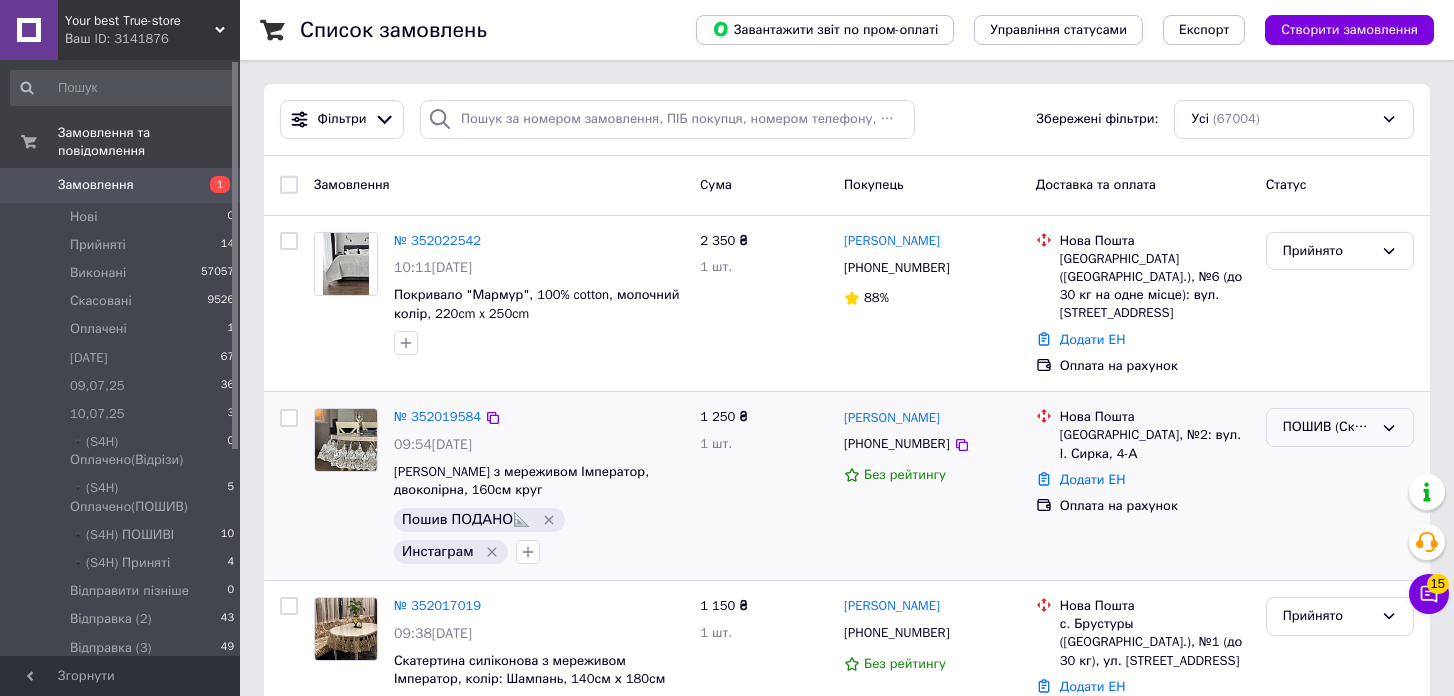 scroll, scrollTop: 0, scrollLeft: 0, axis: both 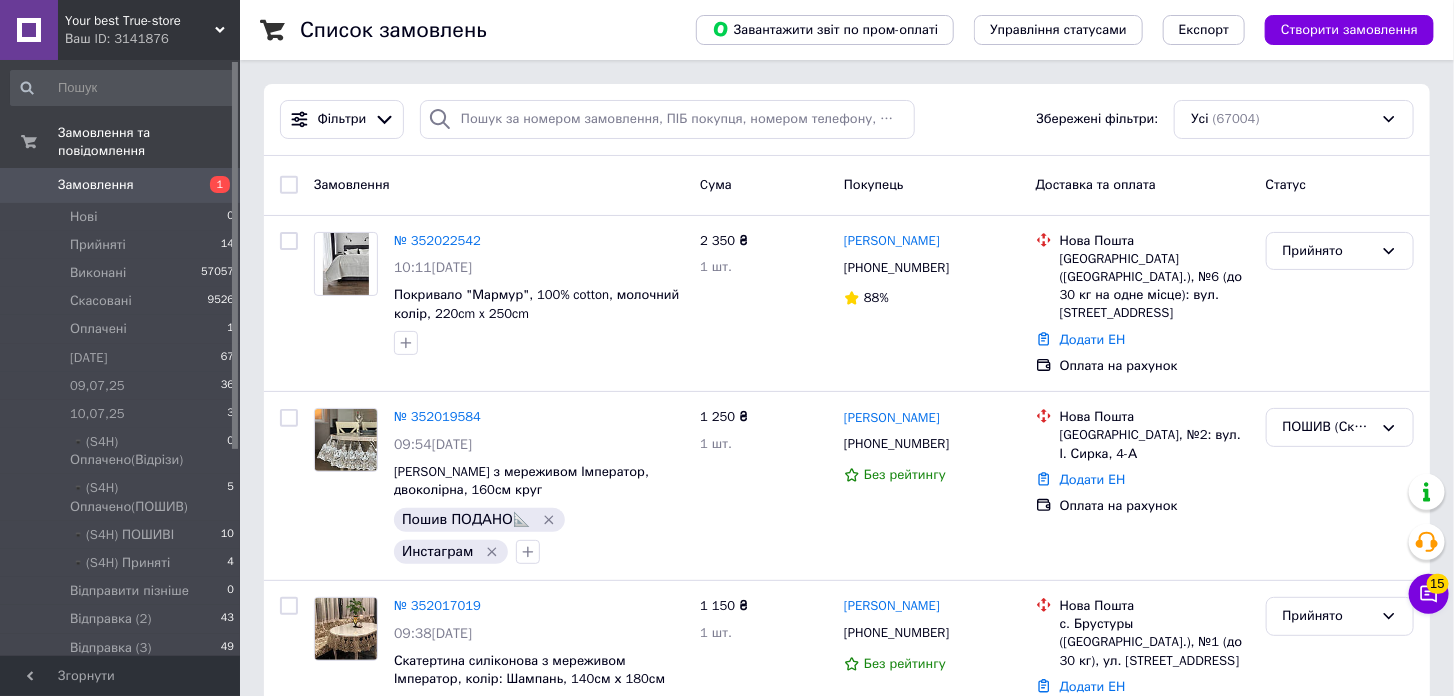 drag, startPoint x: 116, startPoint y: 167, endPoint x: 136, endPoint y: 97, distance: 72.8011 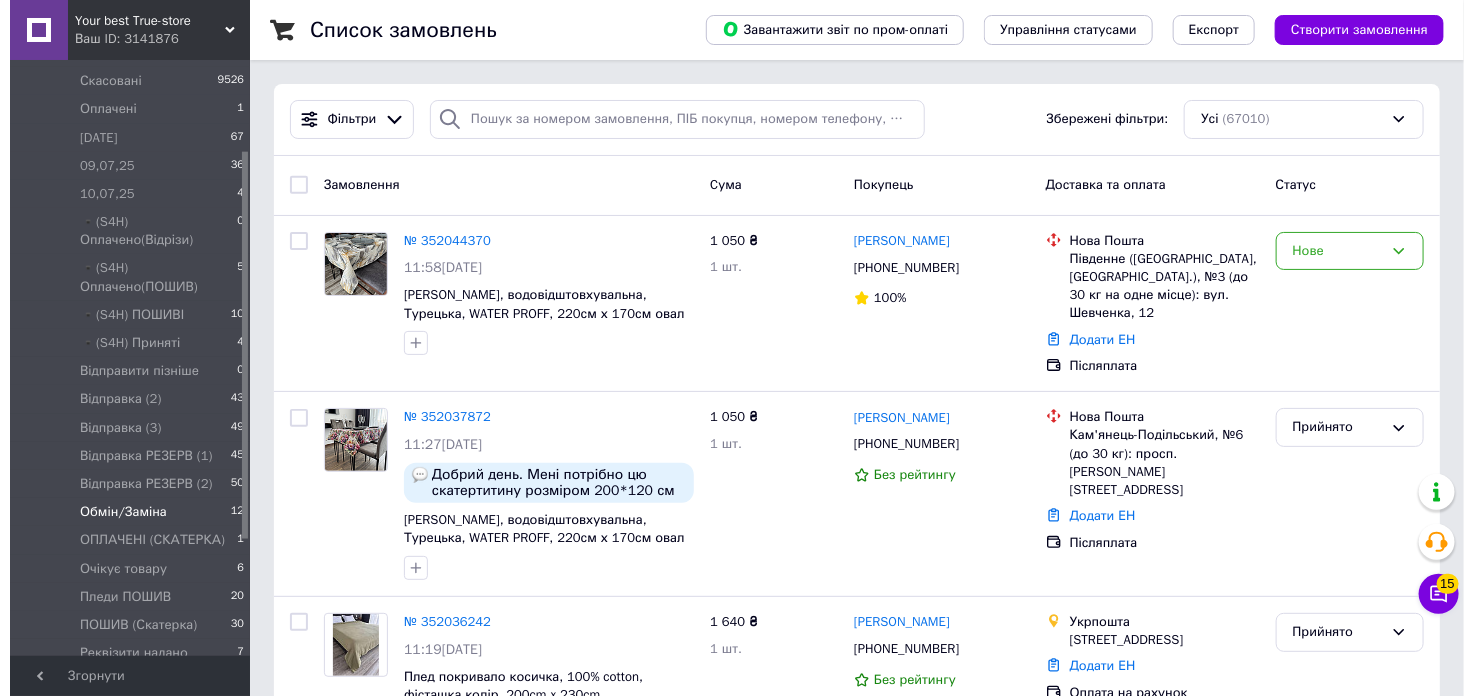 scroll, scrollTop: 318, scrollLeft: 0, axis: vertical 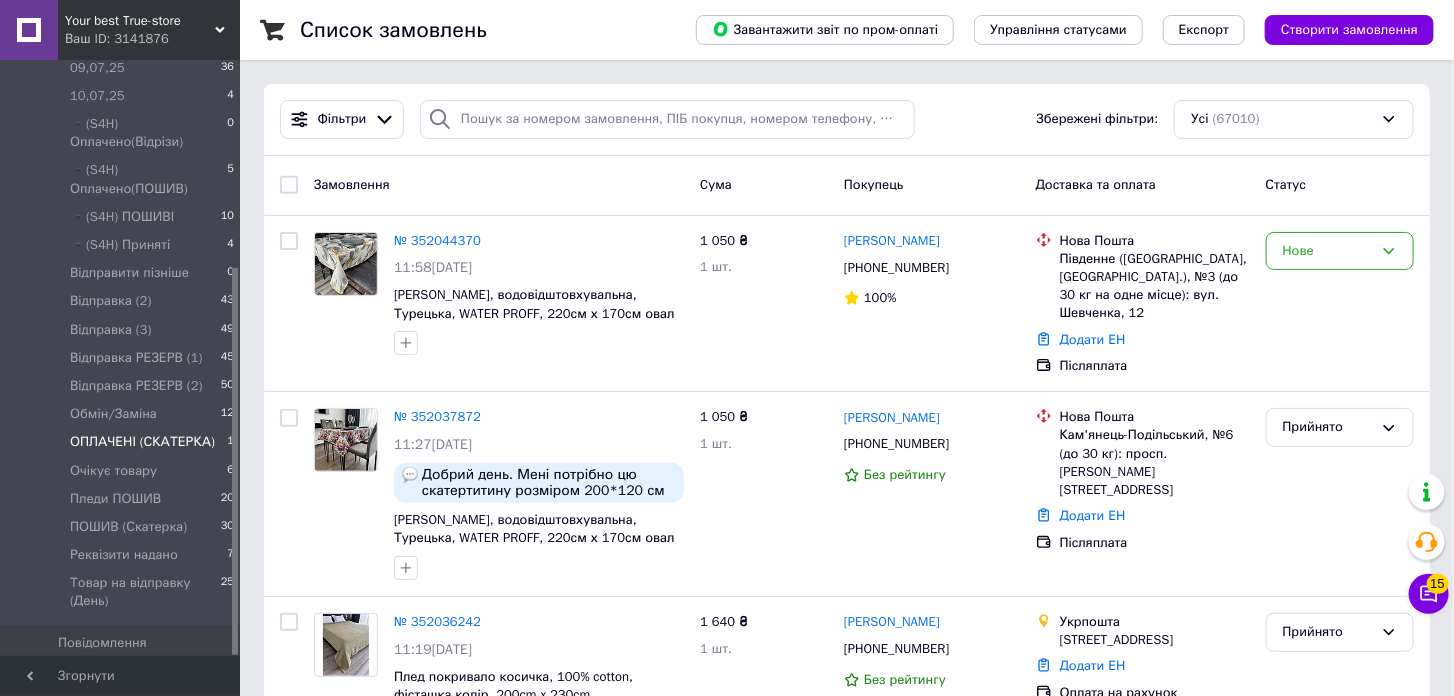 click on "ОПЛАЧЕНІ (СКАТЕРКА)" at bounding box center [142, 442] 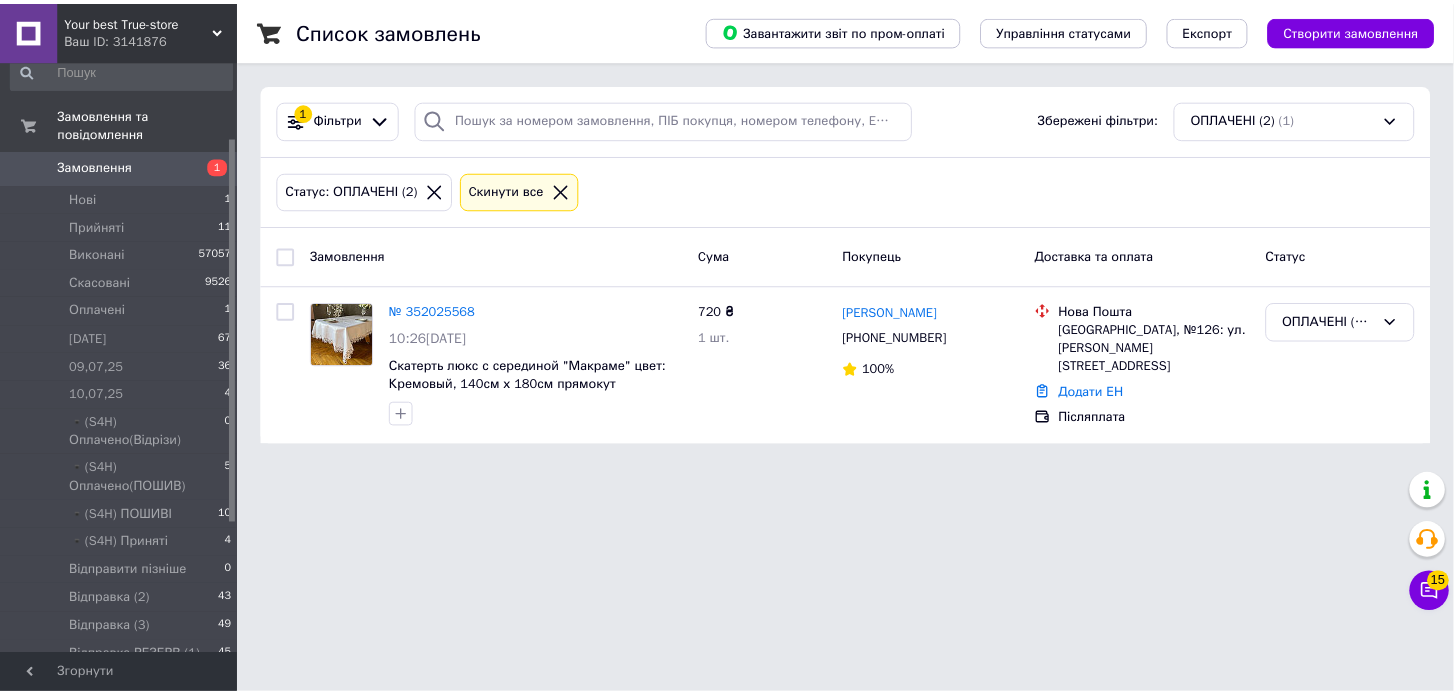 scroll, scrollTop: 0, scrollLeft: 0, axis: both 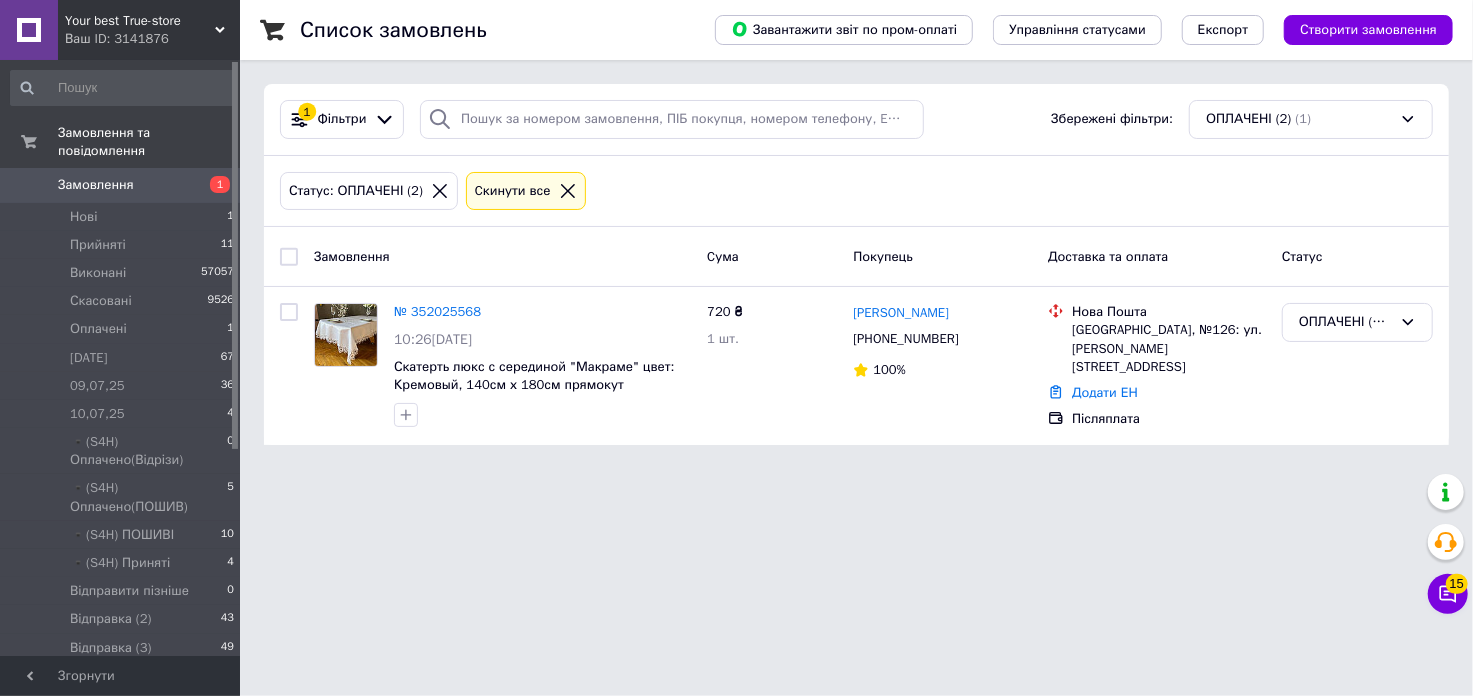 click on "1" at bounding box center [220, 184] 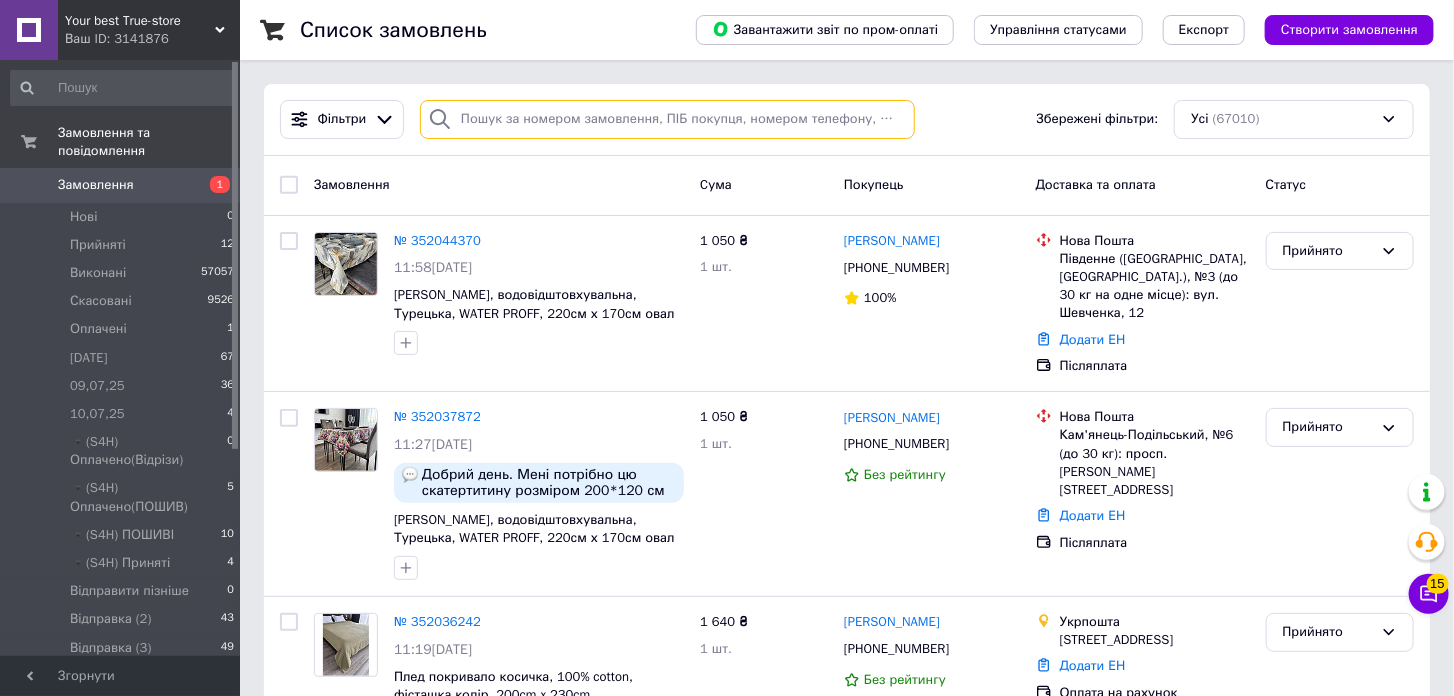 click at bounding box center (667, 119) 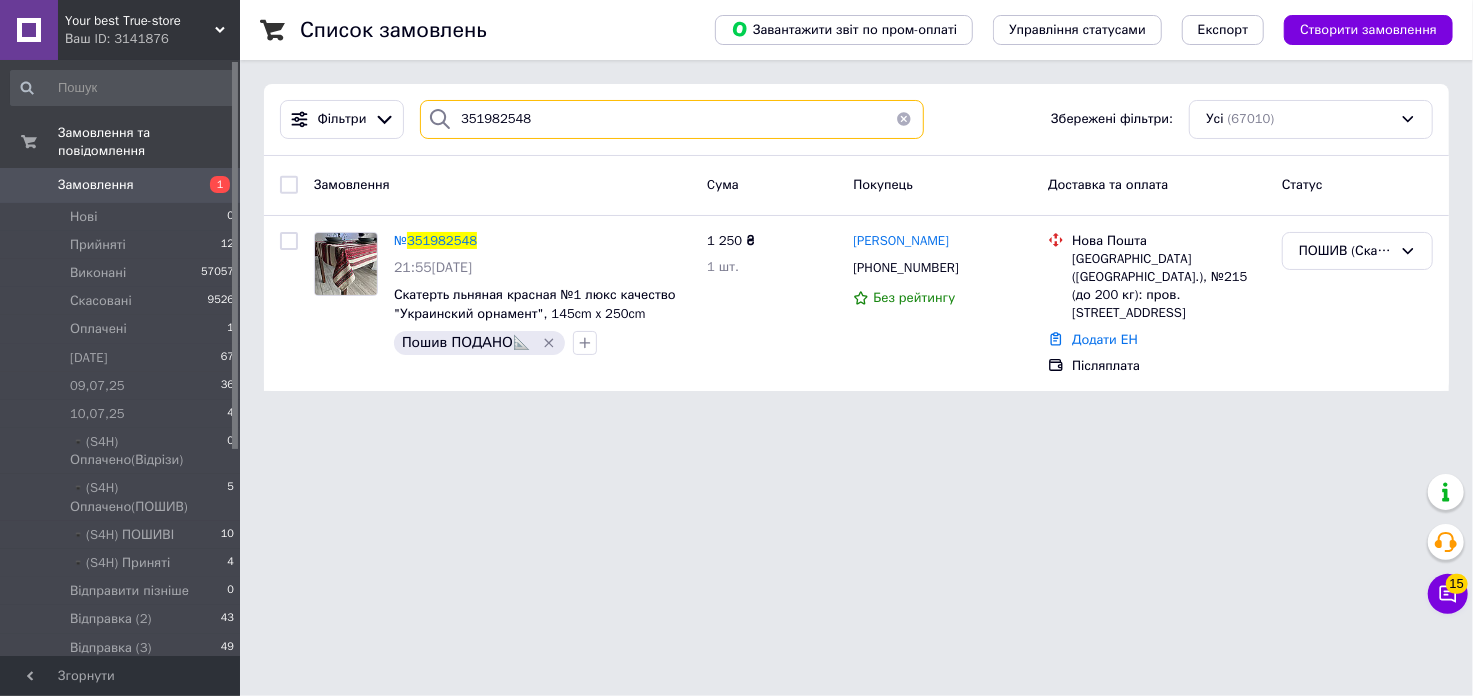type on "351982548" 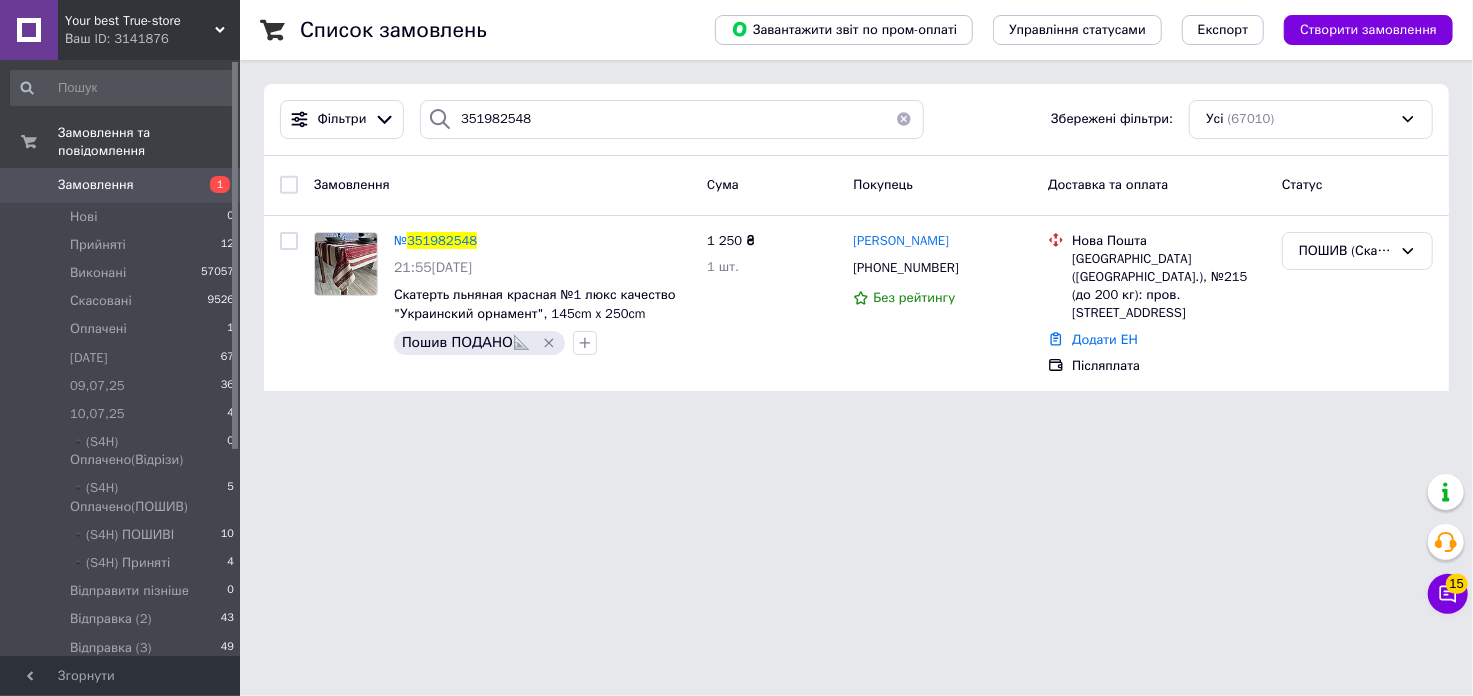 click on "351982548" at bounding box center [442, 240] 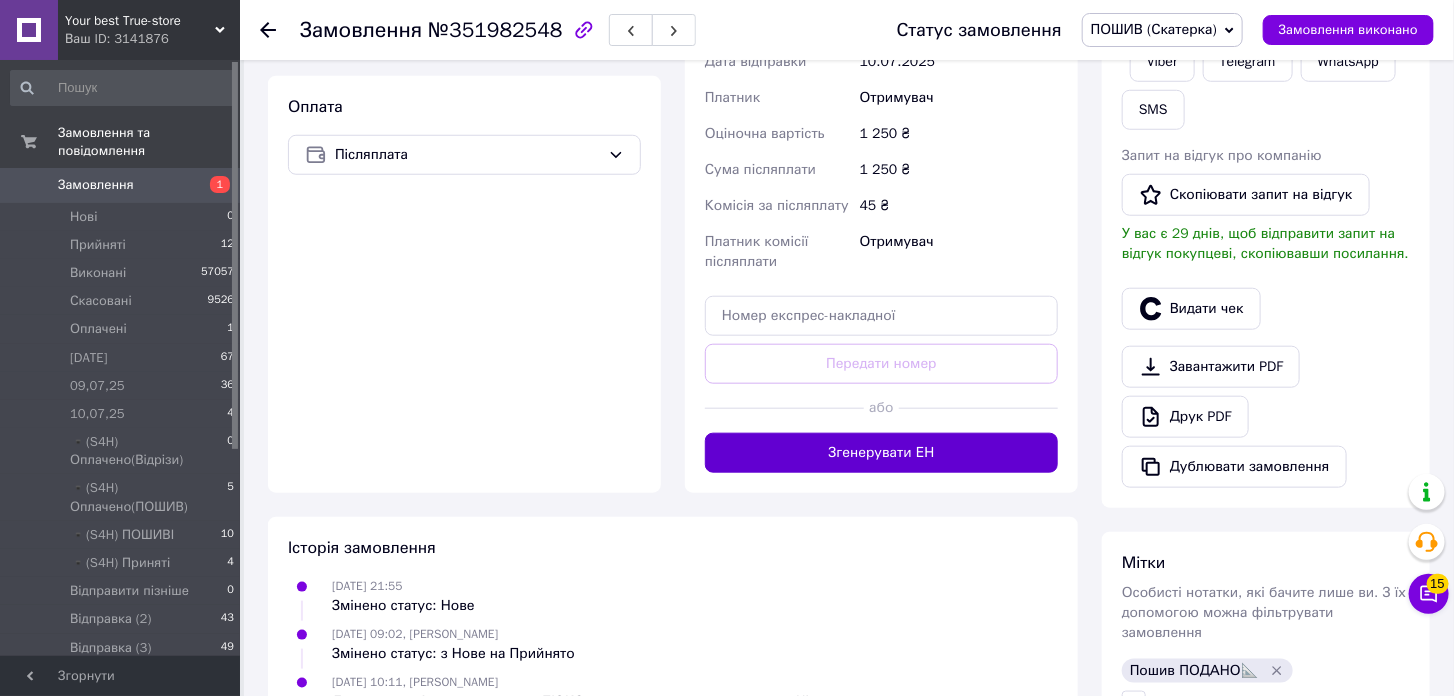 click on "Згенерувати ЕН" at bounding box center [881, 453] 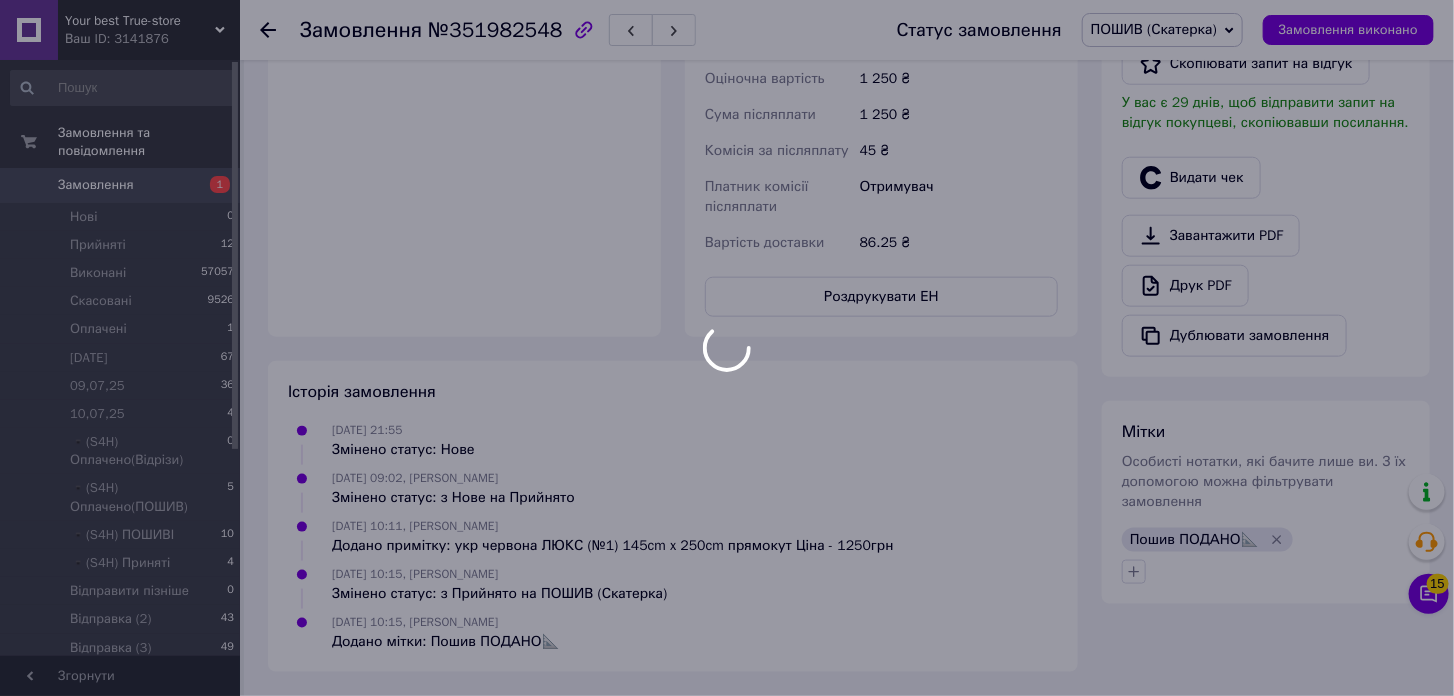 scroll, scrollTop: 775, scrollLeft: 0, axis: vertical 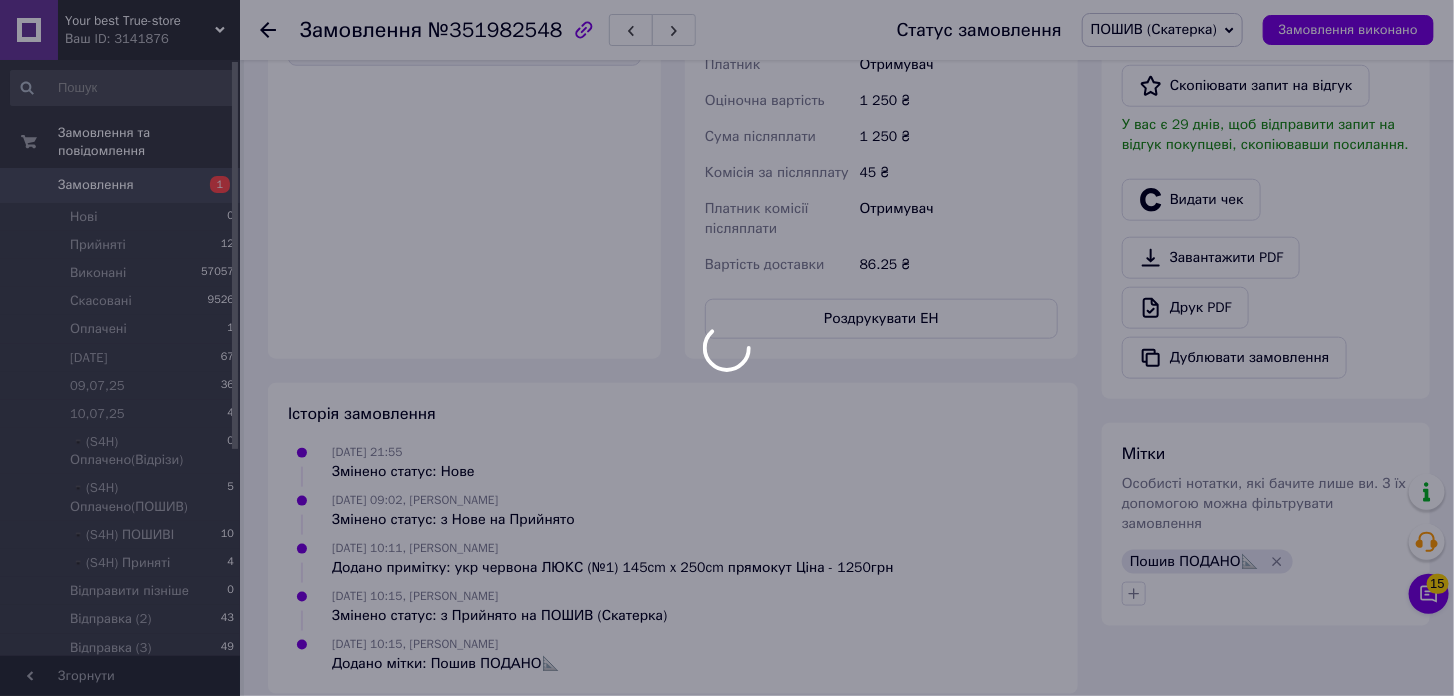 click at bounding box center (727, 348) 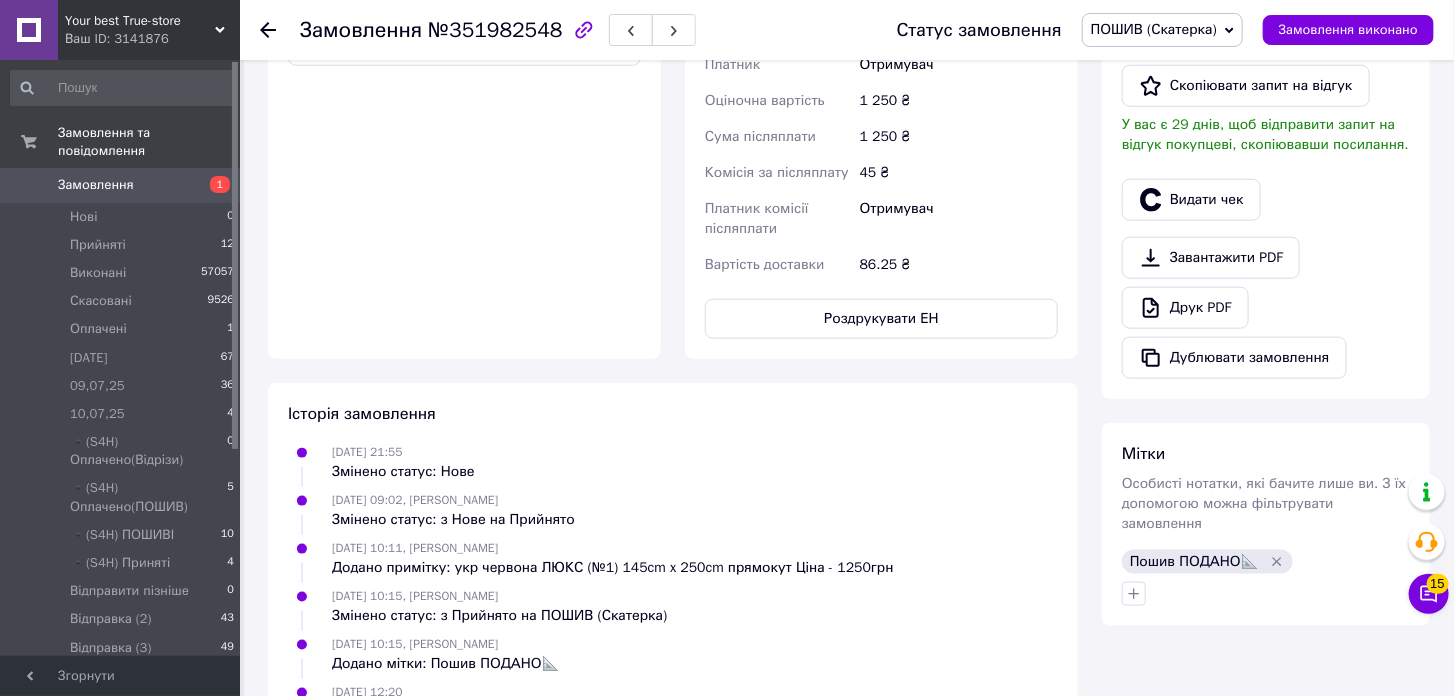scroll, scrollTop: 801, scrollLeft: 0, axis: vertical 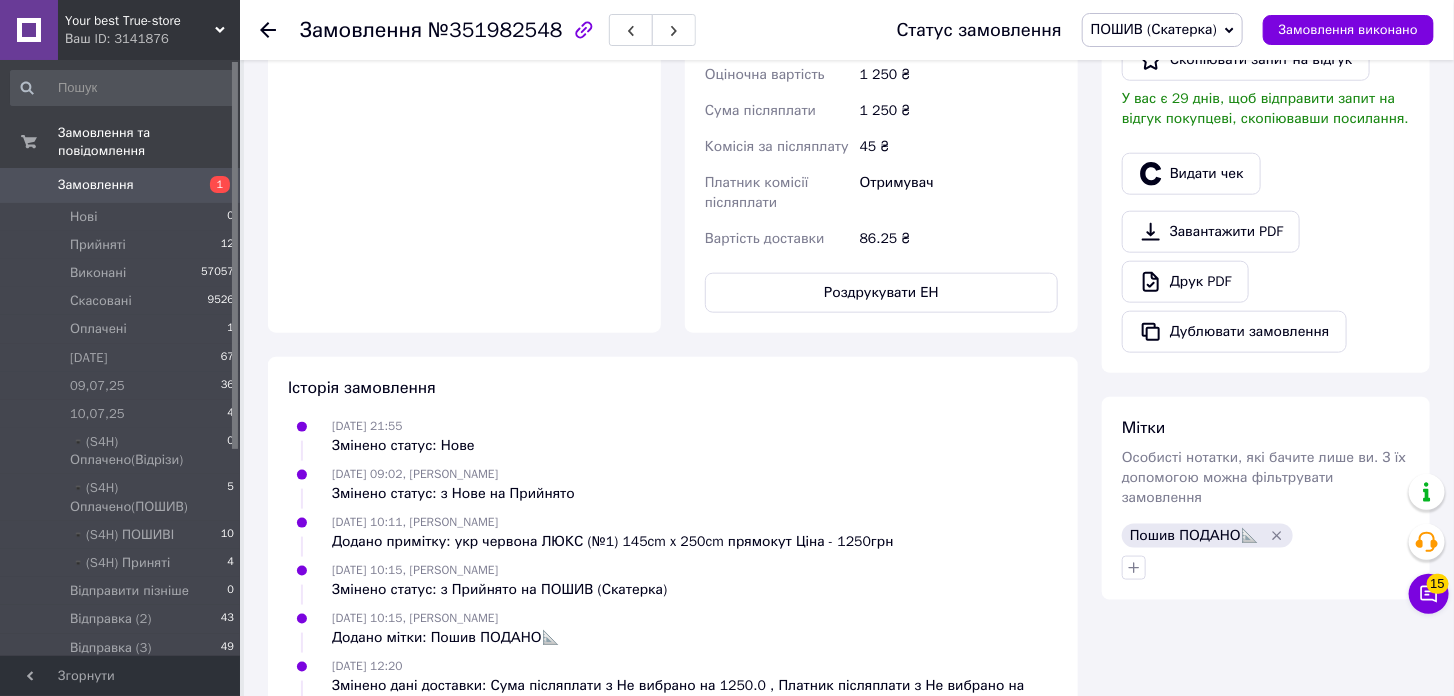 click on "Роздрукувати ЕН" at bounding box center (881, 293) 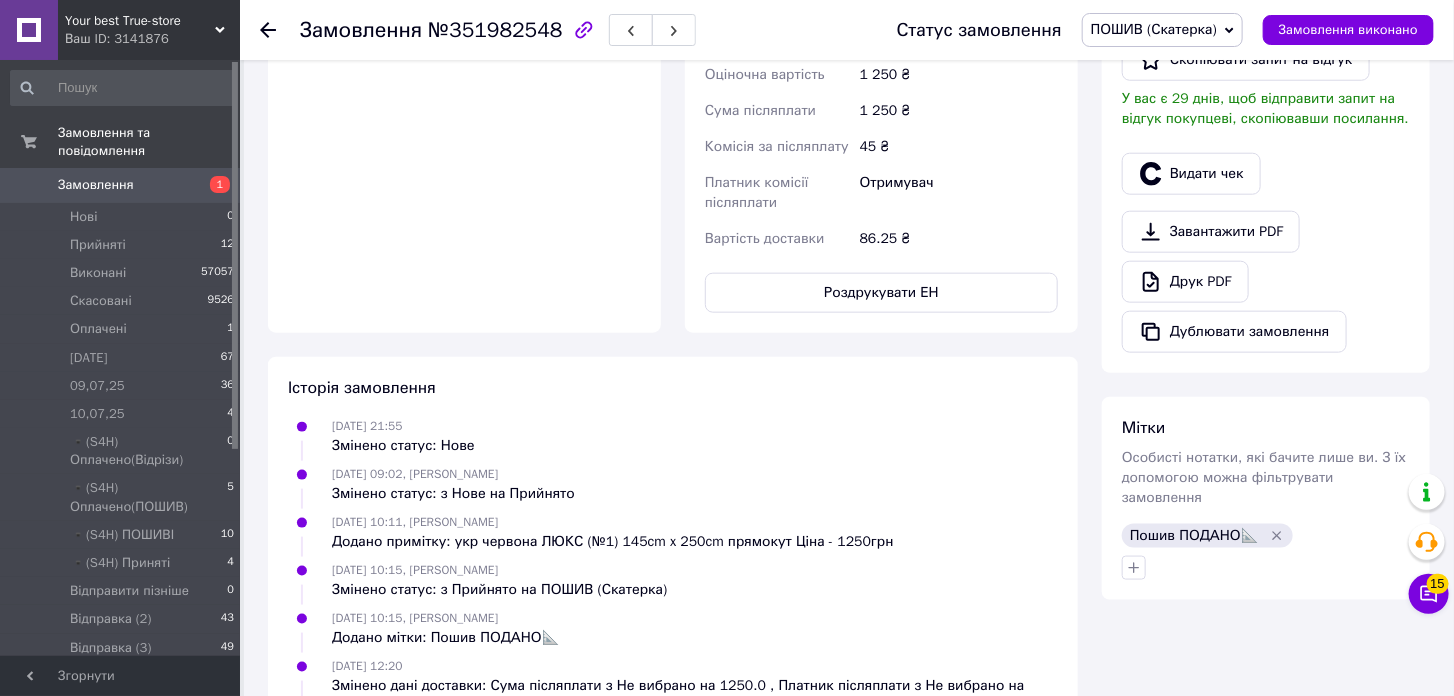 click on "Статус замовлення ПОШИВ (Скатерка) Прийнято Виконано Скасовано Оплачено [DATE] 09,07,25 10,07,25 ▪️(S4H) Оплачено(Відрізи) ▪️(S4H) Оплачено(ПОШИВ) ▪️(S4H) ПОШИВІ ▪️(S4H) Приняті Відправити пізніше Відправка (2) Відправка (3) Відправка РЕЗЕРВ (1) Відправка РЕЗЕРВ (2) Обмін/Заміна ОПЛАЧЕНІ (СКАТЕРКА) Очікує товару Пледи ПОШИВ Реквізити надано Товар на відправку (День) Замовлення виконано" at bounding box center [1145, 30] 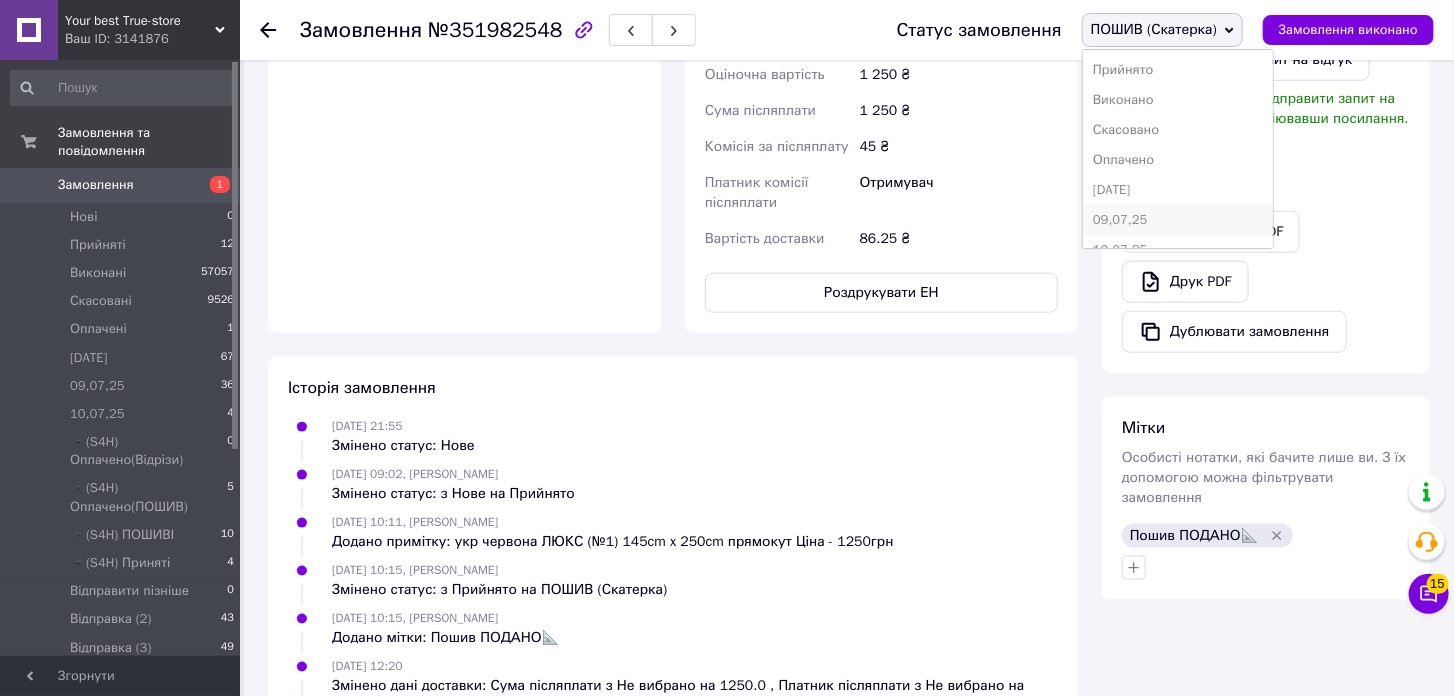 scroll, scrollTop: 111, scrollLeft: 0, axis: vertical 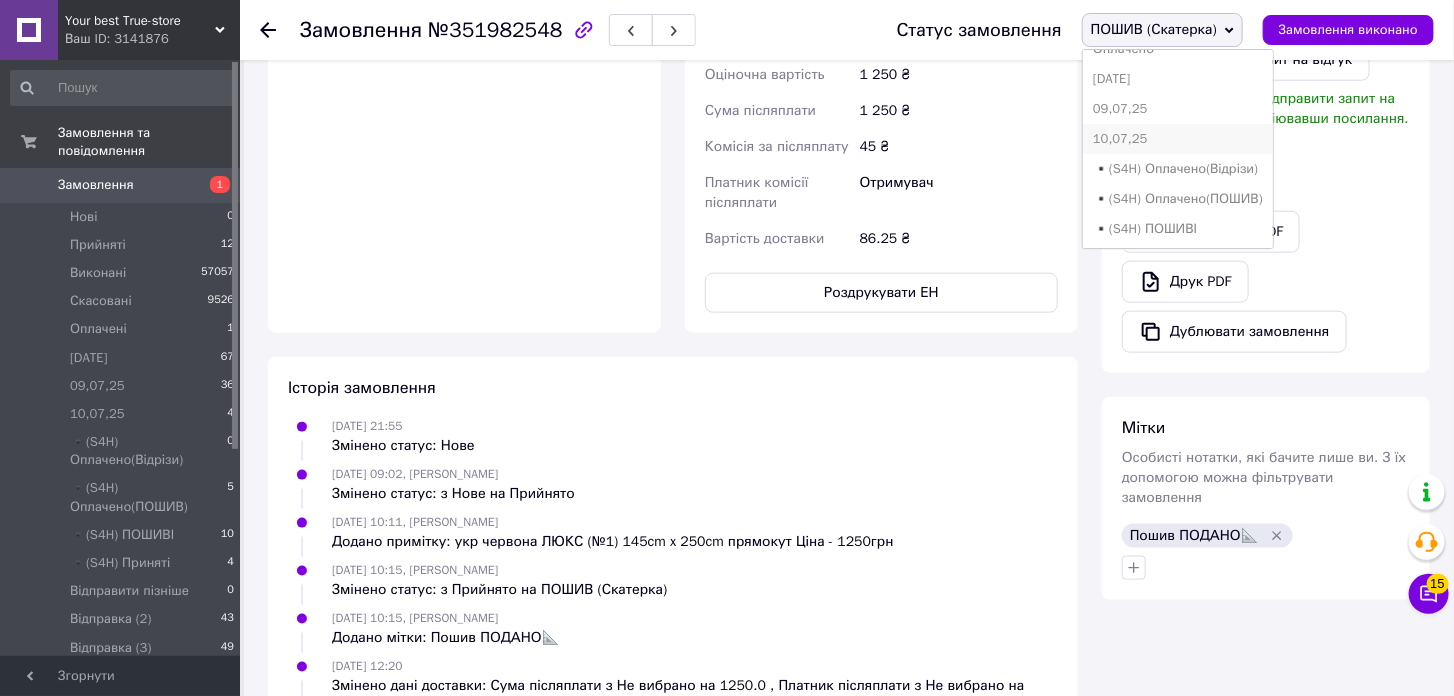 click on "10,07,25" at bounding box center (1178, 139) 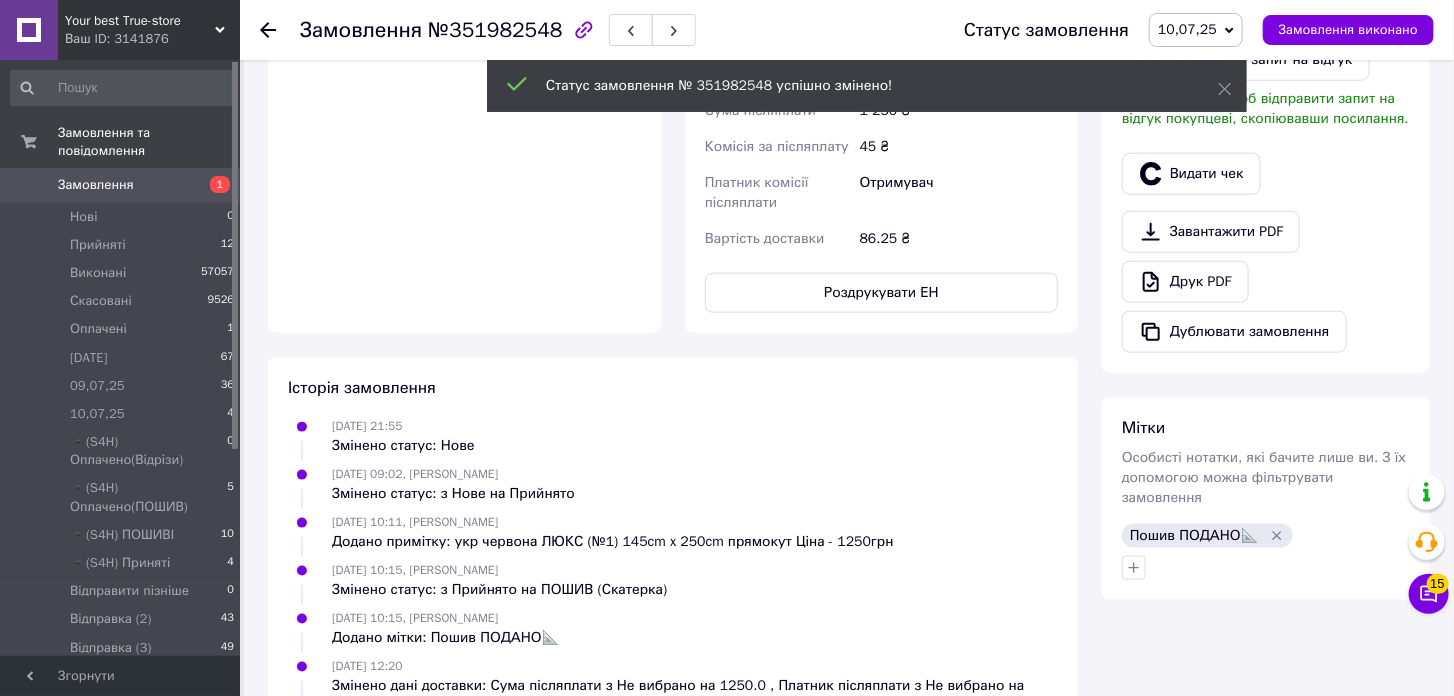 click on "Замовлення" at bounding box center (121, 185) 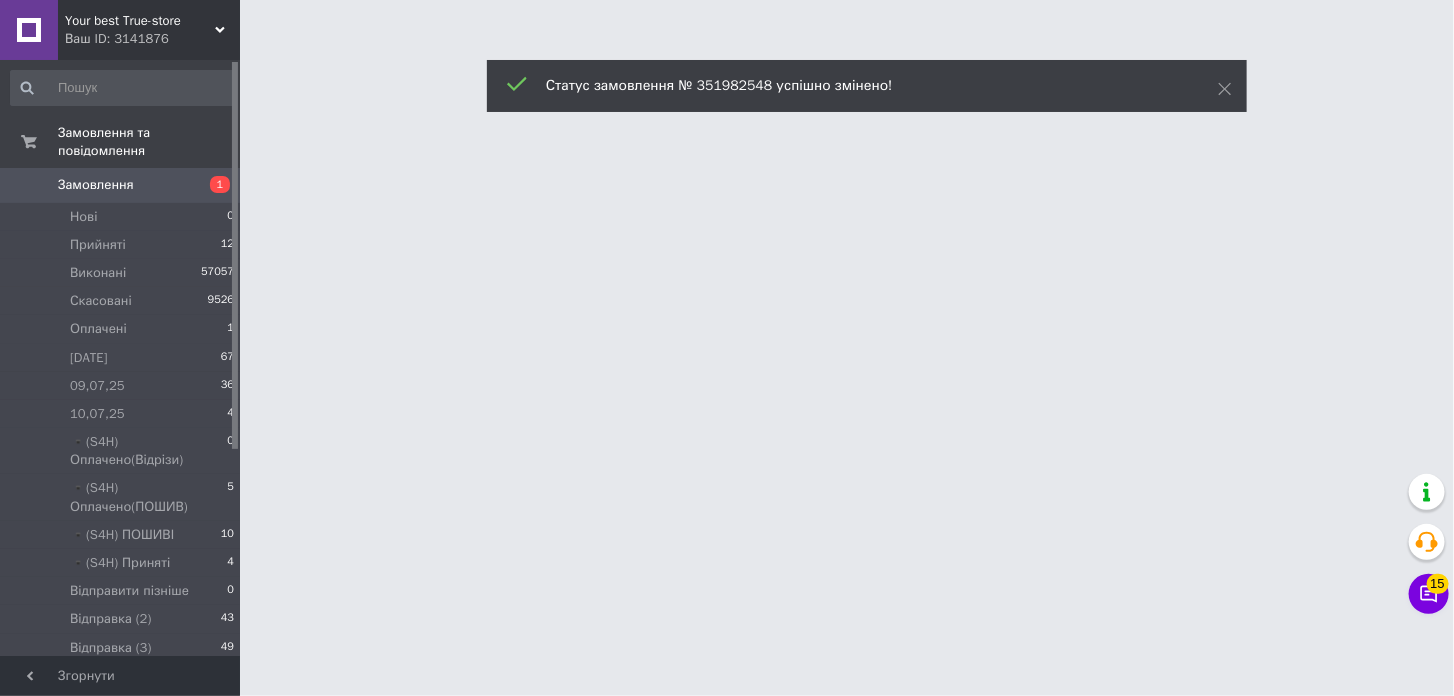 scroll, scrollTop: 0, scrollLeft: 0, axis: both 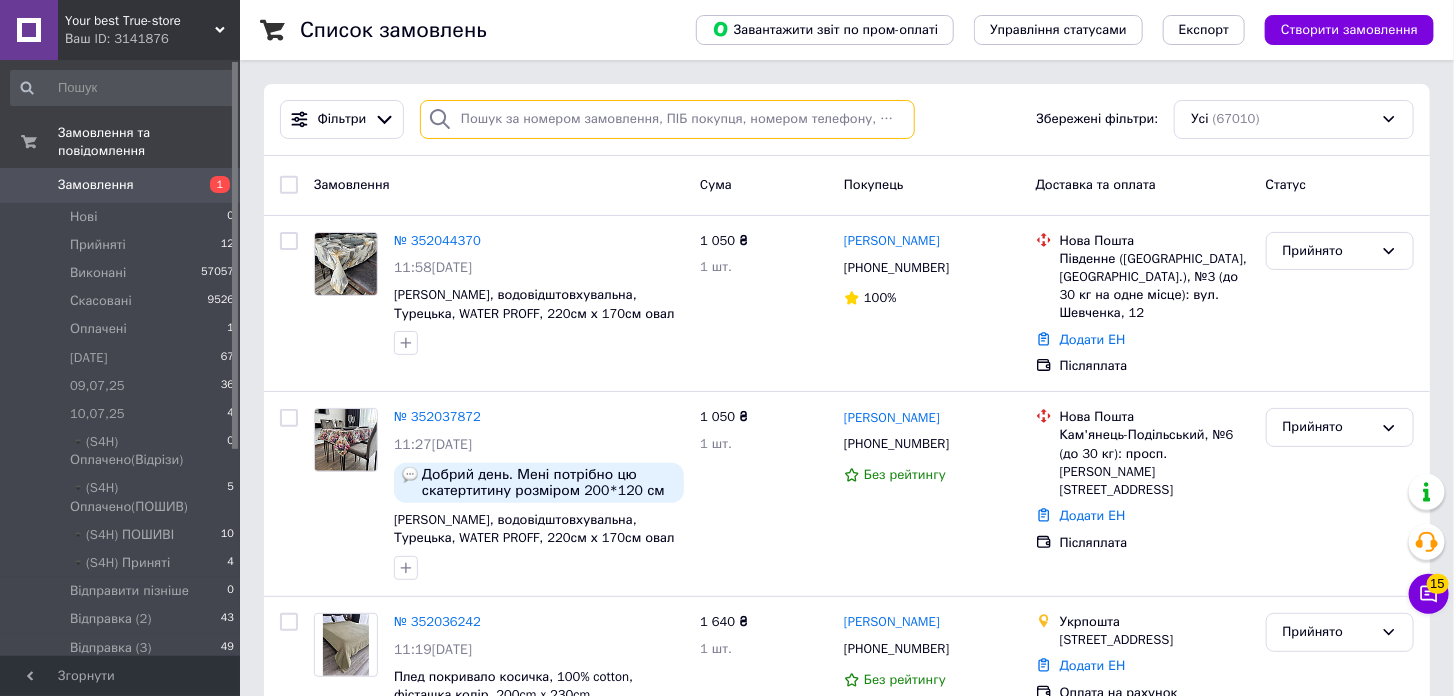 click at bounding box center [667, 119] 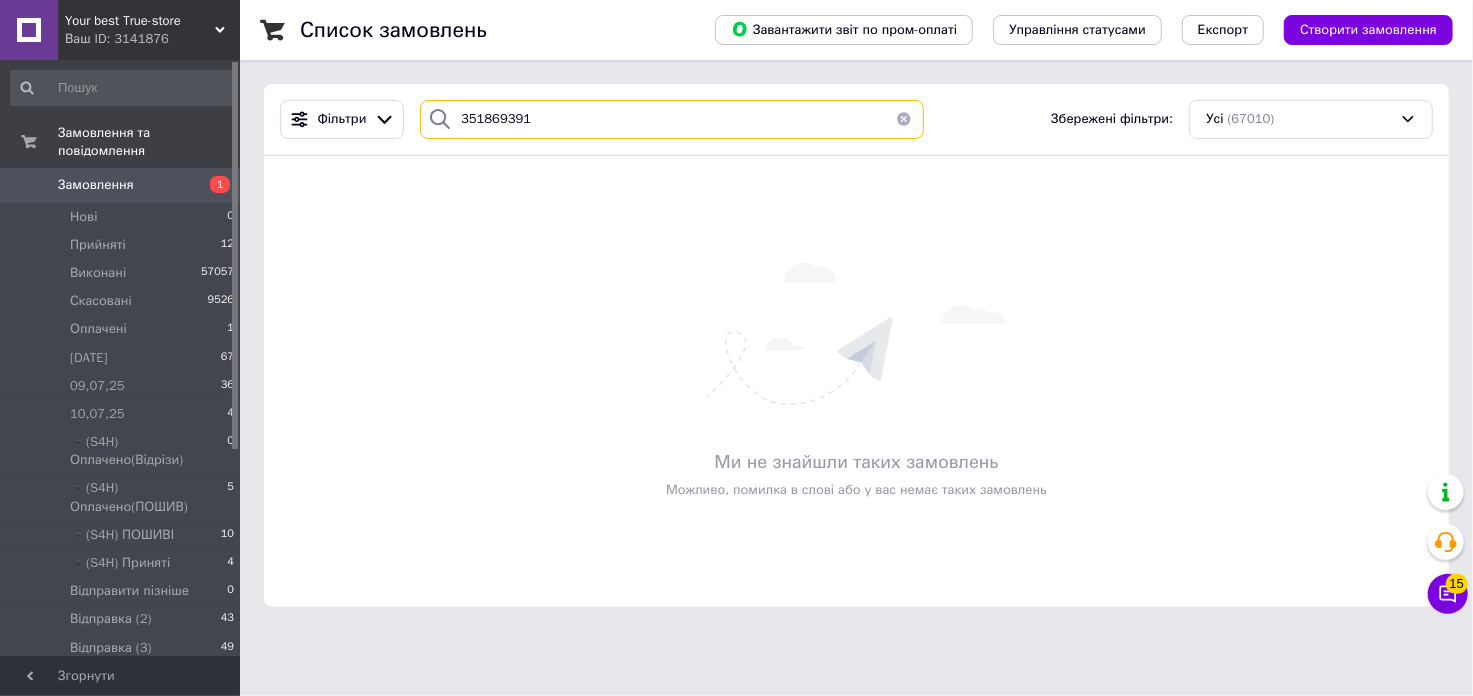 click on "351869391" at bounding box center (672, 119) 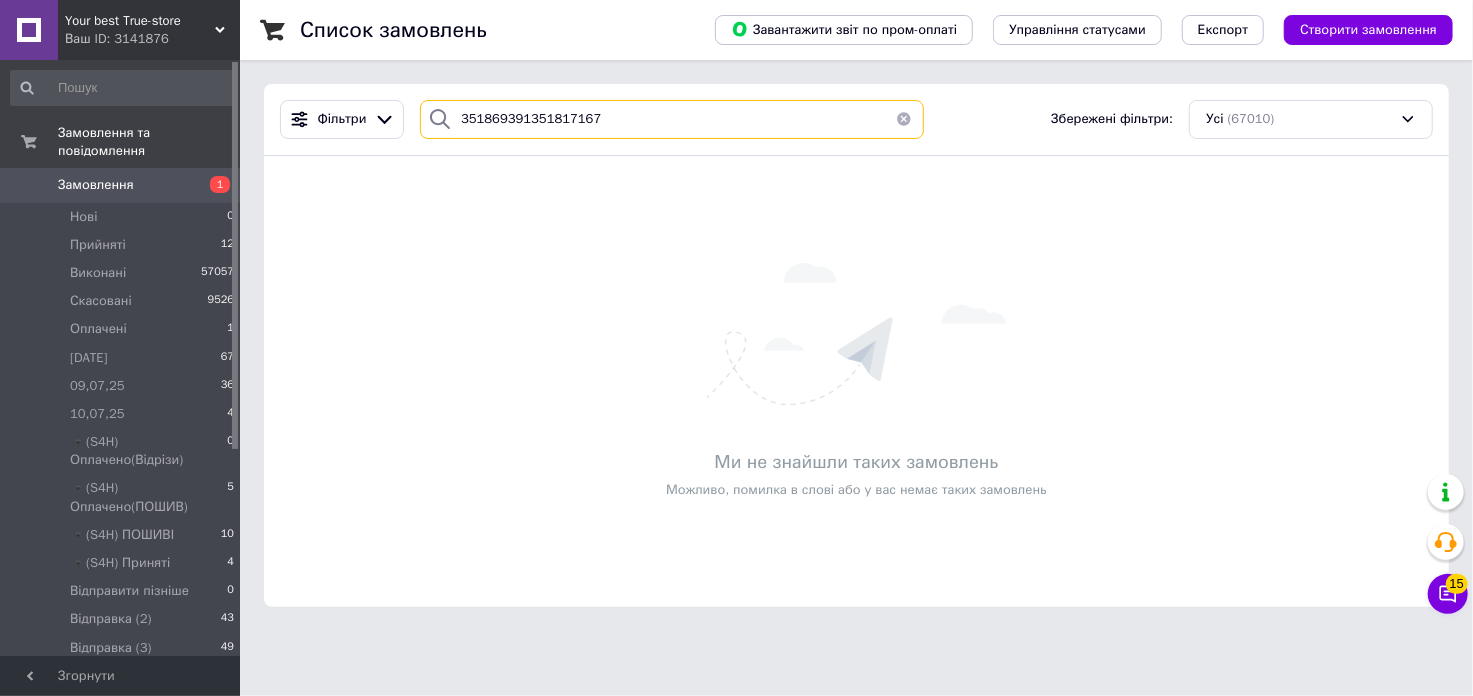 click on "351869391351817167" at bounding box center (672, 119) 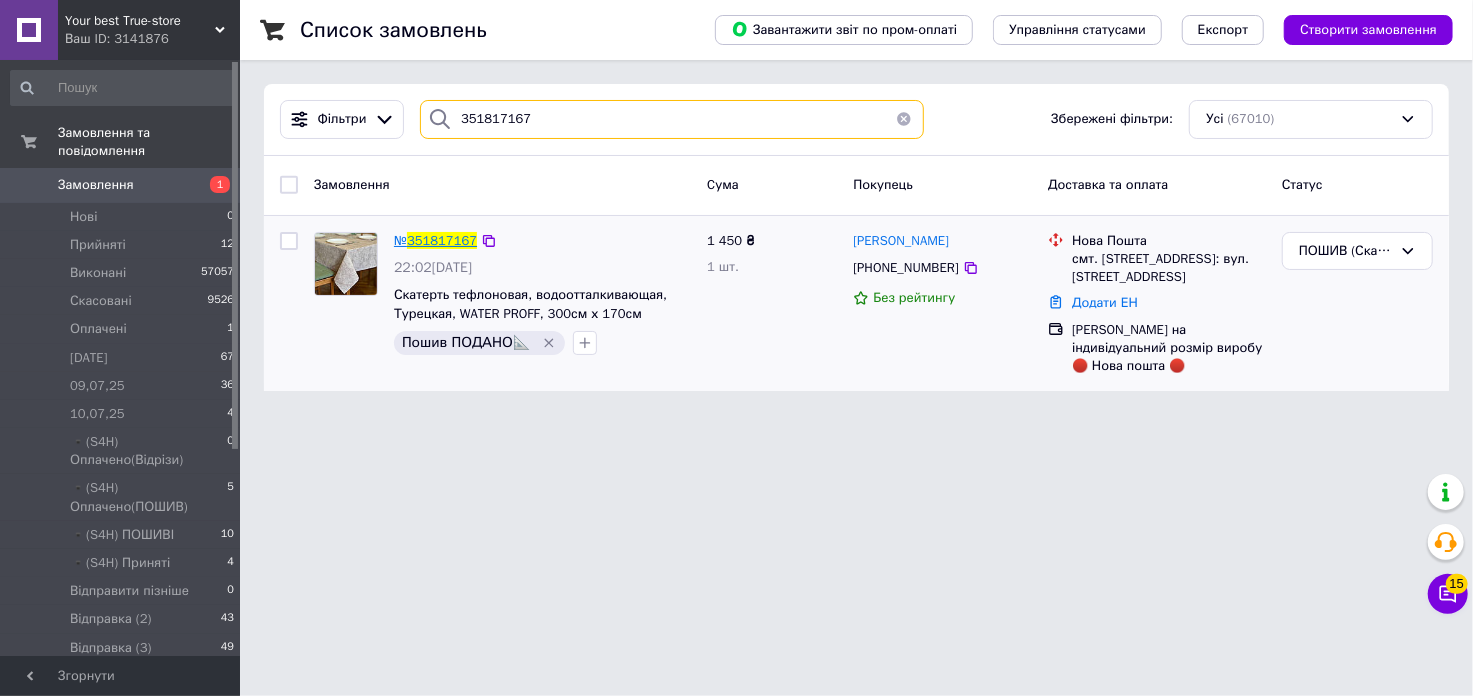 type on "351817167" 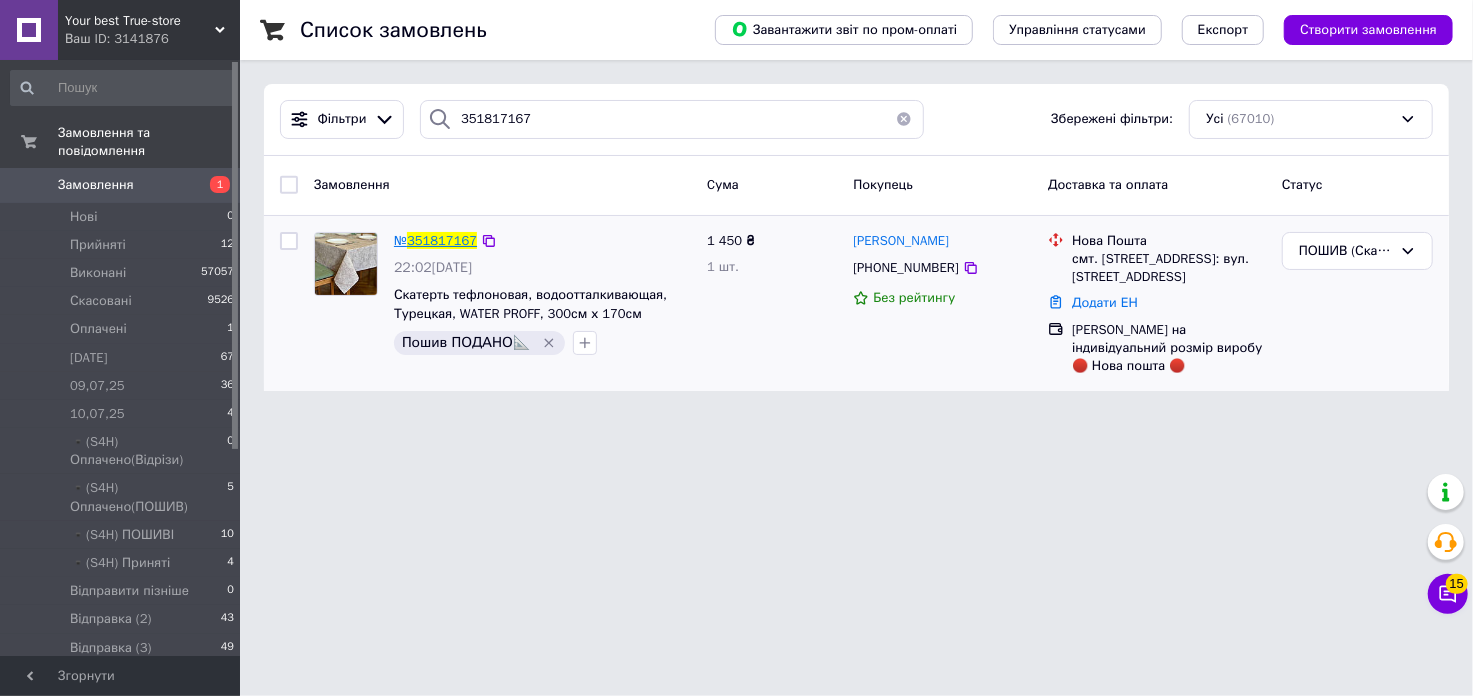 click on "351817167" at bounding box center [442, 240] 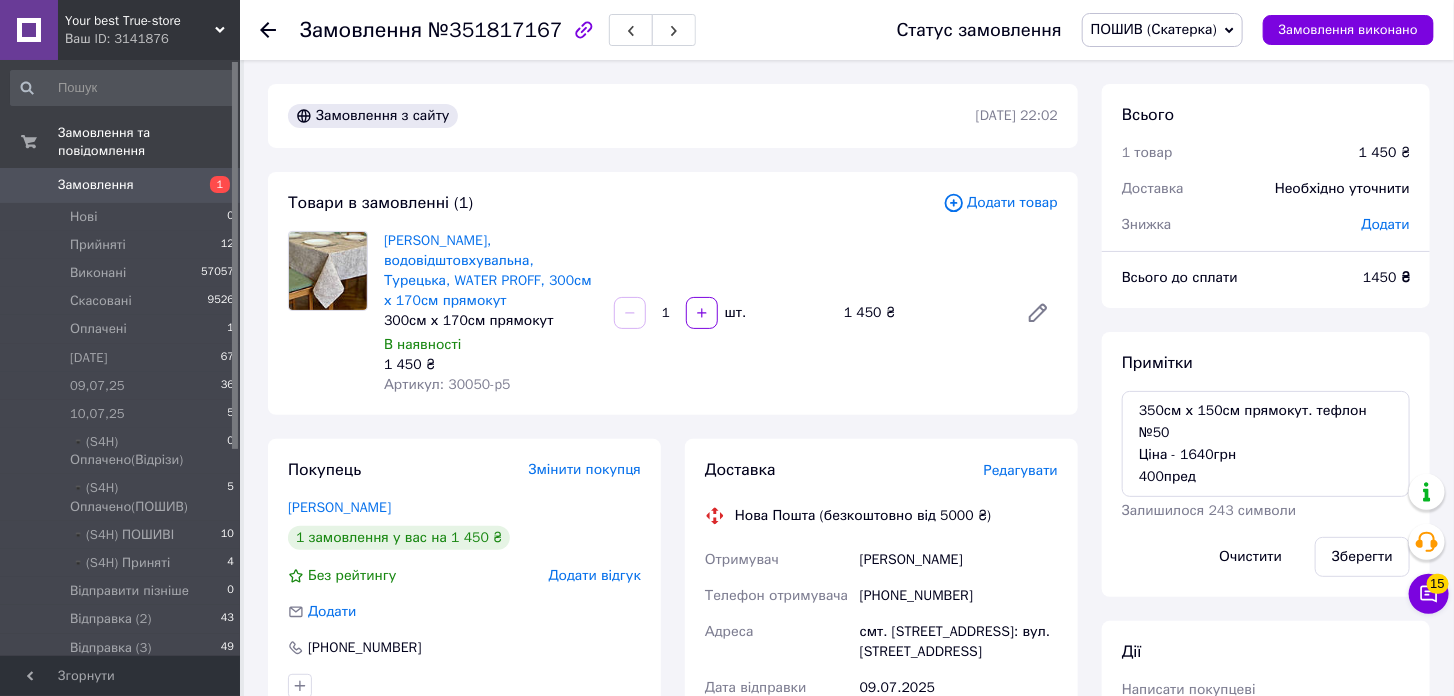 scroll, scrollTop: 12, scrollLeft: 0, axis: vertical 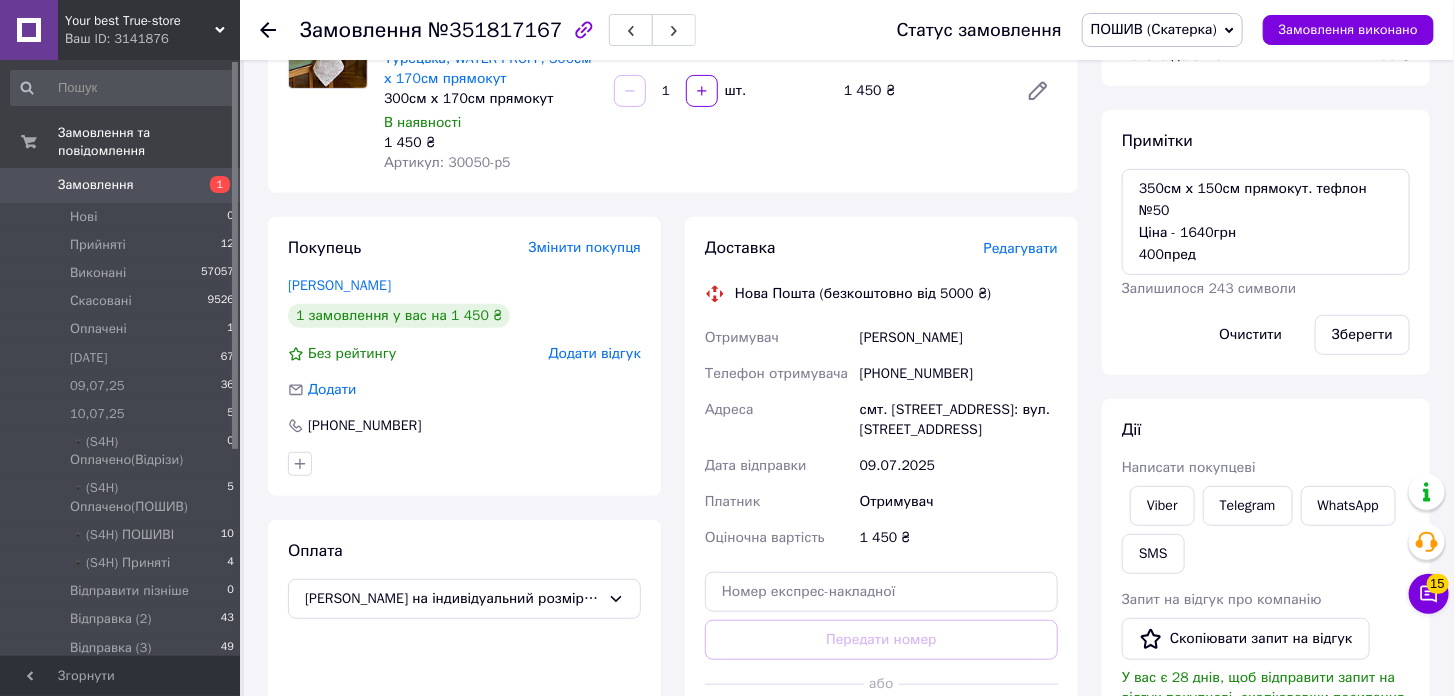 click on "Редагувати" at bounding box center [1021, 248] 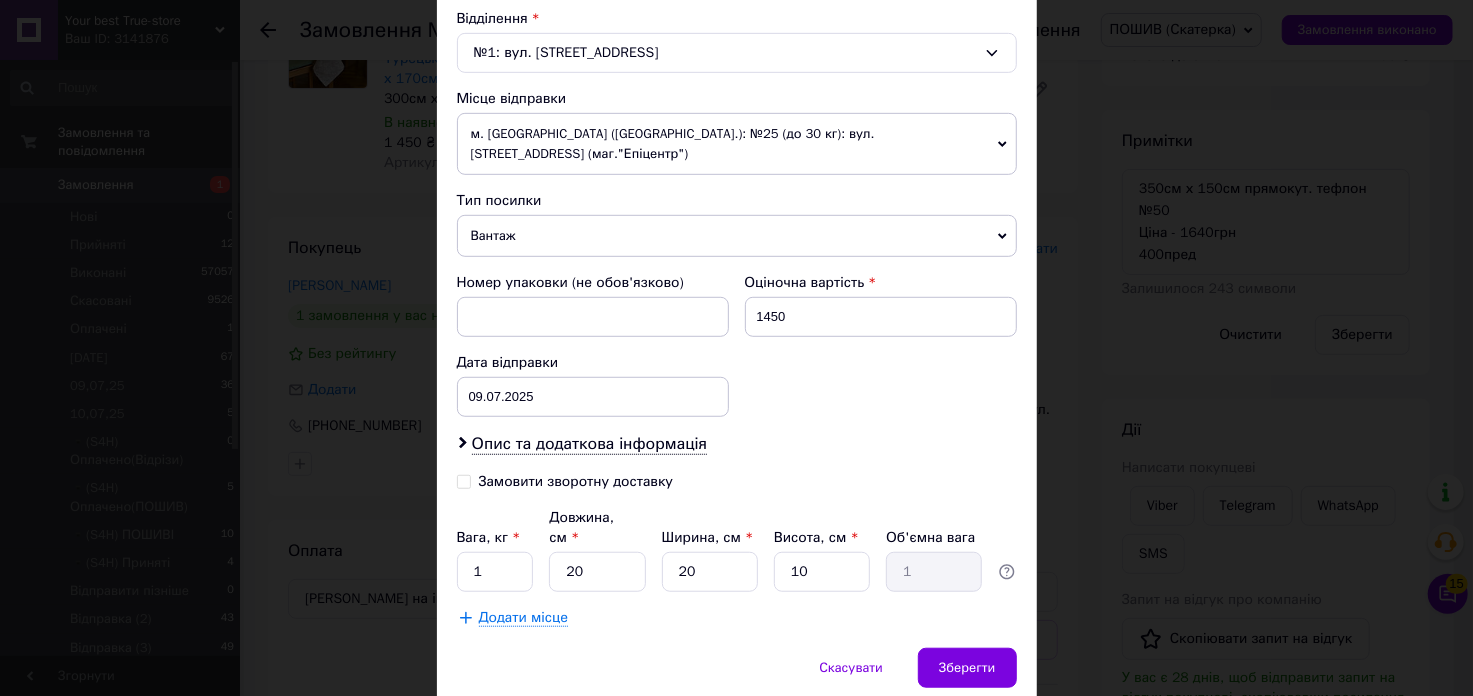 scroll, scrollTop: 666, scrollLeft: 0, axis: vertical 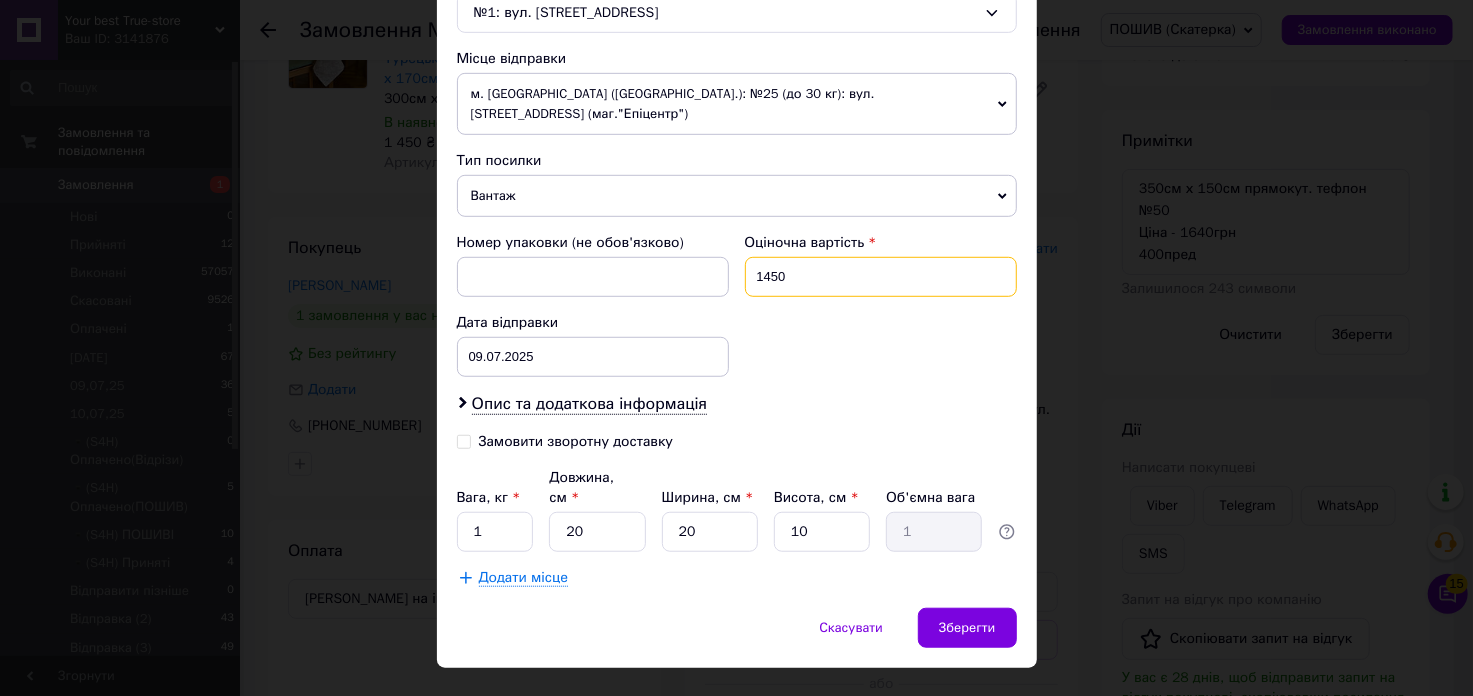 click on "1450" at bounding box center [881, 277] 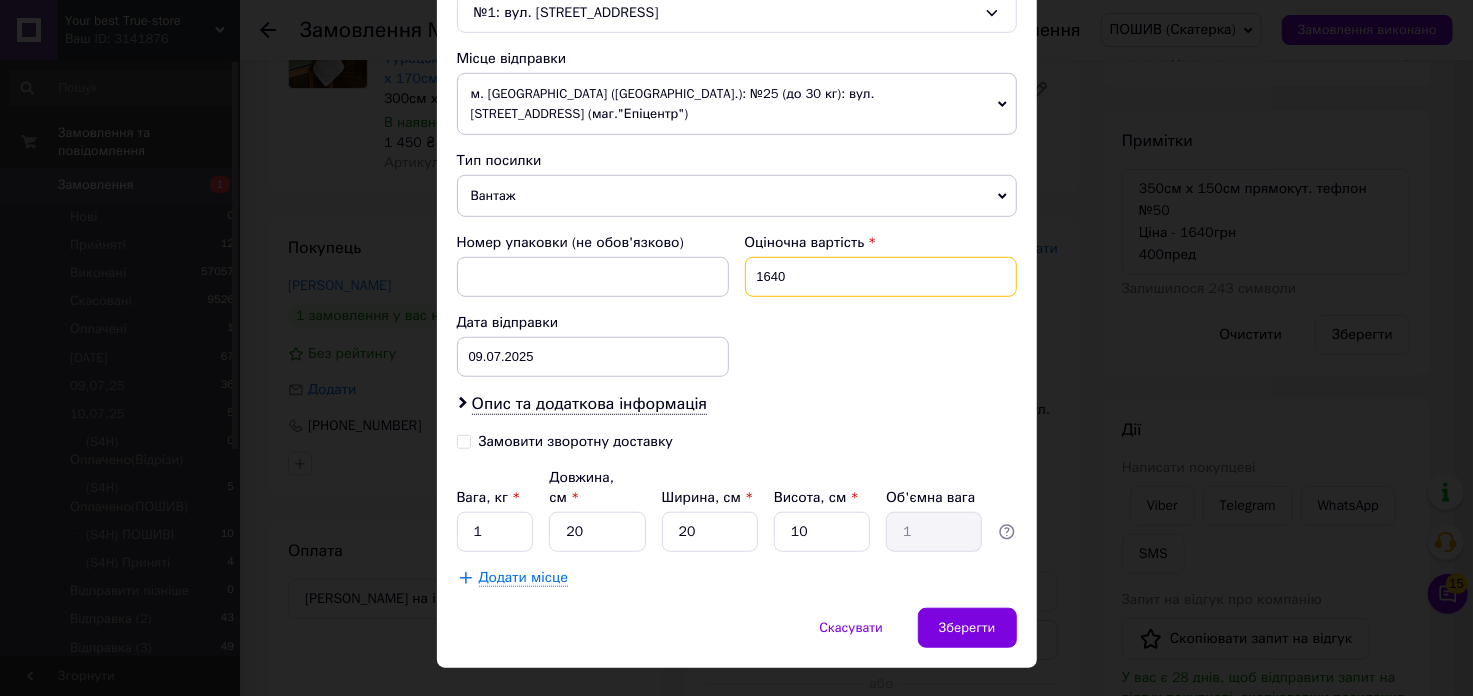 type on "1640" 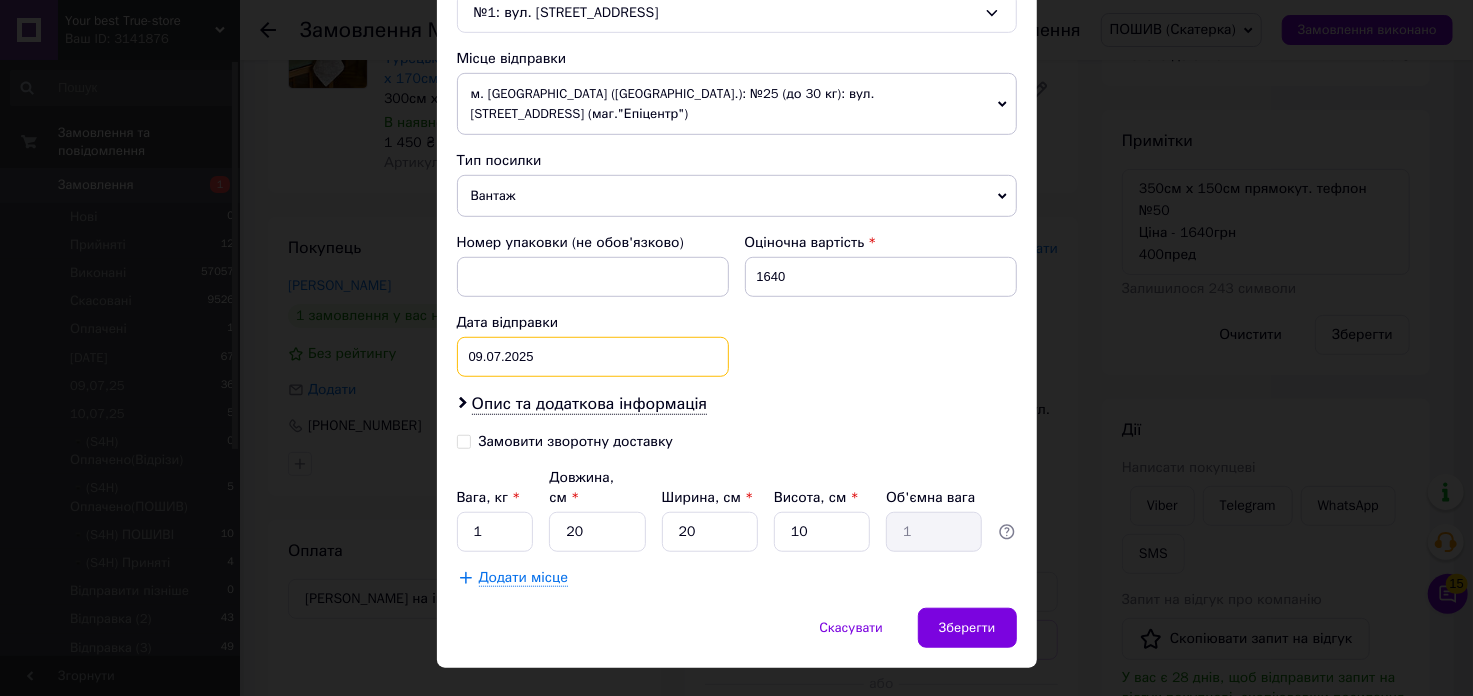 drag, startPoint x: 495, startPoint y: 326, endPoint x: 521, endPoint y: 400, distance: 78.434685 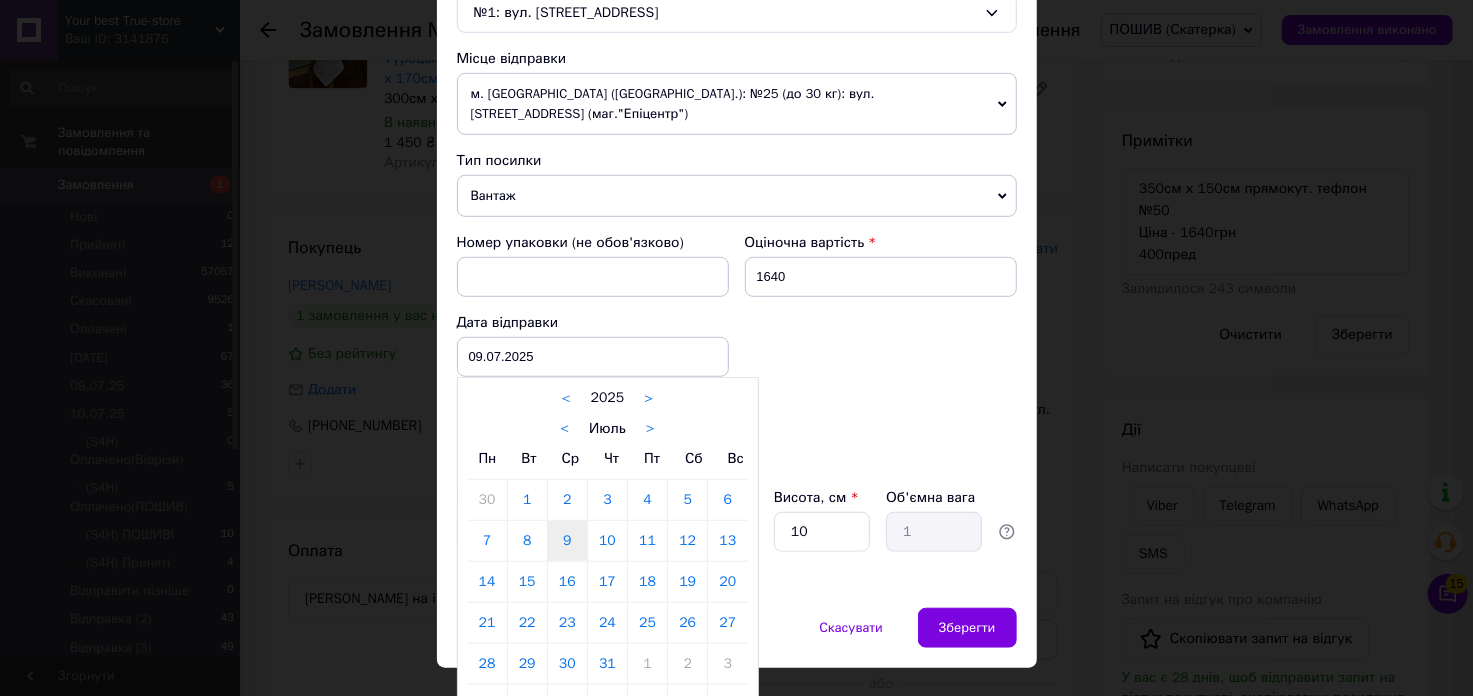 click on "10" at bounding box center [607, 541] 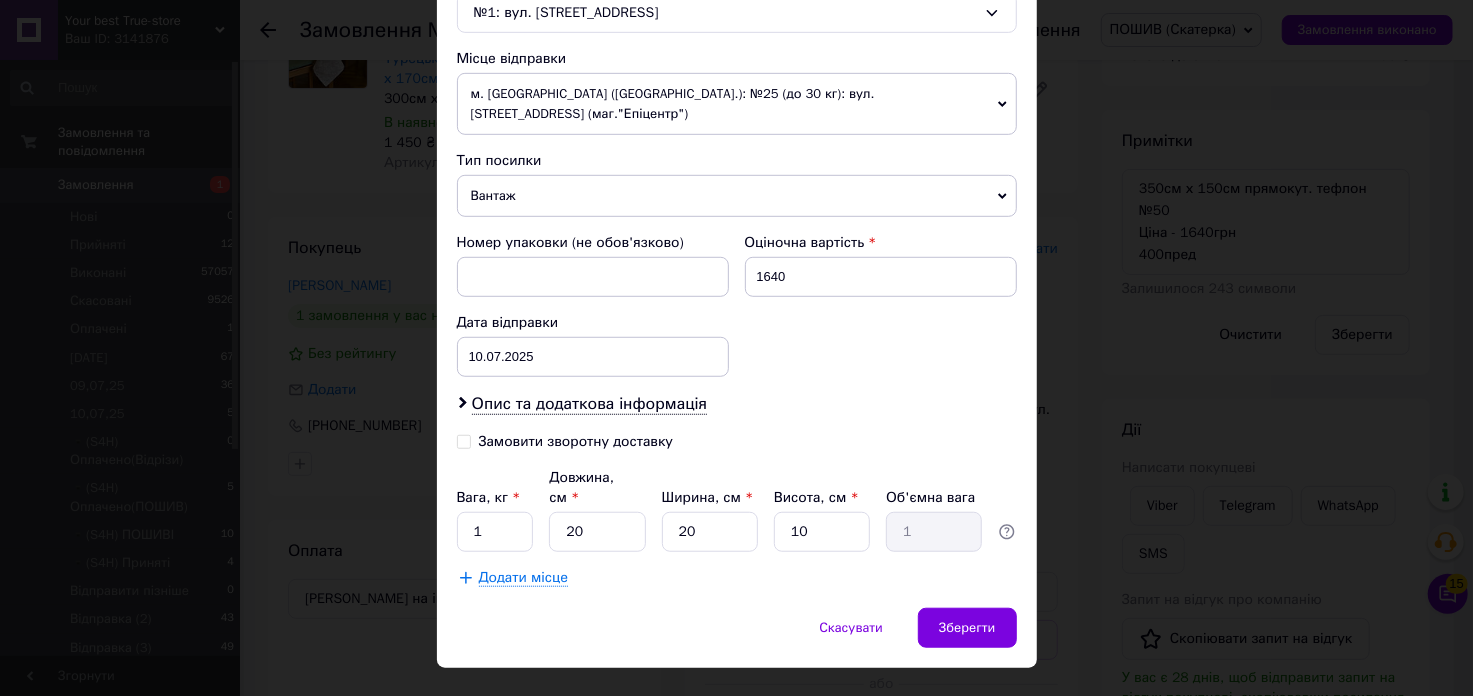 click on "Замовити зворотну доставку" at bounding box center [464, 440] 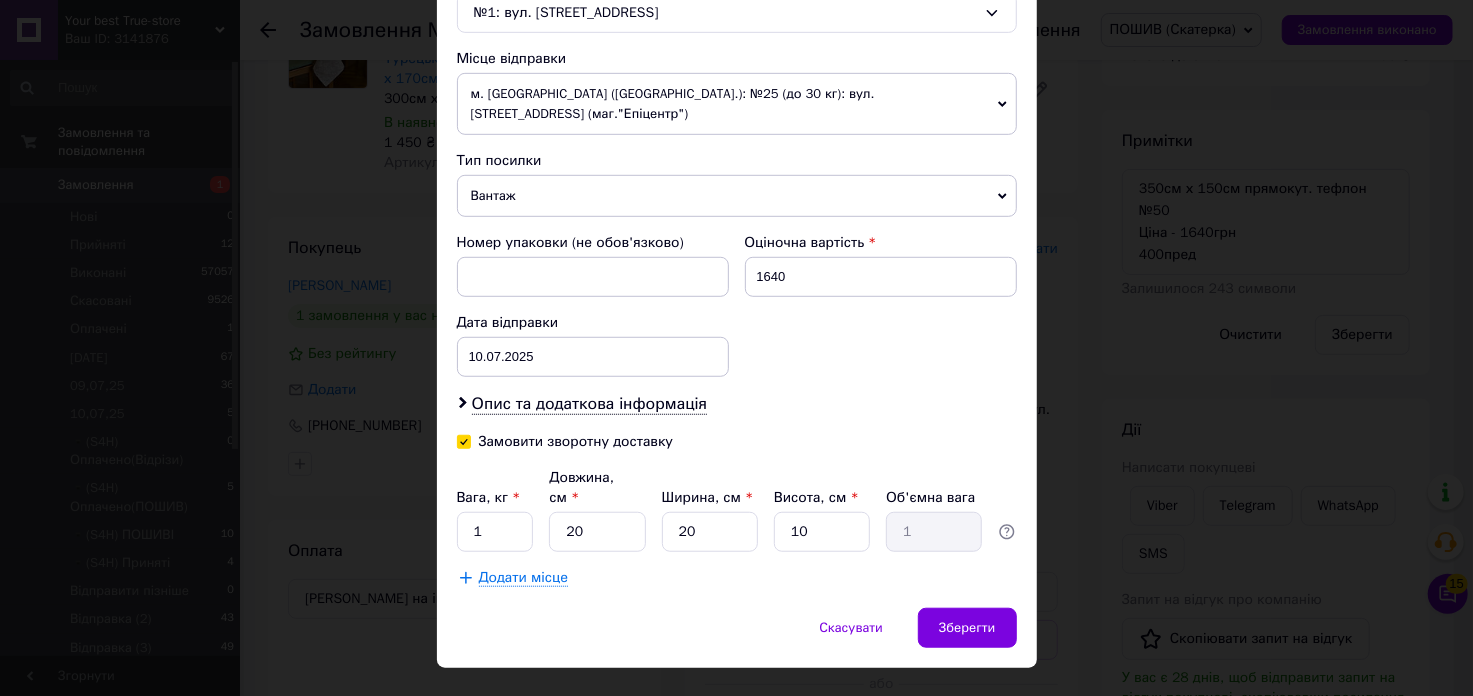 checkbox on "true" 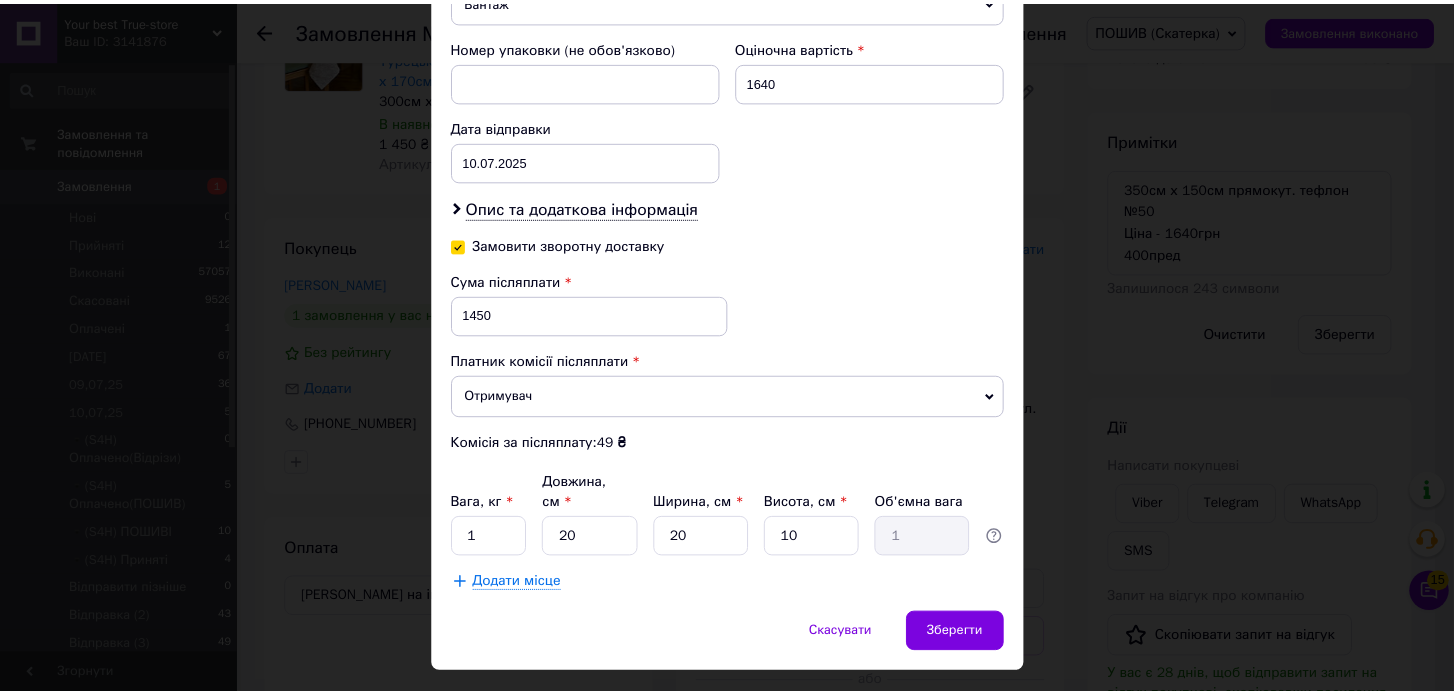 scroll, scrollTop: 872, scrollLeft: 0, axis: vertical 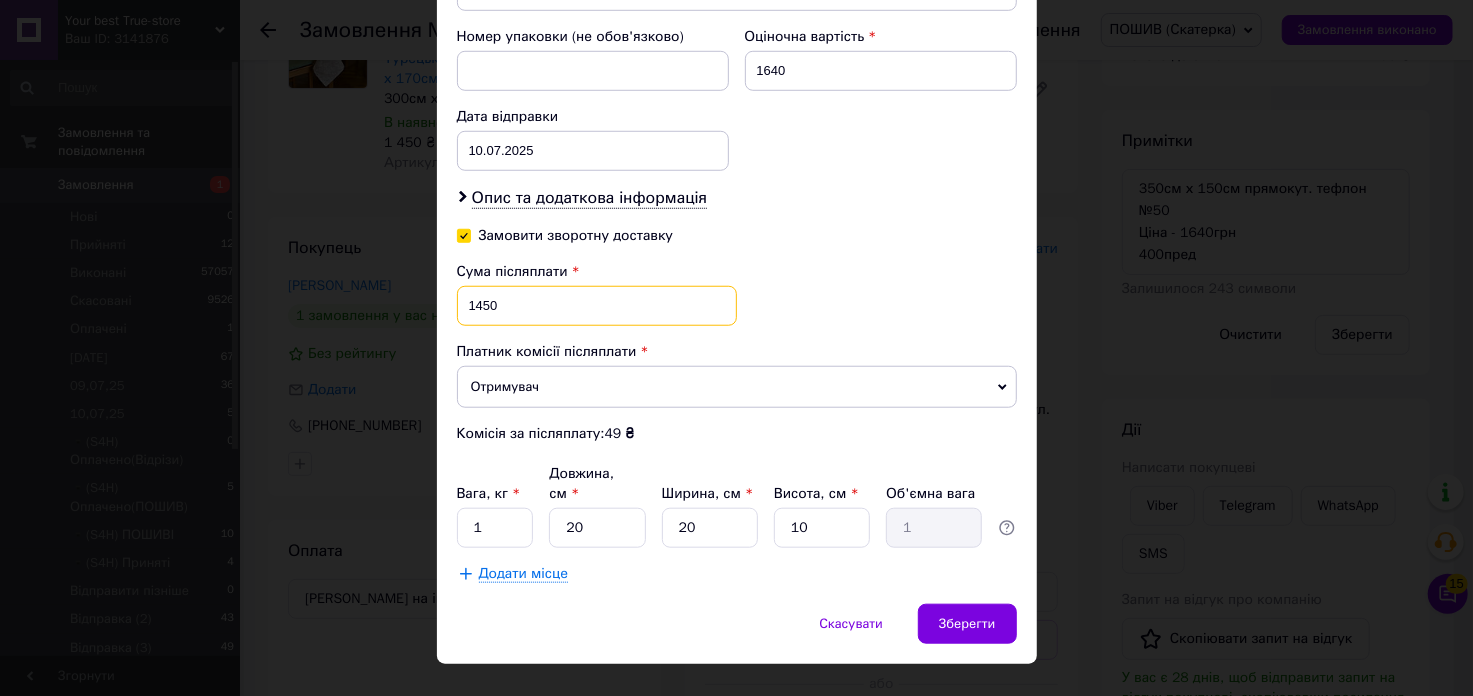 click on "1450" at bounding box center [597, 306] 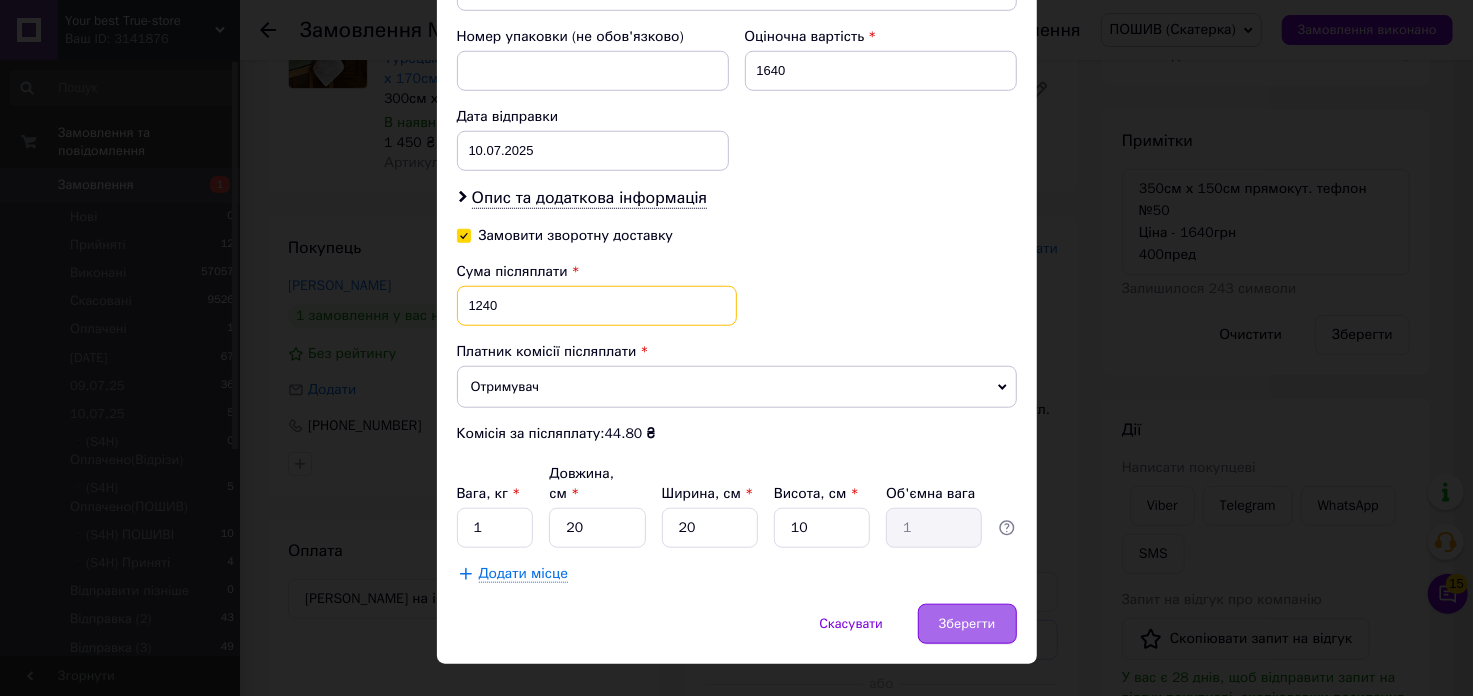 type on "1240" 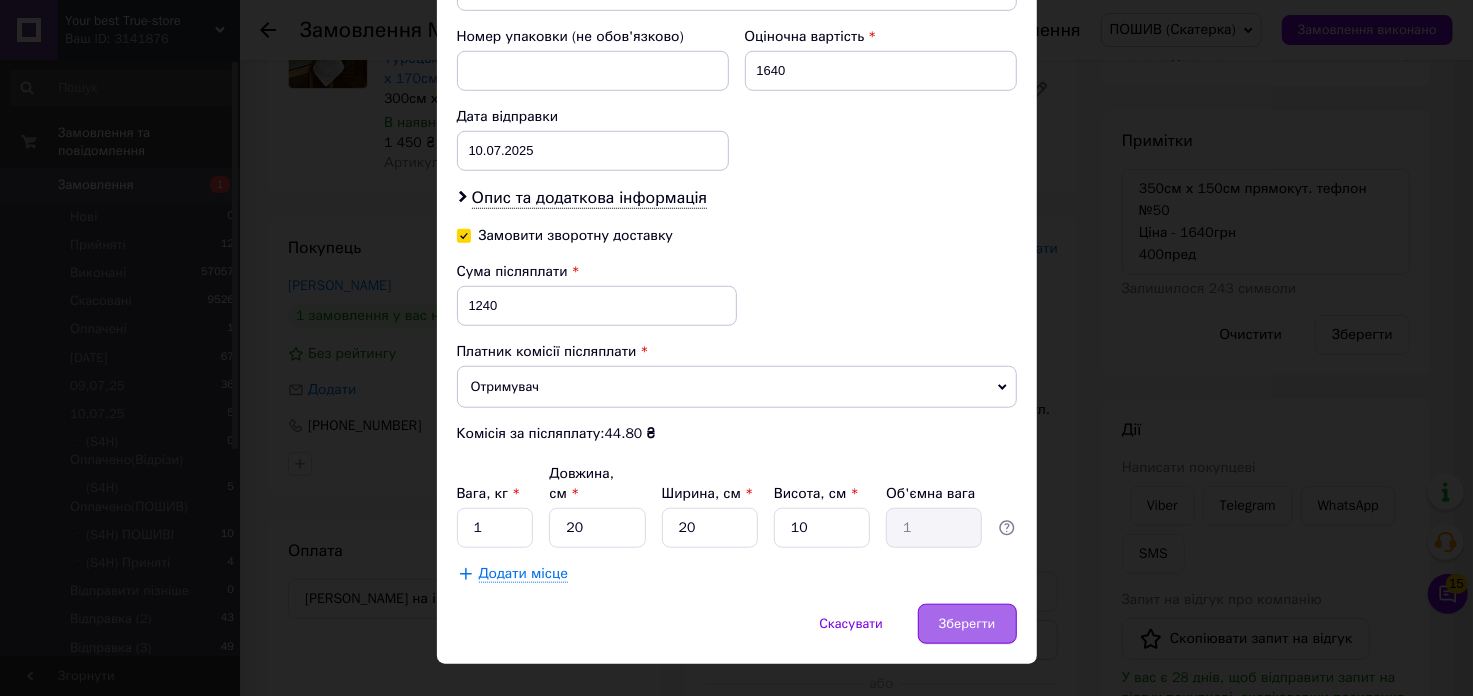 click on "Зберегти" at bounding box center (967, 624) 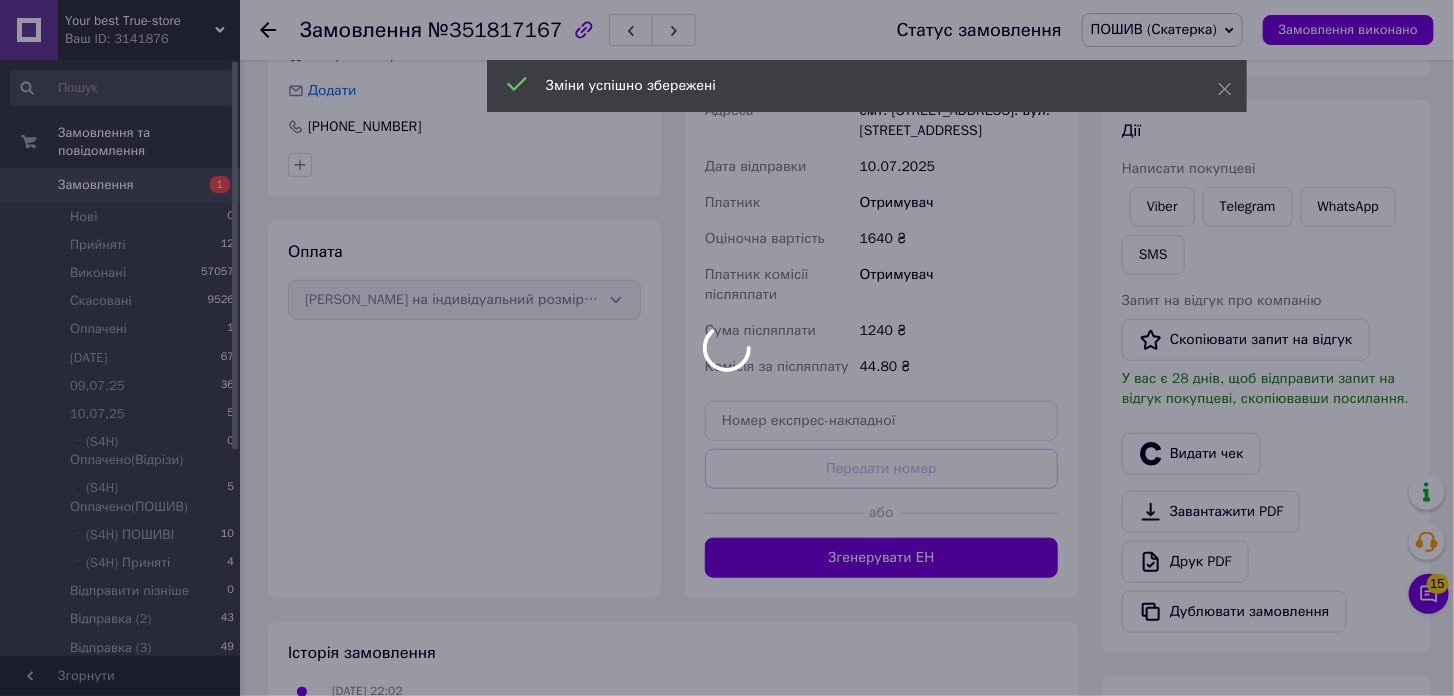 scroll, scrollTop: 555, scrollLeft: 0, axis: vertical 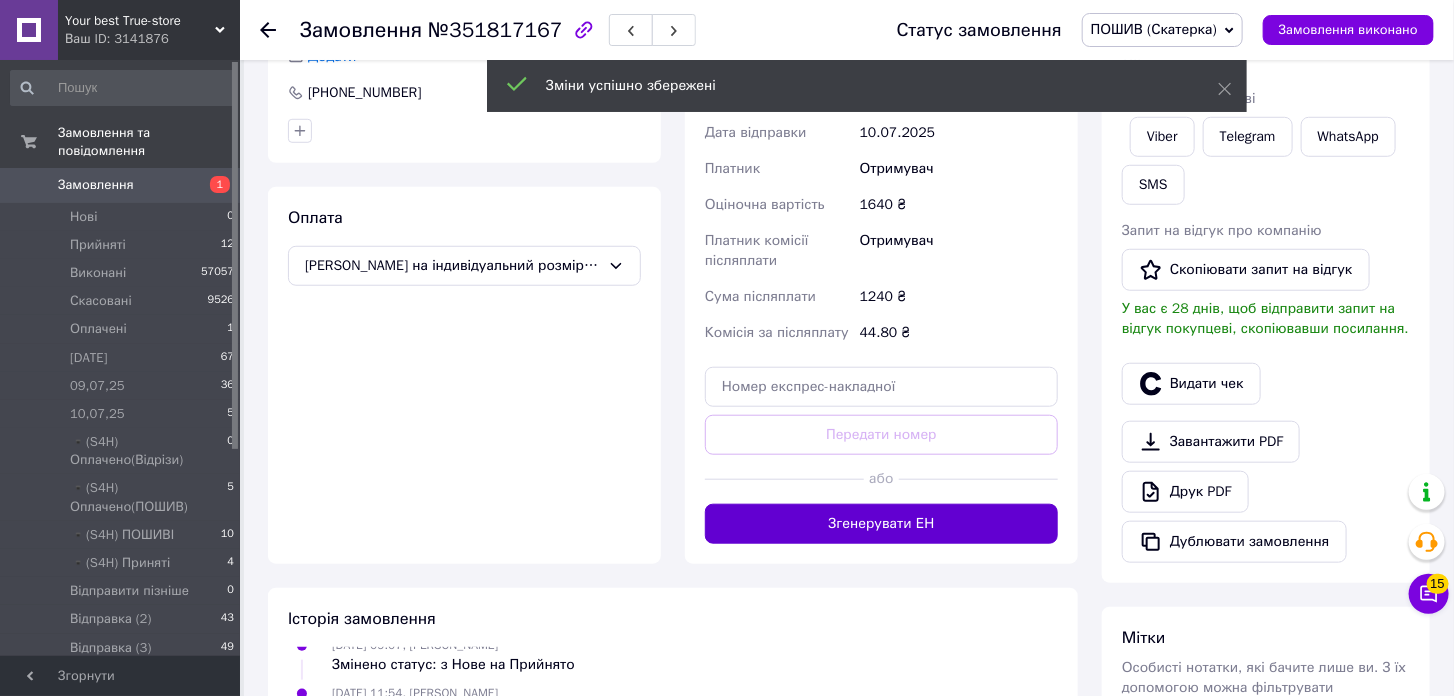 click on "Згенерувати ЕН" at bounding box center (881, 524) 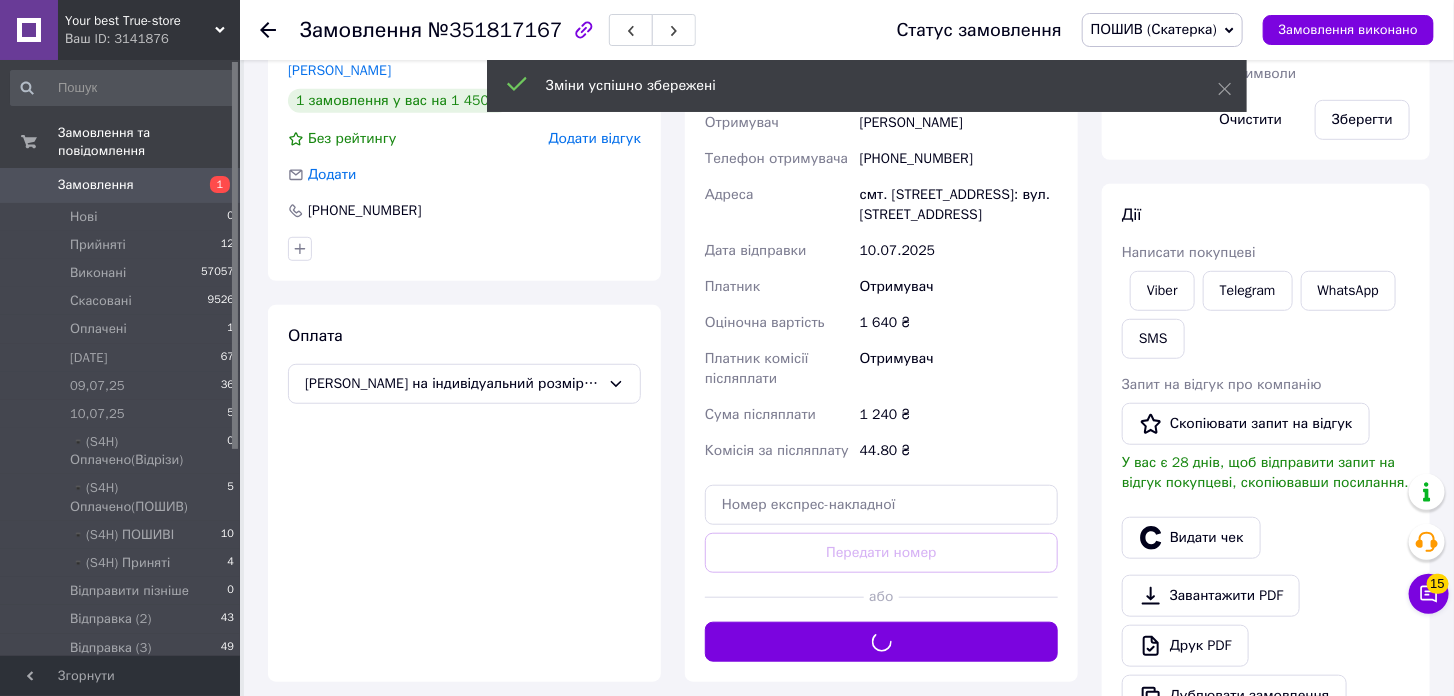 scroll, scrollTop: 555, scrollLeft: 0, axis: vertical 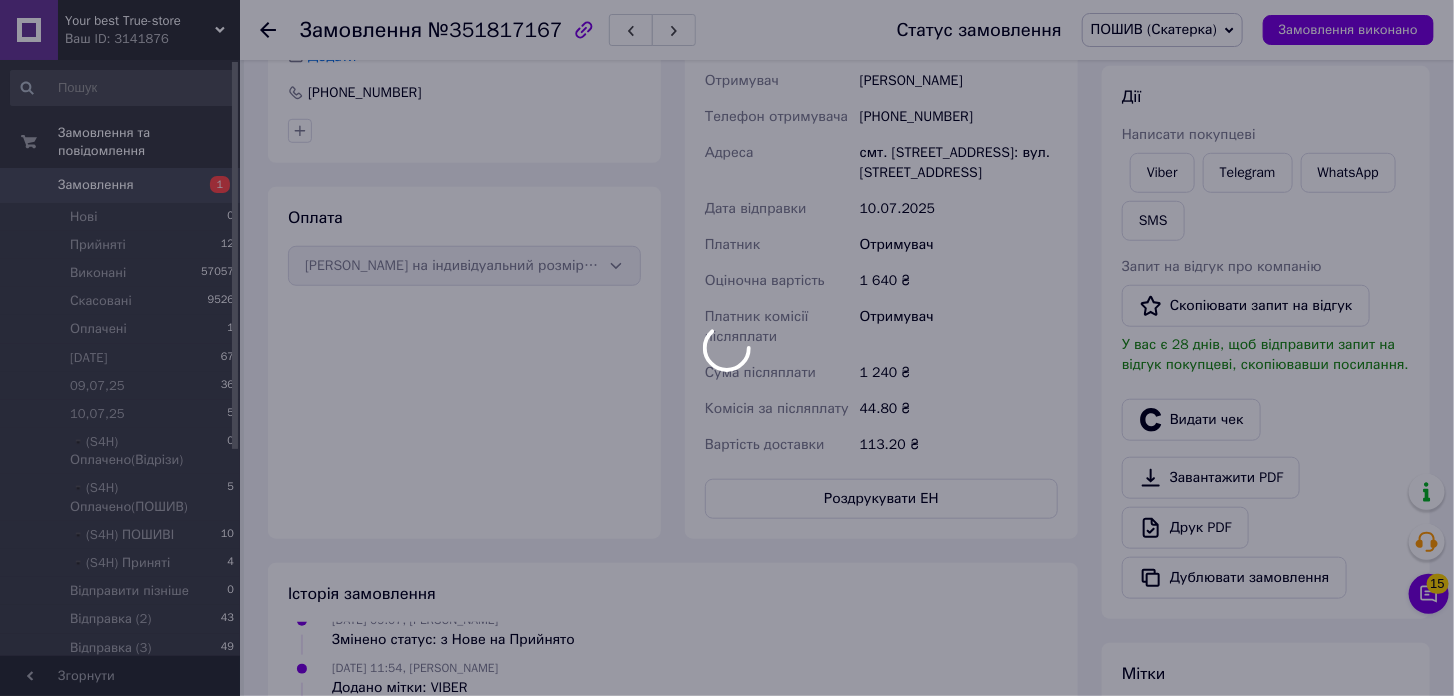click at bounding box center [727, 348] 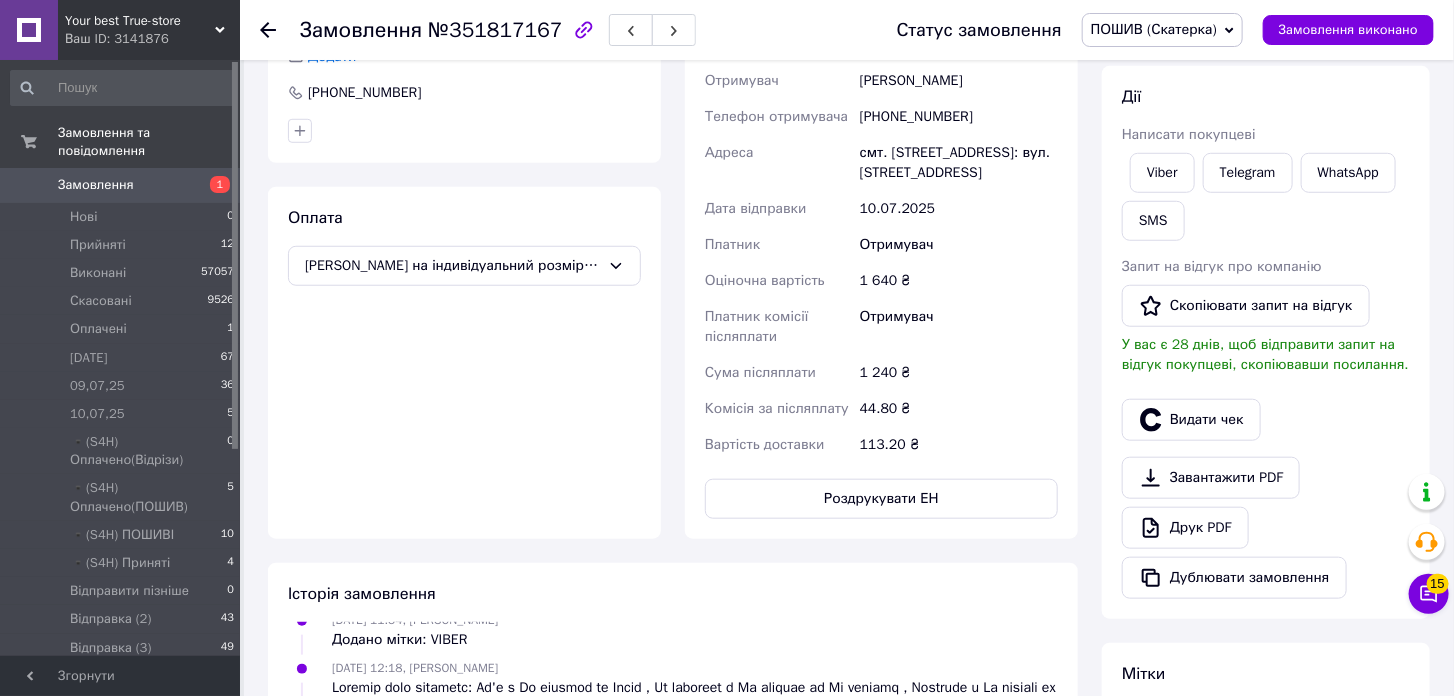 click on "Роздрукувати ЕН" at bounding box center (881, 499) 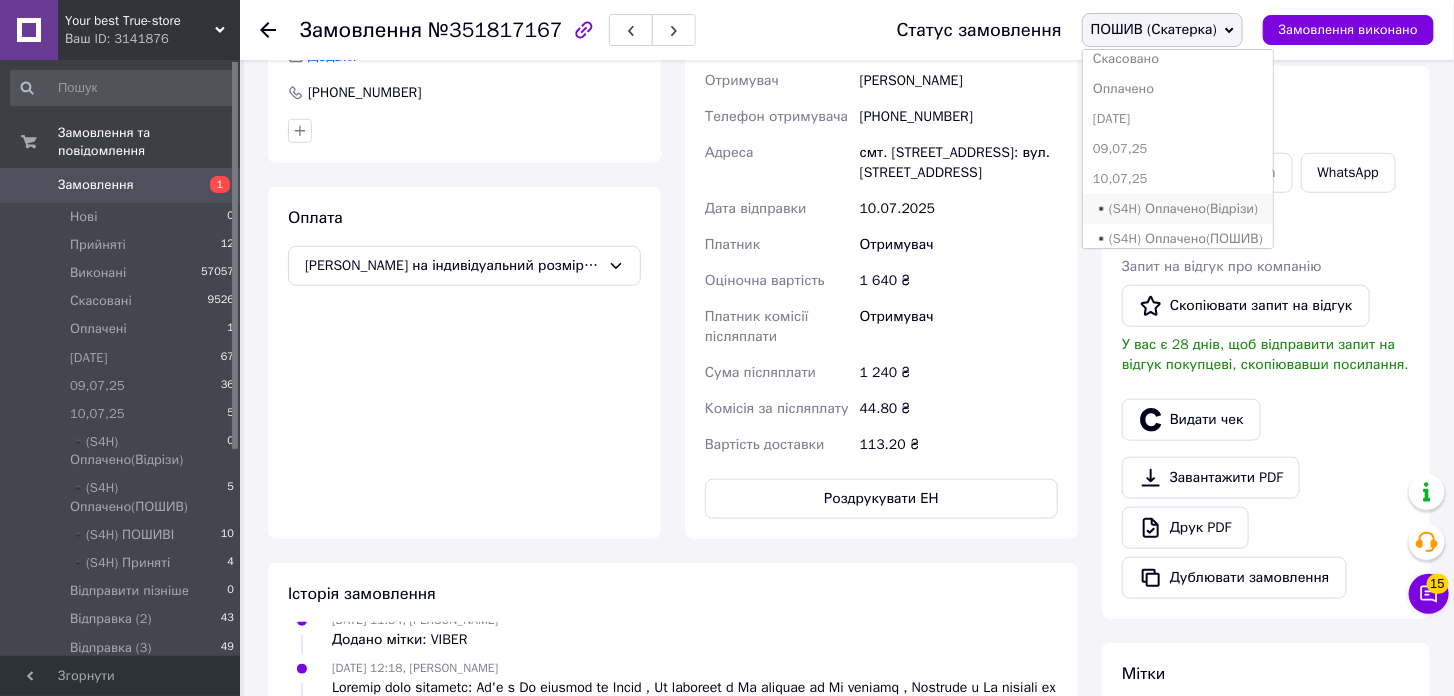 scroll, scrollTop: 111, scrollLeft: 0, axis: vertical 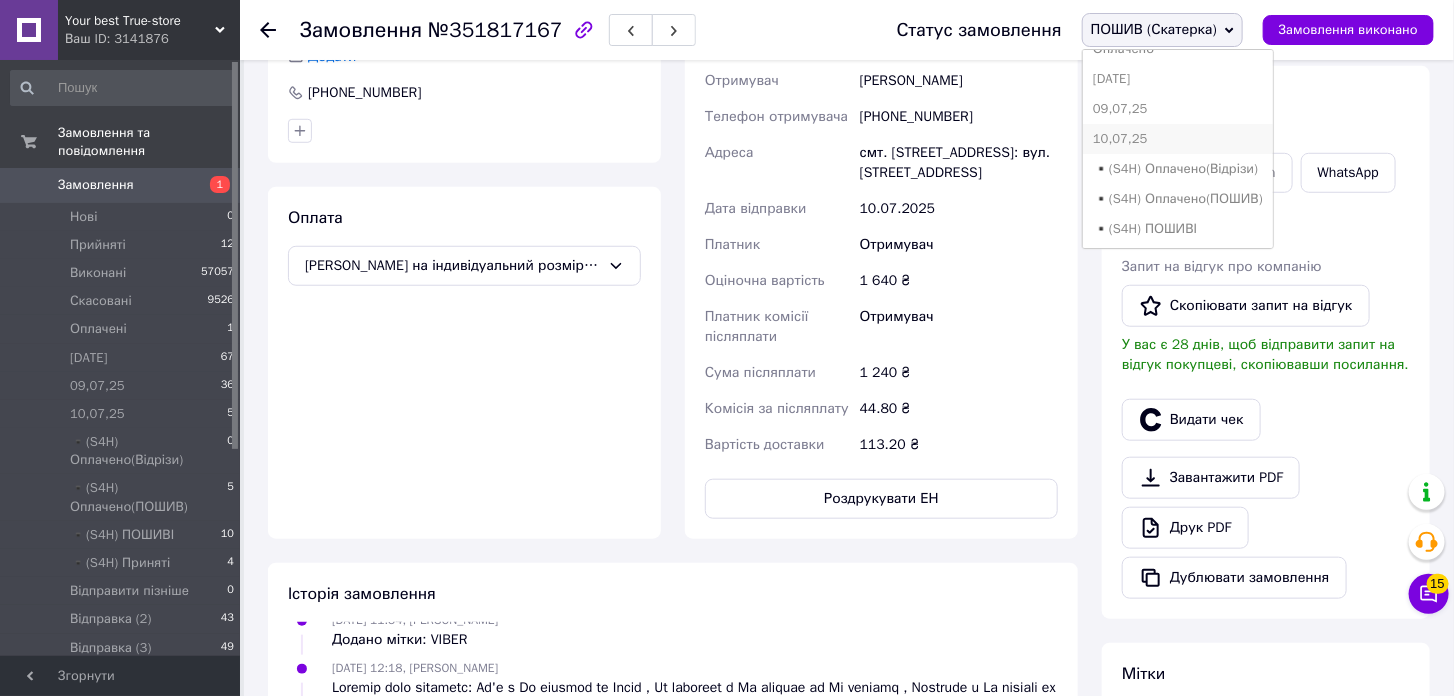 click on "10,07,25" at bounding box center (1178, 139) 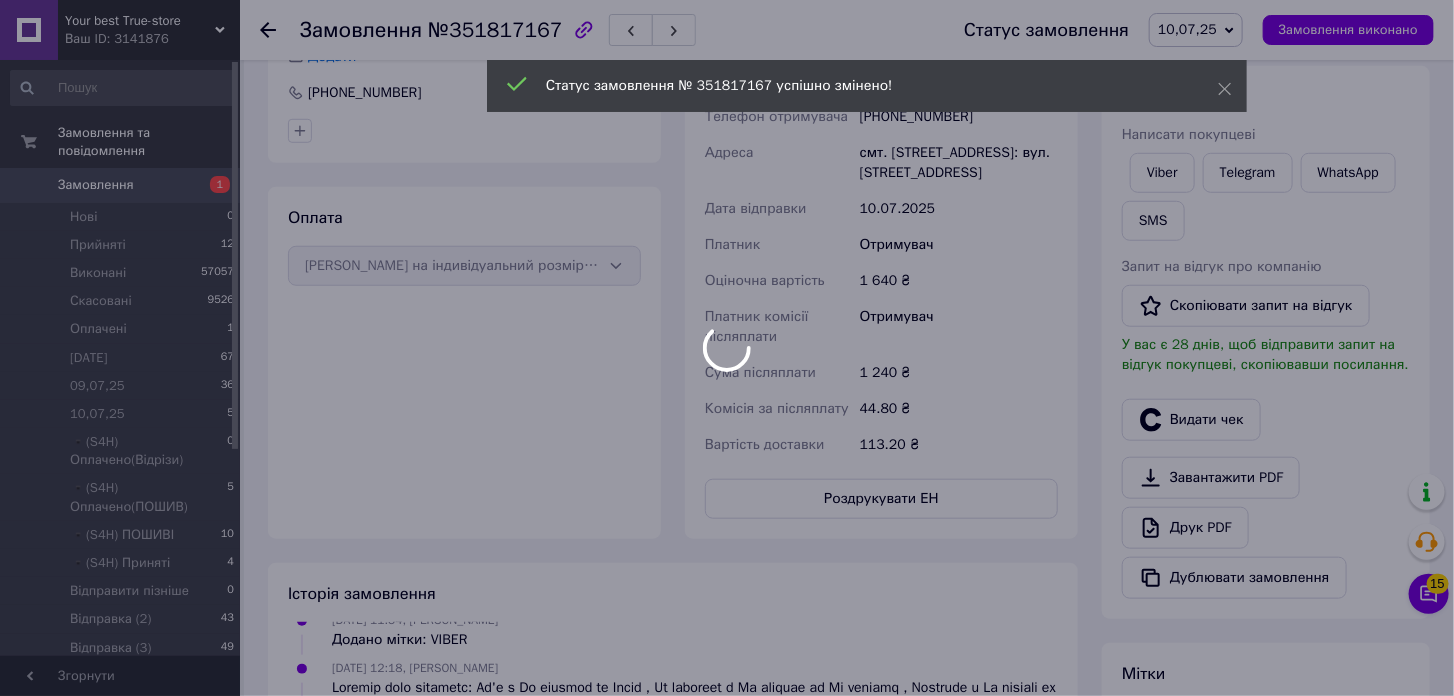 scroll, scrollTop: 175, scrollLeft: 0, axis: vertical 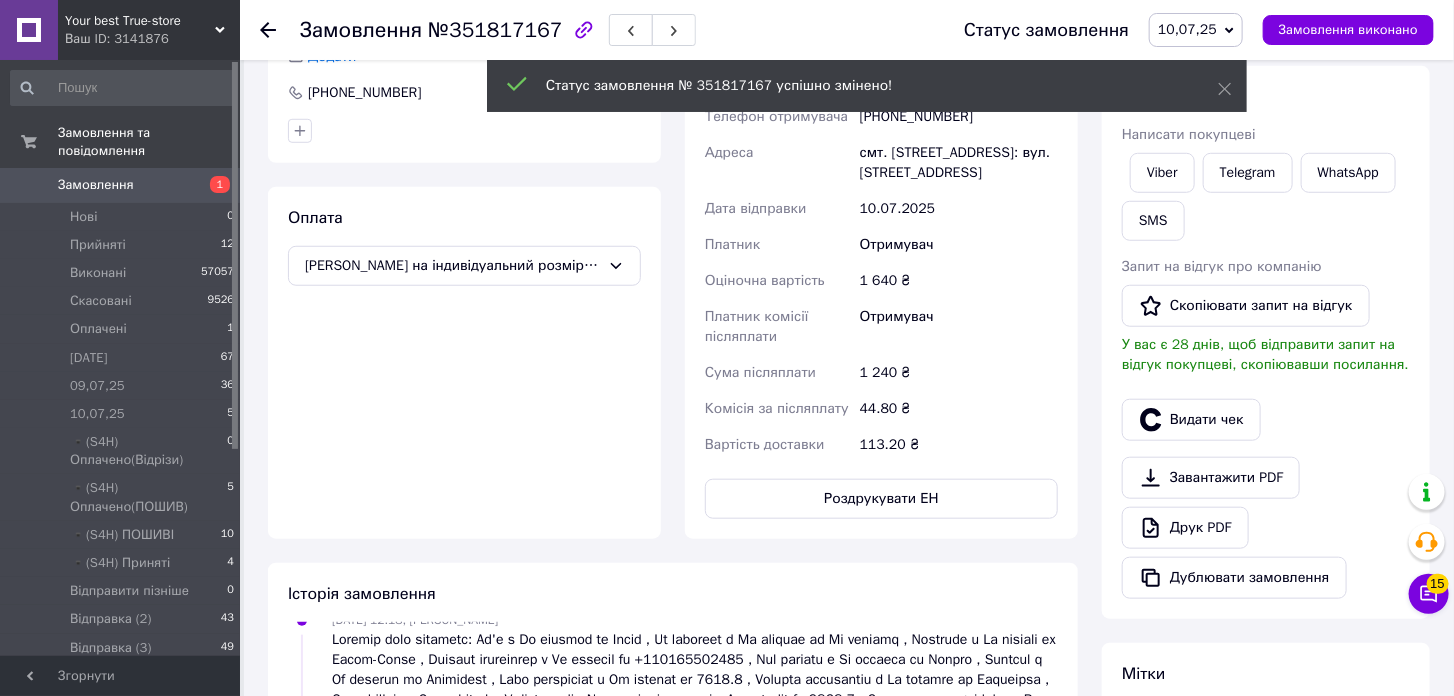 click on "1" at bounding box center [212, 185] 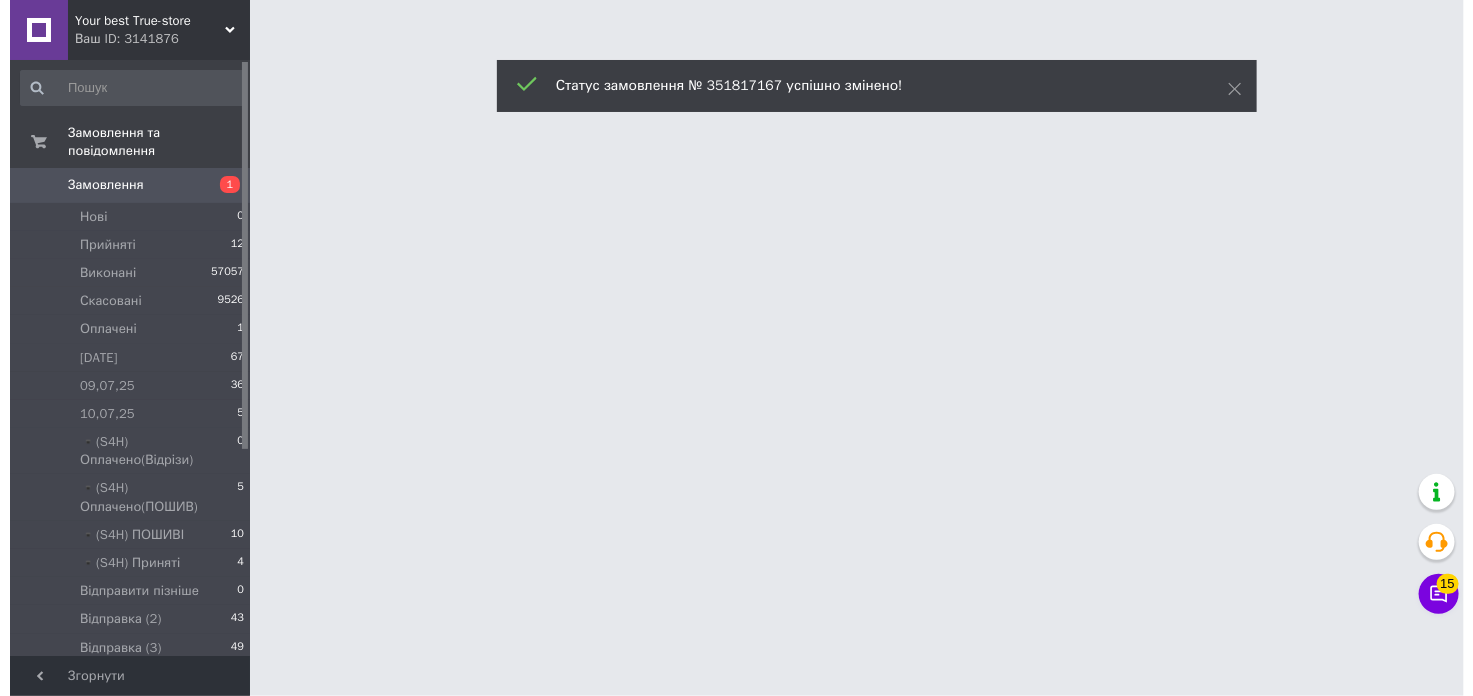 scroll, scrollTop: 0, scrollLeft: 0, axis: both 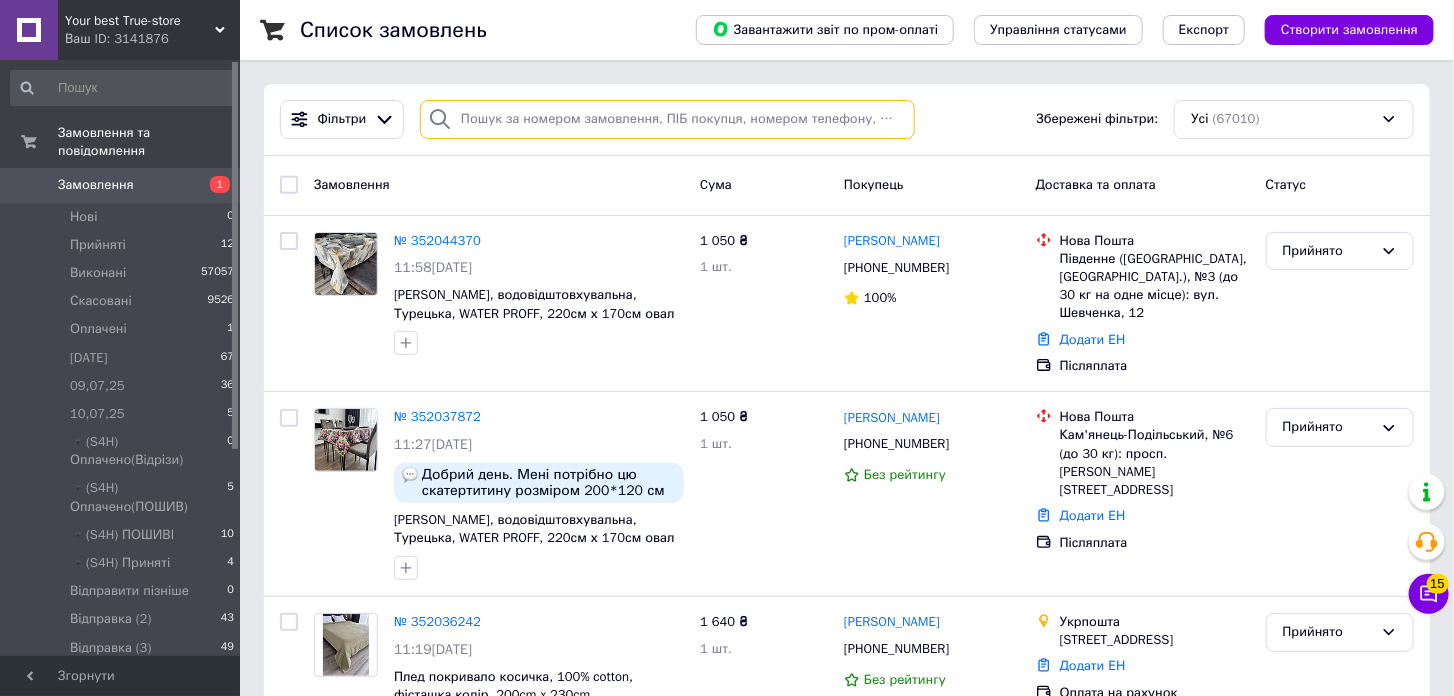 click at bounding box center [667, 119] 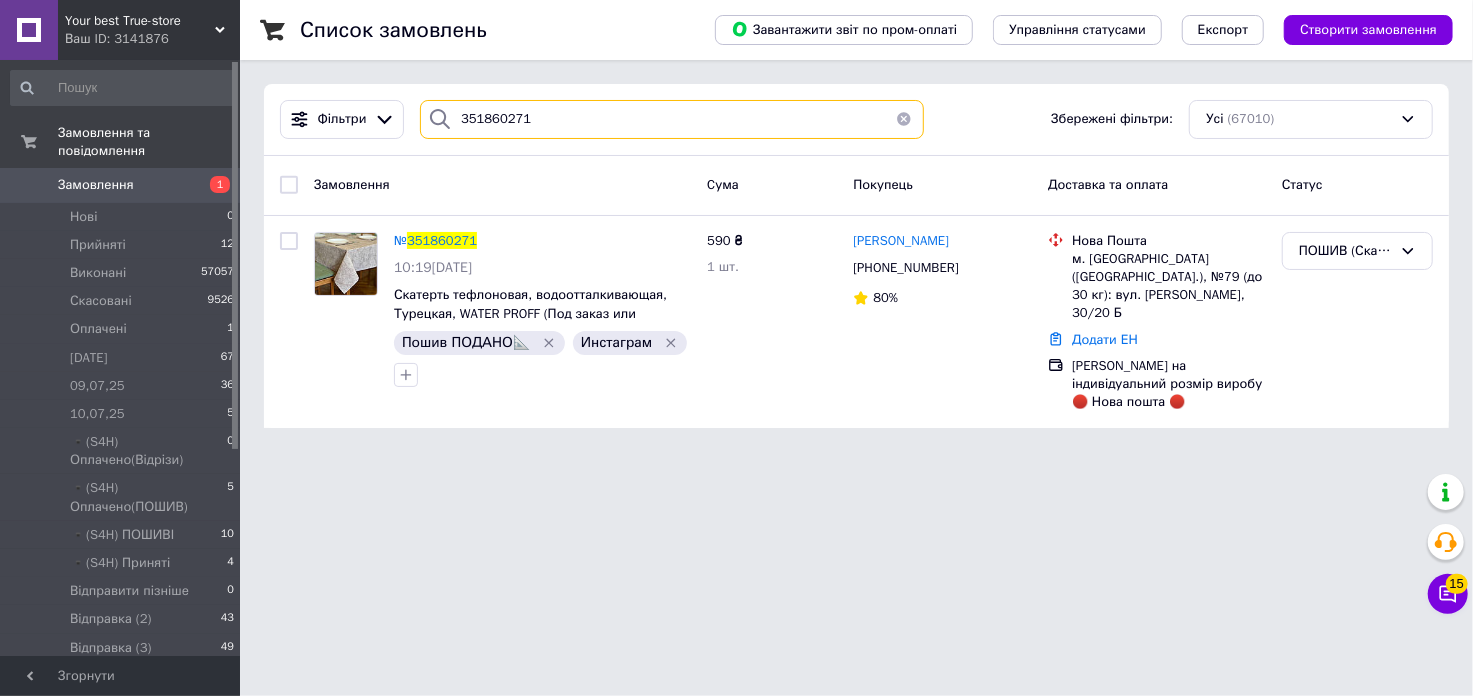 type on "351860271" 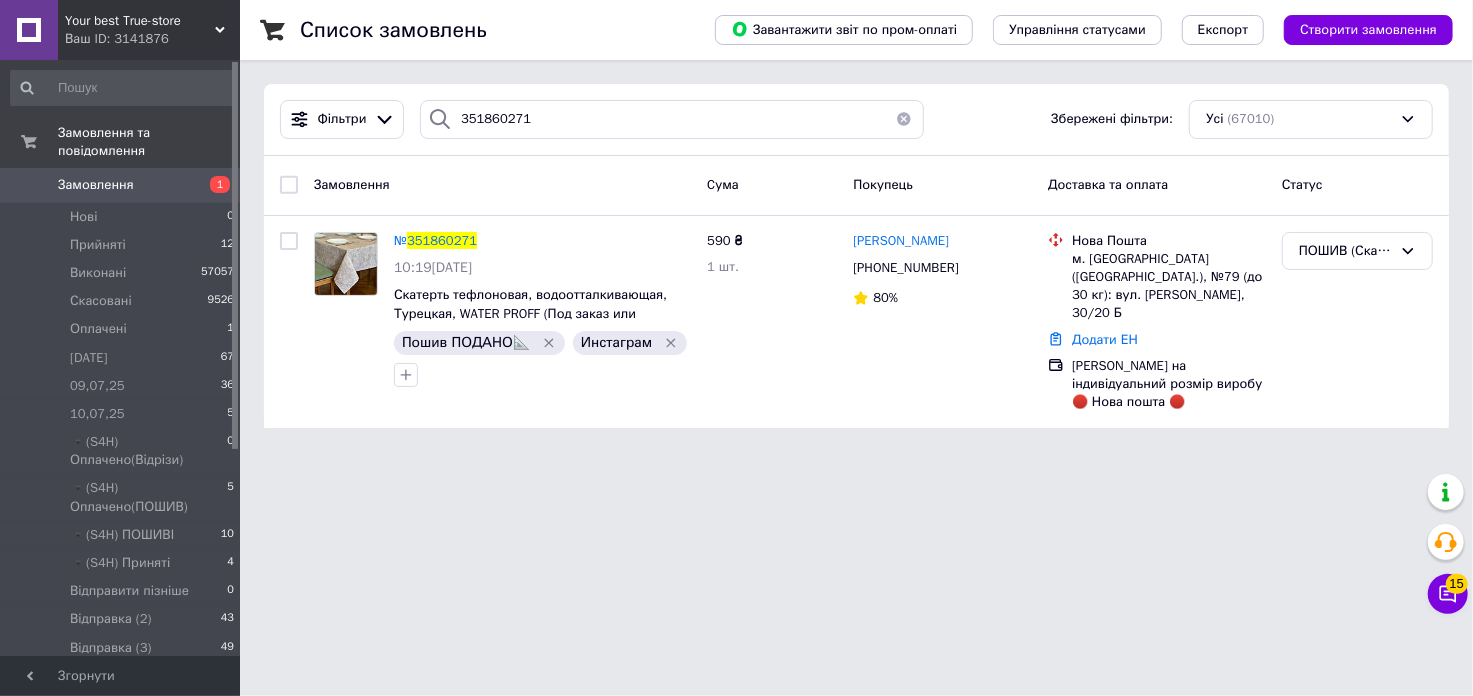 click on "351860271" at bounding box center [442, 240] 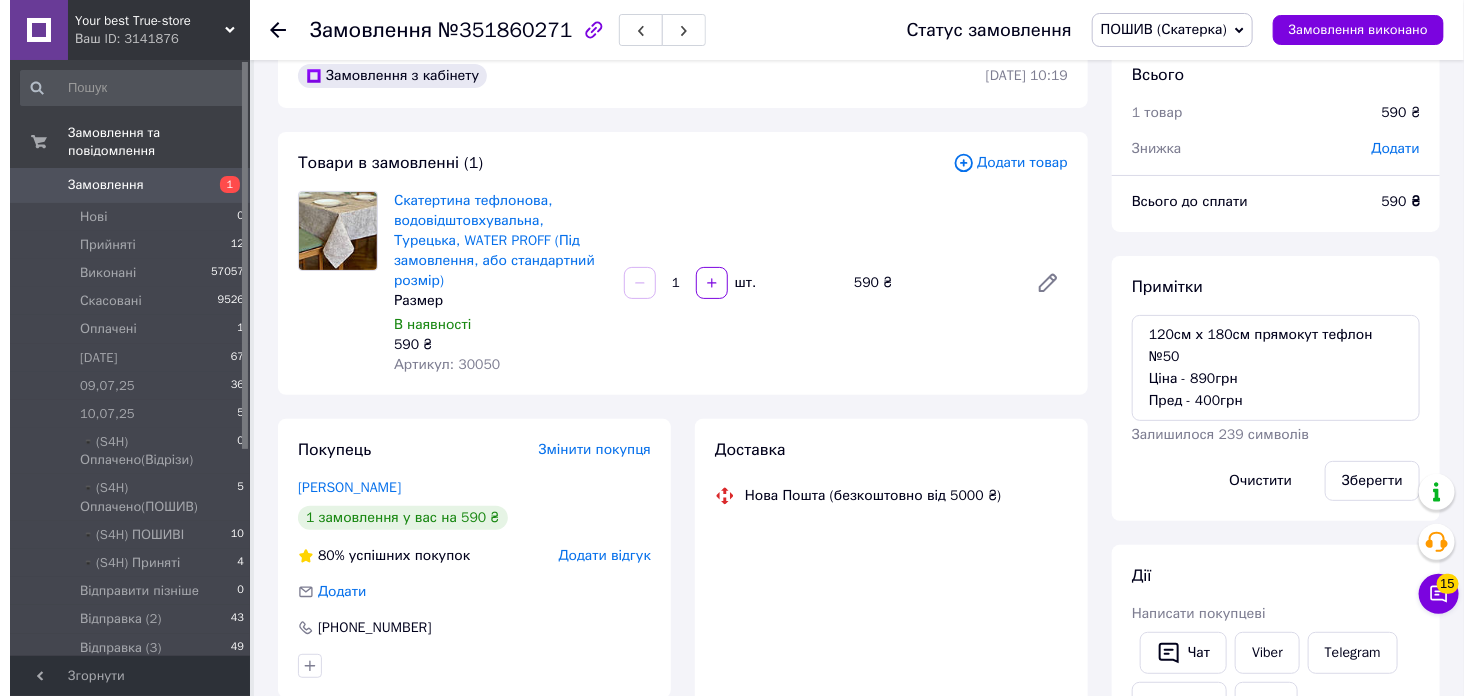 scroll, scrollTop: 111, scrollLeft: 0, axis: vertical 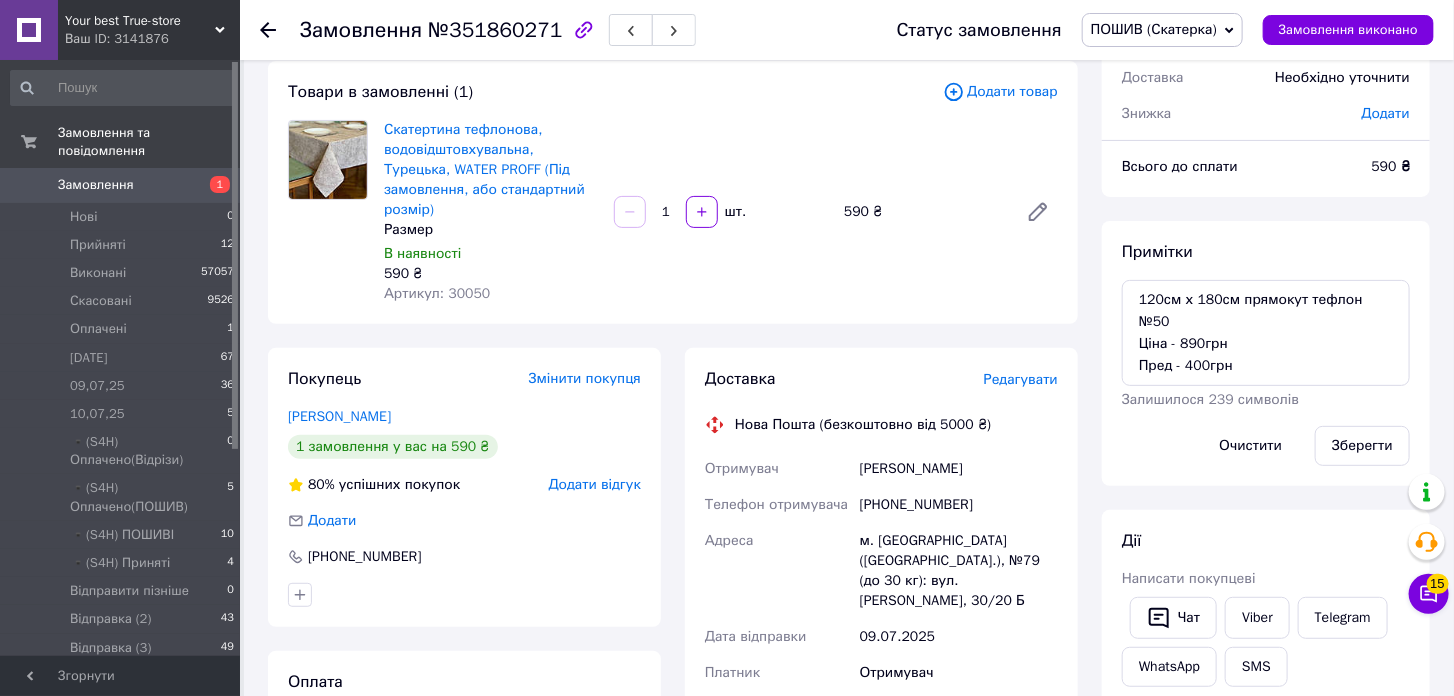 click on "Редагувати" at bounding box center (1021, 379) 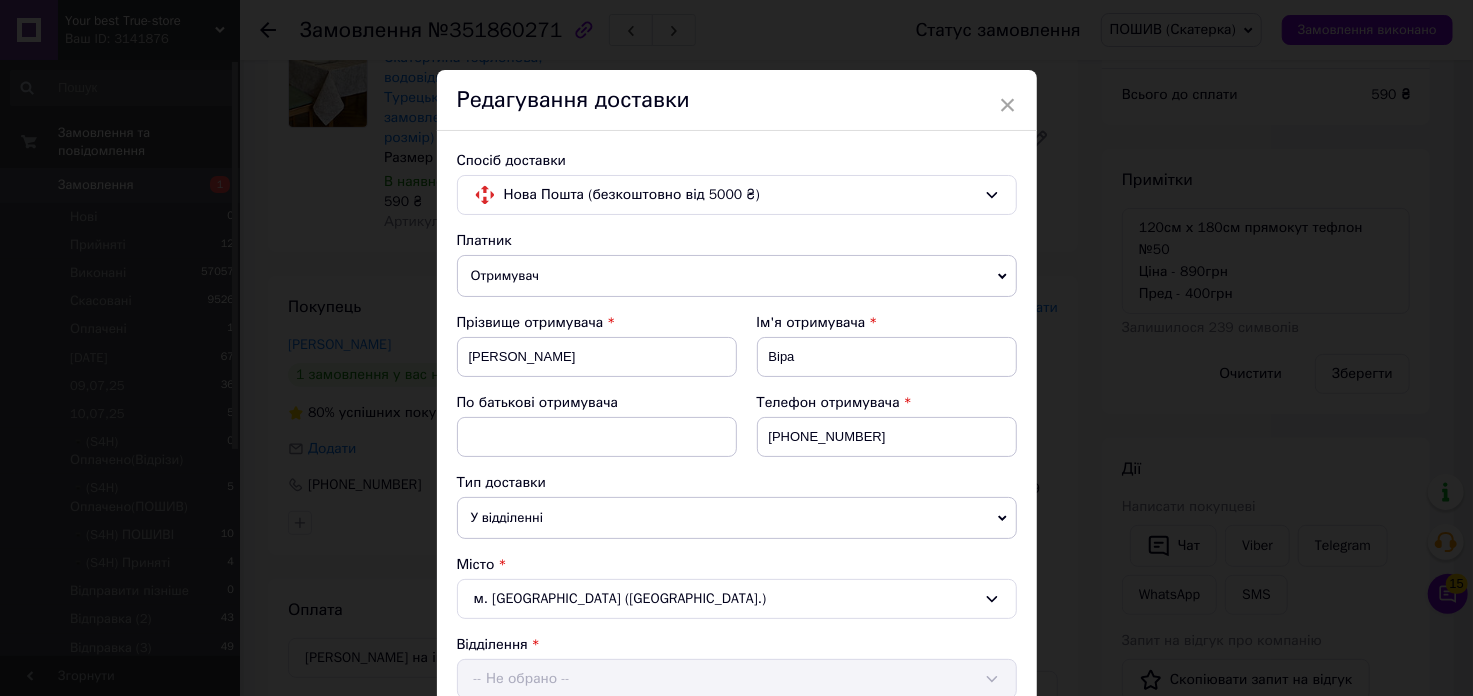 scroll, scrollTop: 222, scrollLeft: 0, axis: vertical 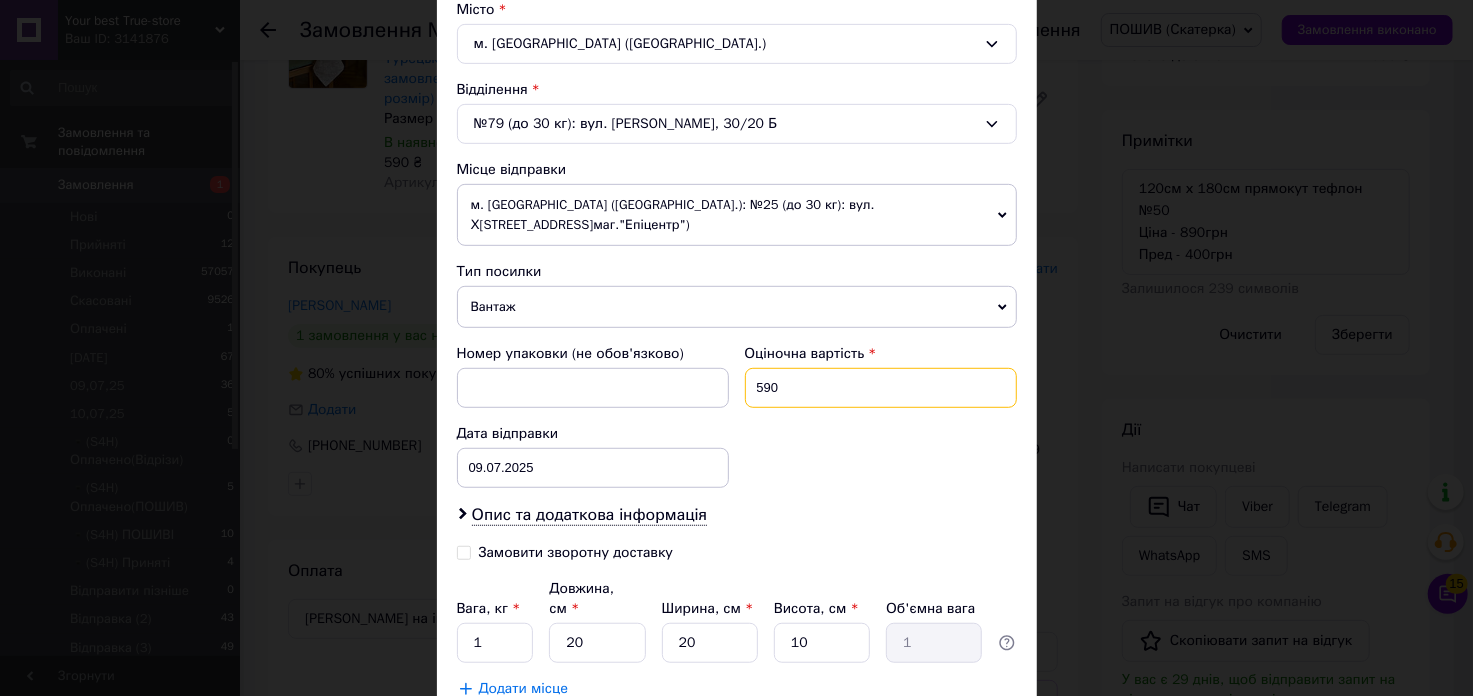click on "590" at bounding box center [881, 388] 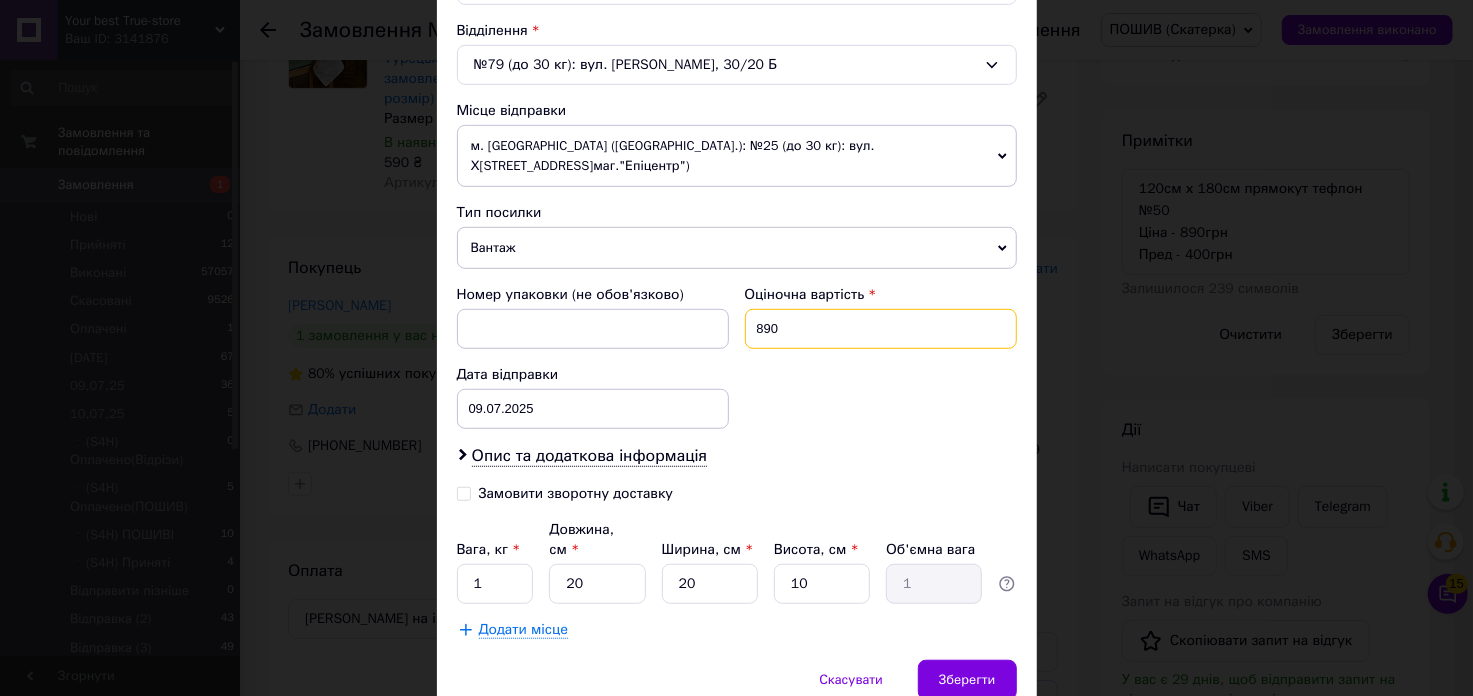 scroll, scrollTop: 670, scrollLeft: 0, axis: vertical 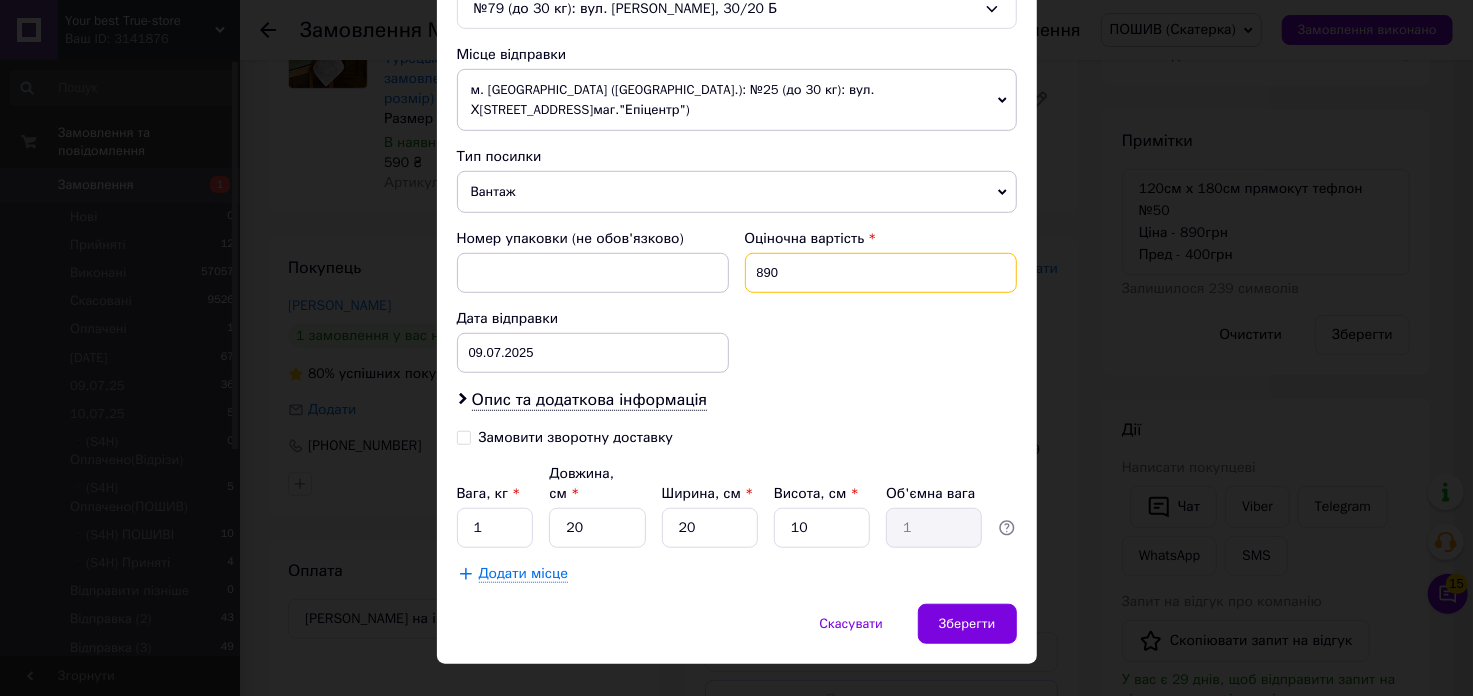 type on "890" 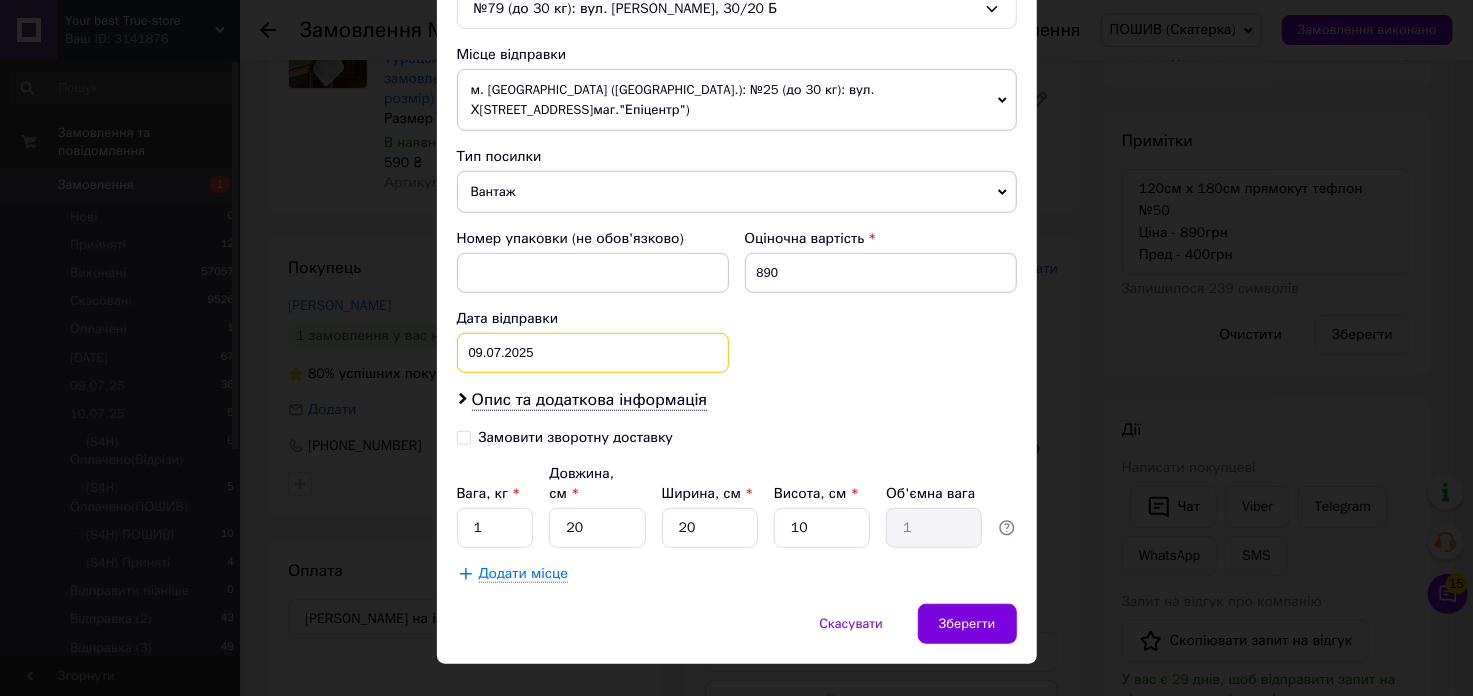 click on "[DATE] < 2025 > < Июль > Пн Вт Ср Чт Пт Сб Вс 30 1 2 3 4 5 6 7 8 9 10 11 12 13 14 15 16 17 18 19 20 21 22 23 24 25 26 27 28 29 30 31 1 2 3 4 5 6 7 8 9 10" at bounding box center (593, 353) 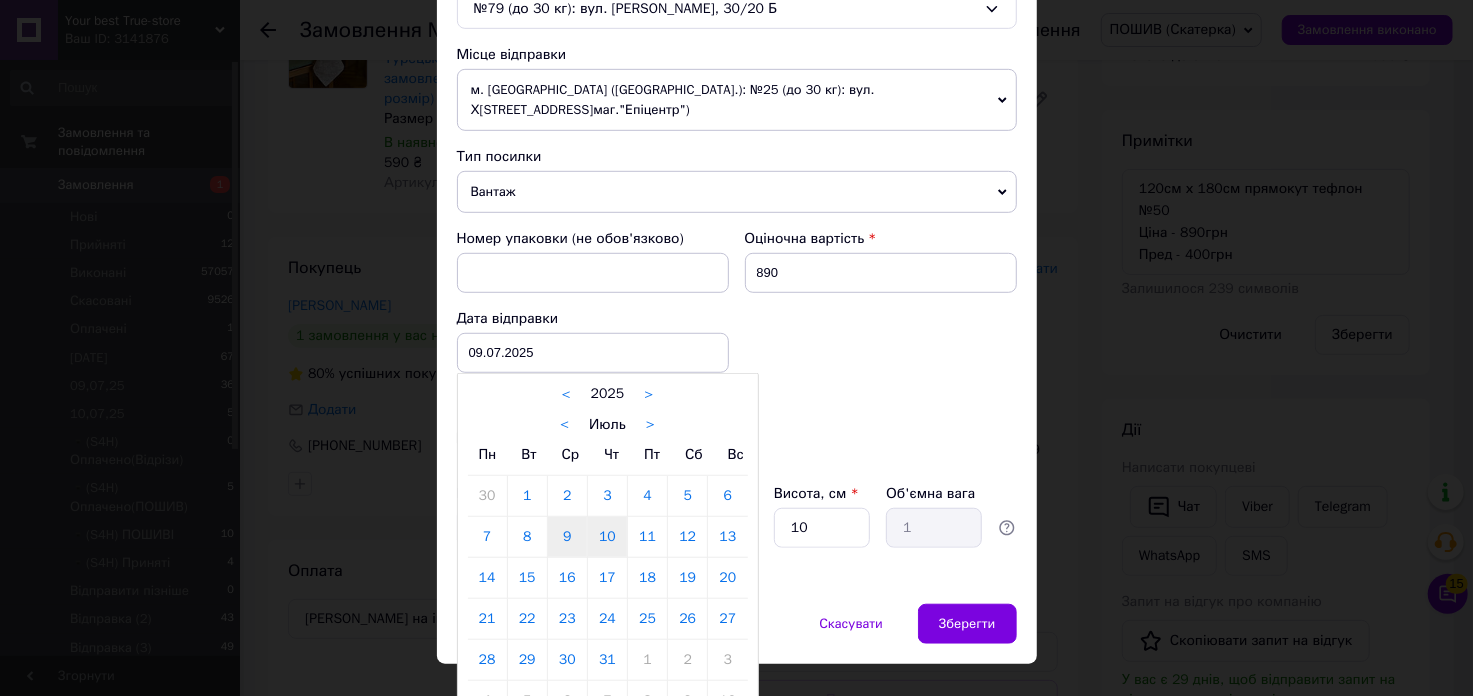 click on "10" at bounding box center (607, 537) 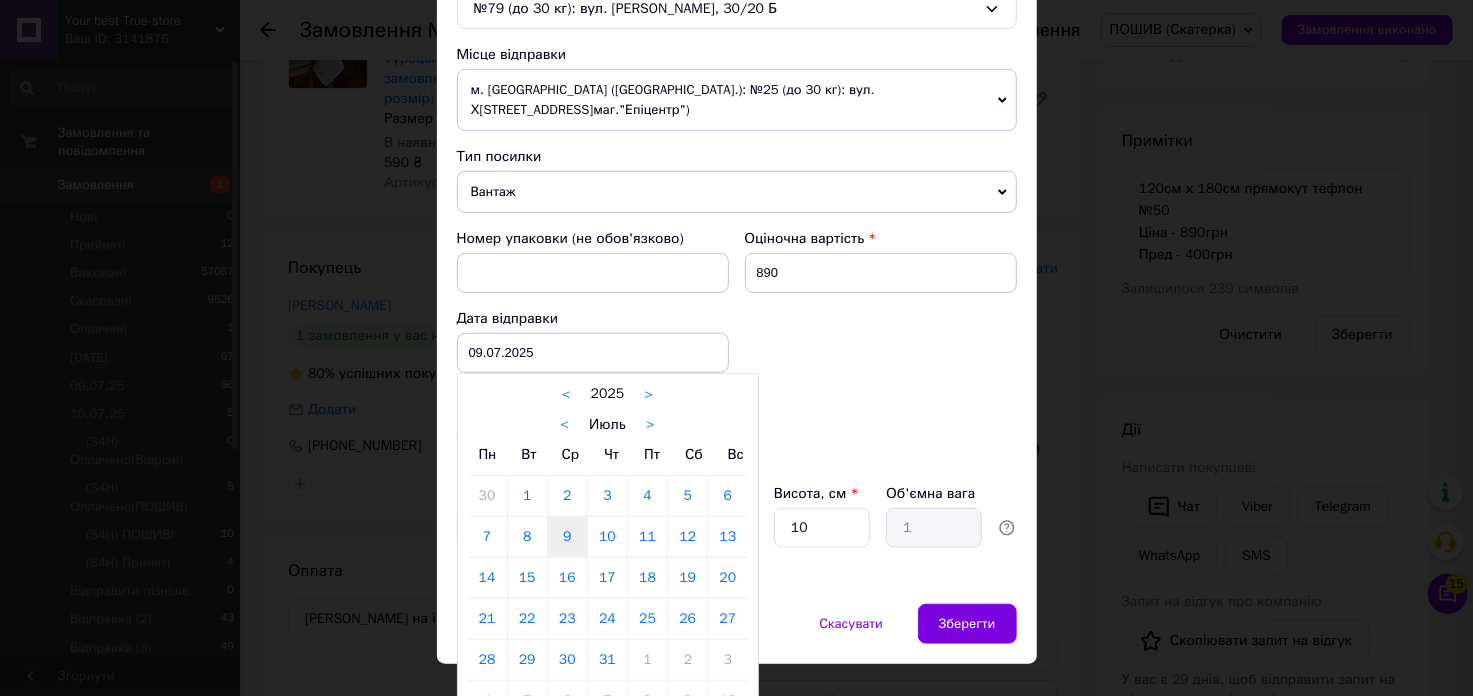 type on "10.07.2025" 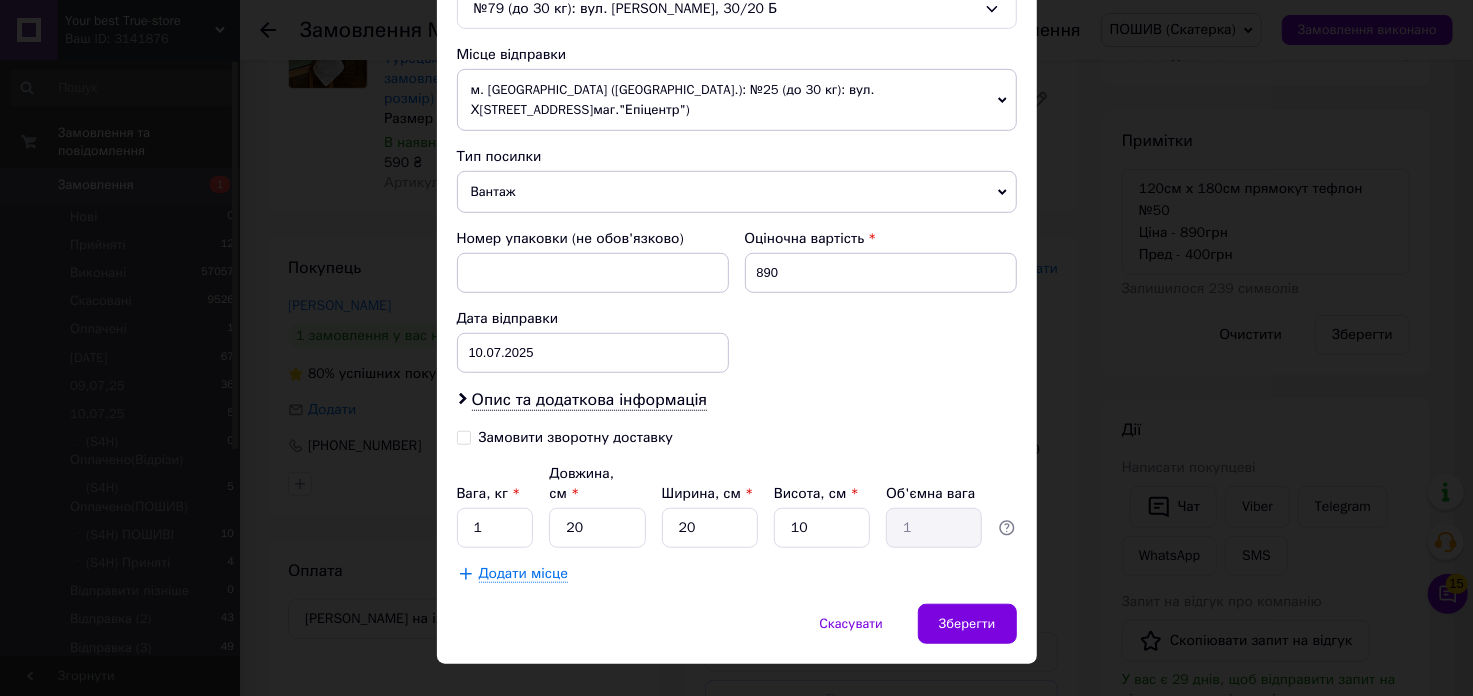 click on "Замовити зворотну доставку" at bounding box center [464, 436] 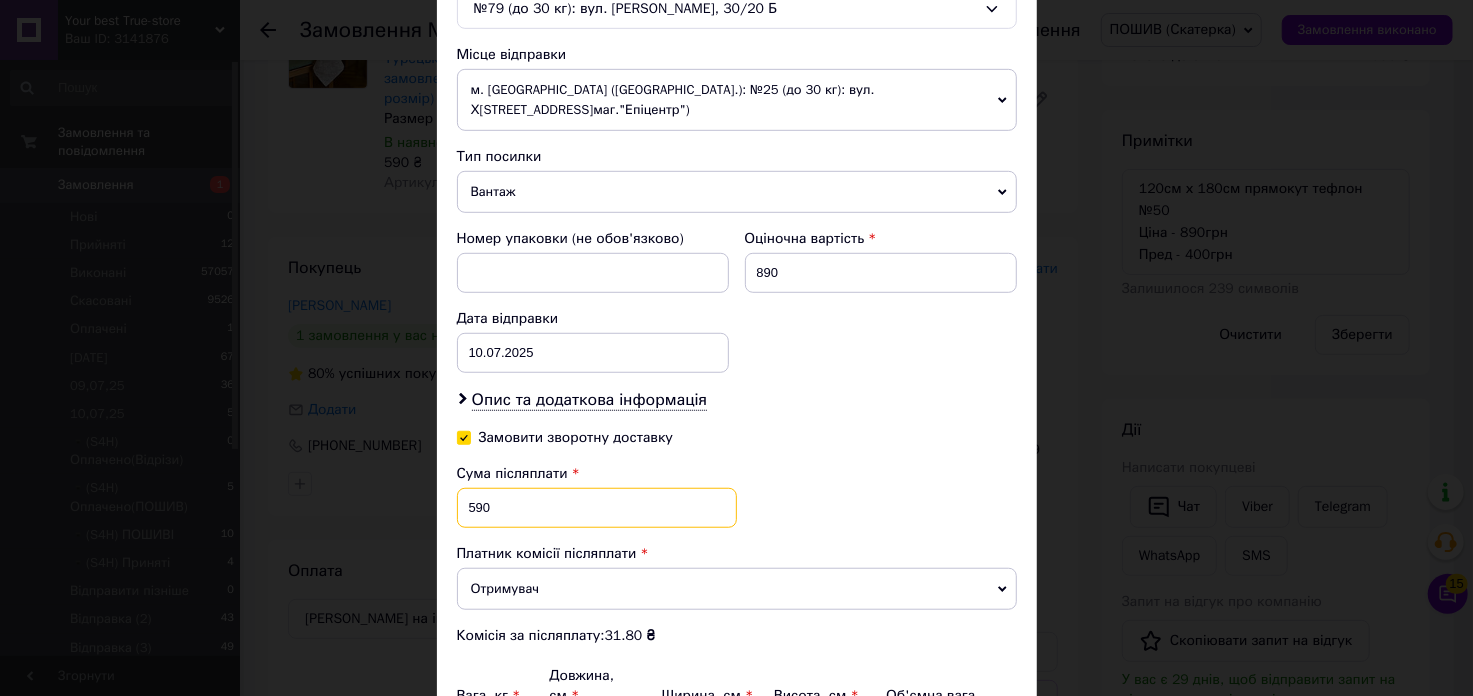 click on "590" at bounding box center (597, 508) 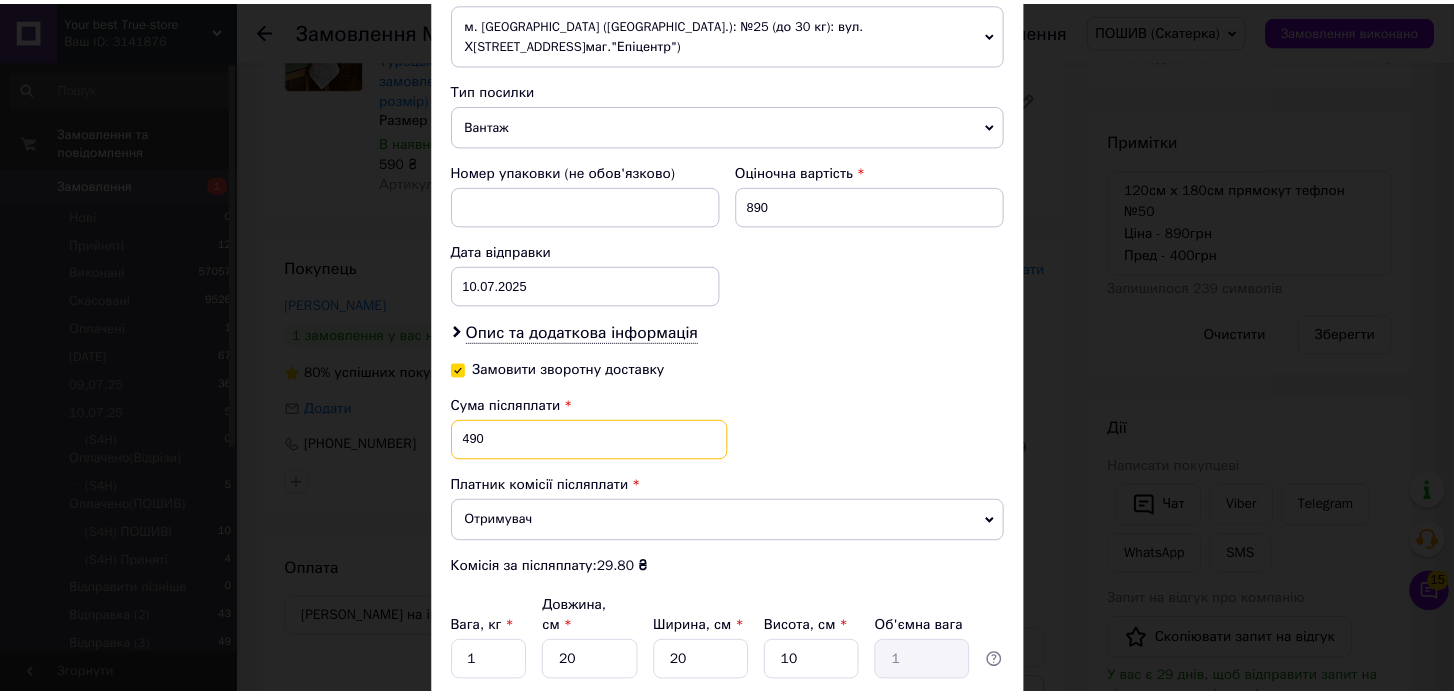 scroll, scrollTop: 872, scrollLeft: 0, axis: vertical 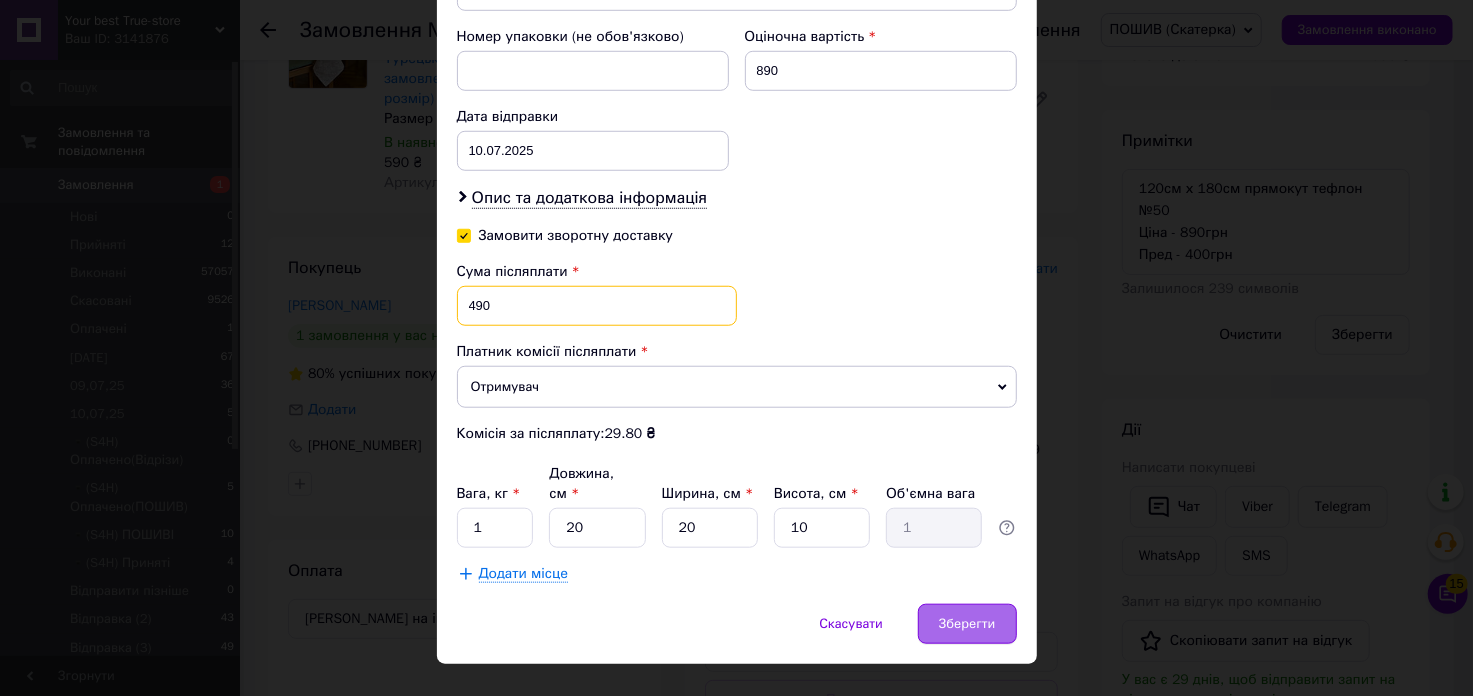 type on "490" 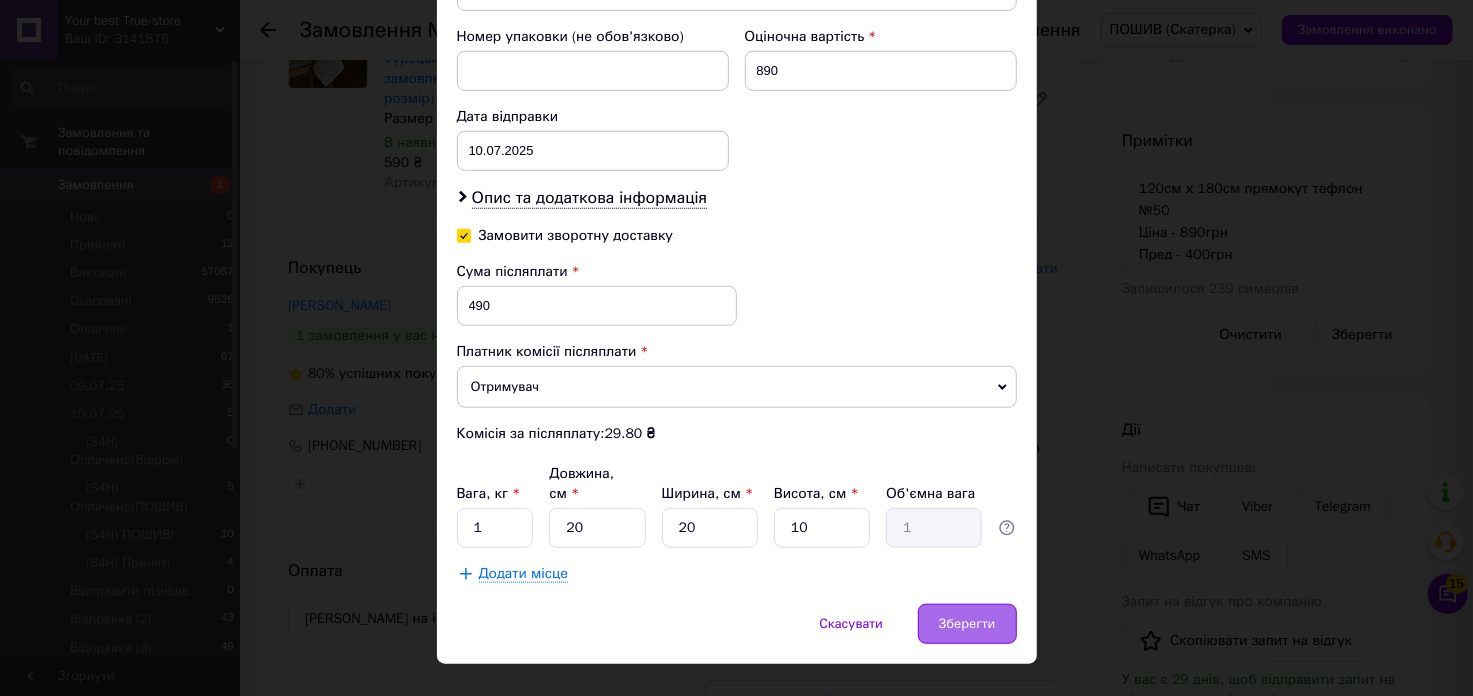 click on "Зберегти" at bounding box center (967, 624) 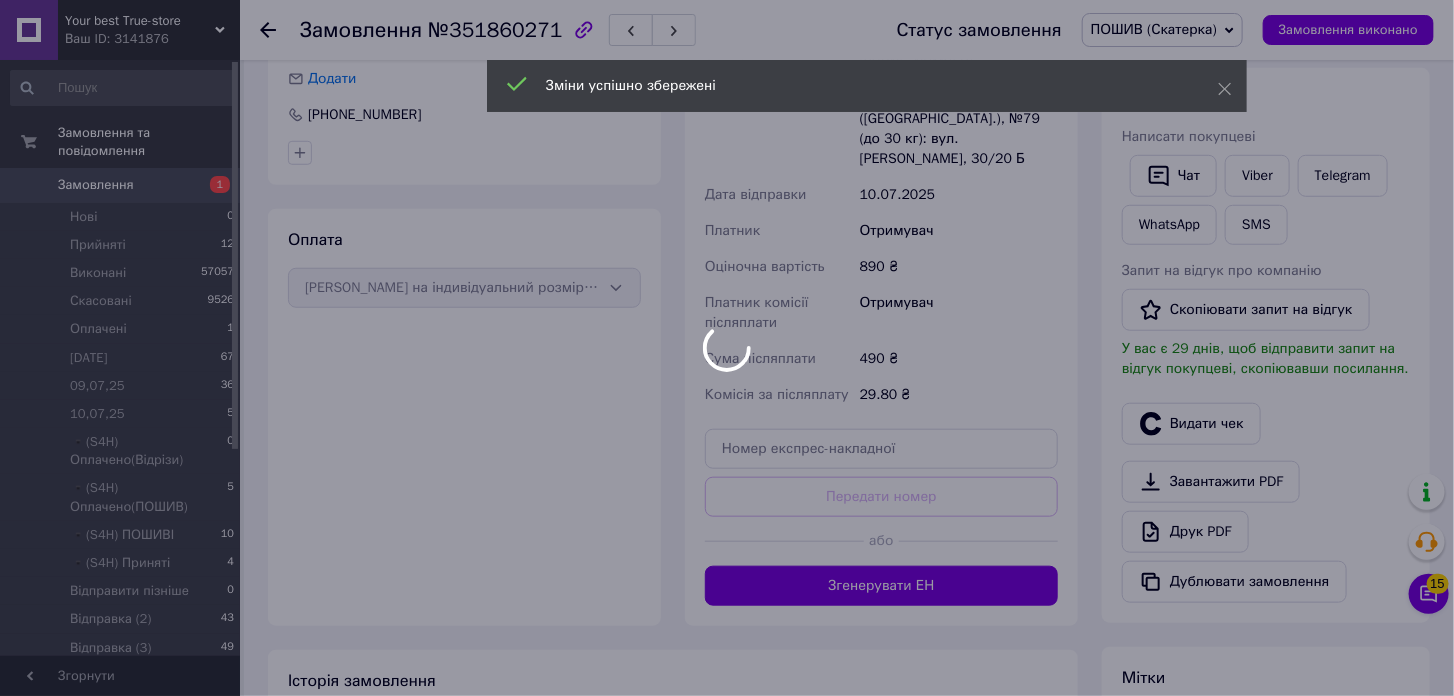 scroll, scrollTop: 555, scrollLeft: 0, axis: vertical 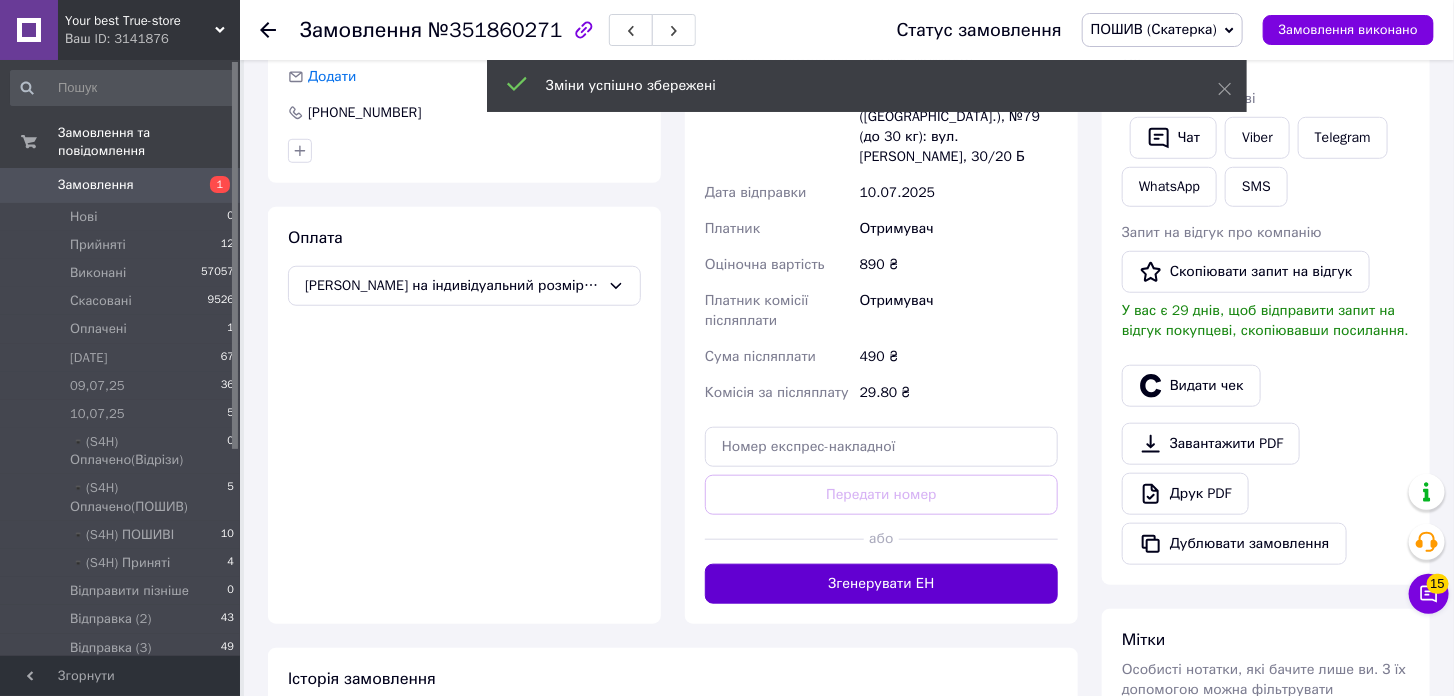 click on "Згенерувати ЕН" at bounding box center (881, 584) 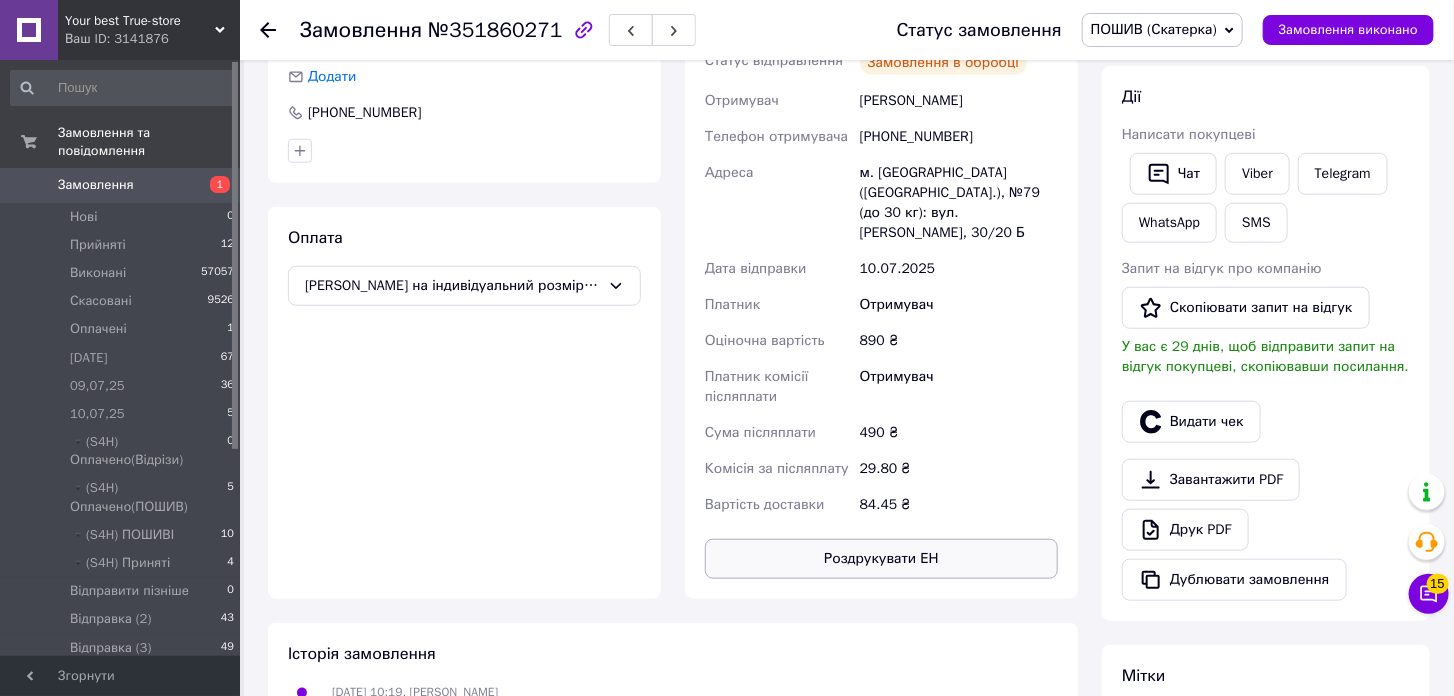 click on "Роздрукувати ЕН" at bounding box center [881, 559] 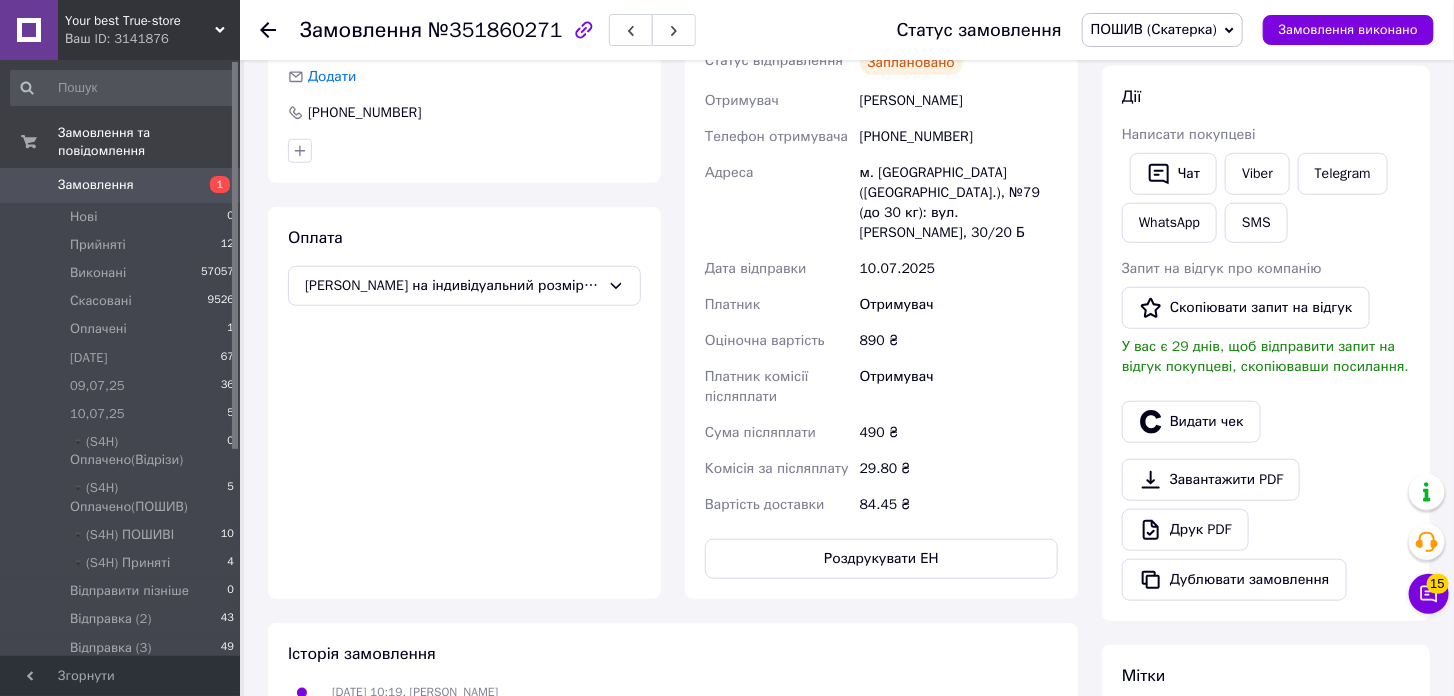 click on "ПОШИВ (Скатерка)" at bounding box center (1154, 29) 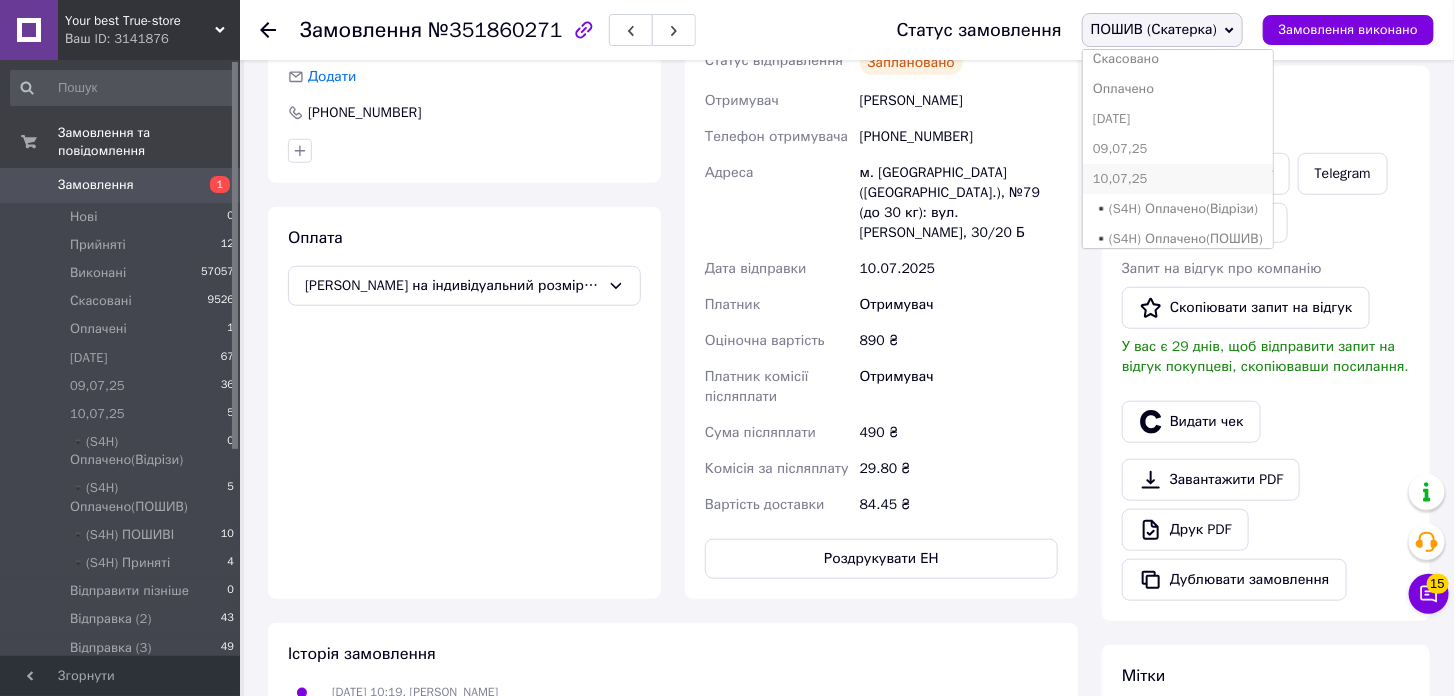 scroll, scrollTop: 111, scrollLeft: 0, axis: vertical 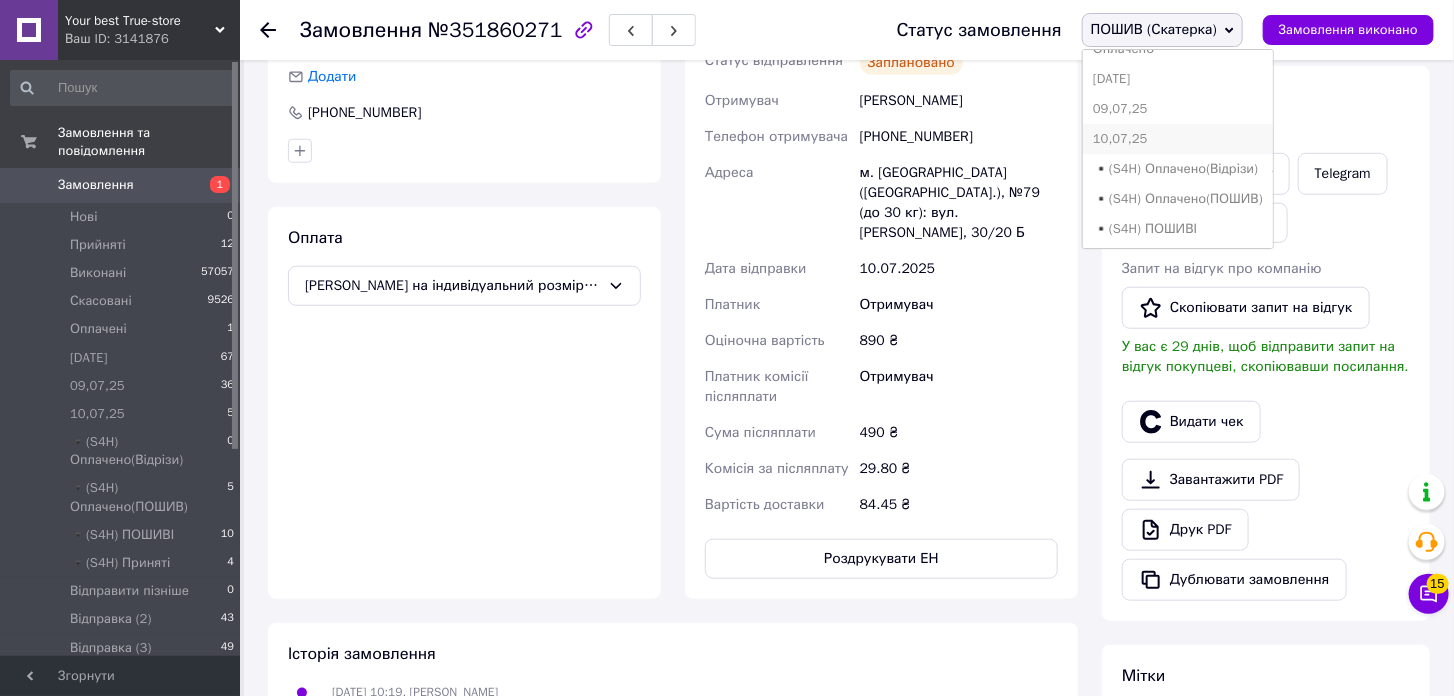 click on "10,07,25" at bounding box center [1178, 139] 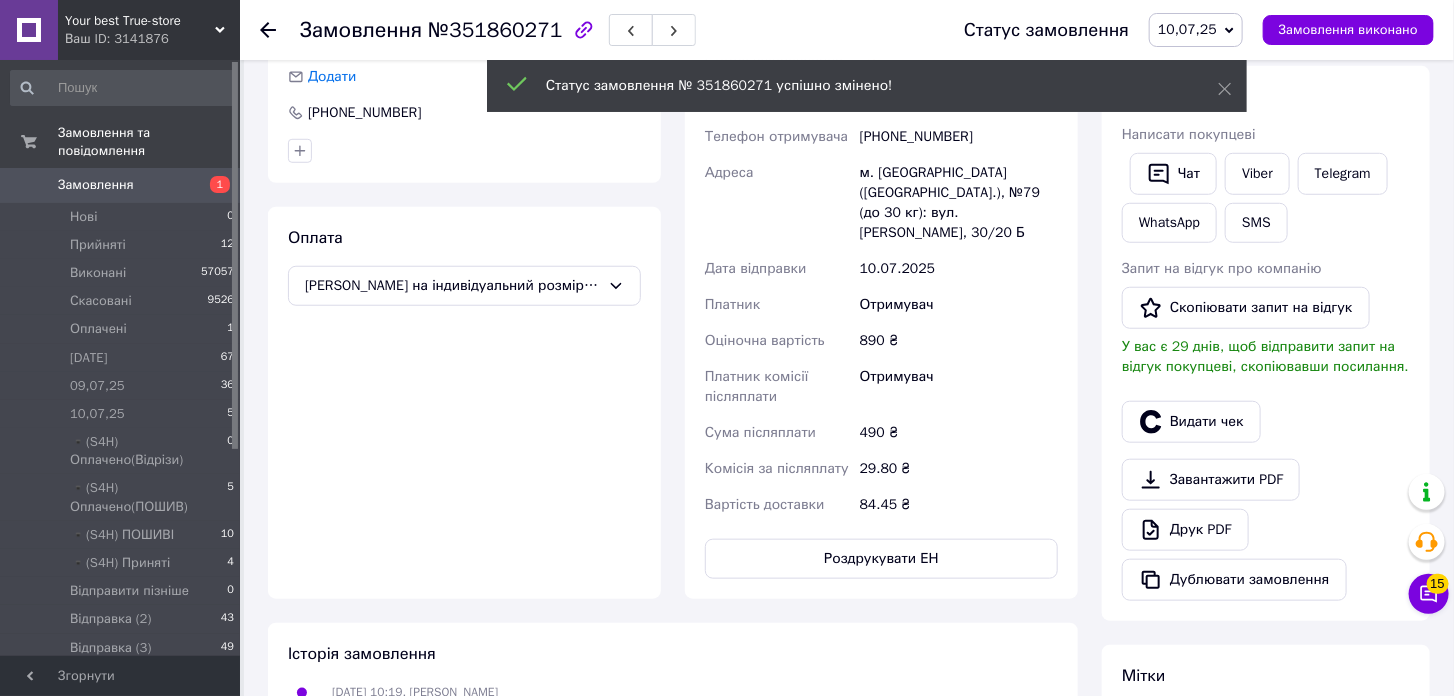 click on "1" at bounding box center [212, 185] 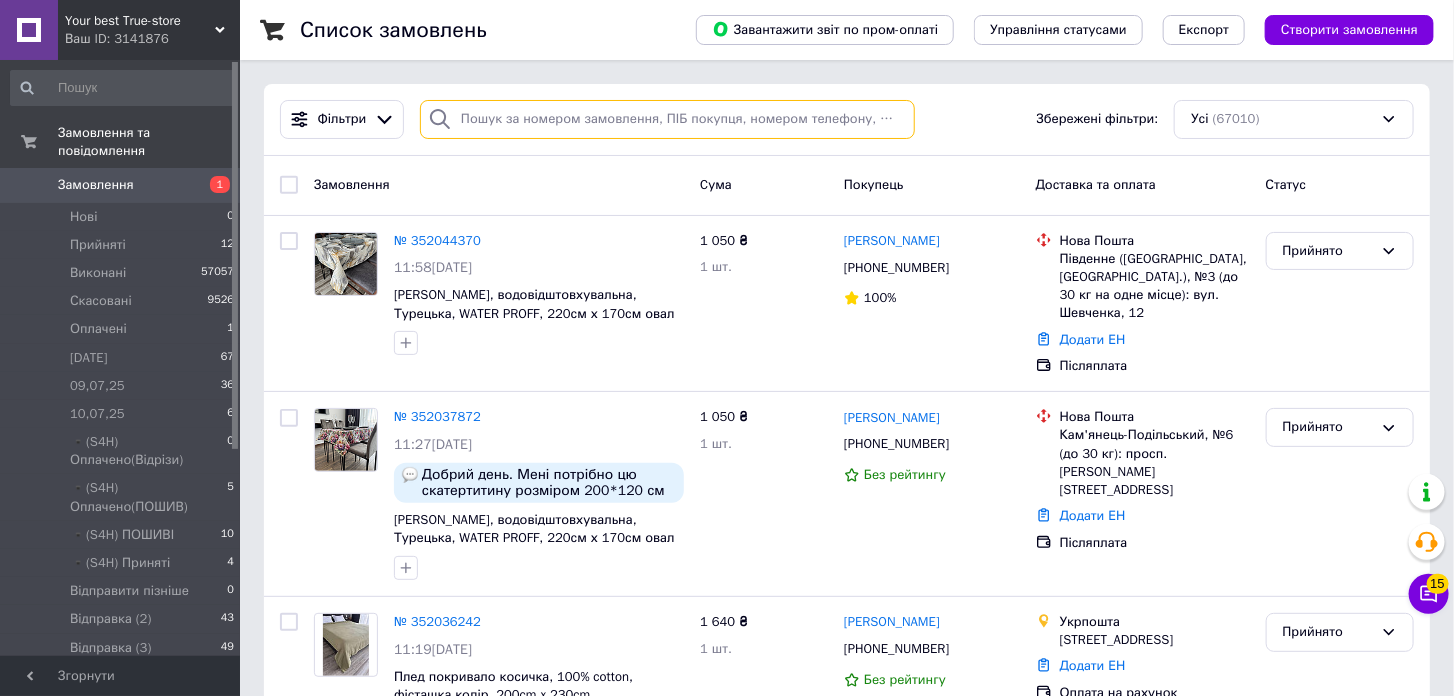 click at bounding box center (667, 119) 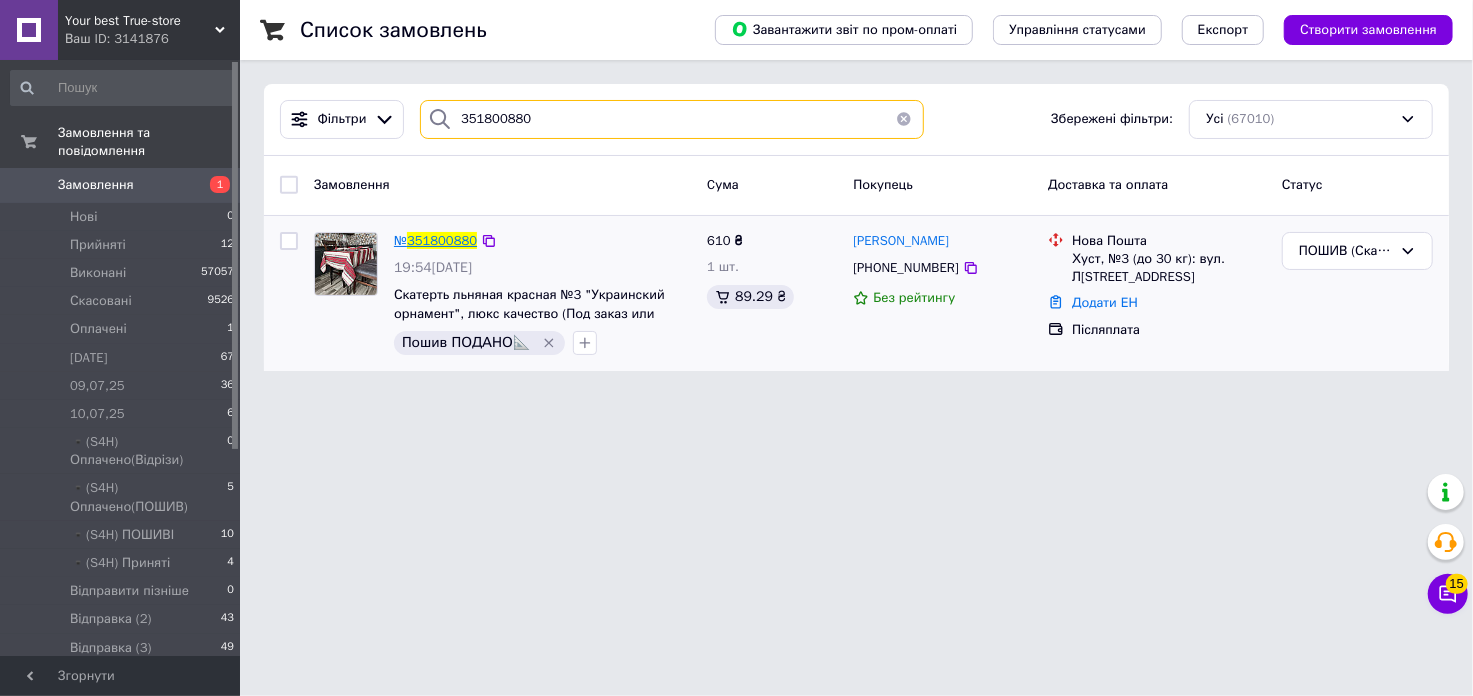 type on "351800880" 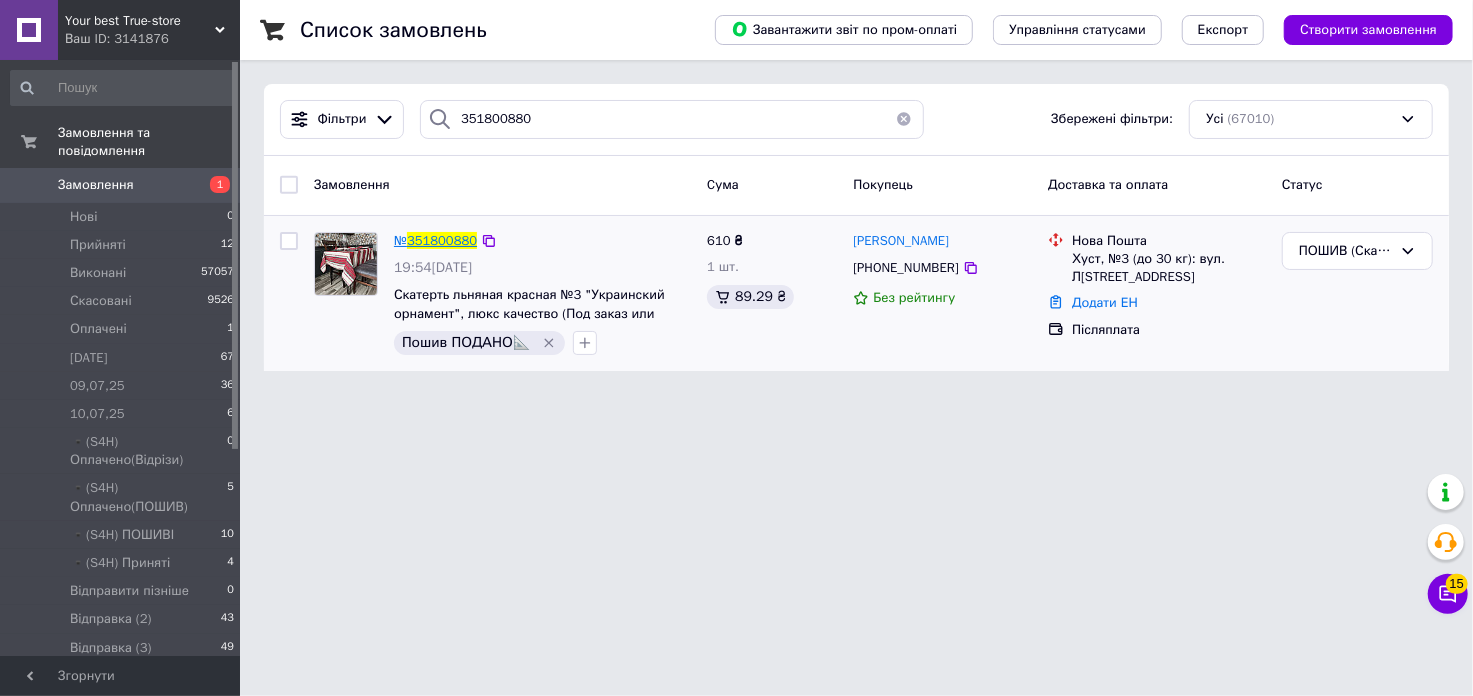 click on "351800880" at bounding box center [442, 240] 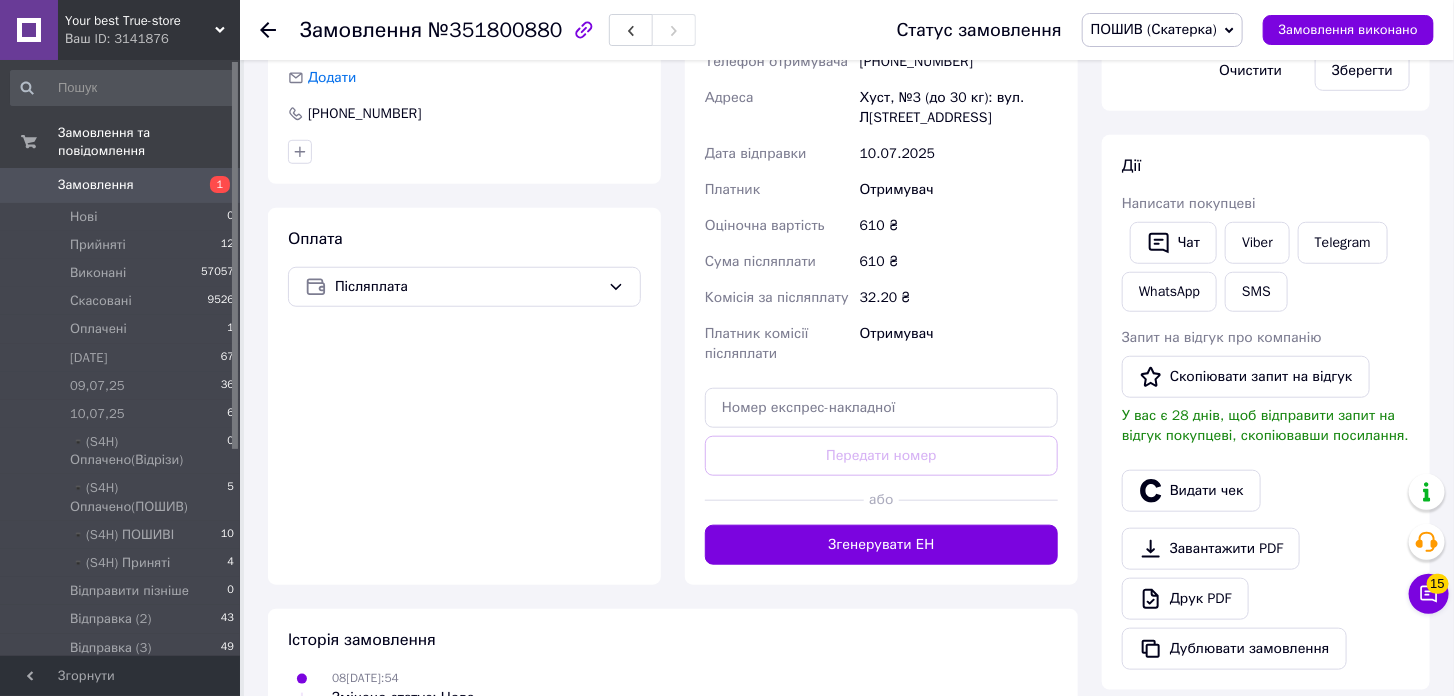 scroll, scrollTop: 555, scrollLeft: 0, axis: vertical 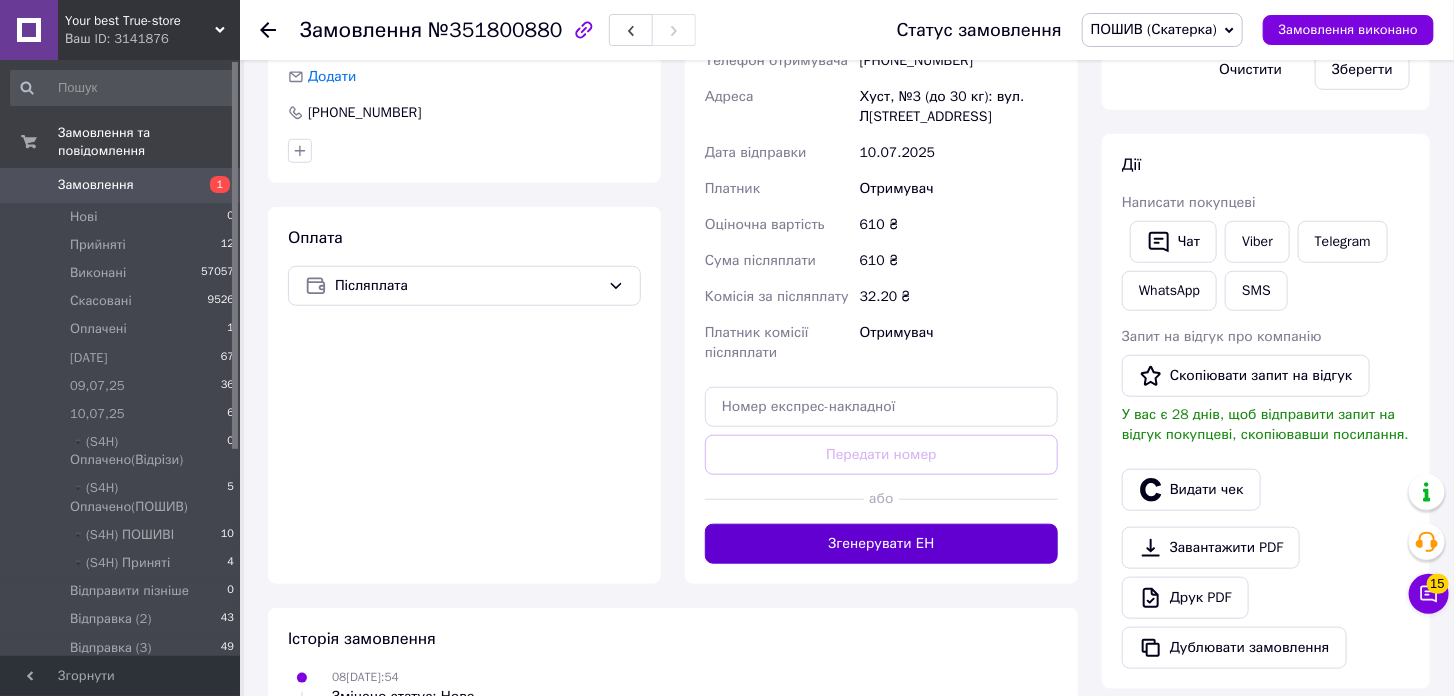 click on "Згенерувати ЕН" at bounding box center [881, 544] 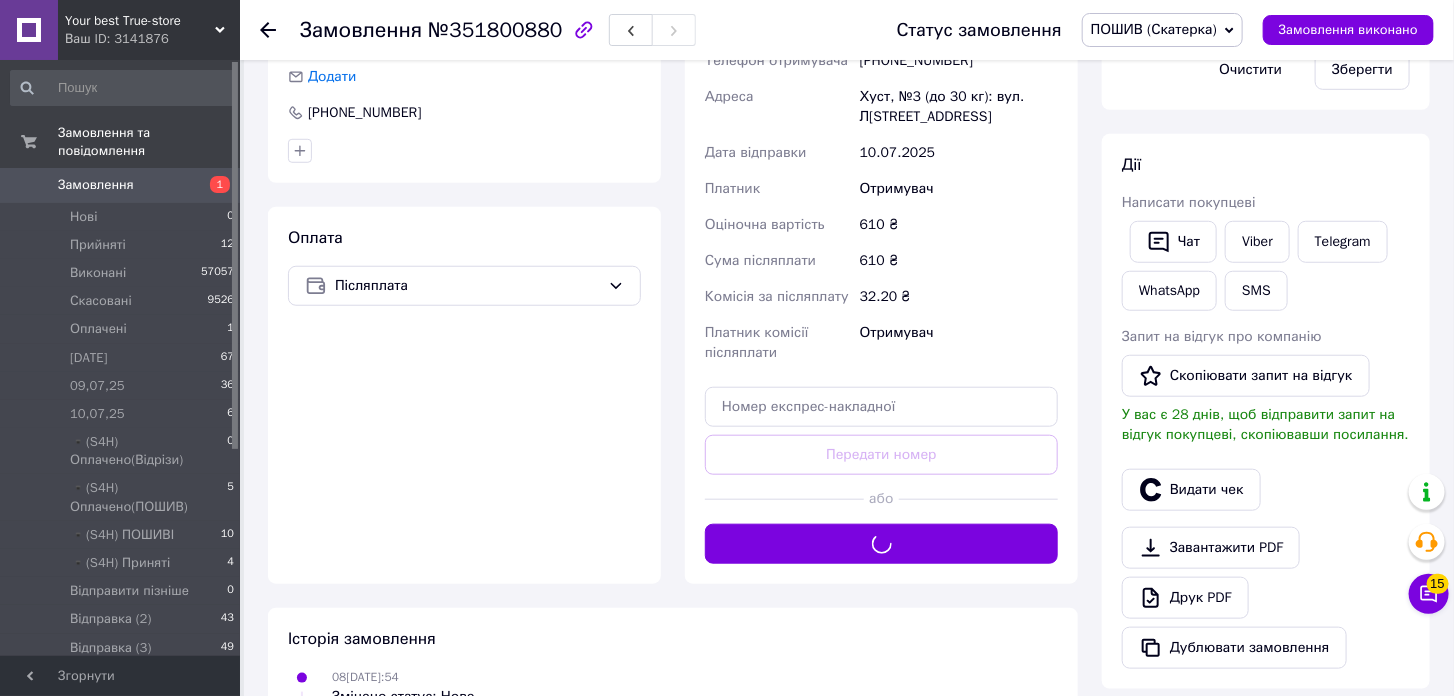 scroll, scrollTop: 666, scrollLeft: 0, axis: vertical 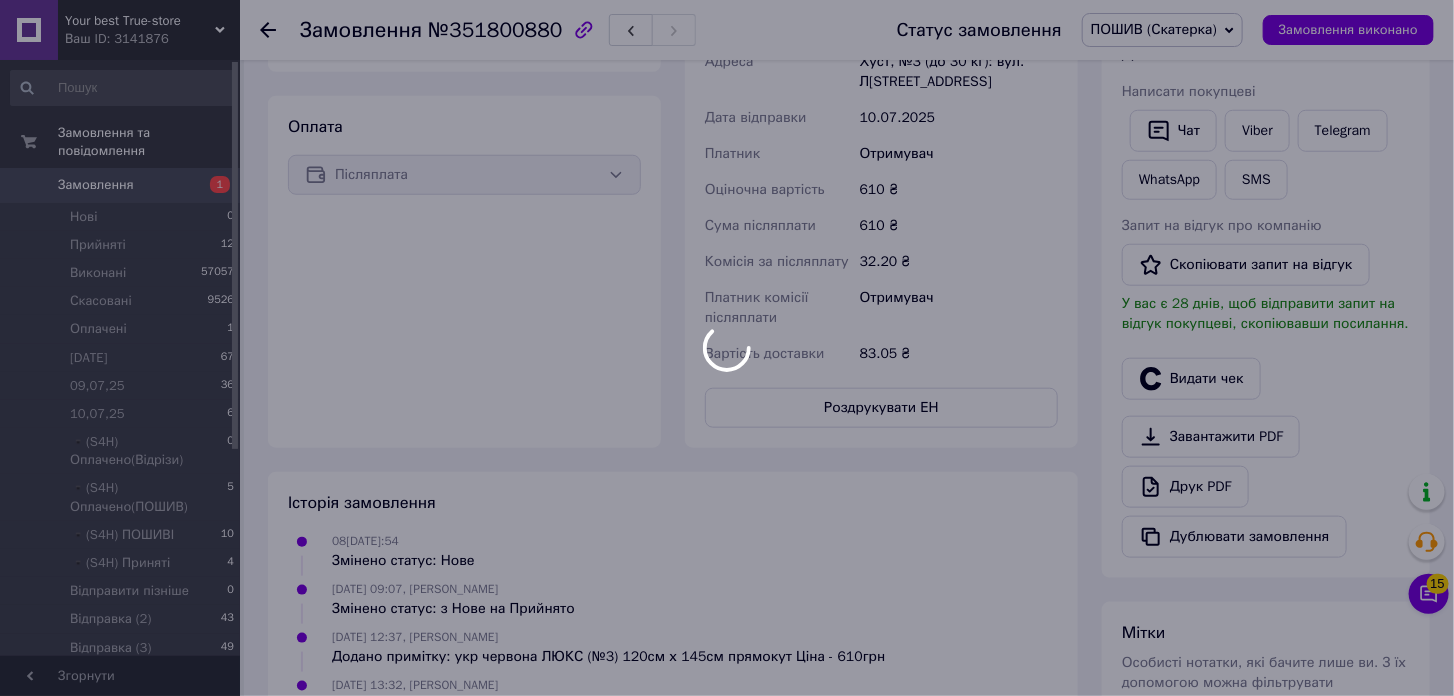 click at bounding box center [727, 348] 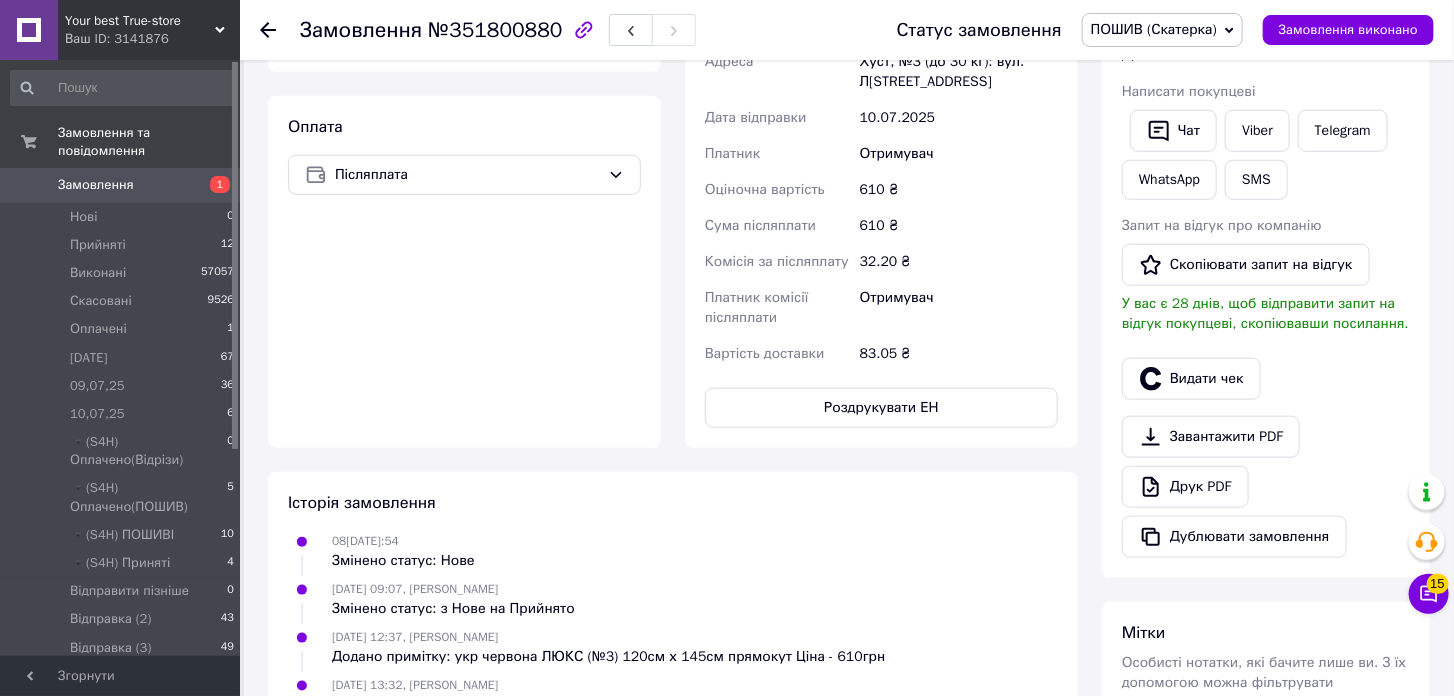click on "Роздрукувати ЕН" at bounding box center (881, 408) 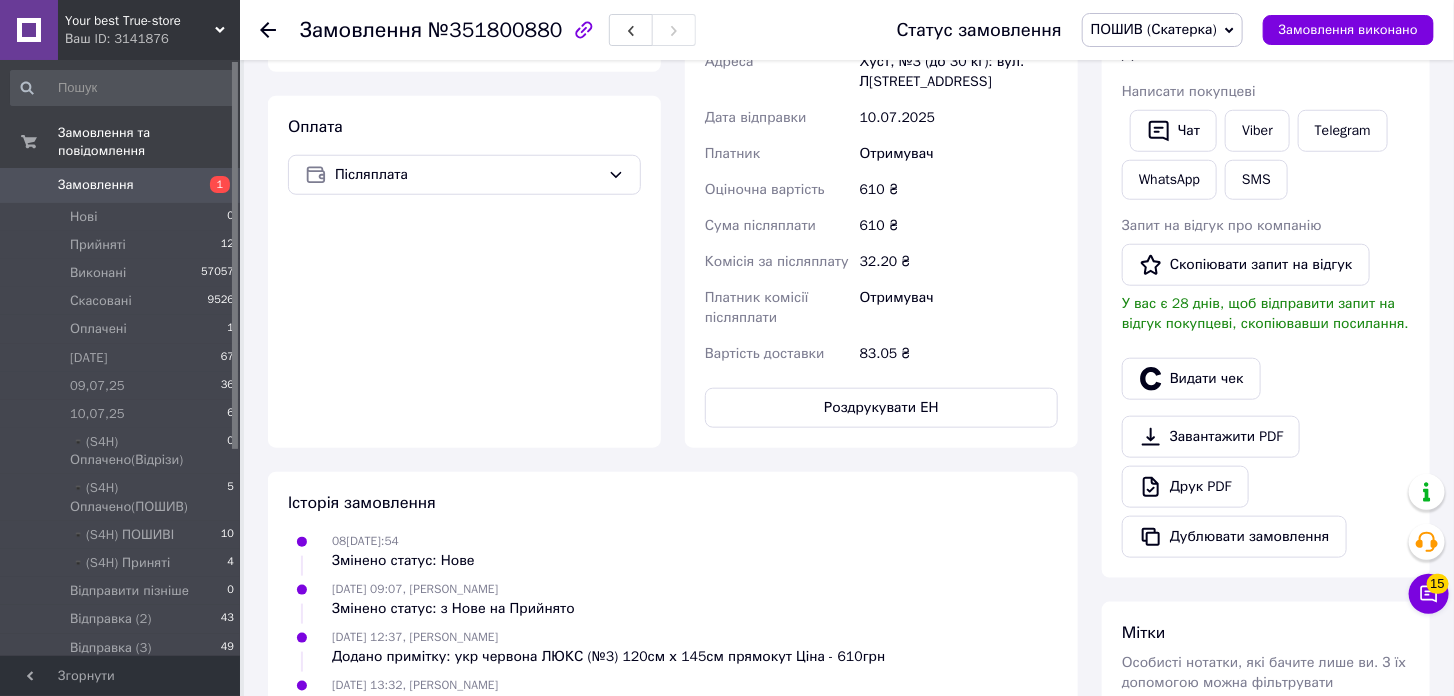 click on "ПОШИВ (Скатерка)" at bounding box center [1154, 29] 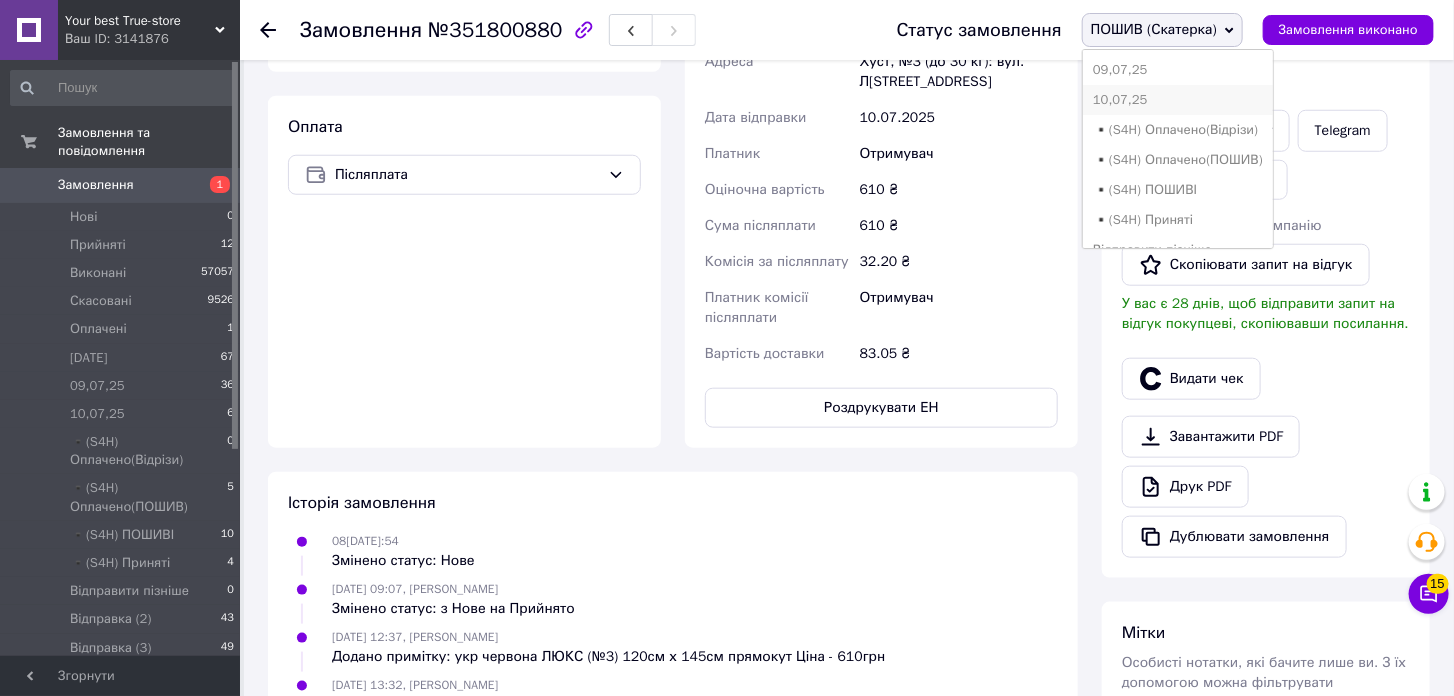 scroll, scrollTop: 111, scrollLeft: 0, axis: vertical 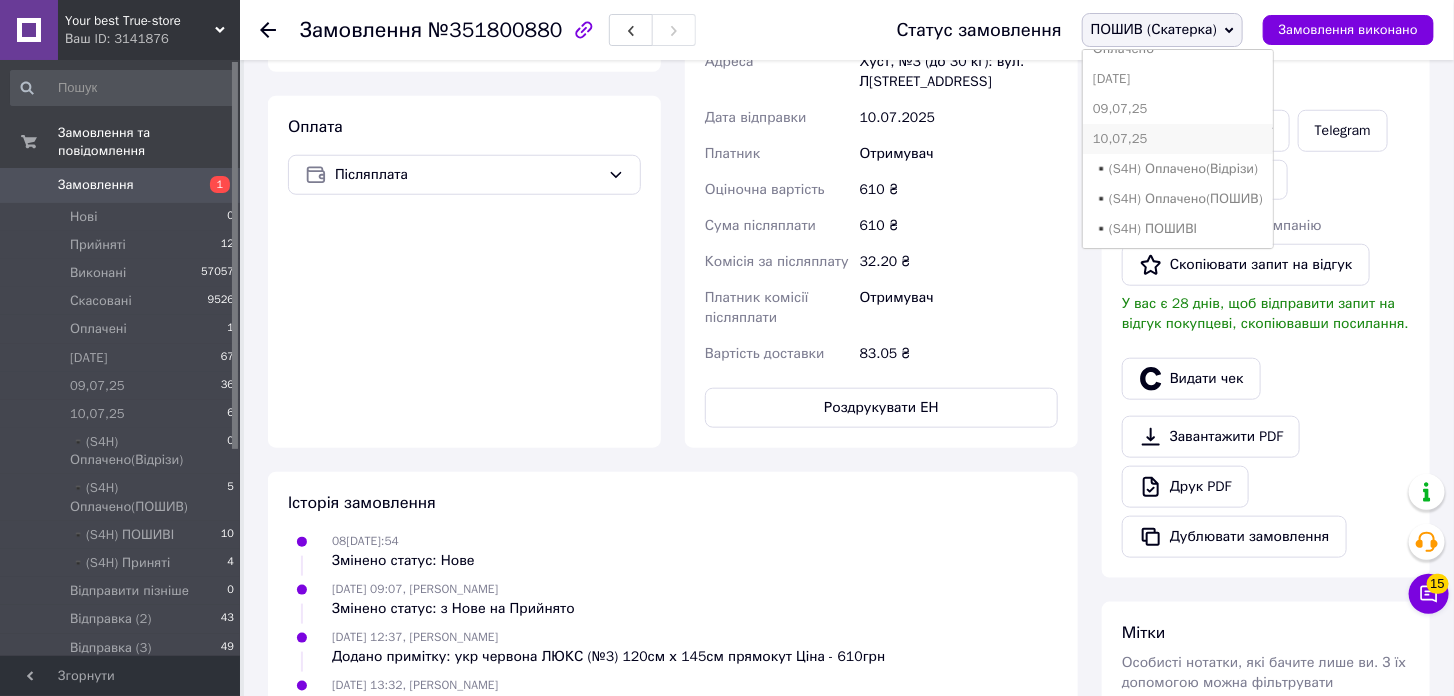 click on "10,07,25" at bounding box center (1178, 139) 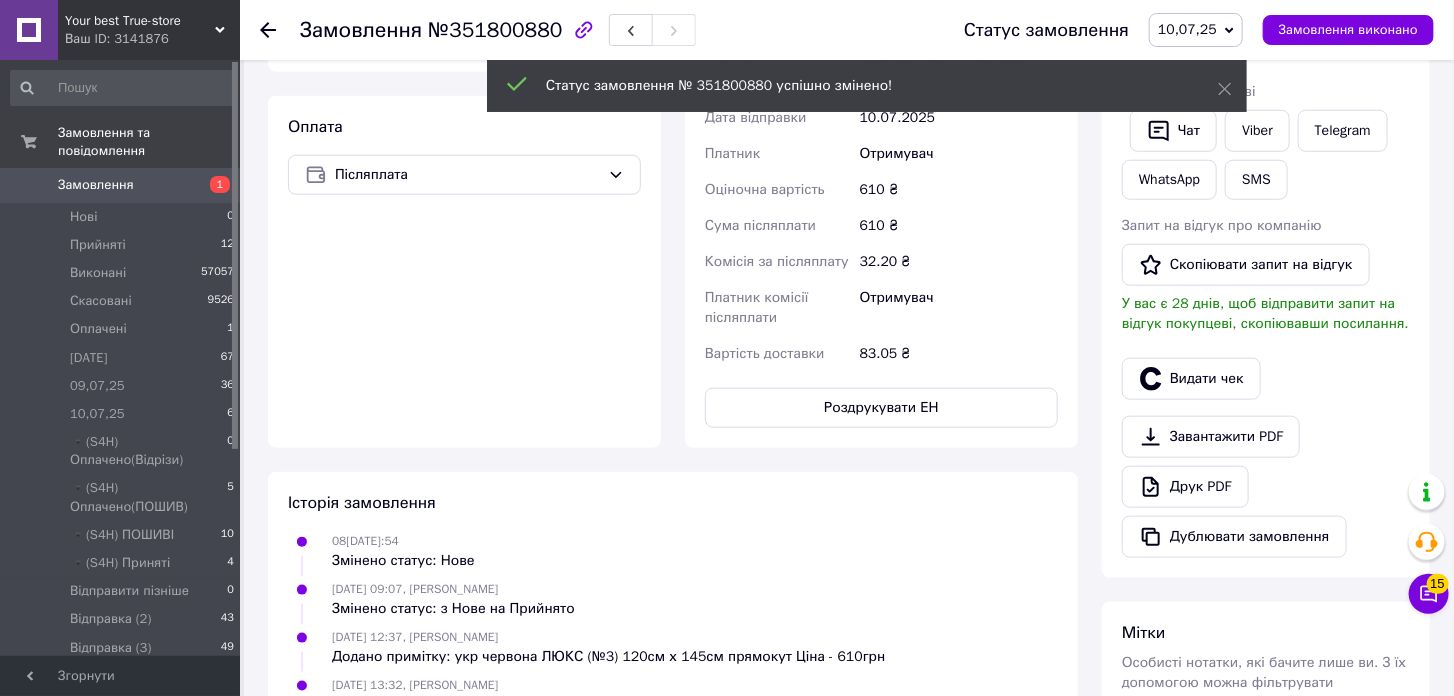 click on "Замовлення" at bounding box center [121, 185] 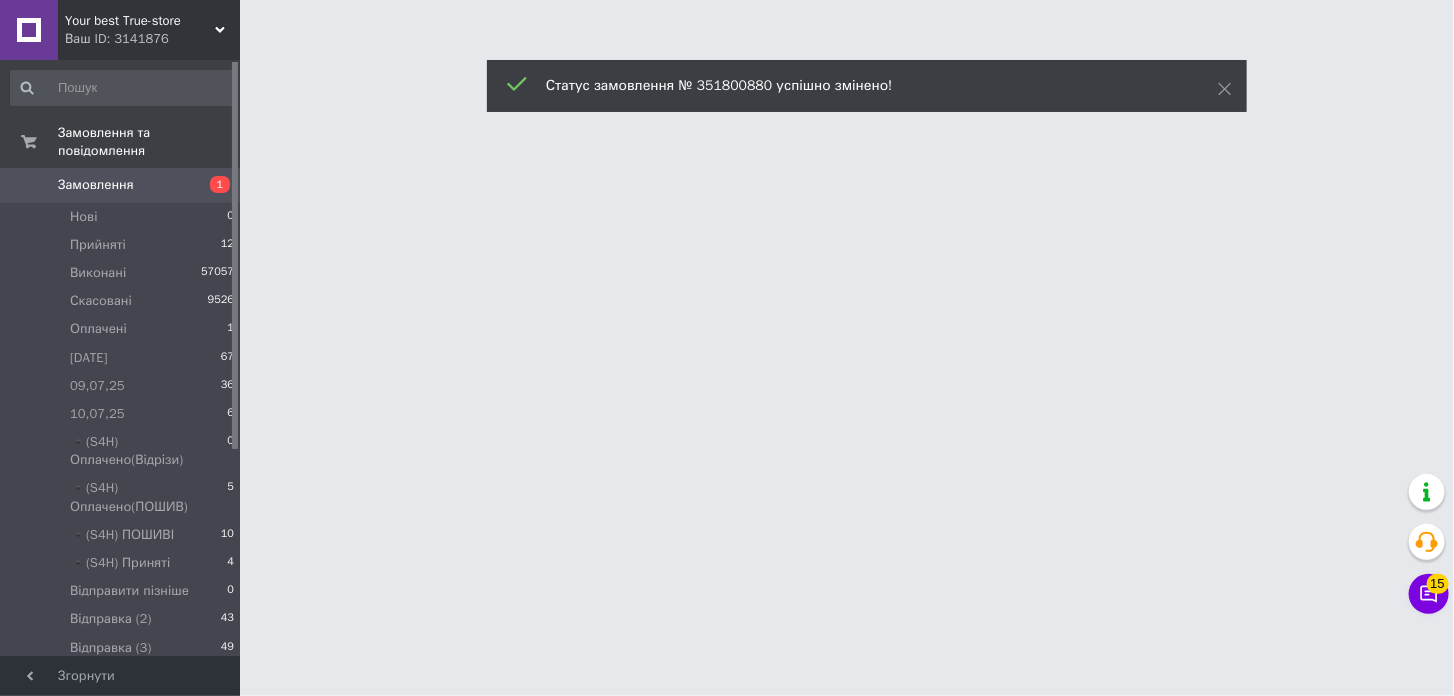 scroll, scrollTop: 0, scrollLeft: 0, axis: both 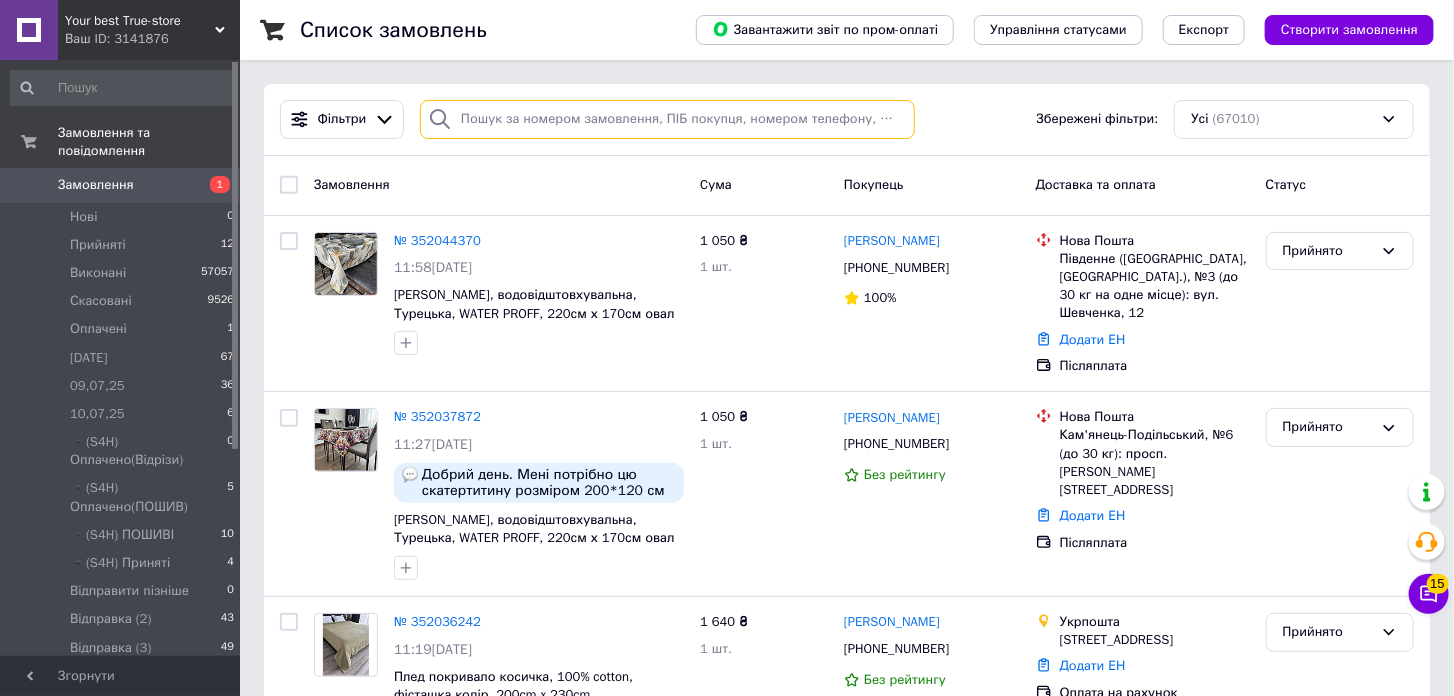 click at bounding box center (667, 119) 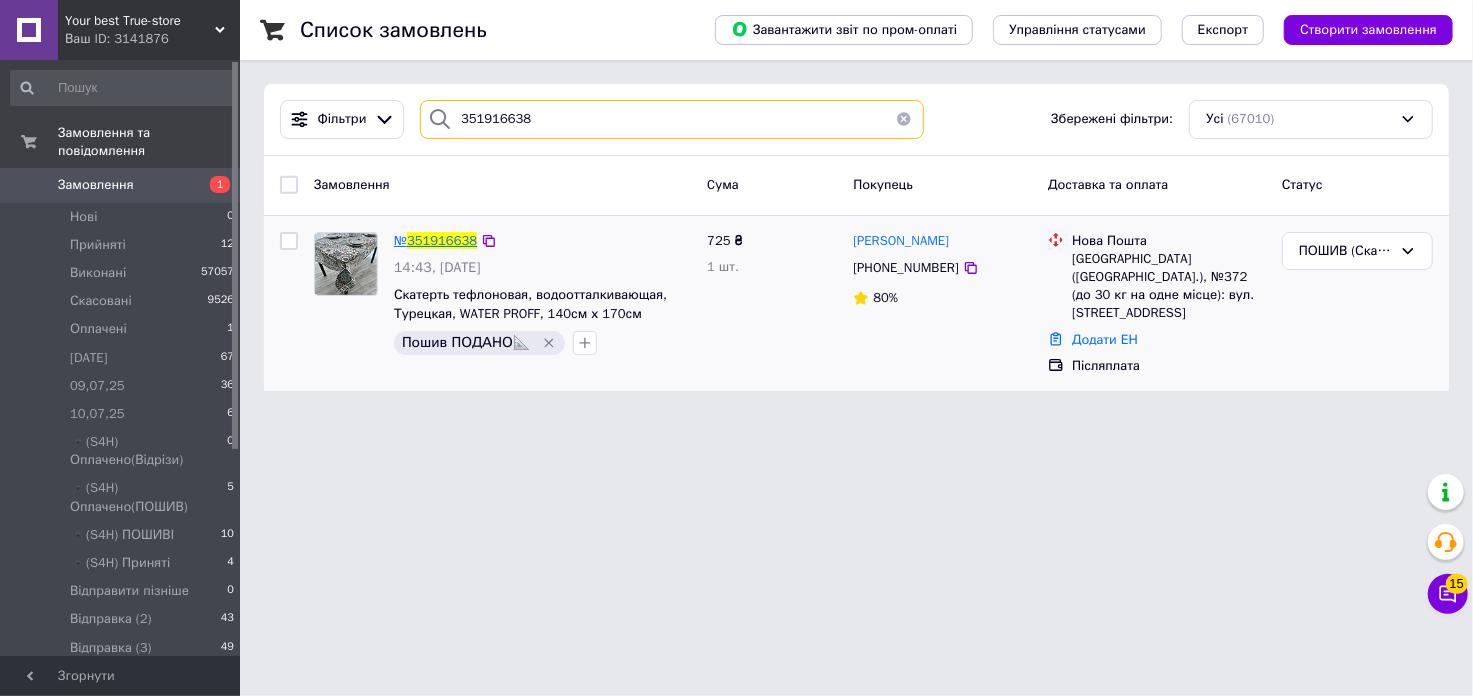 type on "351916638" 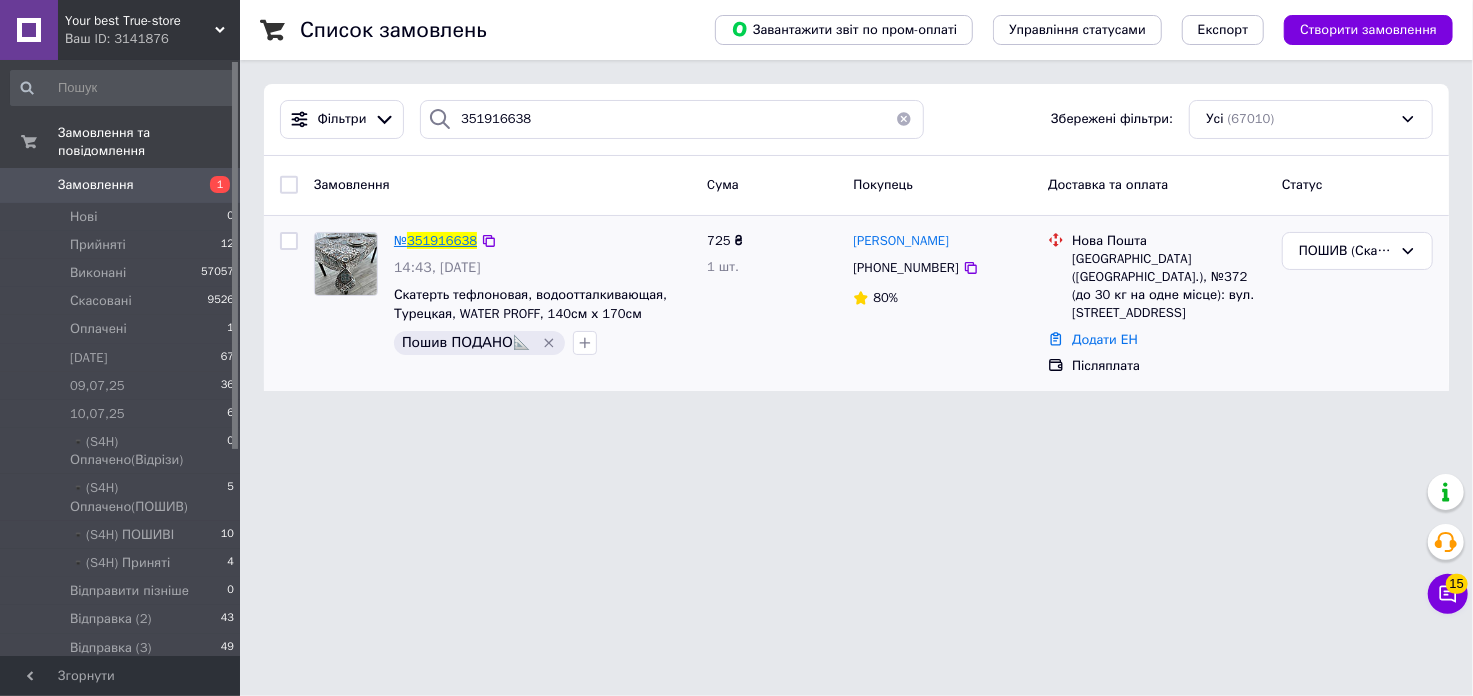 click on "351916638" at bounding box center [442, 240] 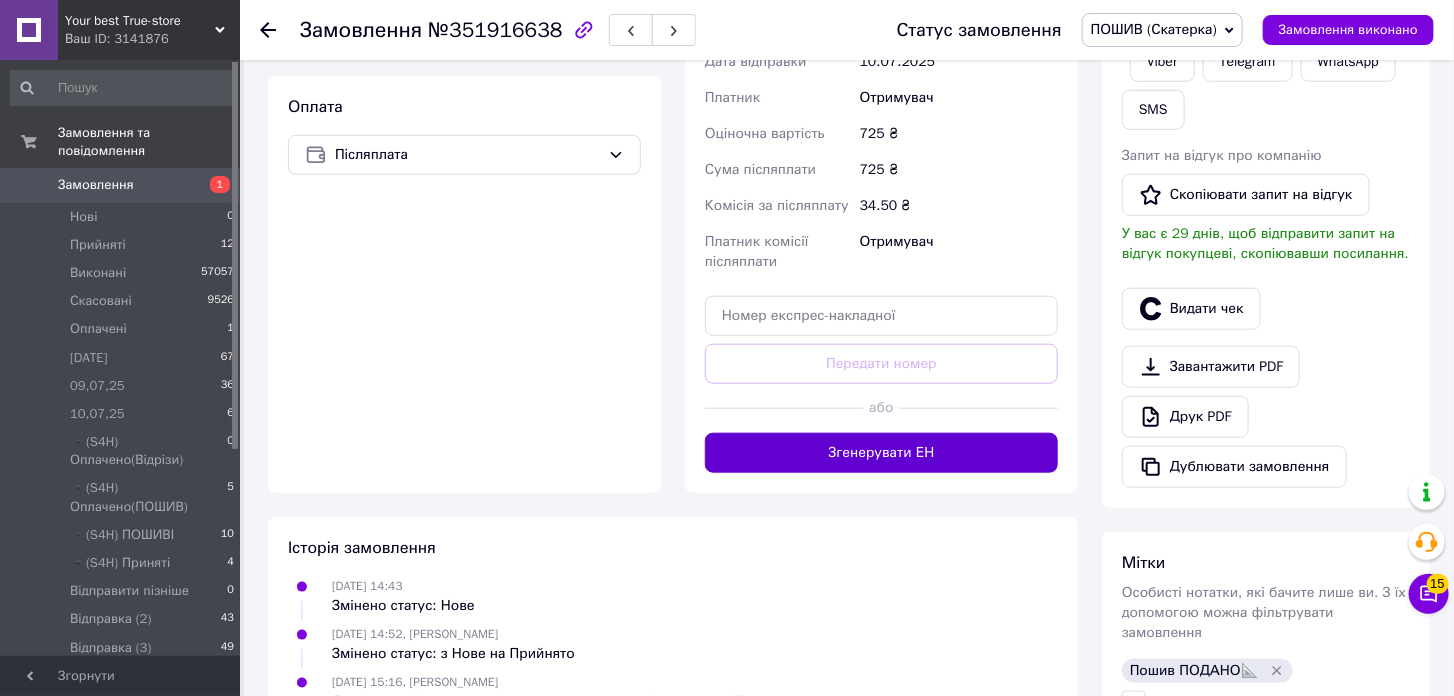 click on "Згенерувати ЕН" at bounding box center (881, 453) 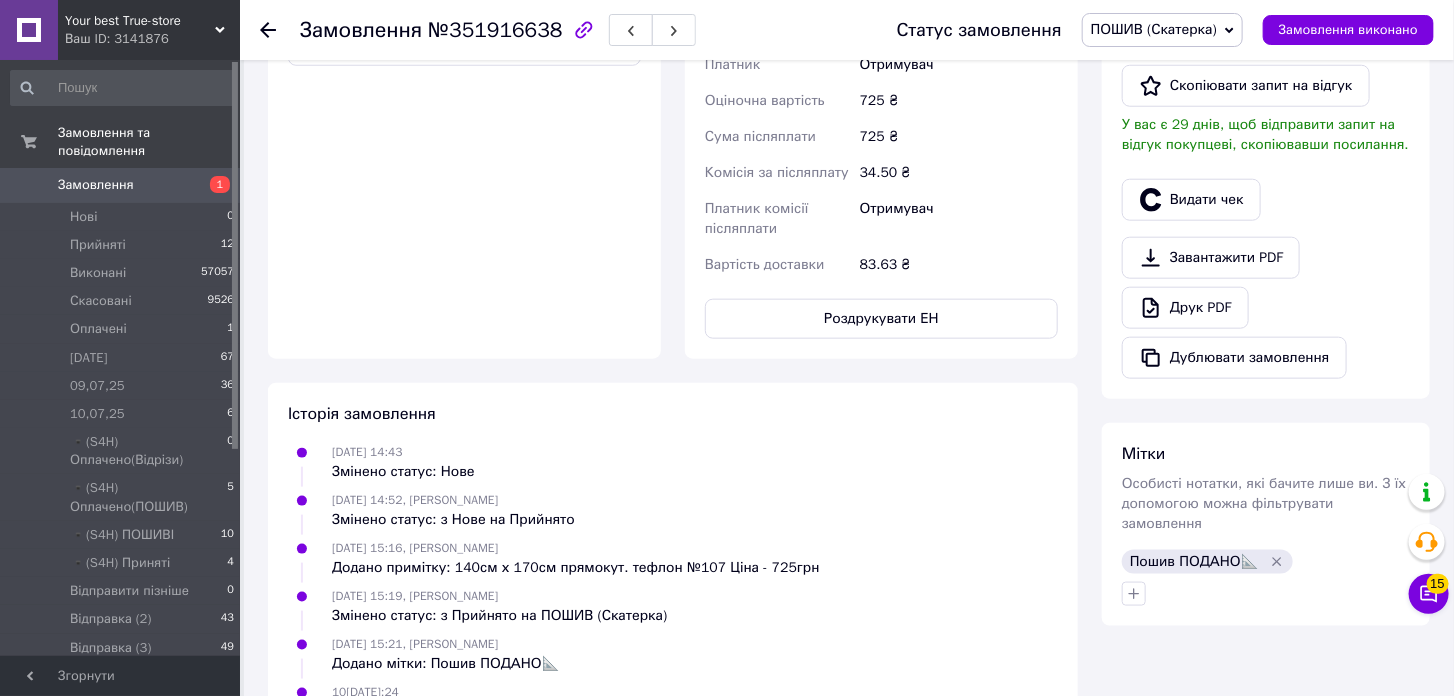 scroll, scrollTop: 777, scrollLeft: 0, axis: vertical 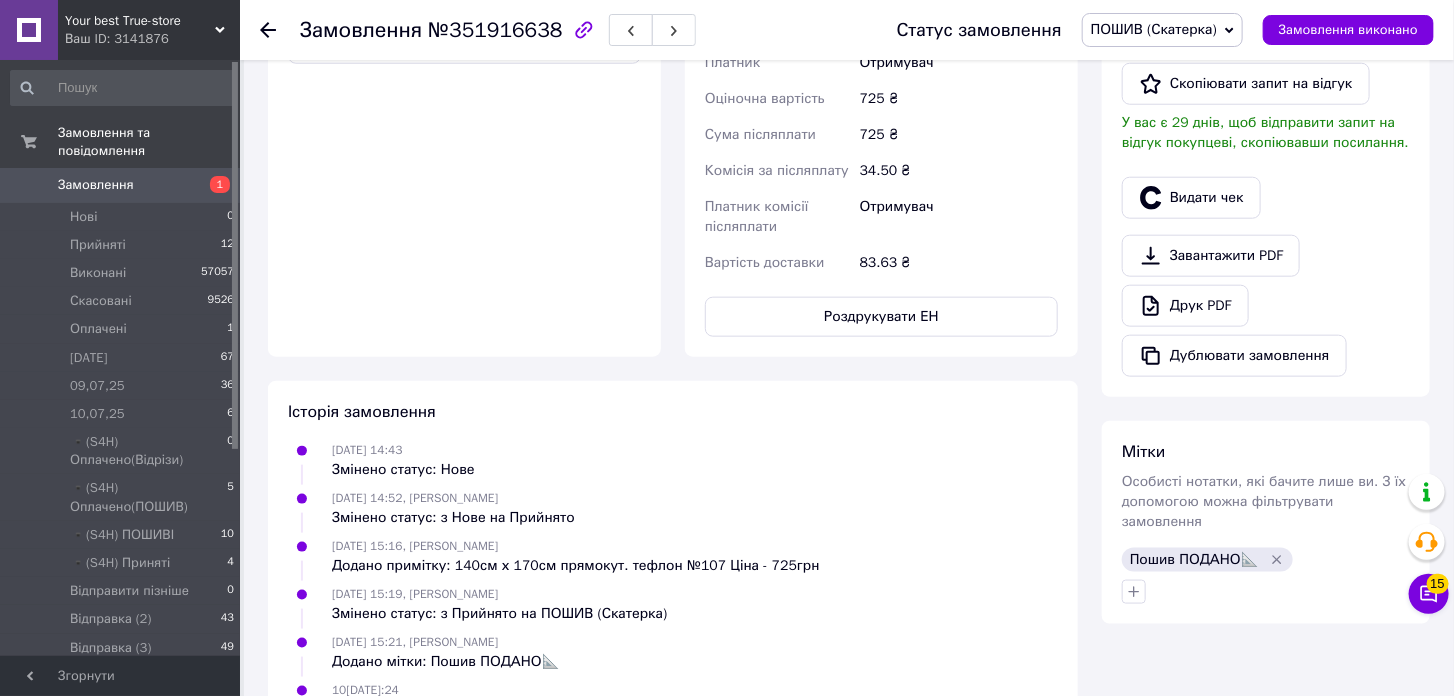click on "Доставка Редагувати Нова Пошта (безкоштовно від 5000 ₴) Номер накладної 20451202947252 Статус відправлення Замовлення в обробці Отримувач [PERSON_NAME] Телефон отримувача [PHONE_NUMBER] Адреса м. [GEOGRAPHIC_DATA] ([GEOGRAPHIC_DATA].), №372 (до 30 кг на одне місце): вул. [PERSON_NAME], 1 Дата відправки [DATE] Платник Отримувач Оціночна вартість 725 ₴ Сума післяплати 725 ₴ Комісія за післяплату 34.50 ₴ Платник комісії післяплати Отримувач Вартість доставки 83.63 ₴ Роздрукувати ЕН Платник Отримувач Відправник Прізвище отримувача [PERSON_NAME] Ім'я отримувача [PERSON_NAME] батькові отримувача Місто" at bounding box center [881, 9] 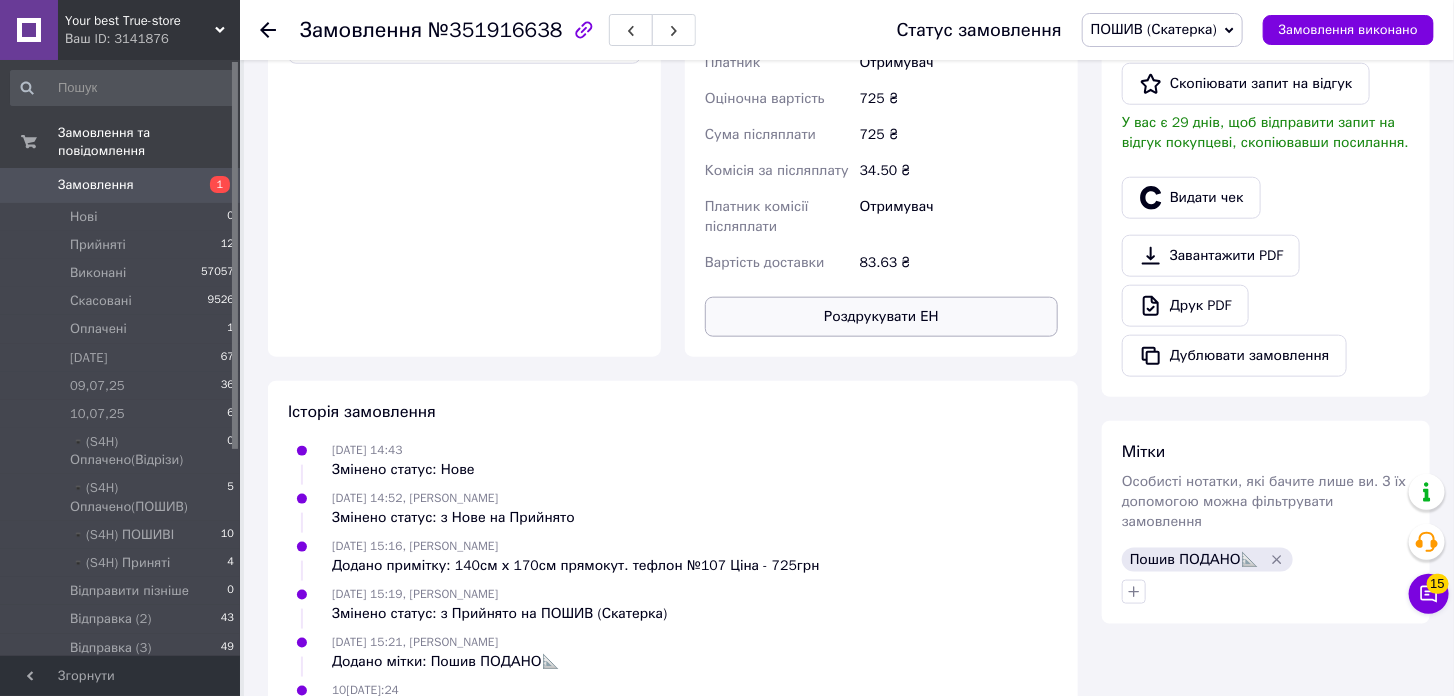 click on "Роздрукувати ЕН" at bounding box center (881, 317) 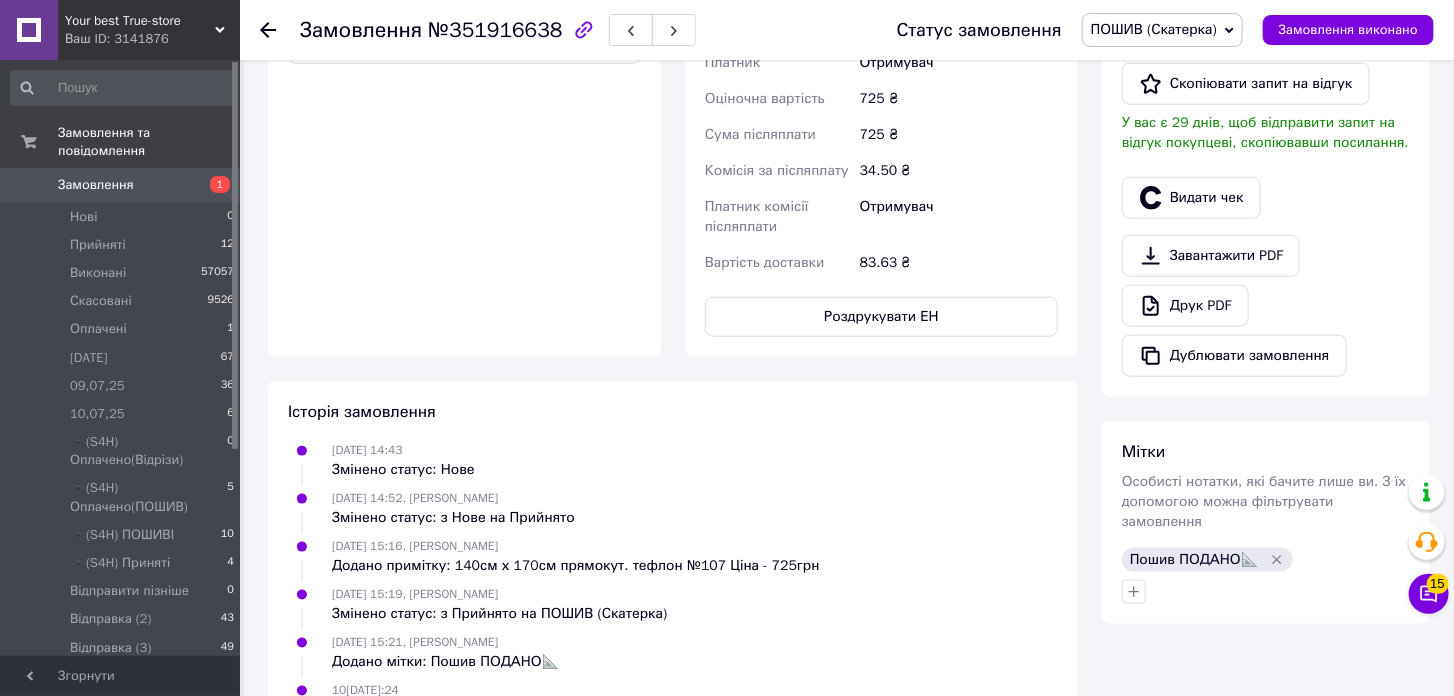 click on "ПОШИВ (Скатерка)" at bounding box center (1162, 30) 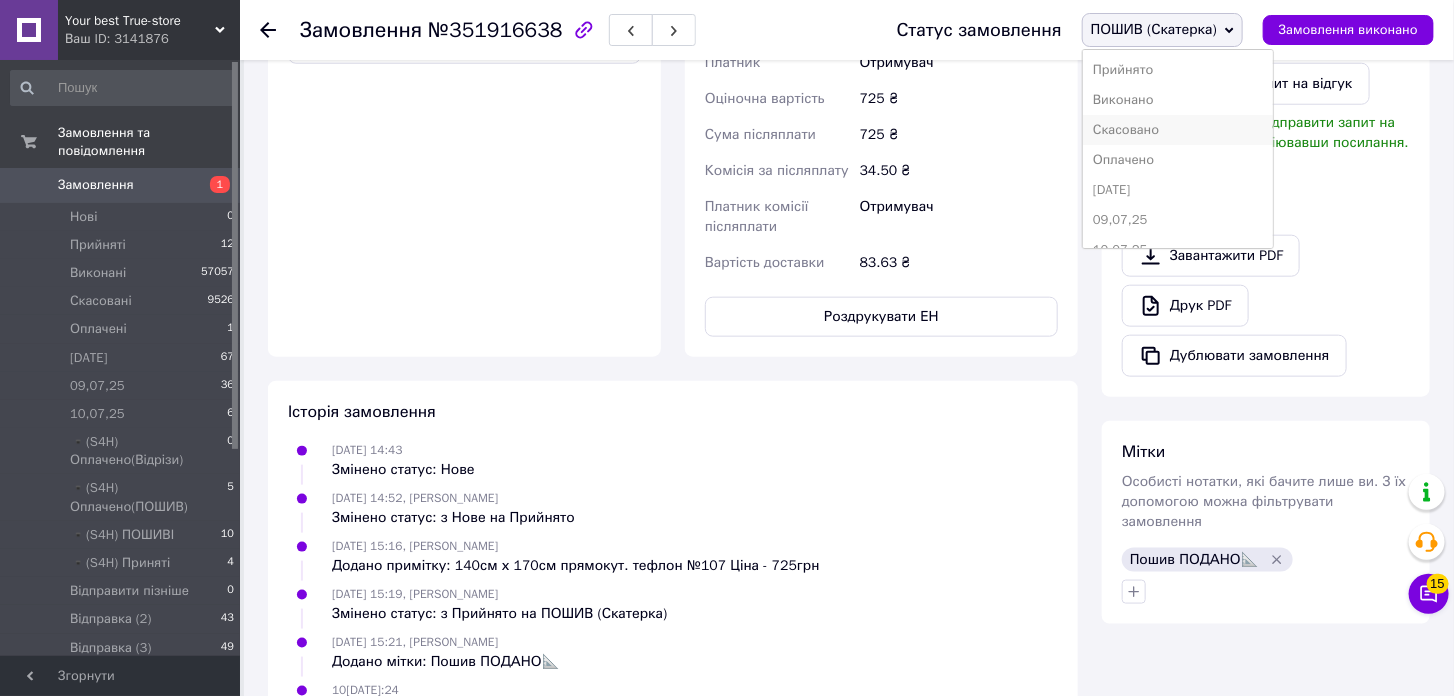 scroll, scrollTop: 111, scrollLeft: 0, axis: vertical 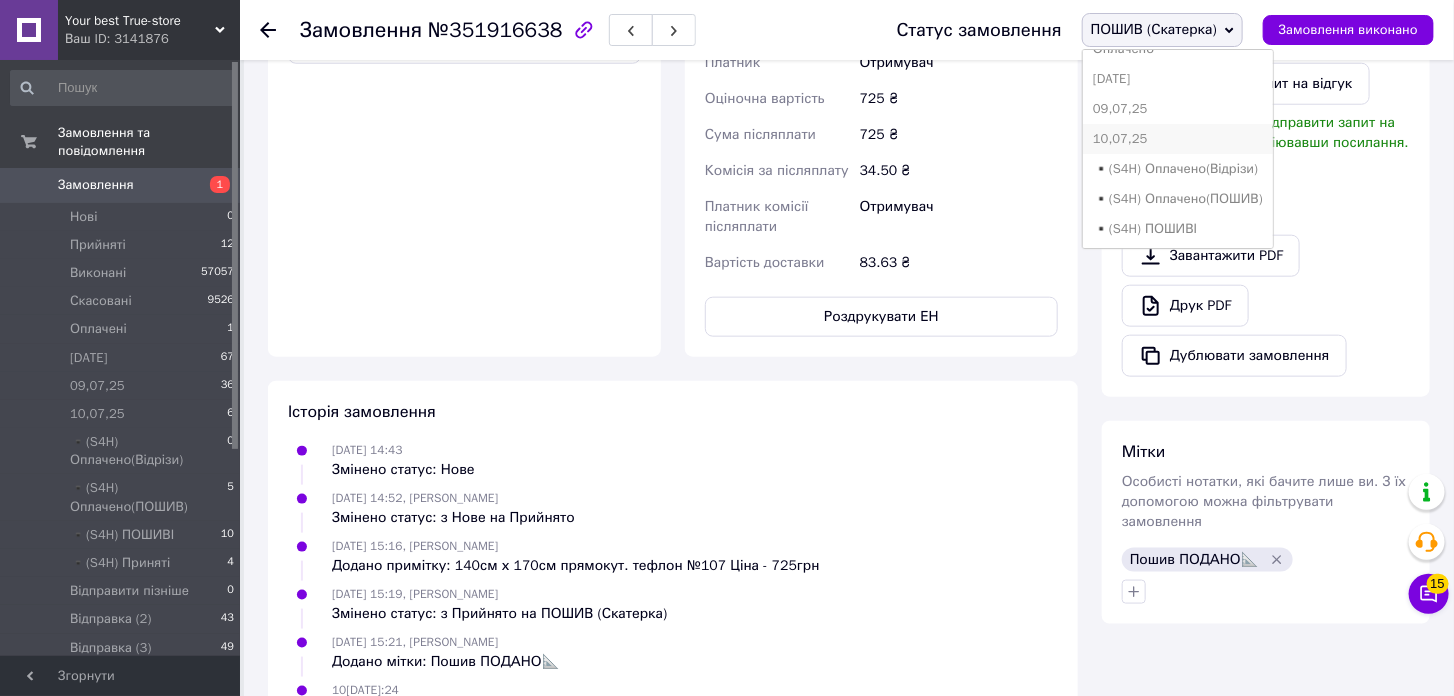 click on "10,07,25" at bounding box center (1178, 139) 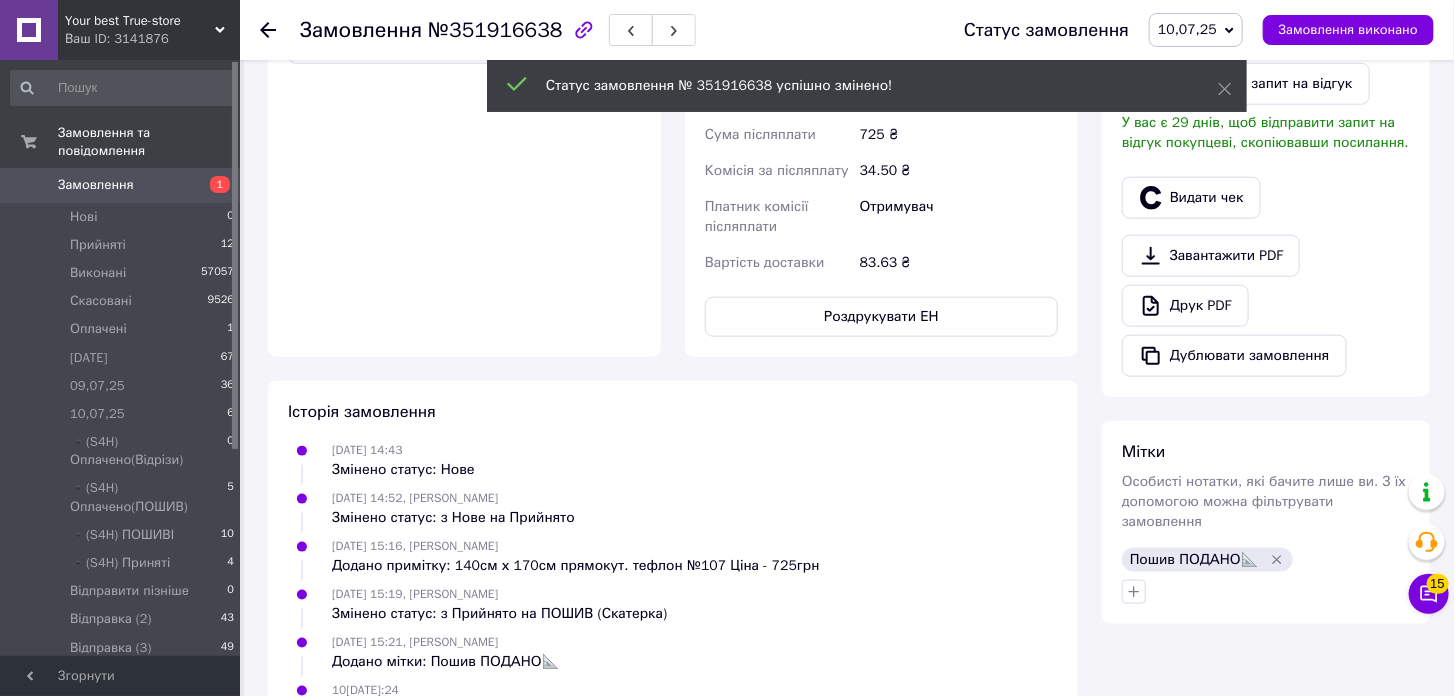 click on "1" at bounding box center [212, 185] 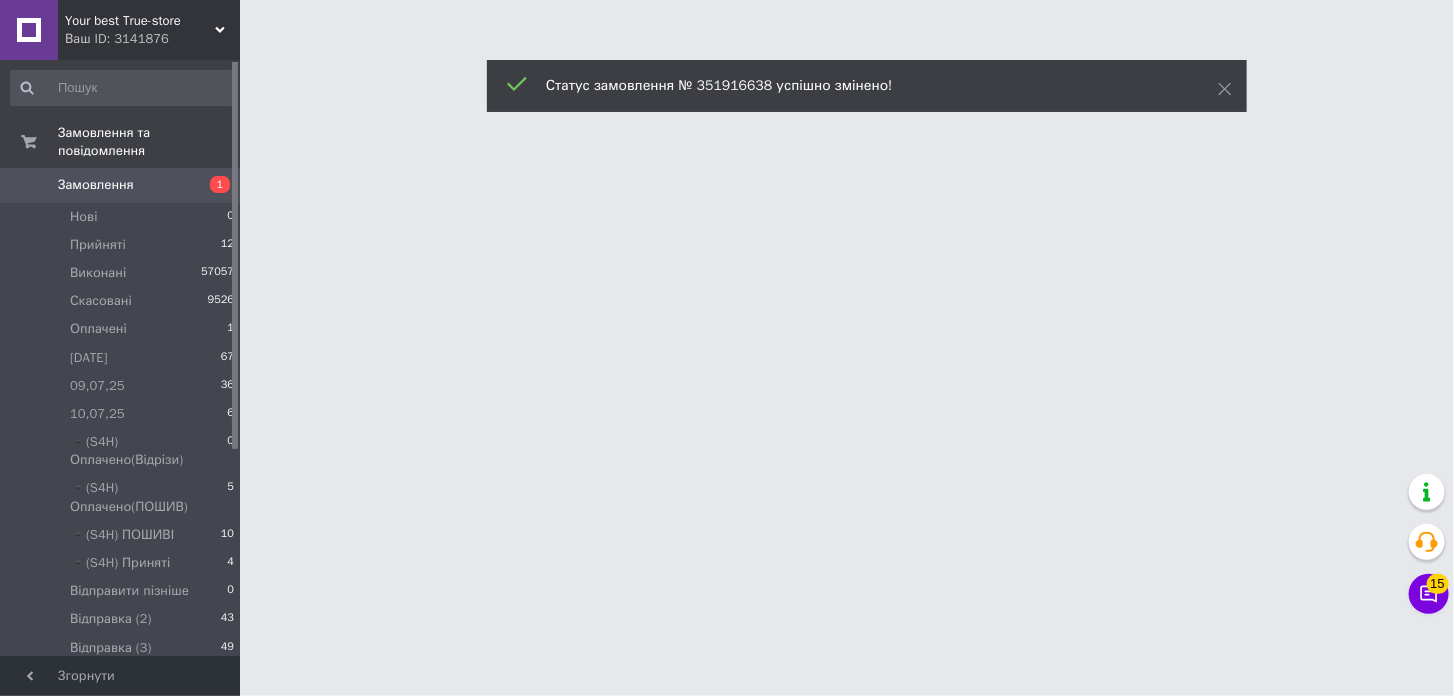 scroll, scrollTop: 0, scrollLeft: 0, axis: both 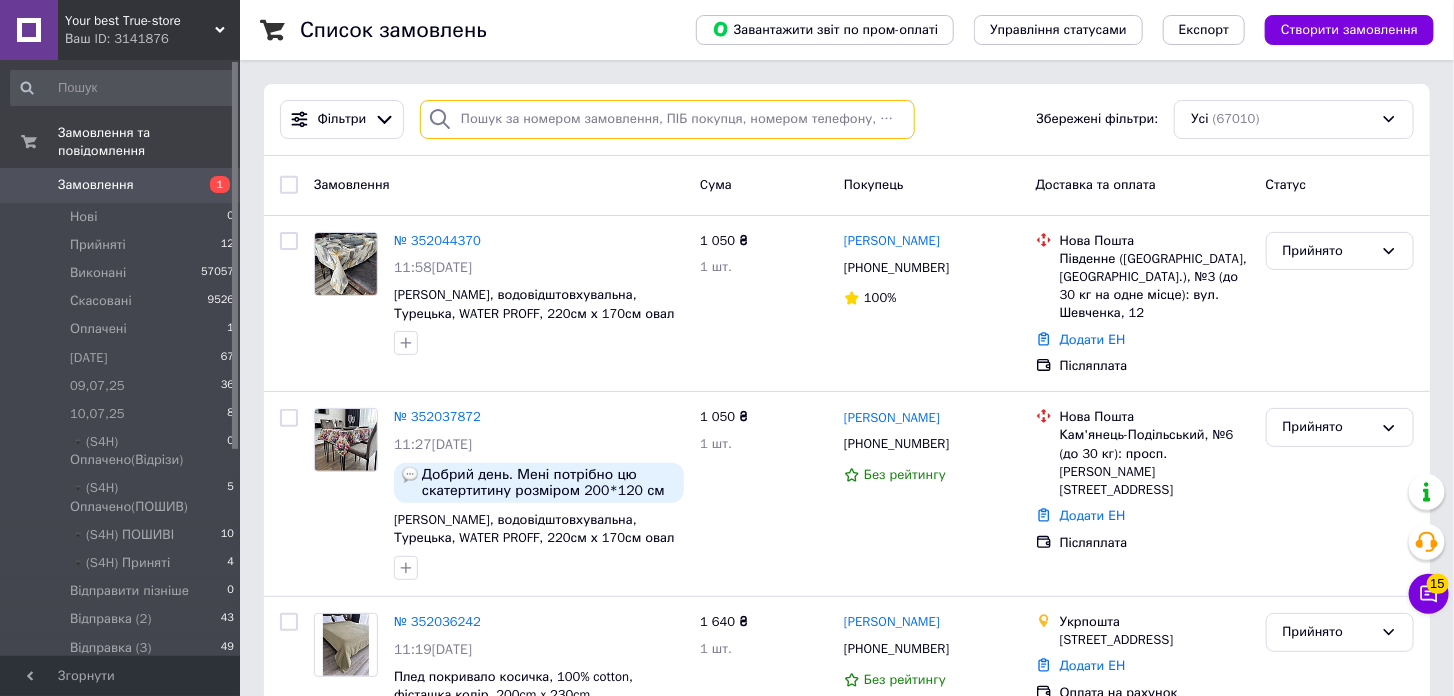 click at bounding box center (667, 119) 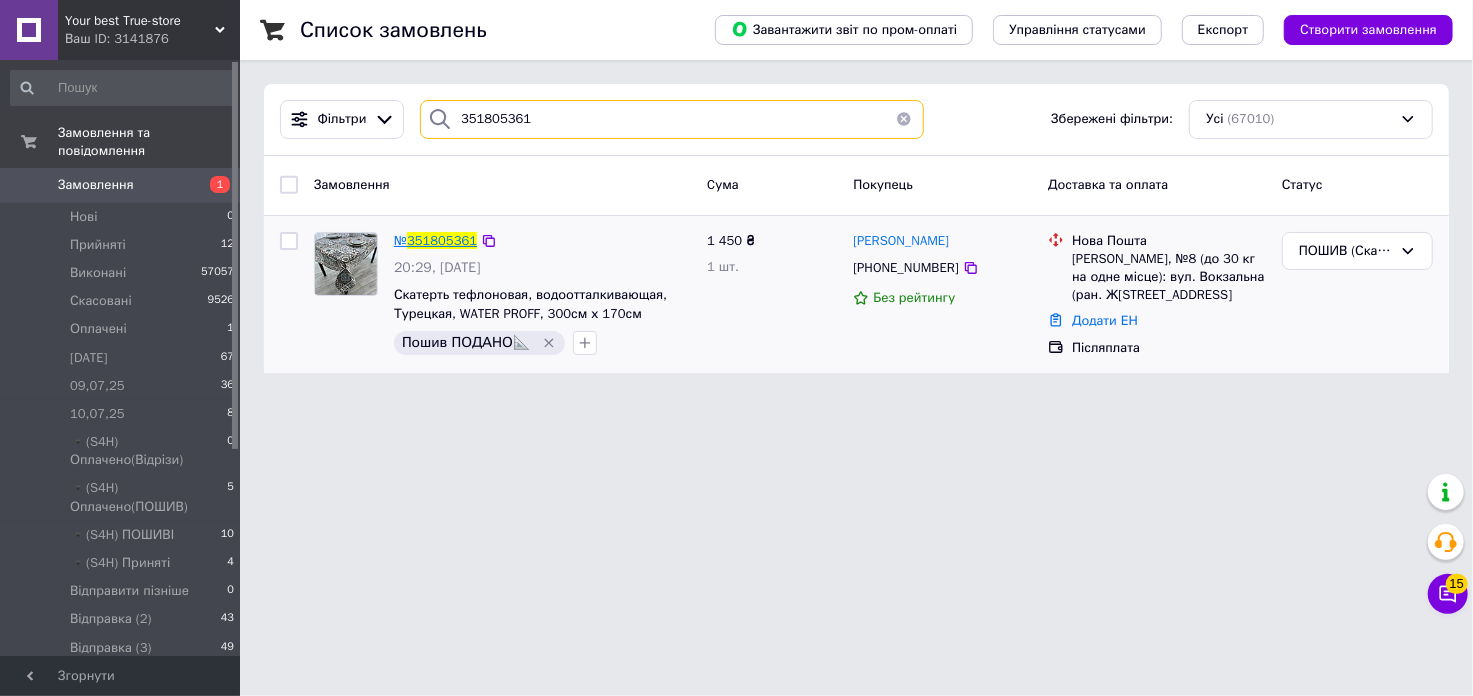 type on "351805361" 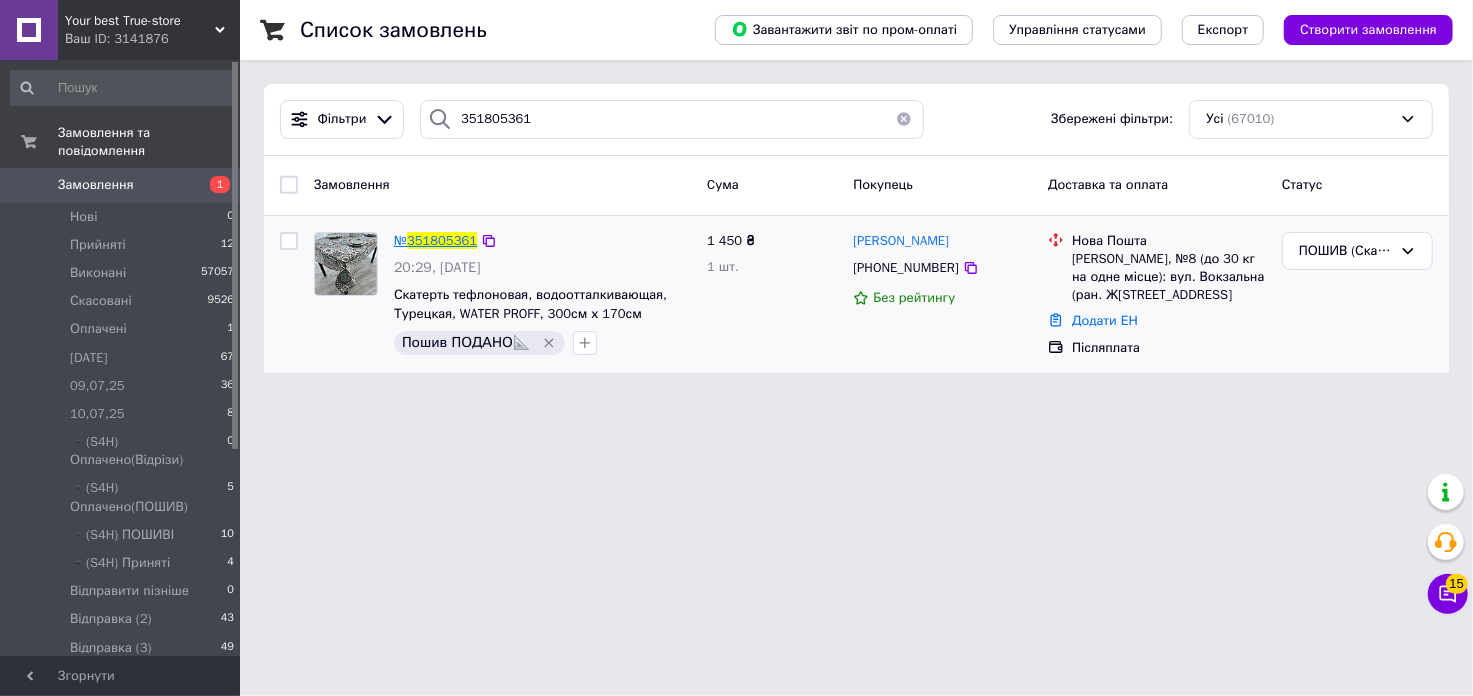 click on "351805361" at bounding box center [442, 240] 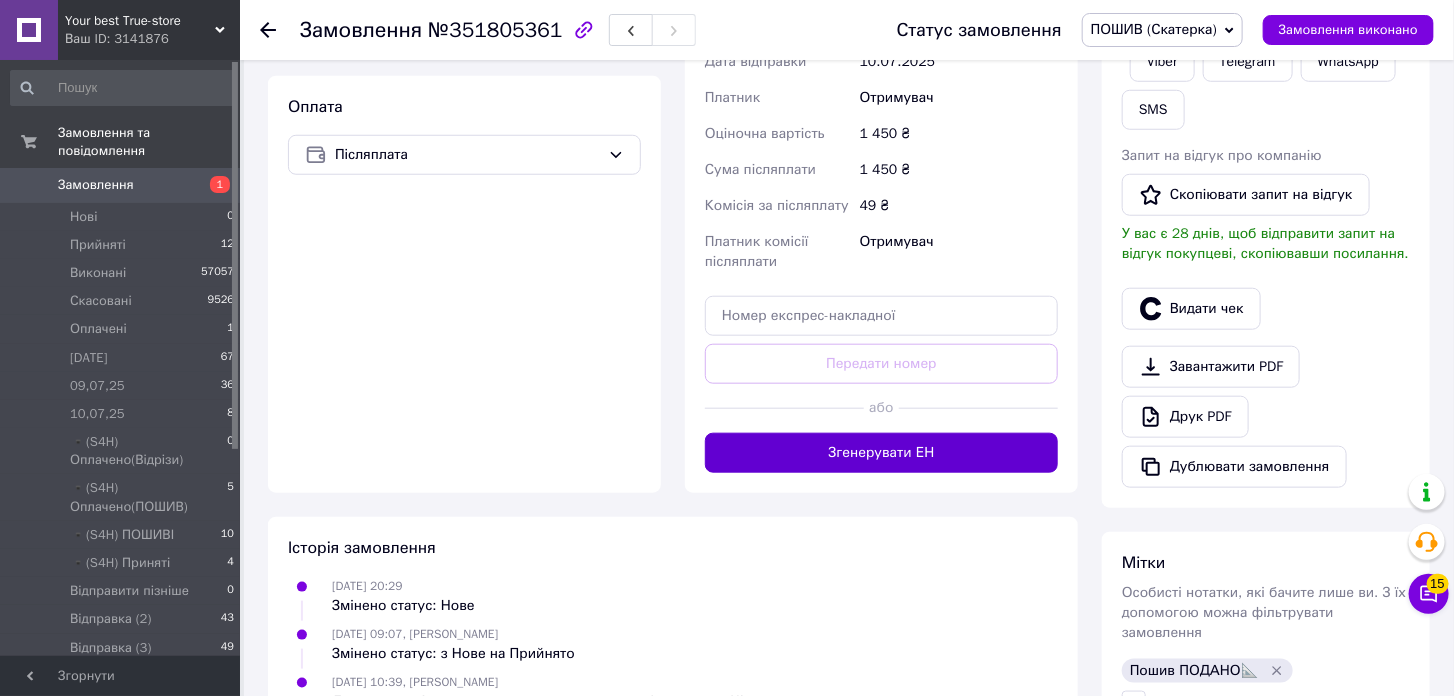 drag, startPoint x: 954, startPoint y: 424, endPoint x: 947, endPoint y: 442, distance: 19.313208 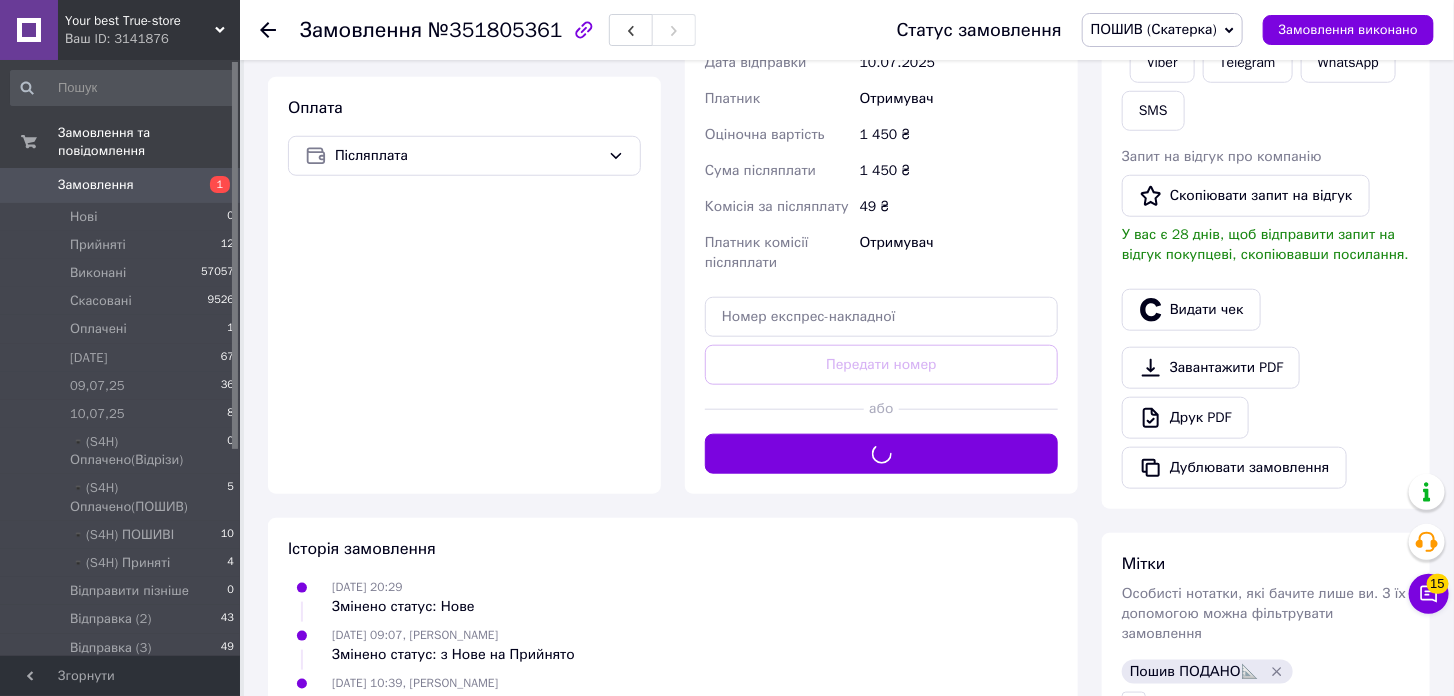 scroll, scrollTop: 666, scrollLeft: 0, axis: vertical 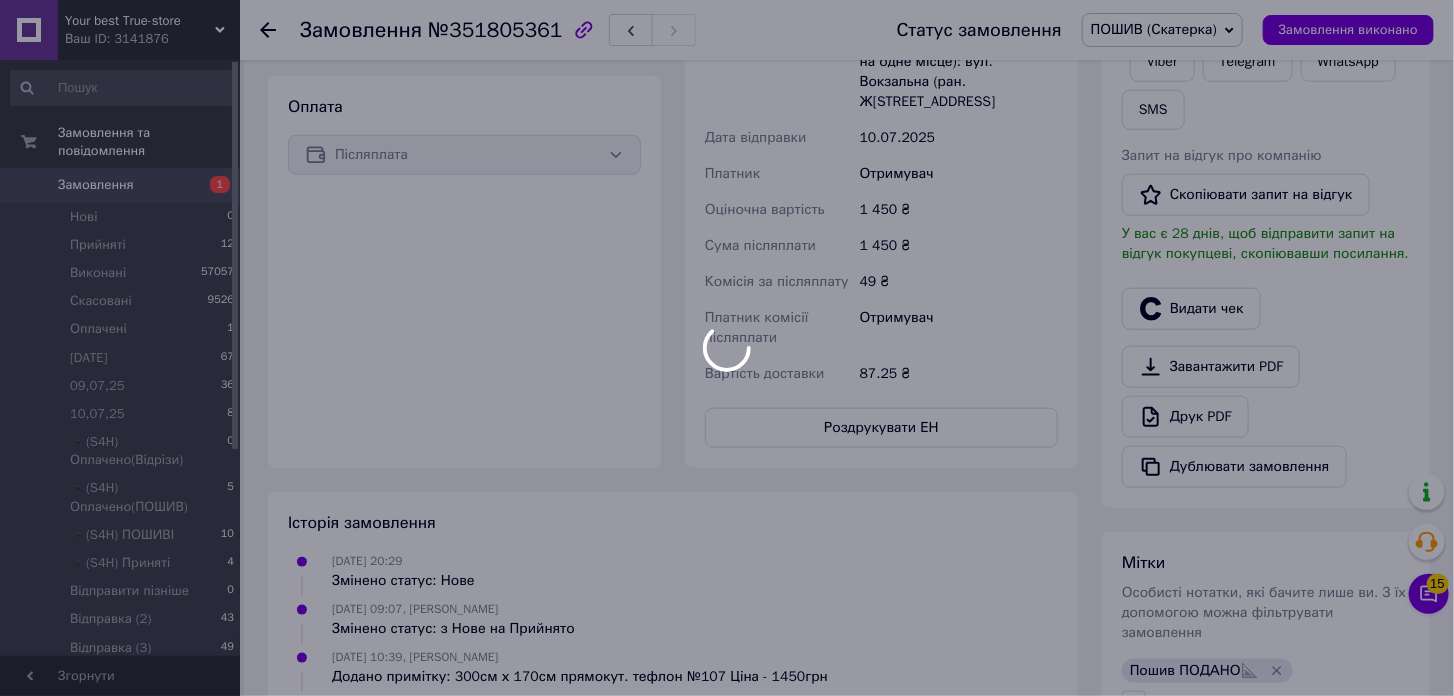 click at bounding box center (727, 348) 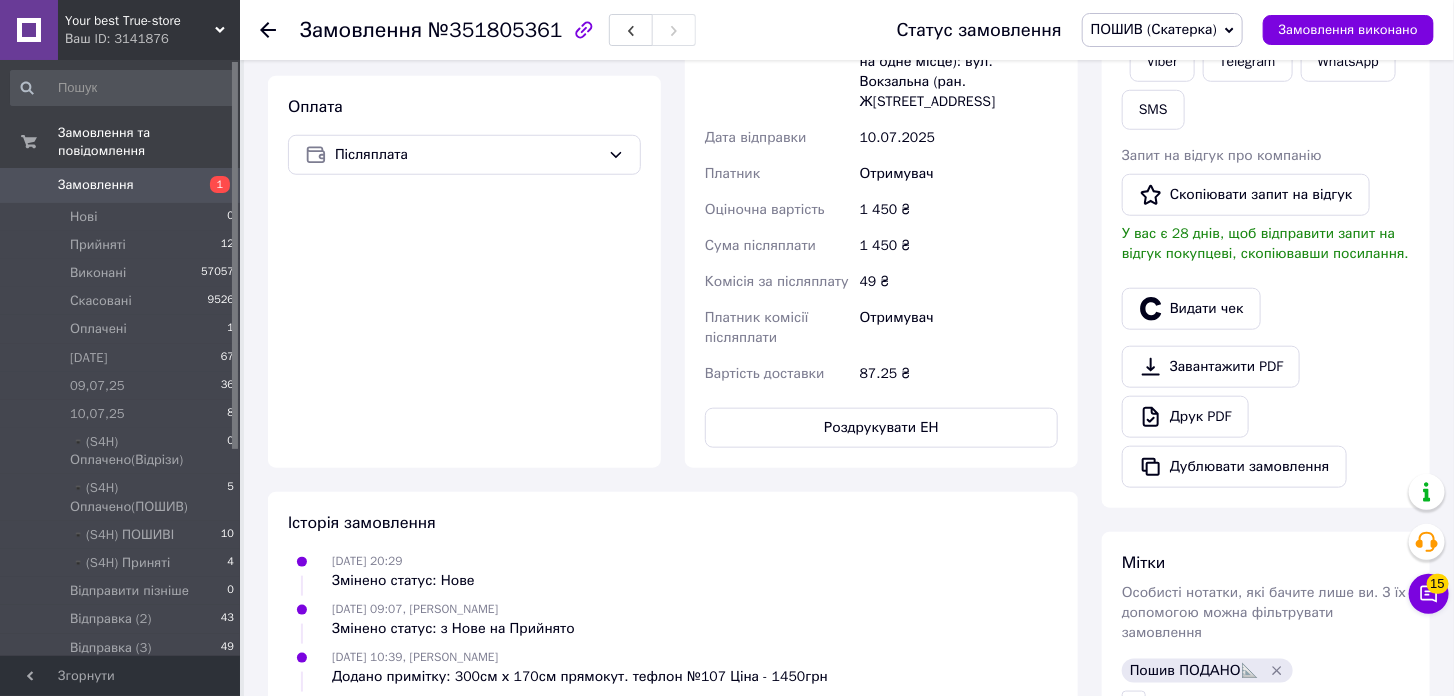 click on "Роздрукувати ЕН" at bounding box center [881, 428] 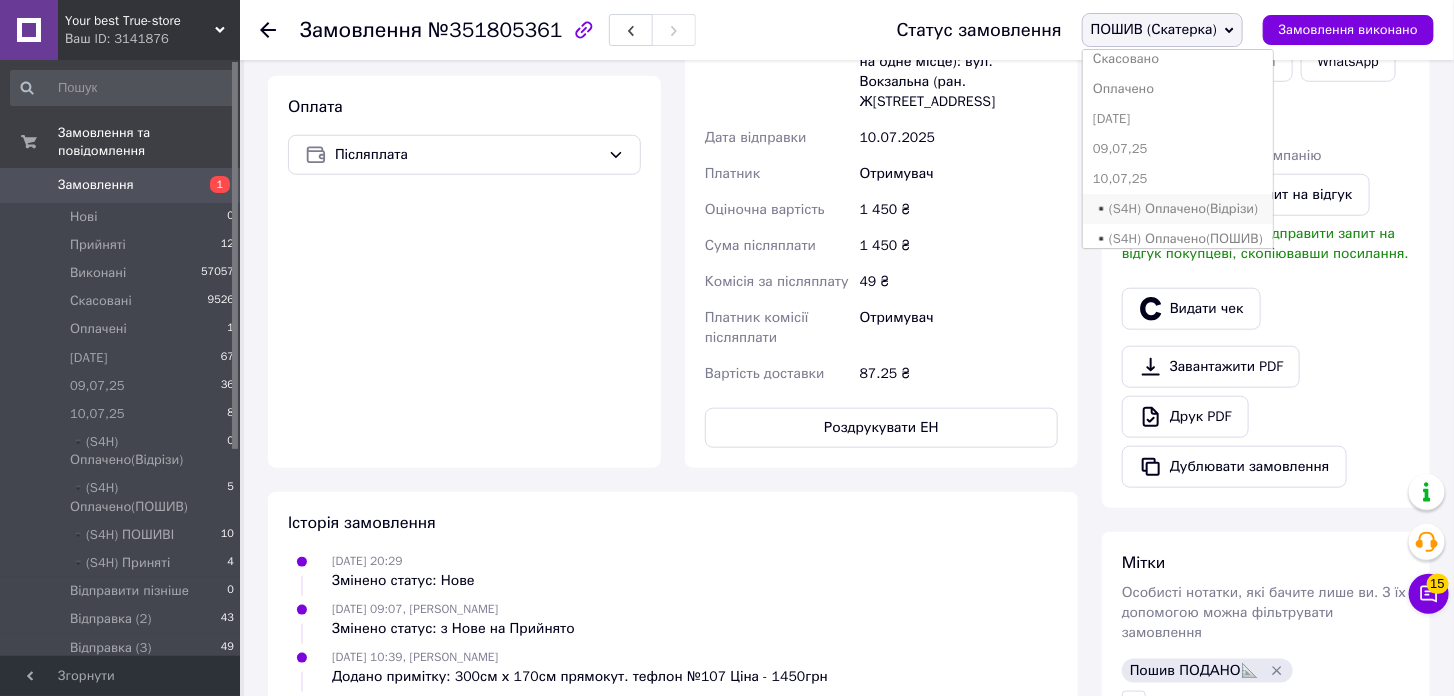 scroll, scrollTop: 111, scrollLeft: 0, axis: vertical 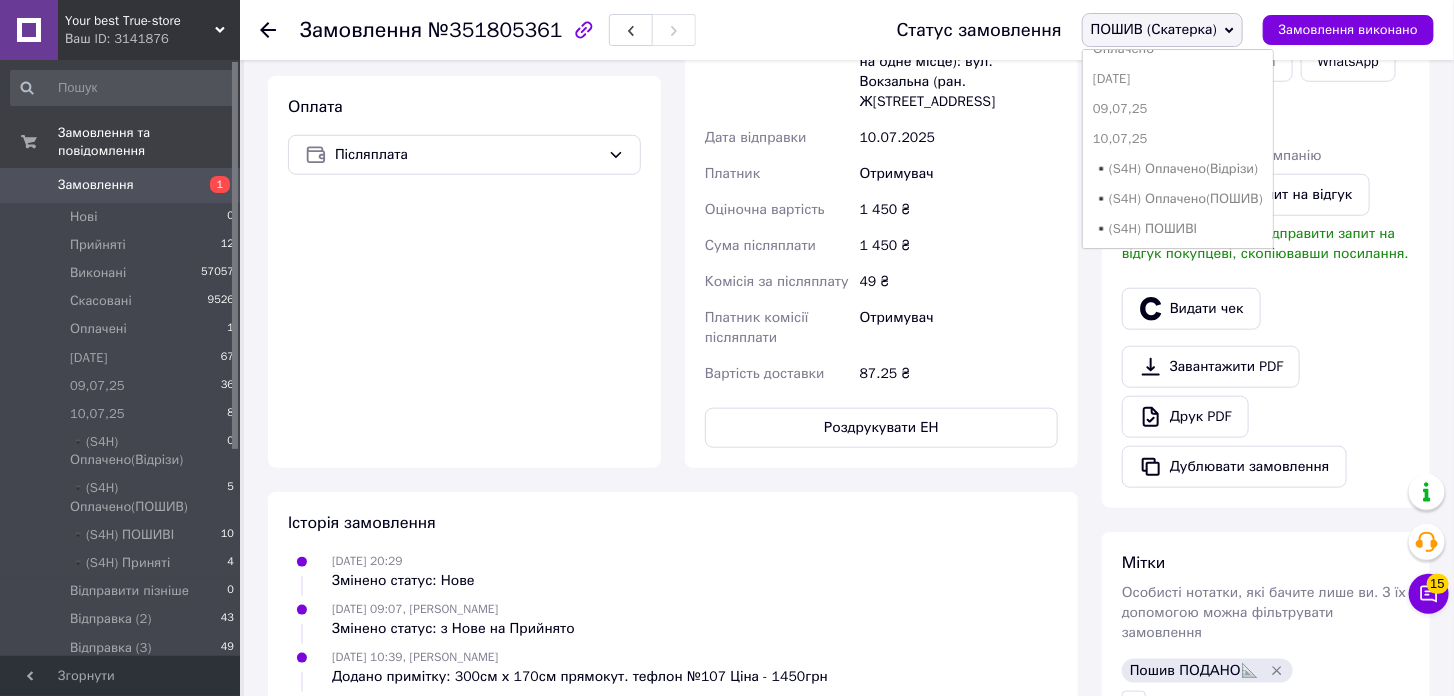click on "10,07,25" at bounding box center [1178, 139] 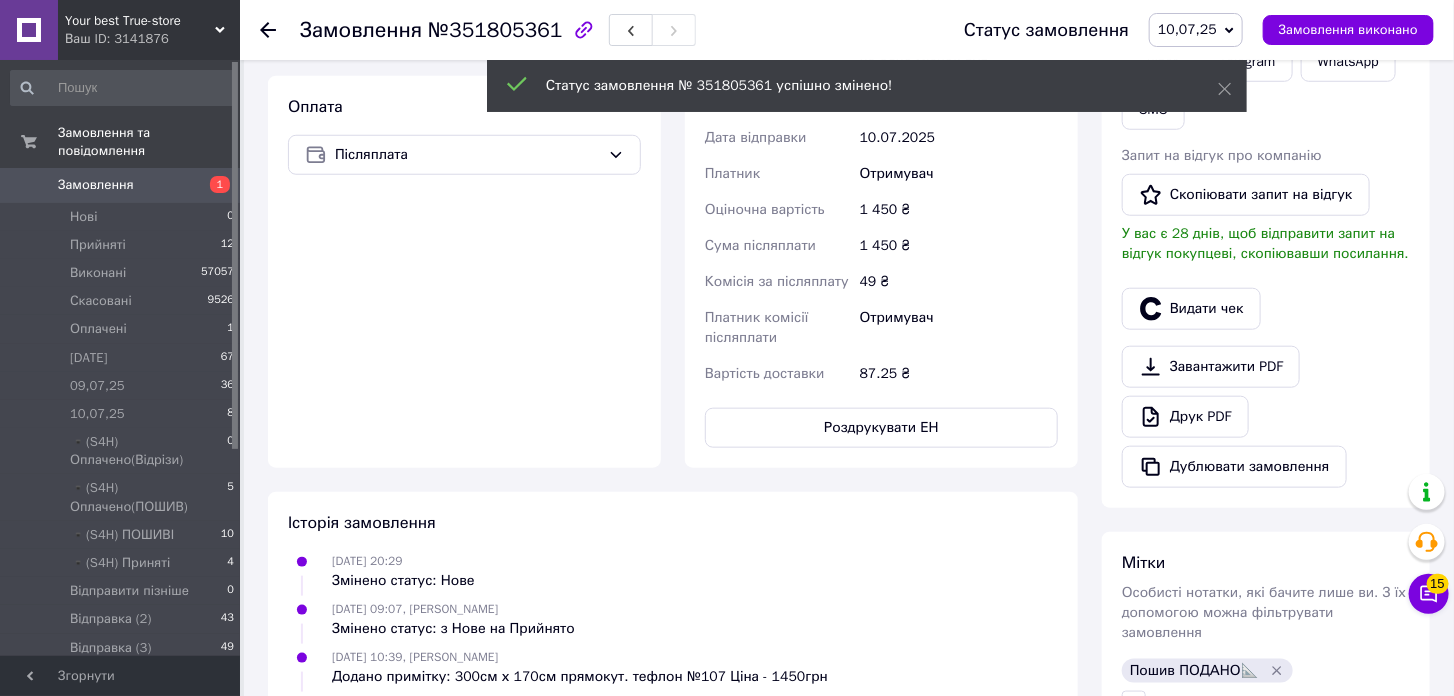 click on "Замовлення" at bounding box center (121, 185) 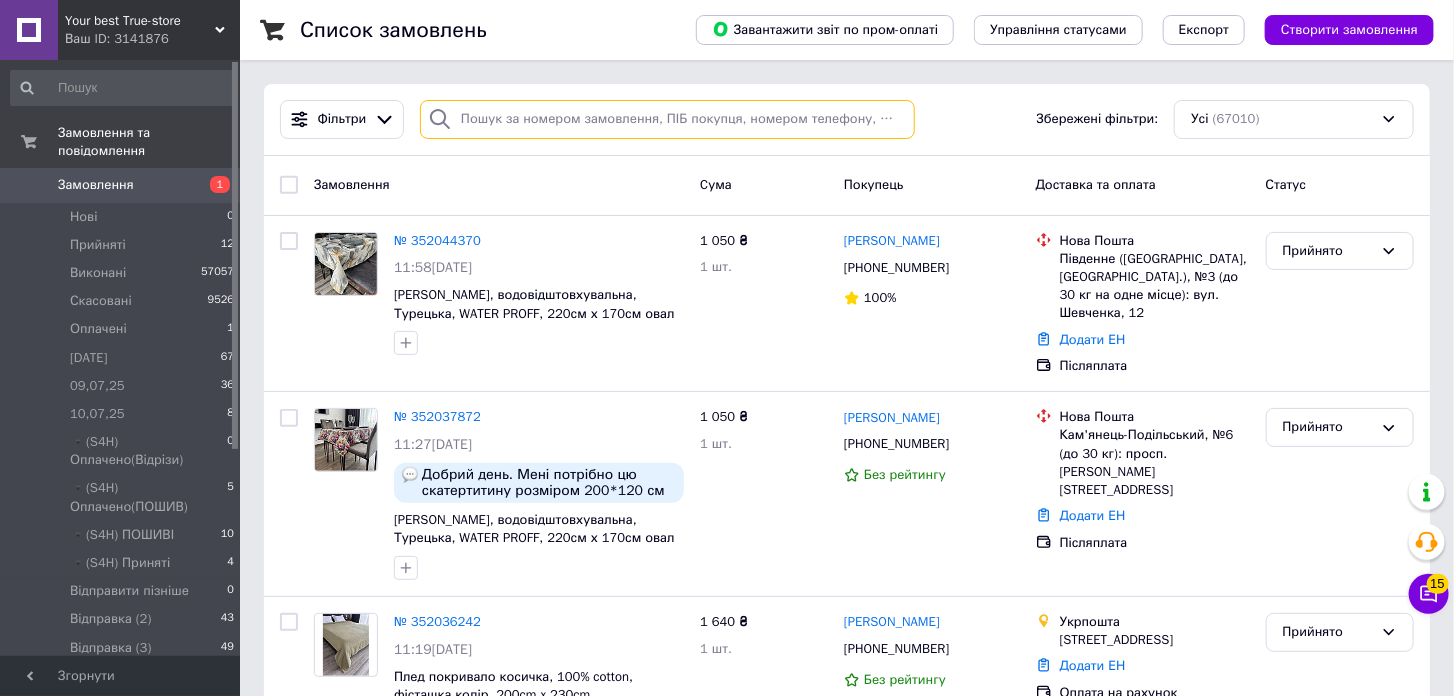 click at bounding box center [667, 119] 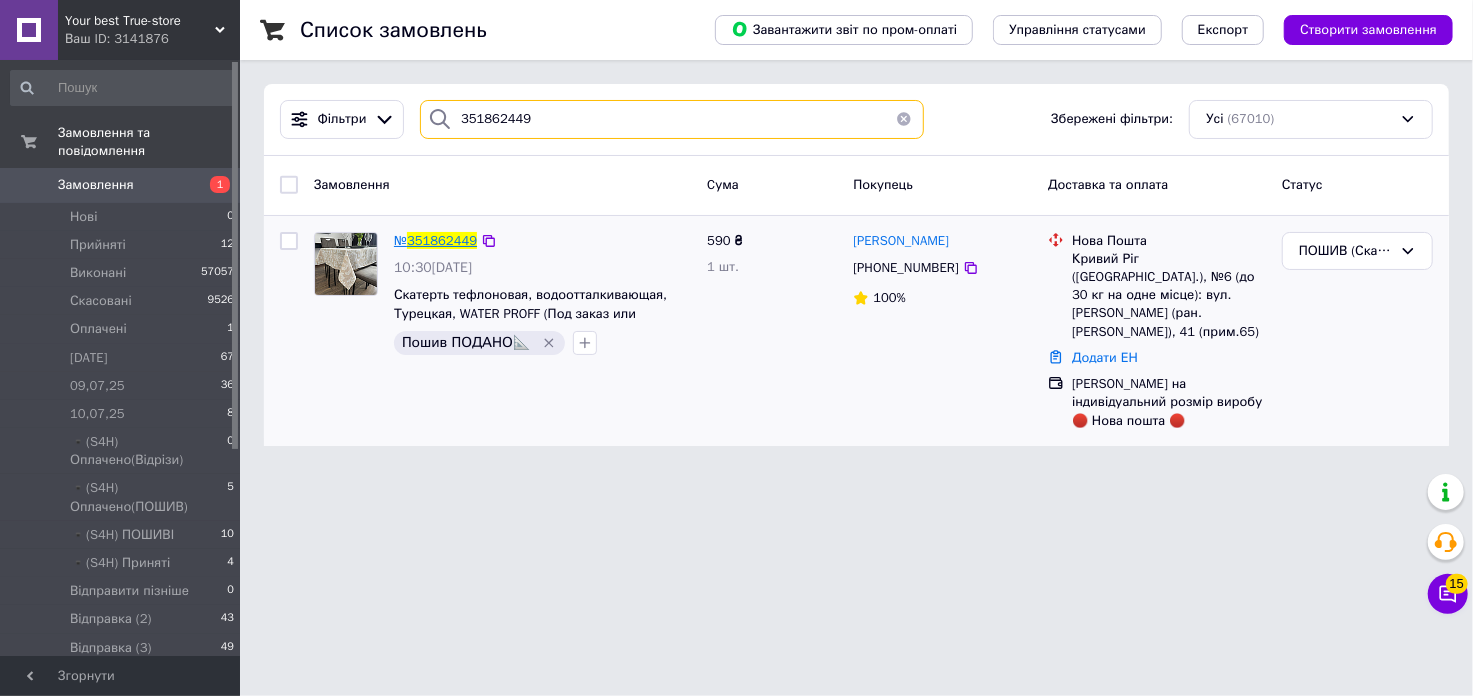 type on "351862449" 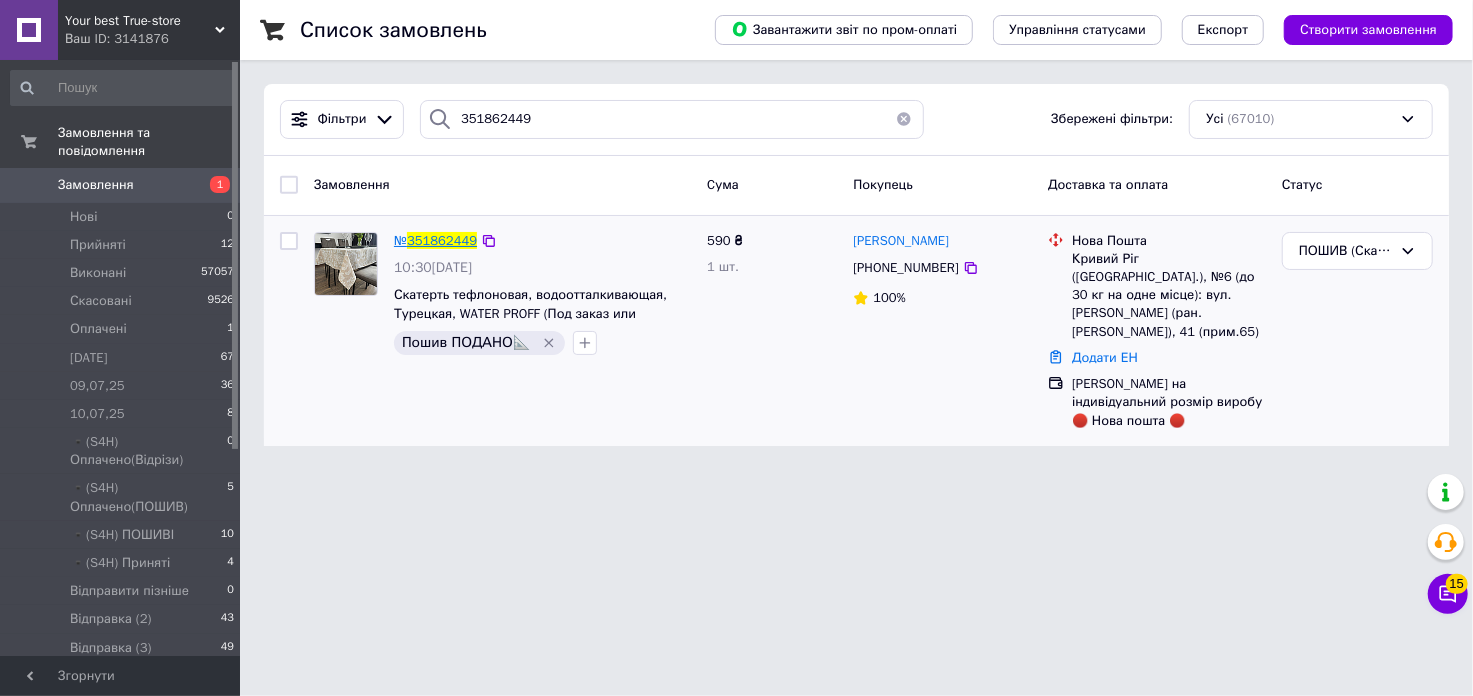 click on "351862449" at bounding box center (442, 240) 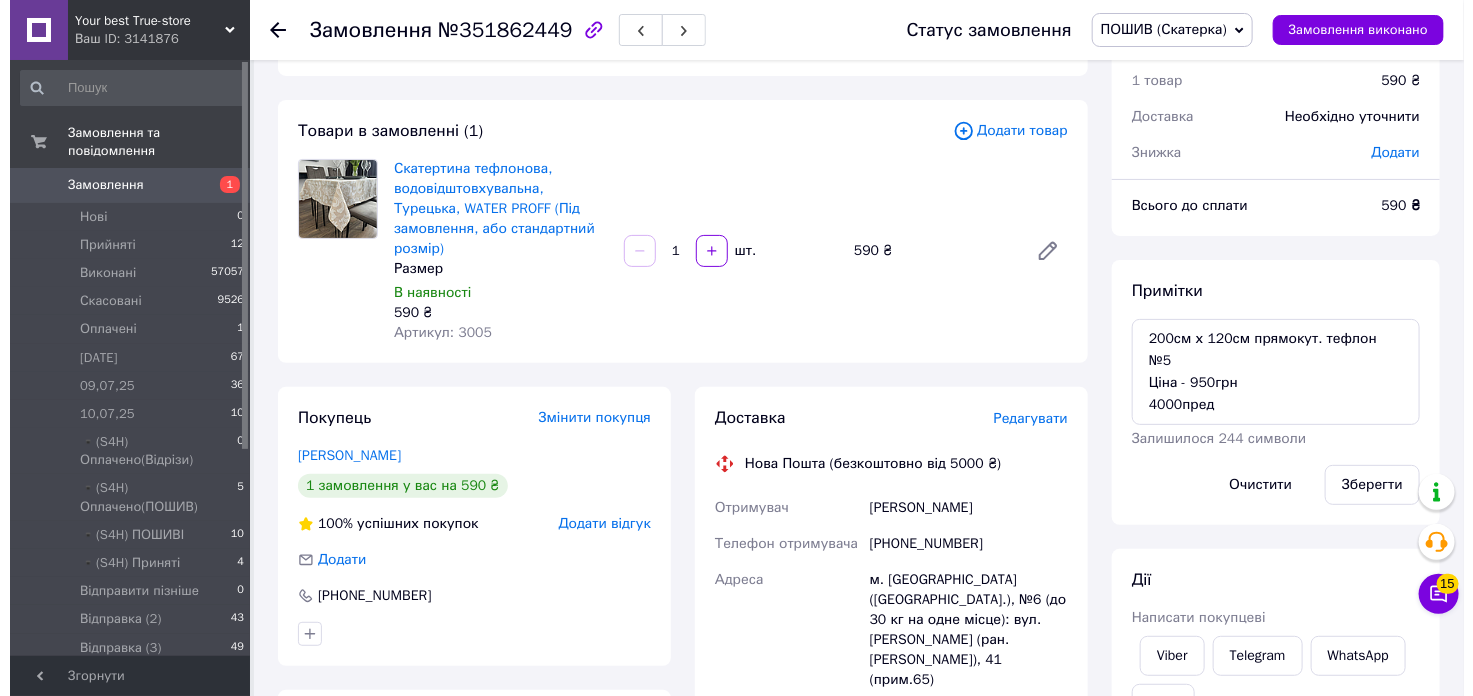 scroll, scrollTop: 111, scrollLeft: 0, axis: vertical 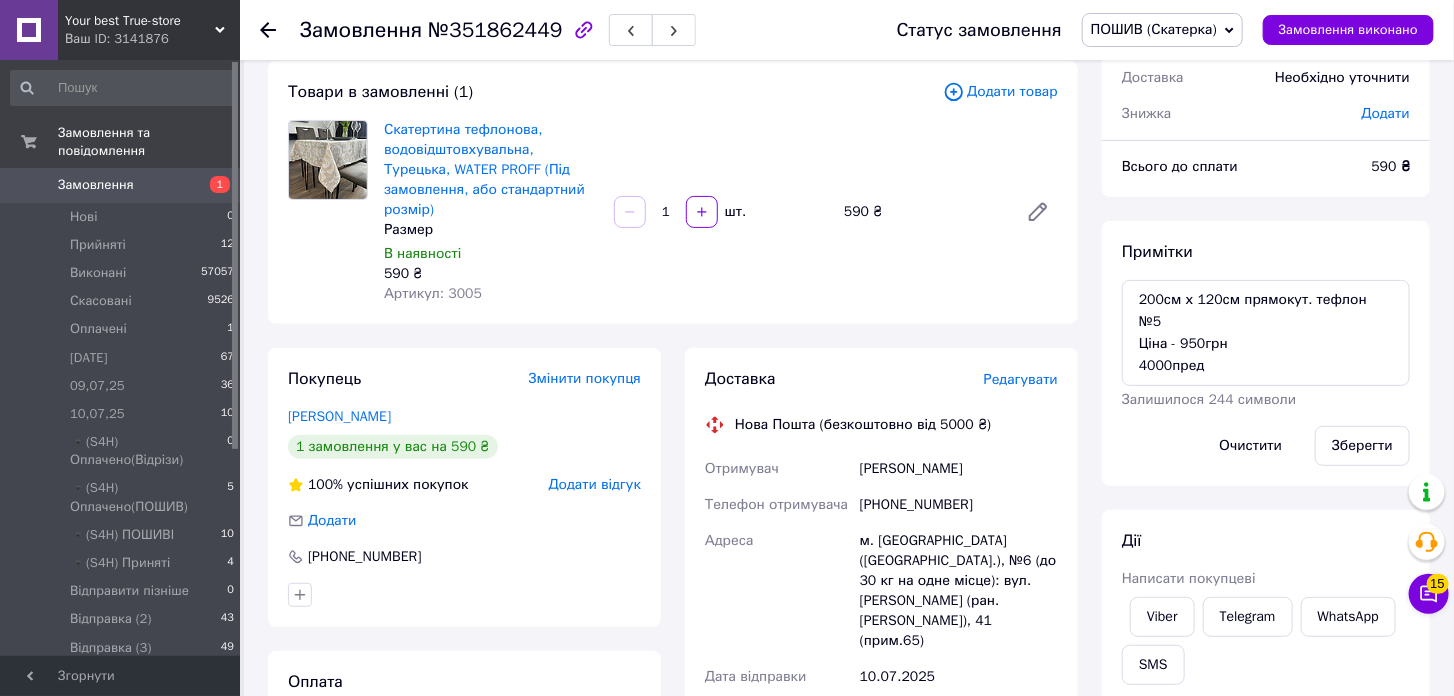 click on "Редагувати" at bounding box center [1021, 379] 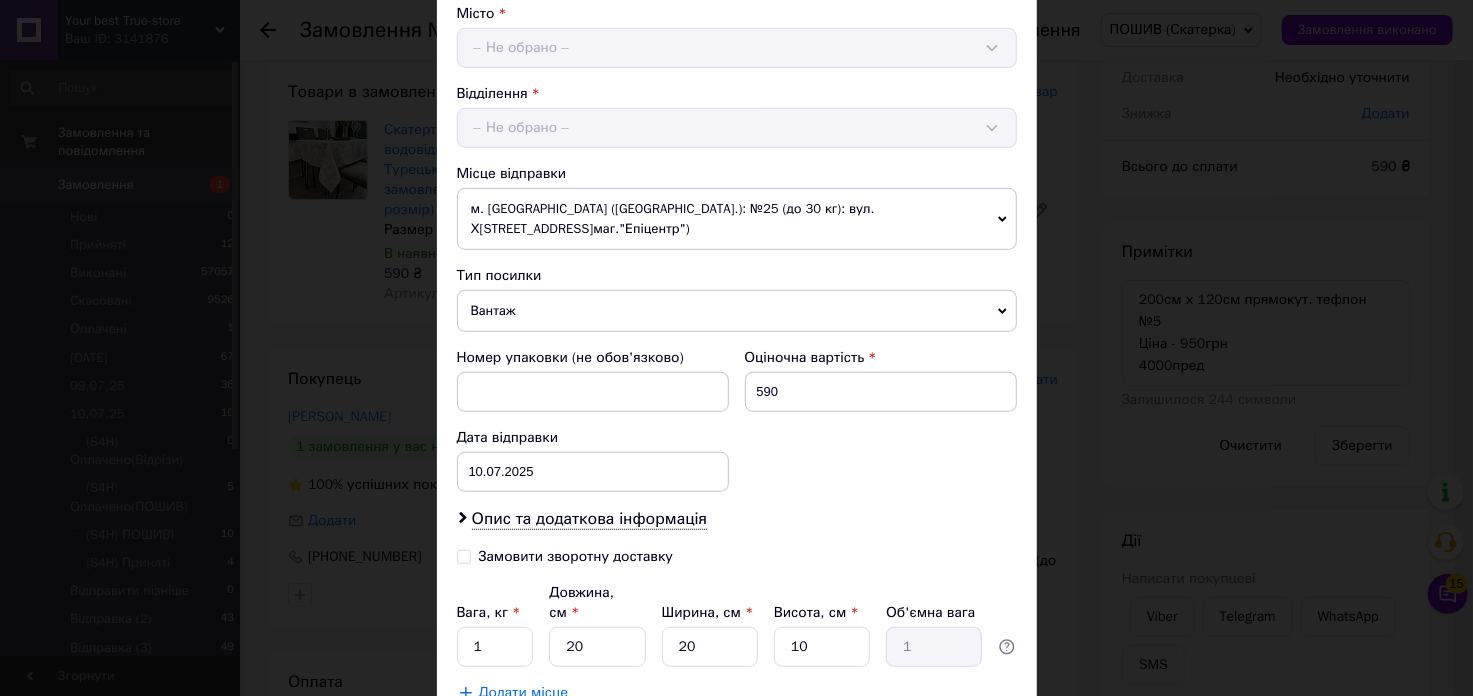 scroll, scrollTop: 666, scrollLeft: 0, axis: vertical 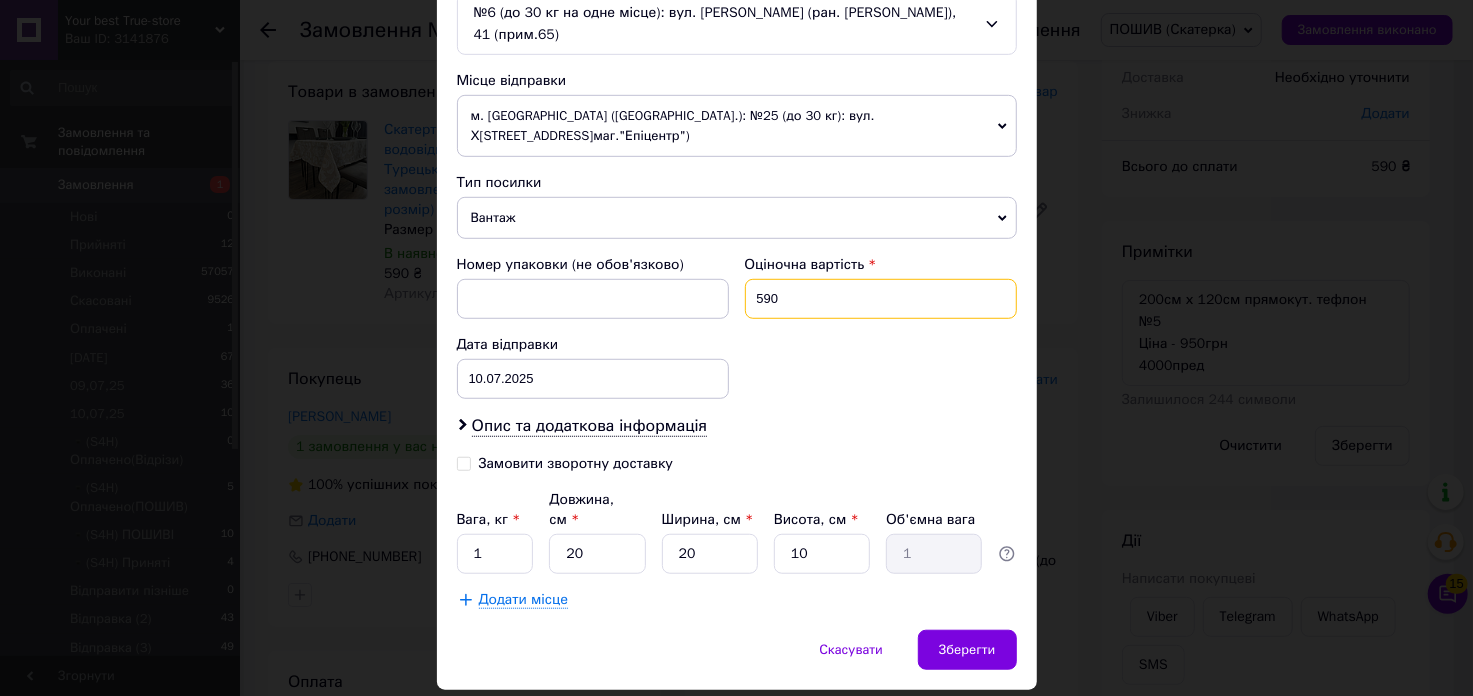 click on "590" at bounding box center [881, 299] 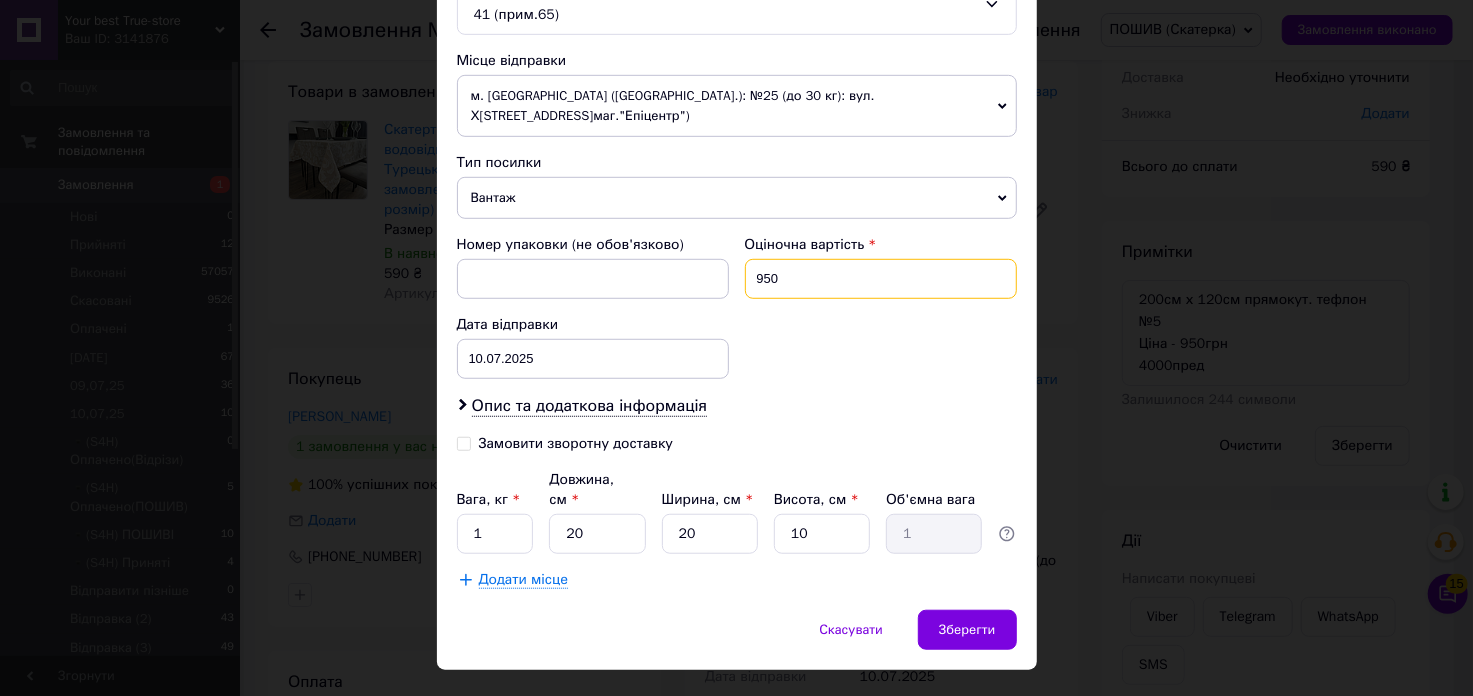 scroll, scrollTop: 692, scrollLeft: 0, axis: vertical 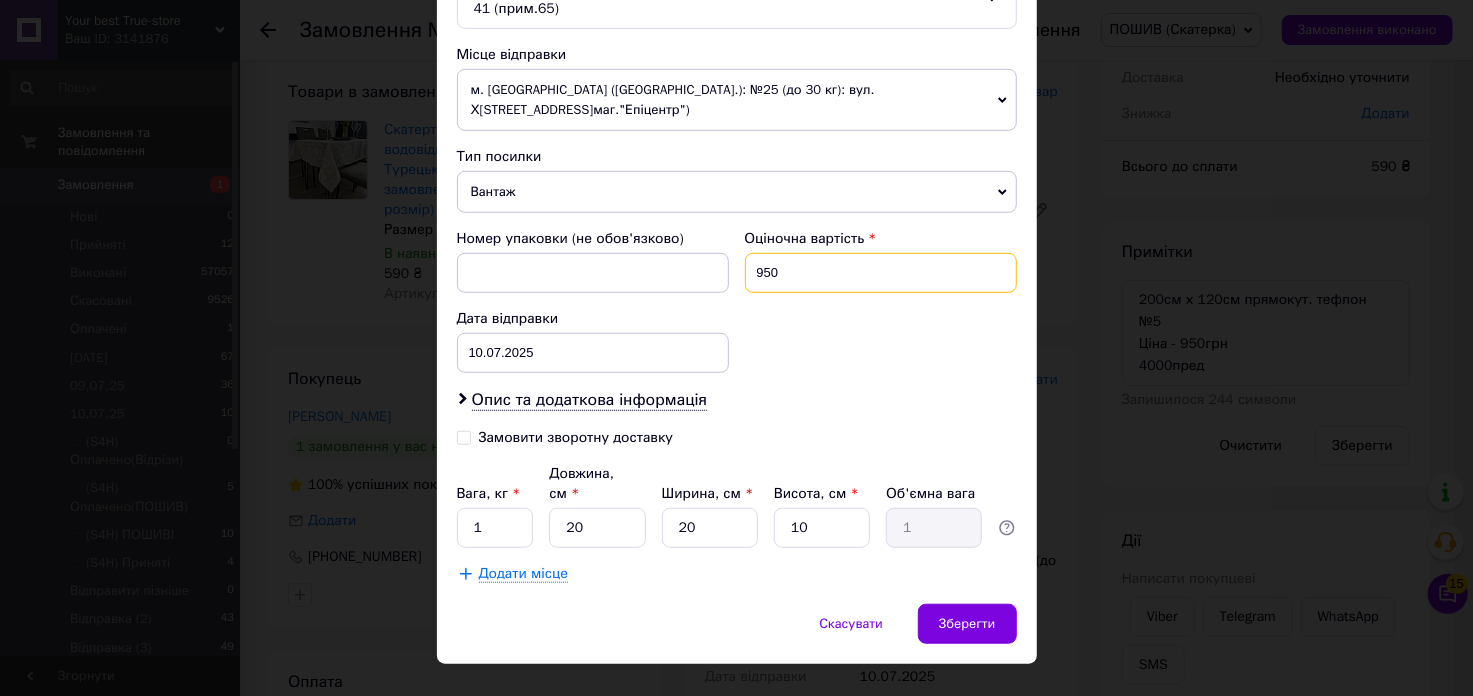 type on "950" 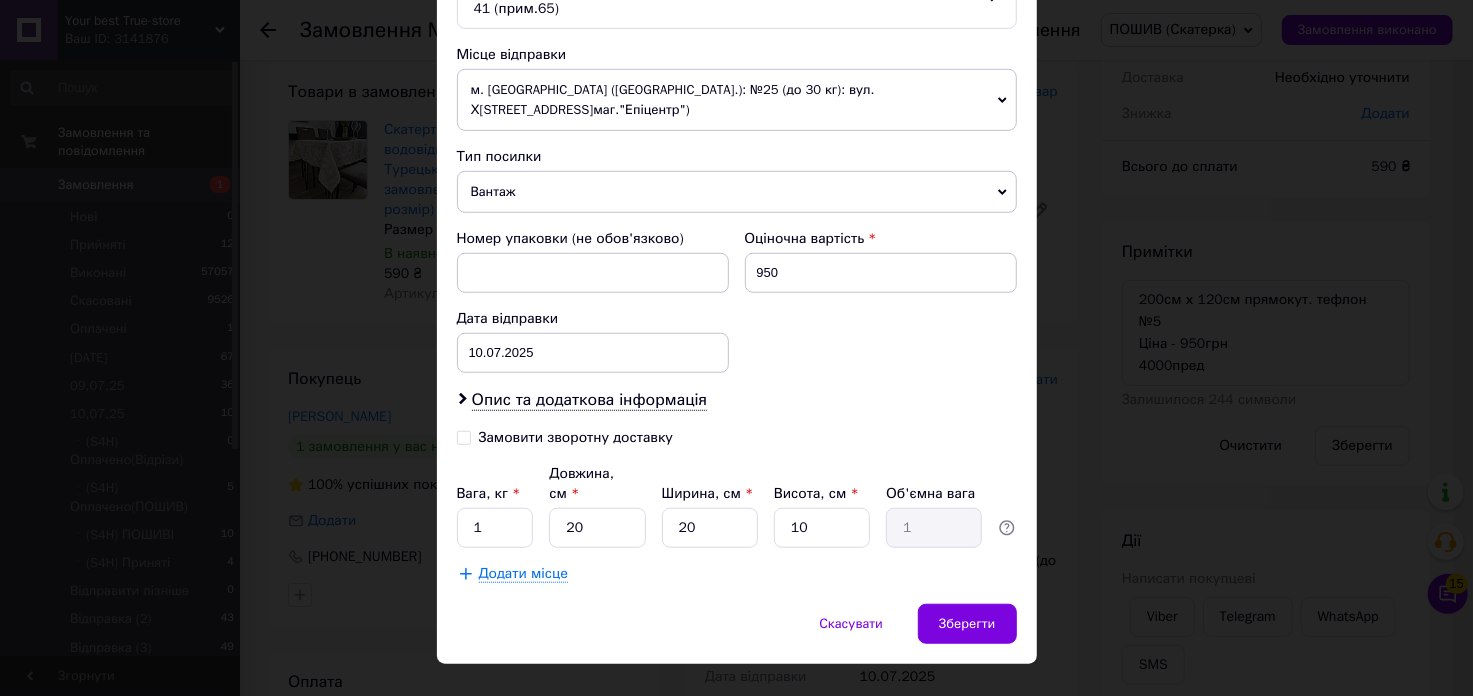 click on "Замовити зворотну доставку" at bounding box center (464, 436) 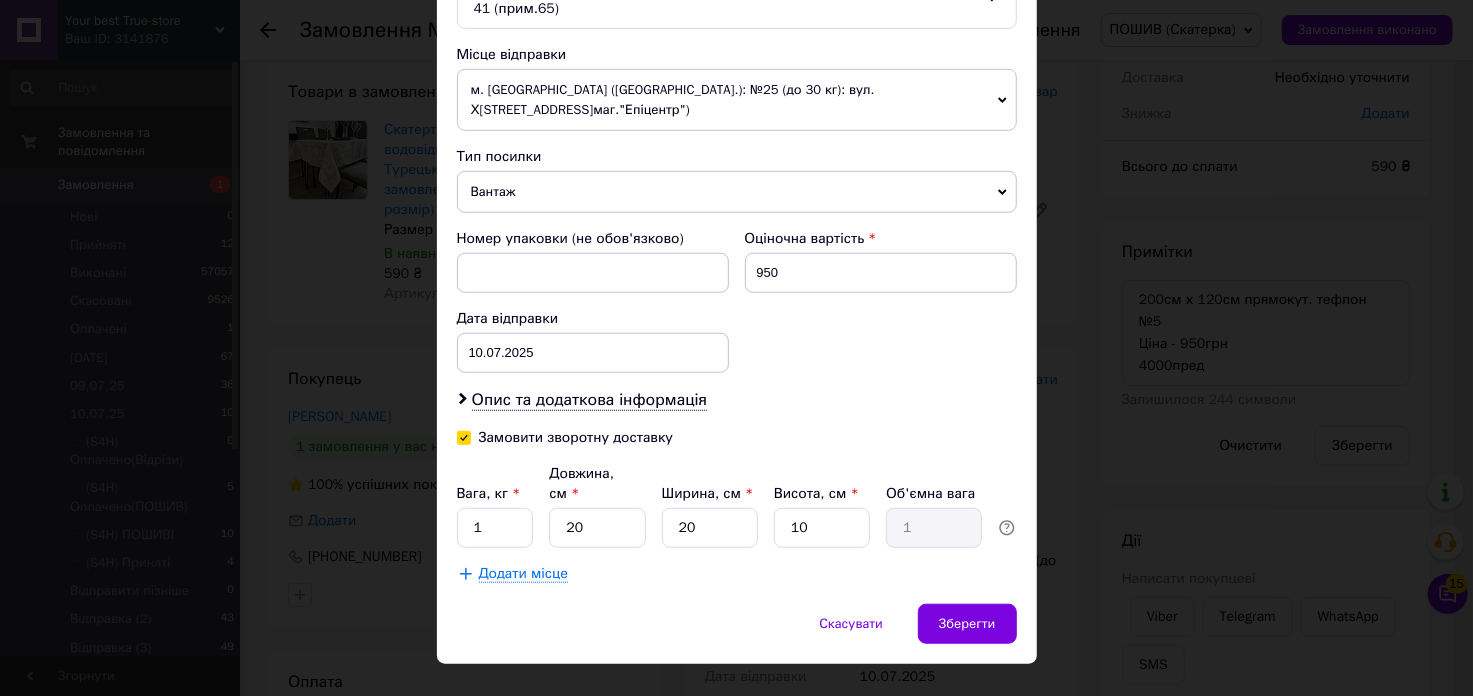 checkbox on "true" 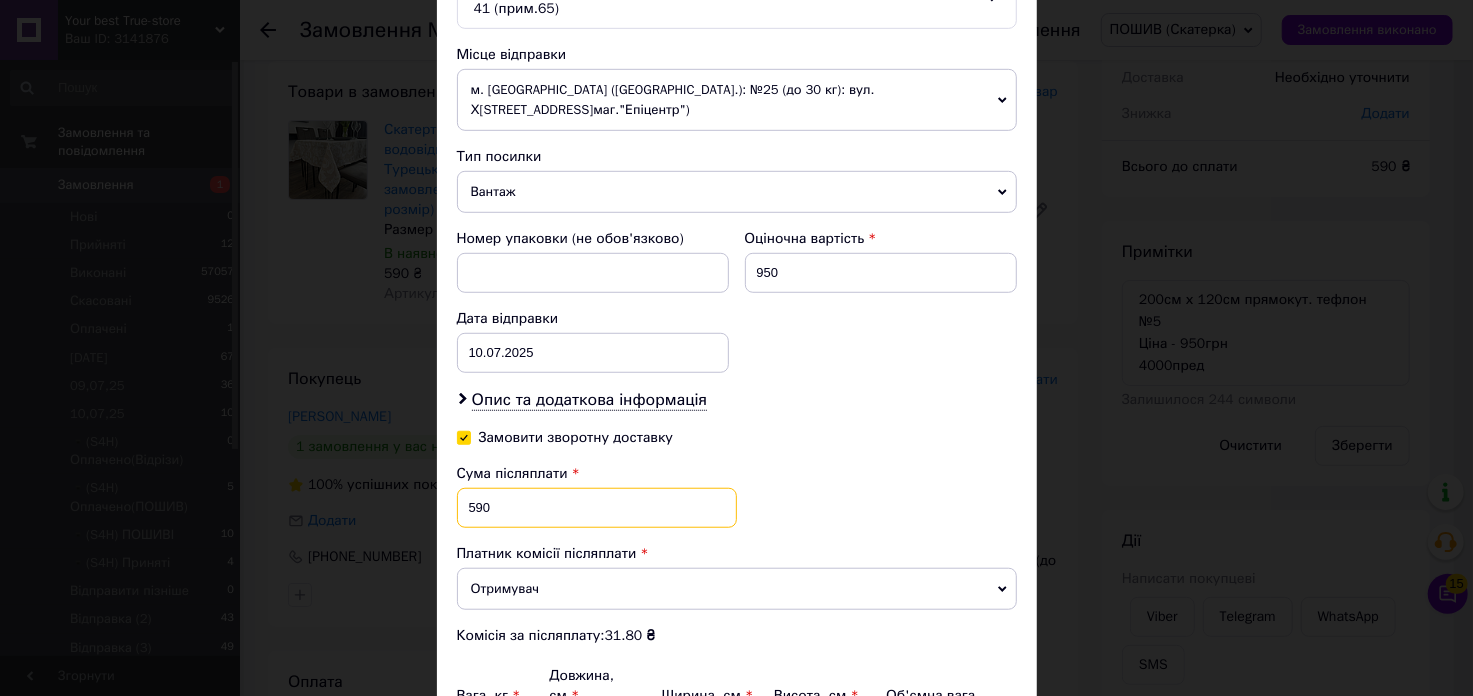 click on "590" at bounding box center [597, 508] 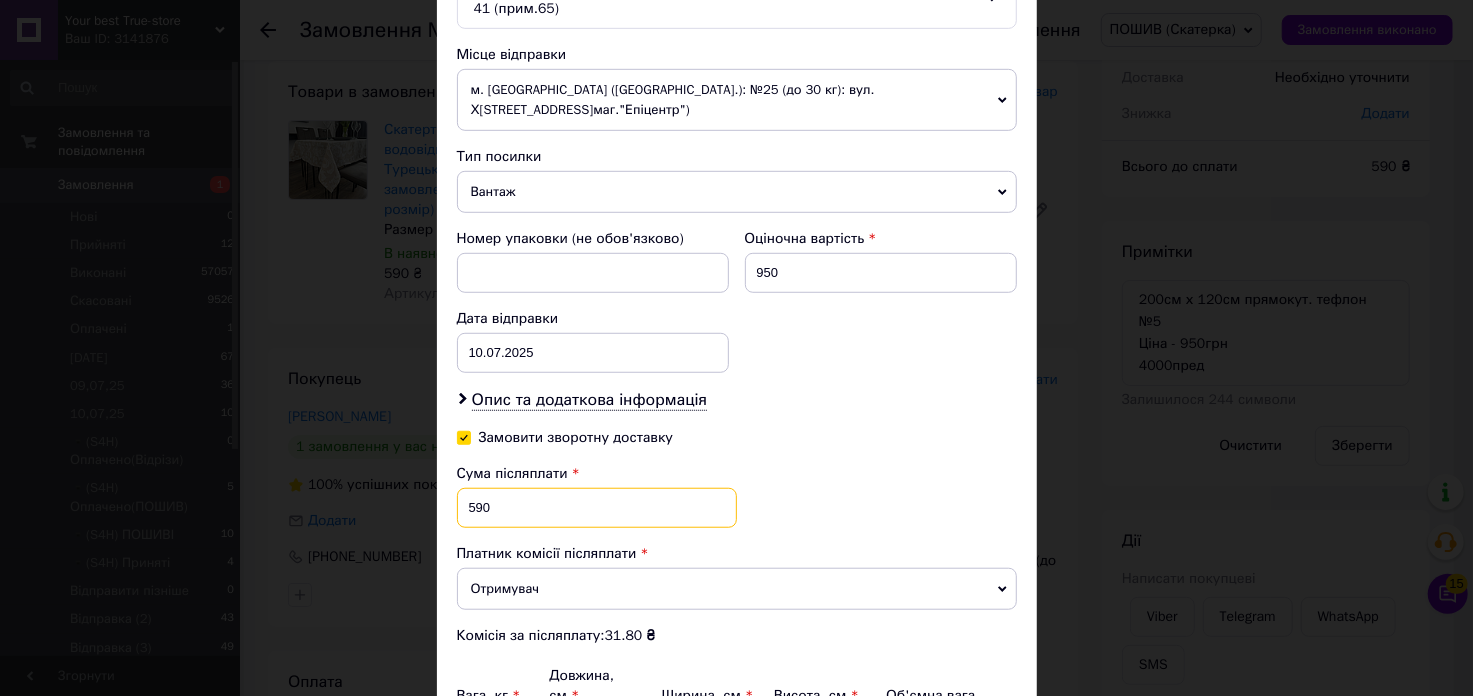 click on "590" at bounding box center (597, 508) 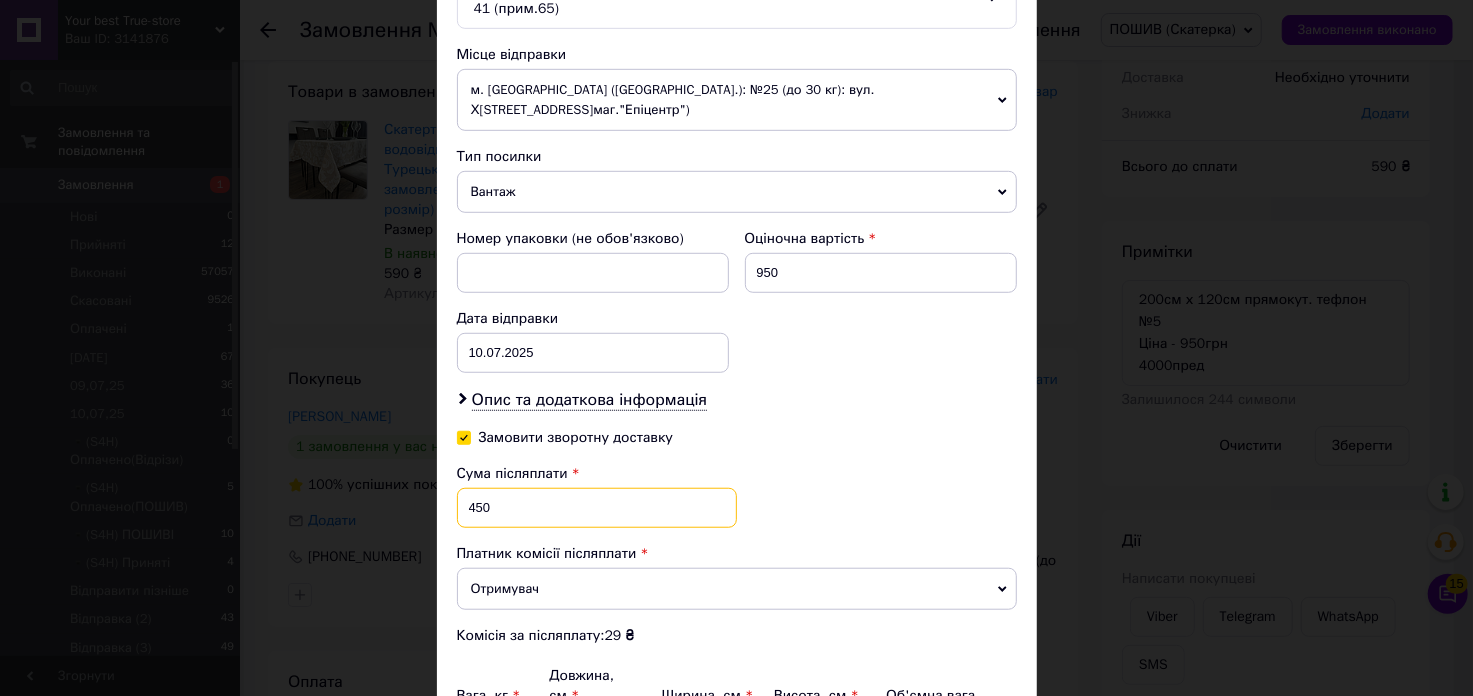 click on "450" at bounding box center (597, 508) 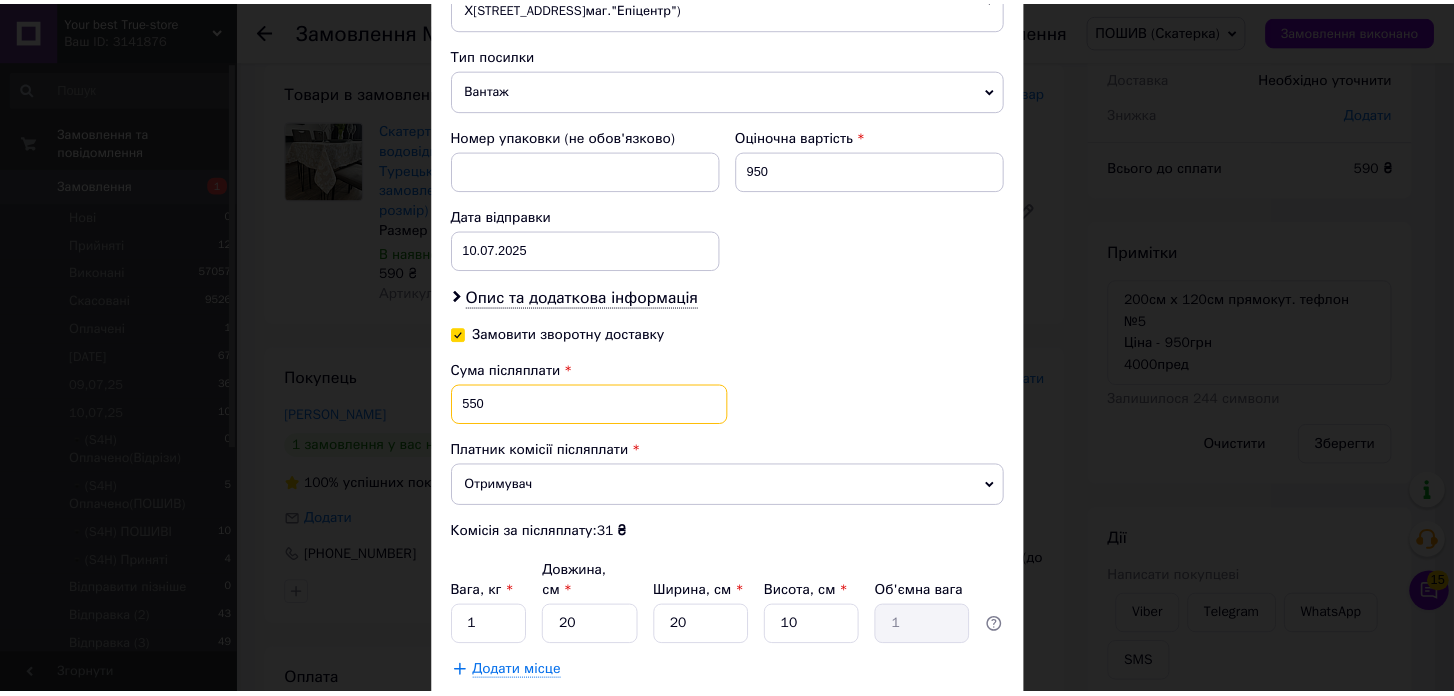 scroll, scrollTop: 894, scrollLeft: 0, axis: vertical 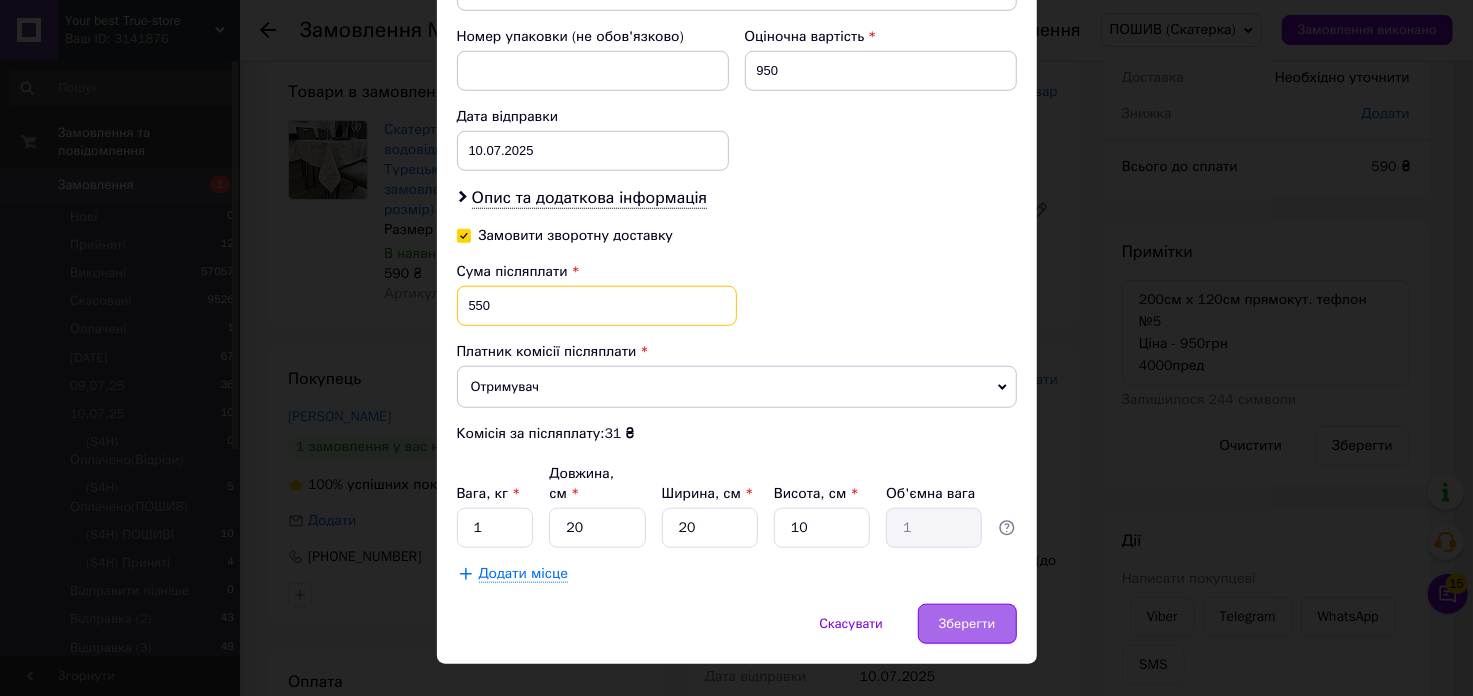 type on "550" 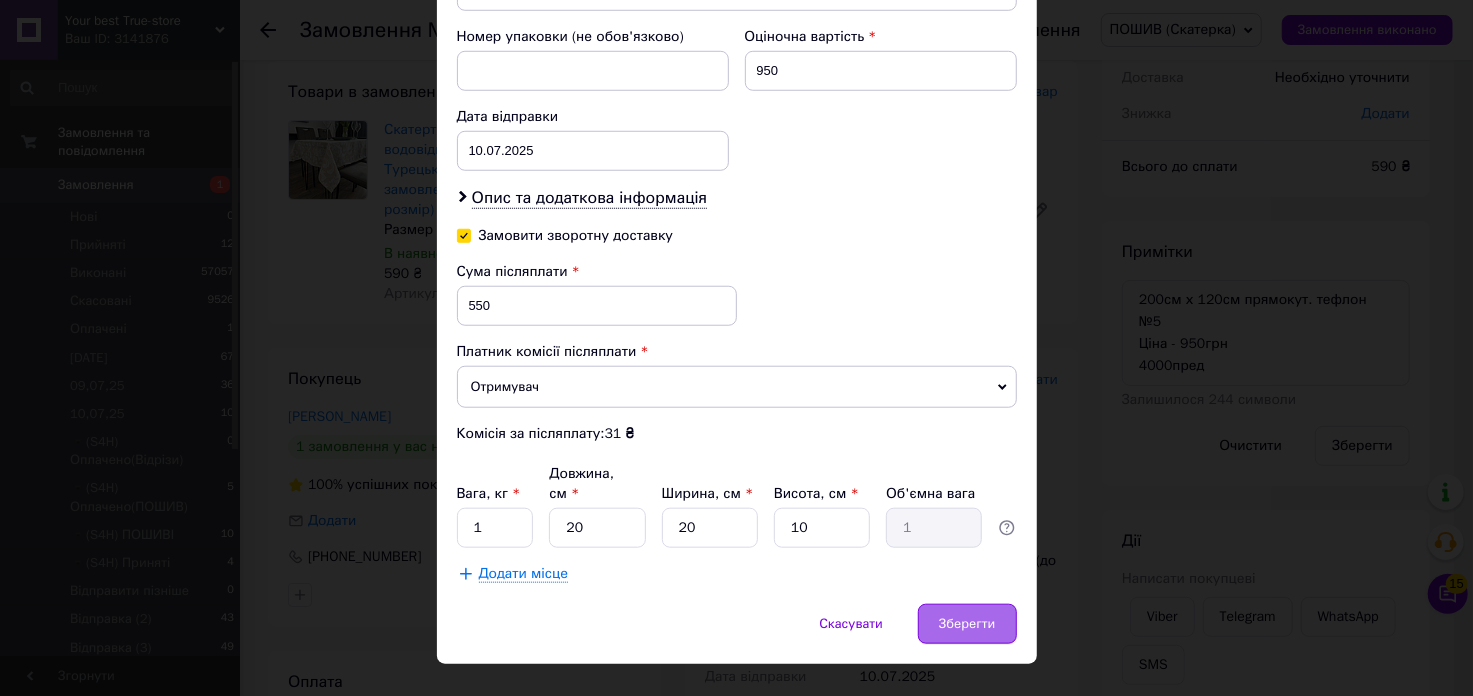 click on "Зберегти" at bounding box center [967, 624] 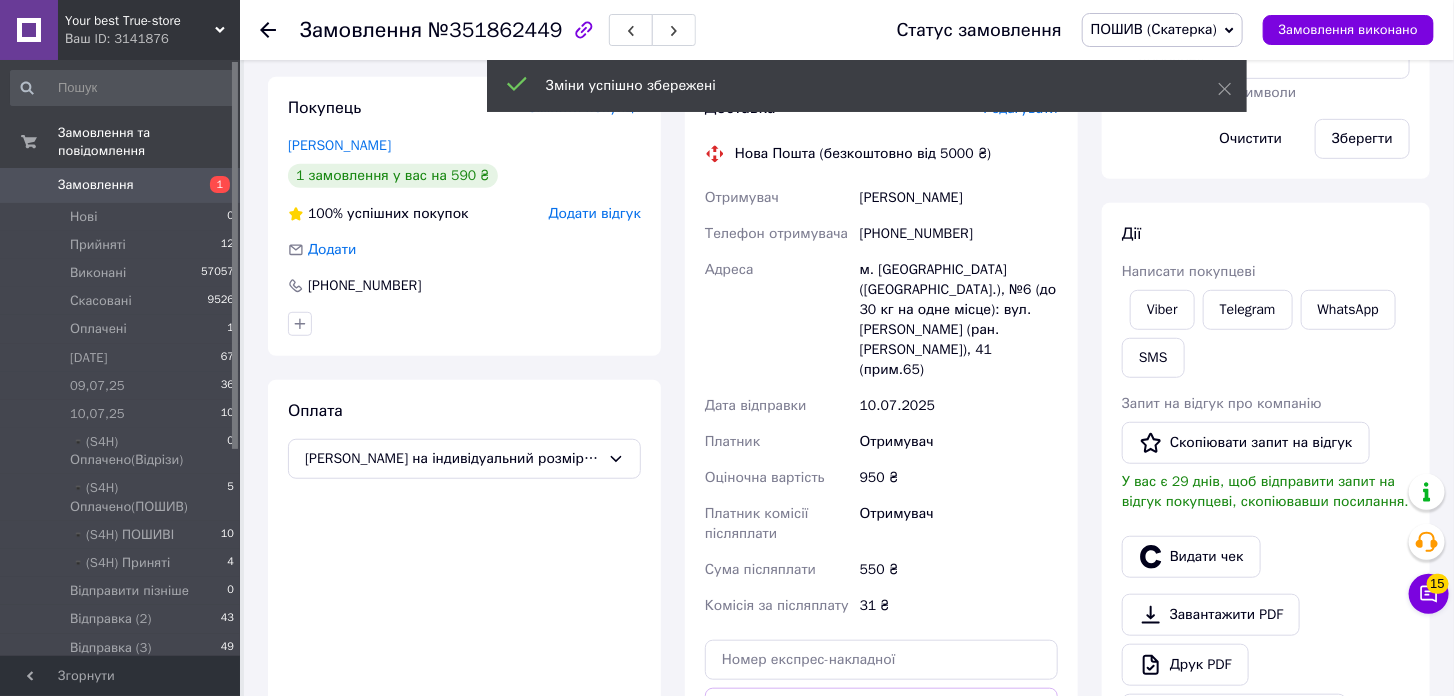 scroll, scrollTop: 555, scrollLeft: 0, axis: vertical 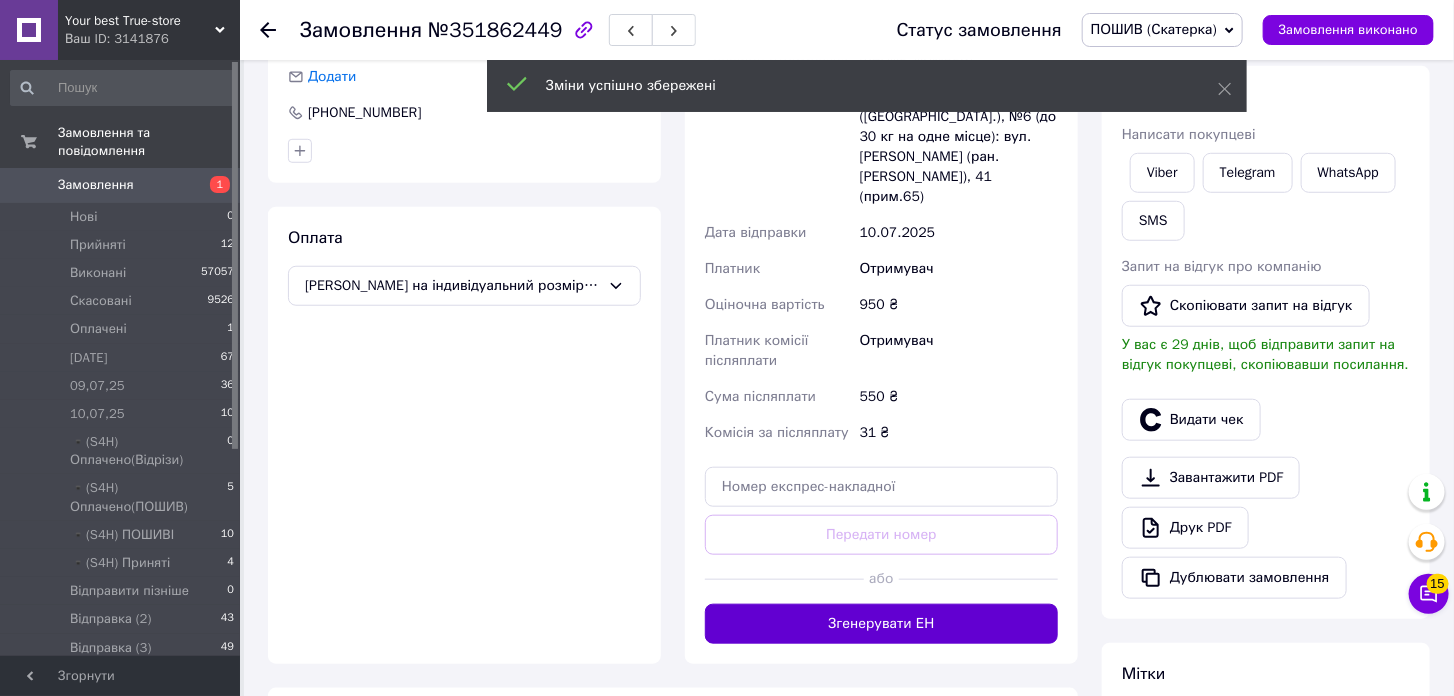 click on "Згенерувати ЕН" at bounding box center [881, 624] 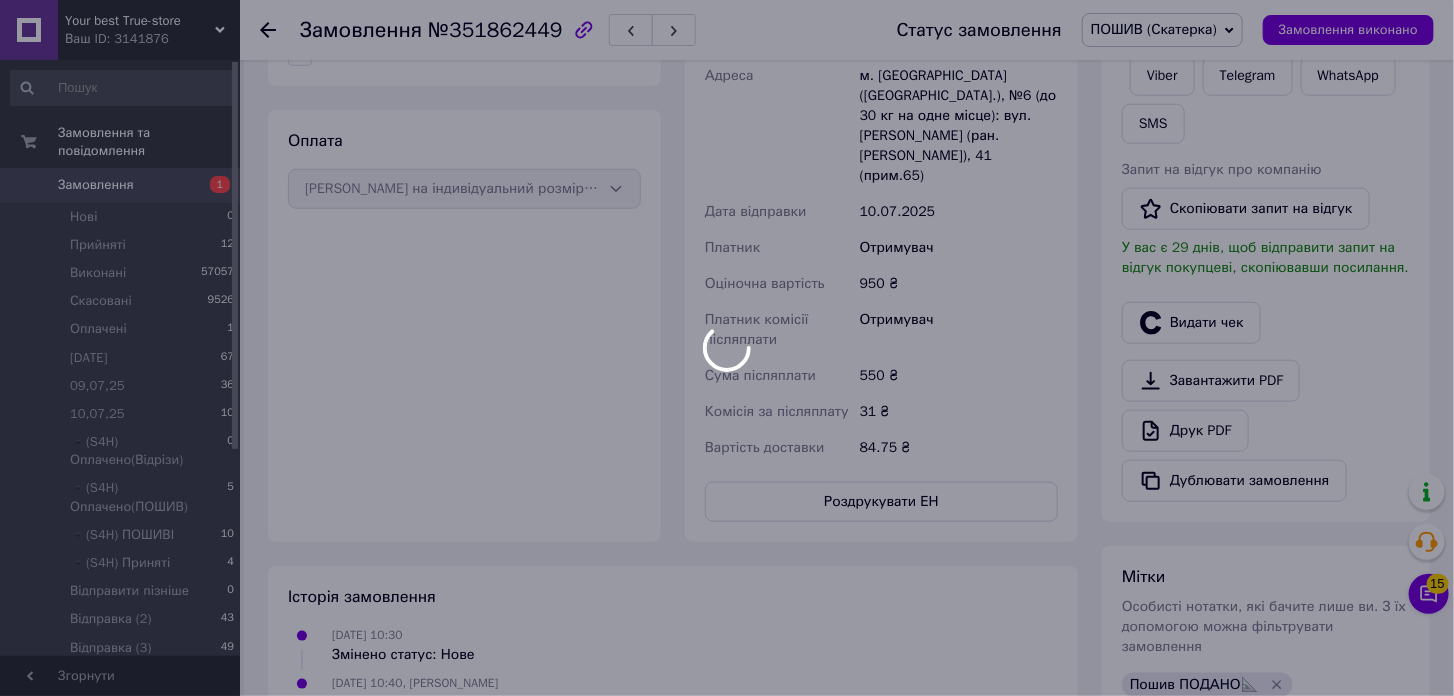 scroll, scrollTop: 888, scrollLeft: 0, axis: vertical 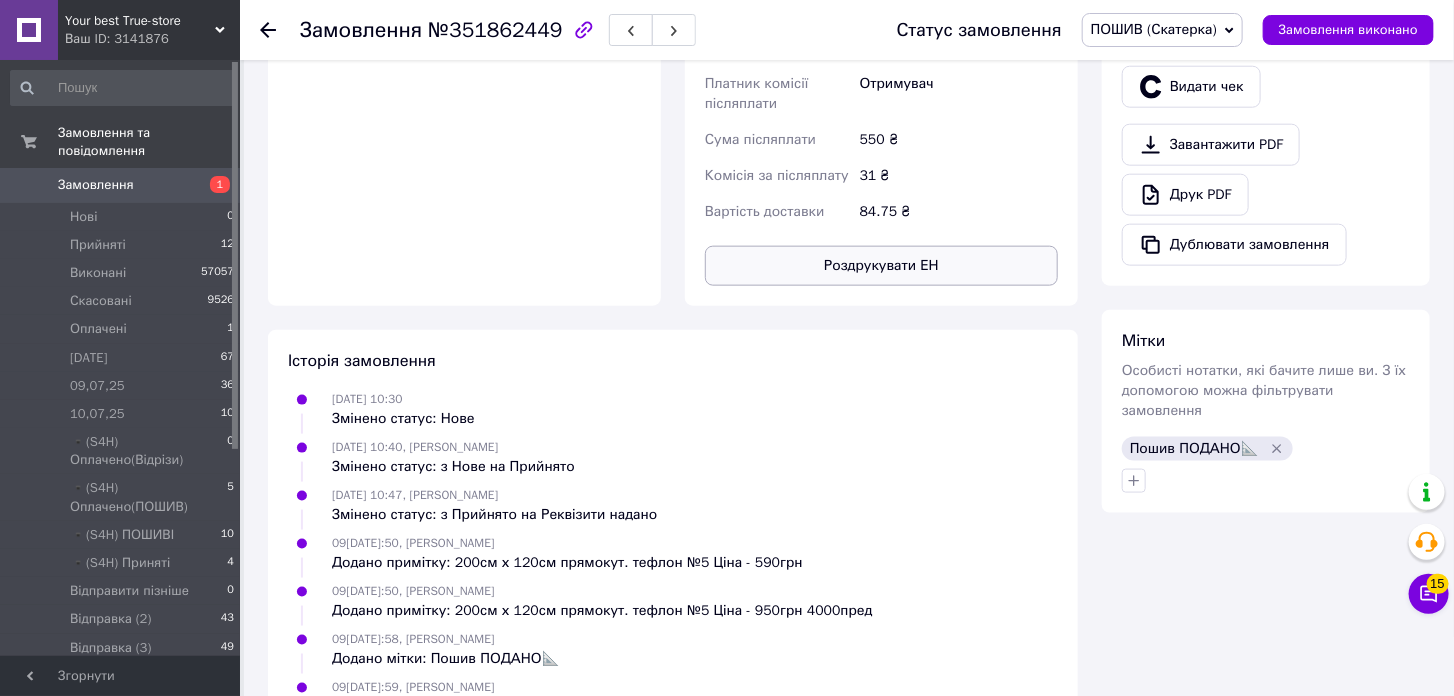 click on "Роздрукувати ЕН" at bounding box center (881, 266) 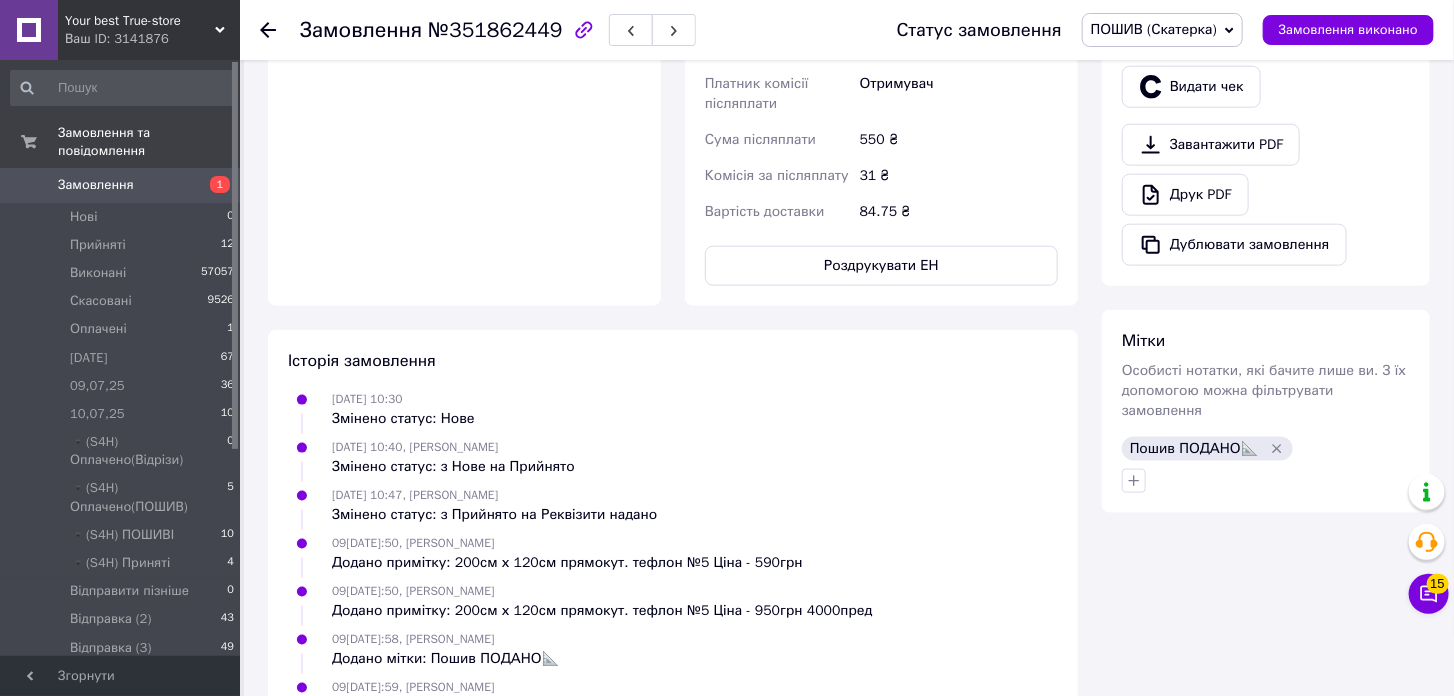 drag, startPoint x: 1146, startPoint y: 11, endPoint x: 1146, endPoint y: 26, distance: 15 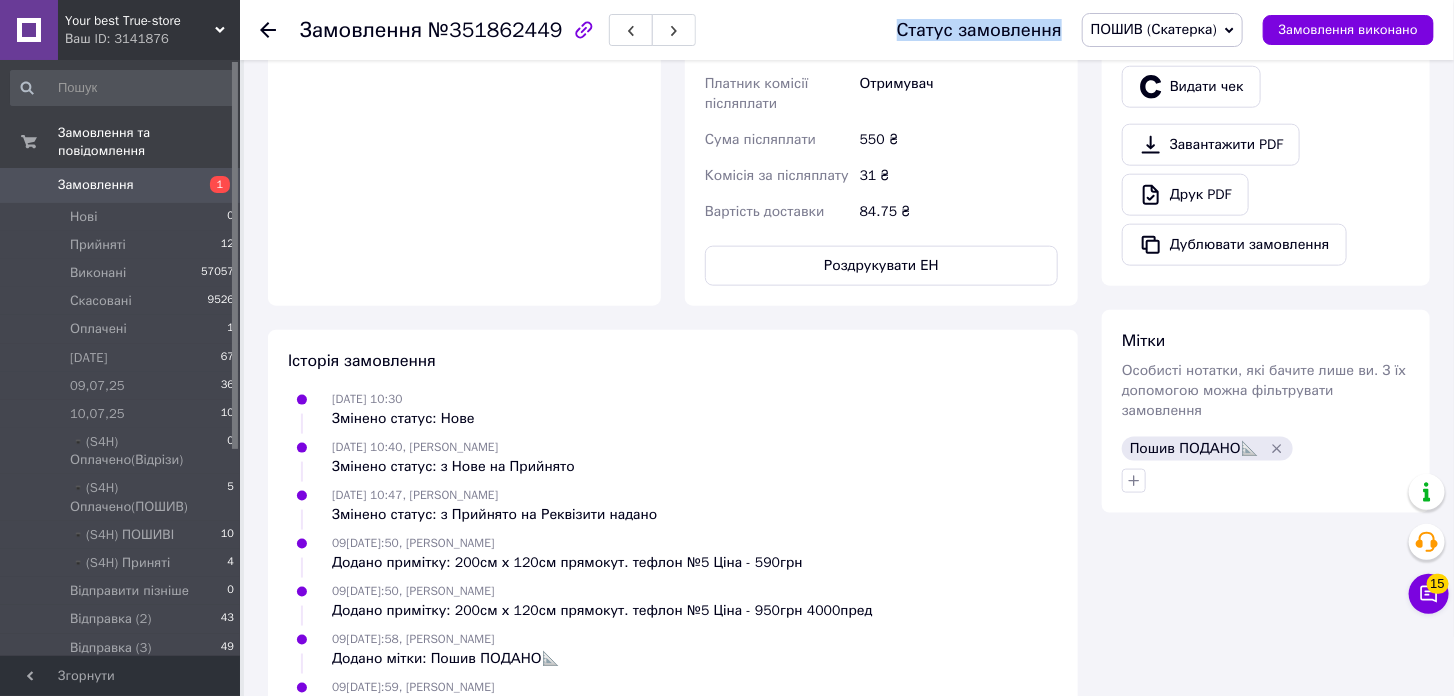 click on "ПОШИВ (Скатерка)" at bounding box center (1154, 29) 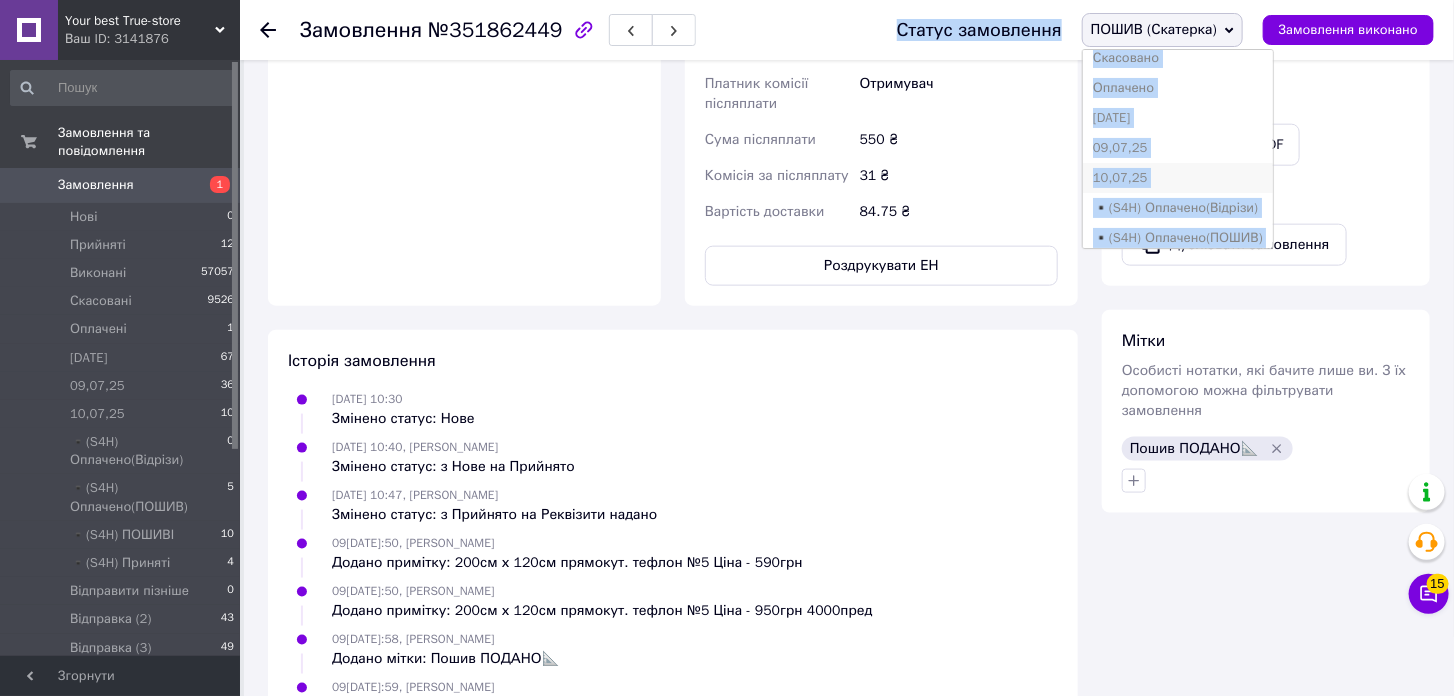 scroll, scrollTop: 111, scrollLeft: 0, axis: vertical 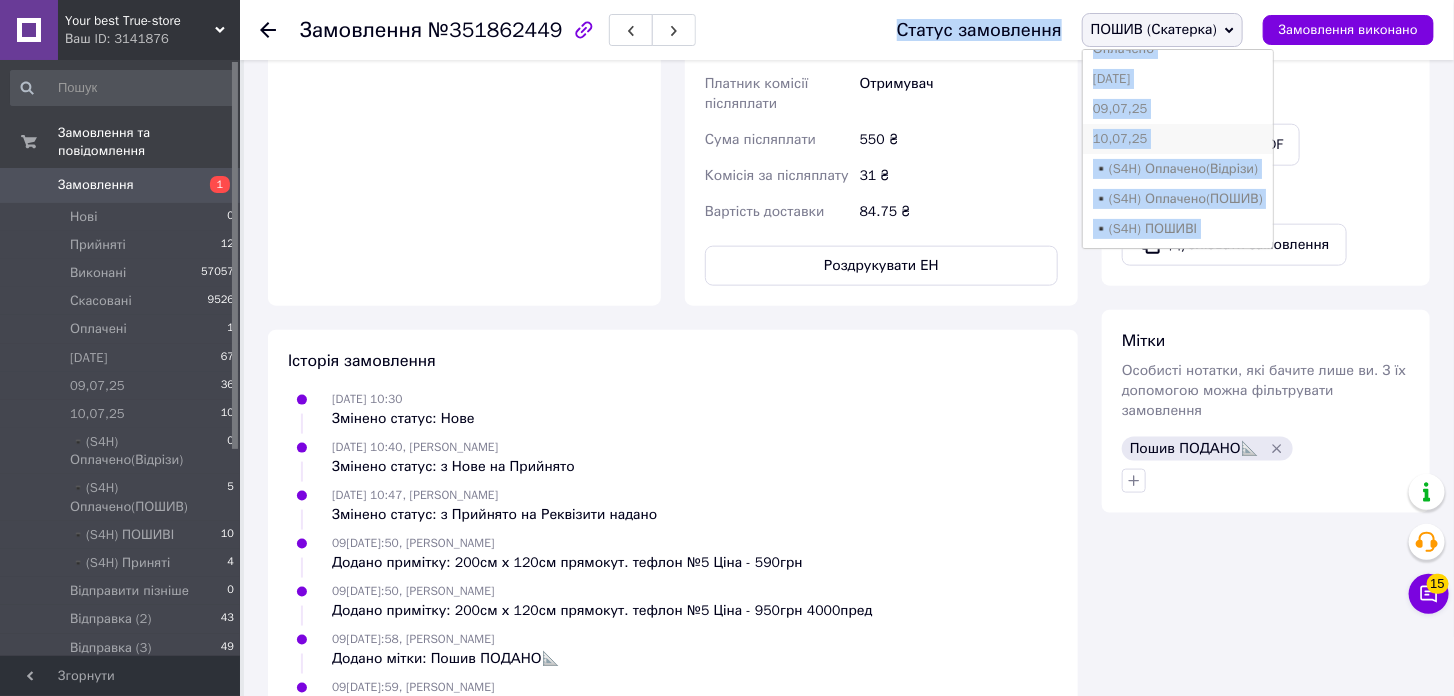 click on "10,07,25" at bounding box center [1178, 139] 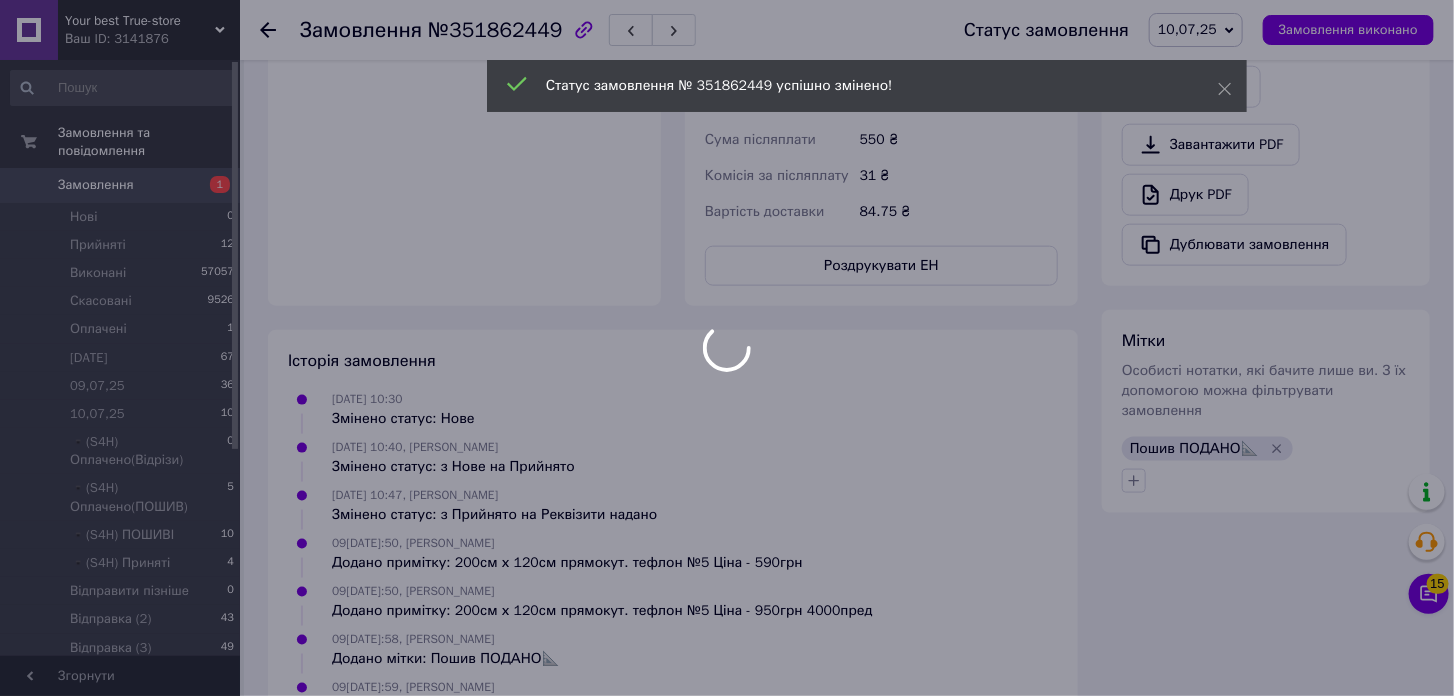 click at bounding box center (727, 348) 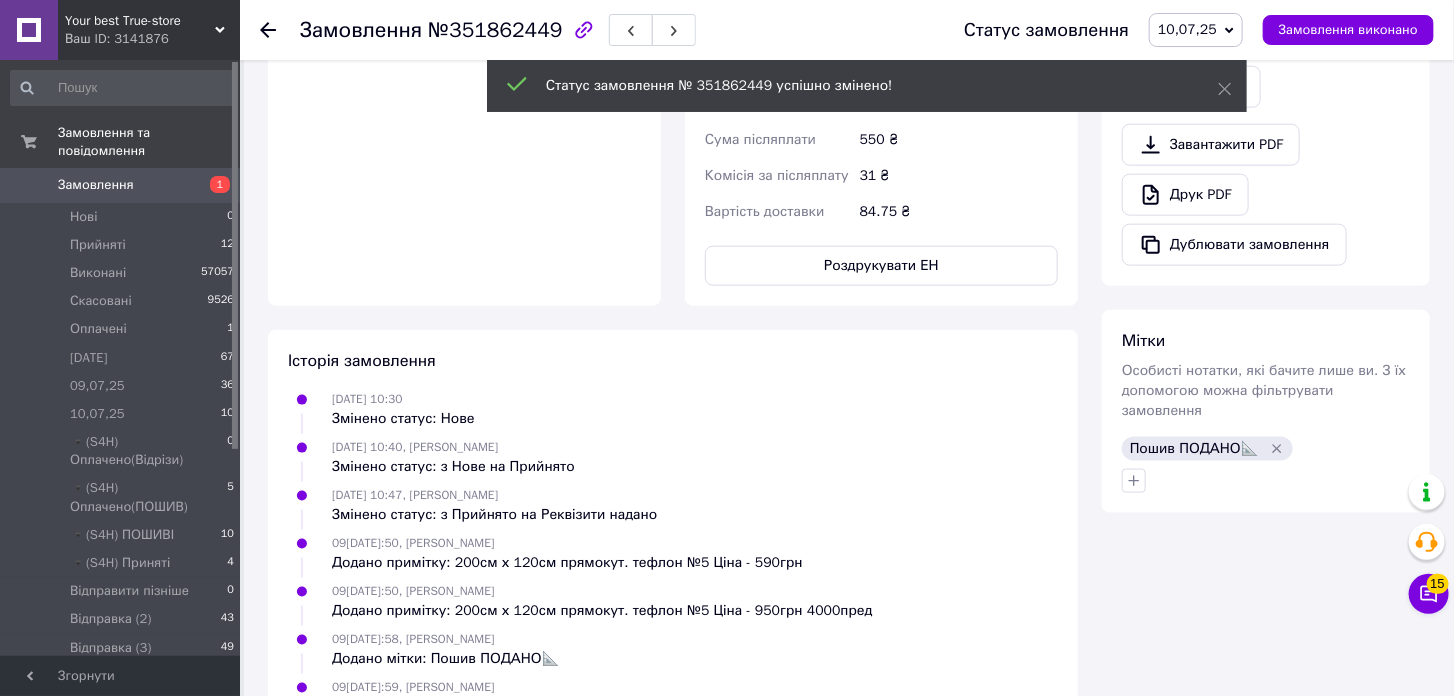 scroll, scrollTop: 12, scrollLeft: 0, axis: vertical 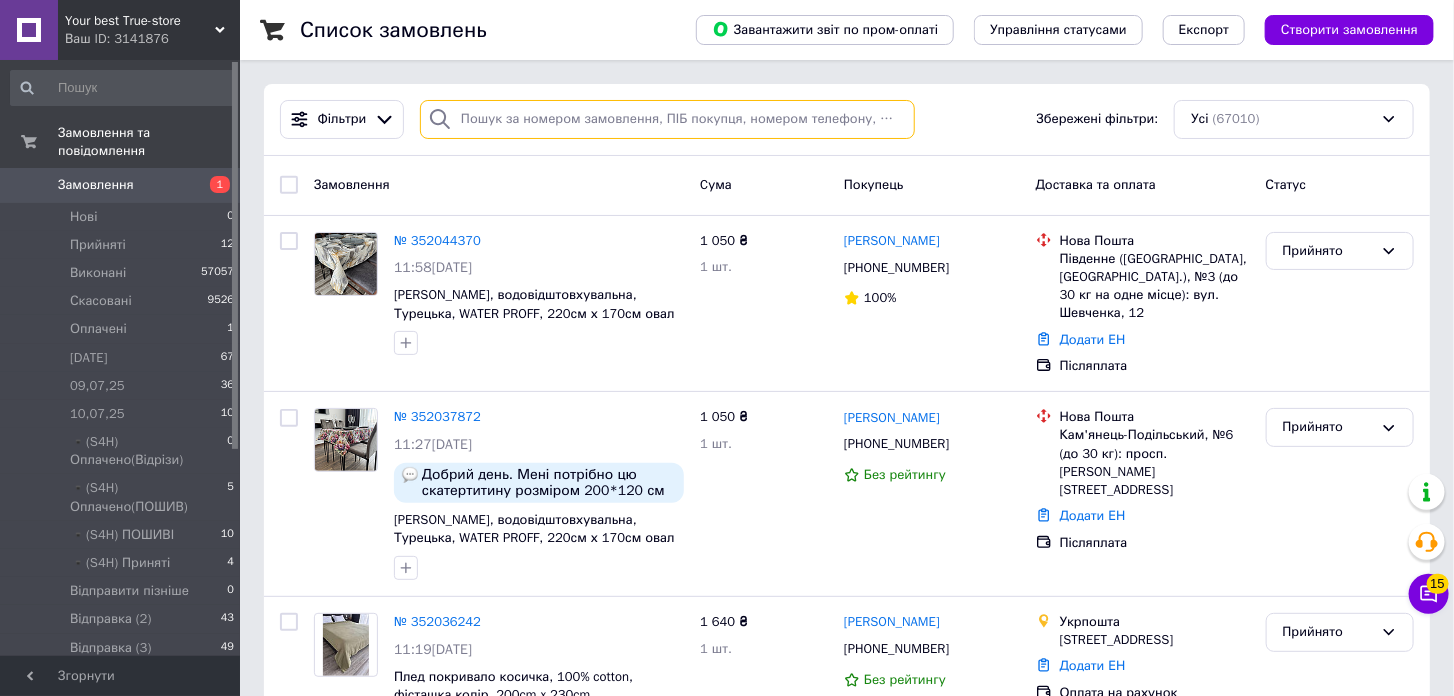 click at bounding box center (667, 119) 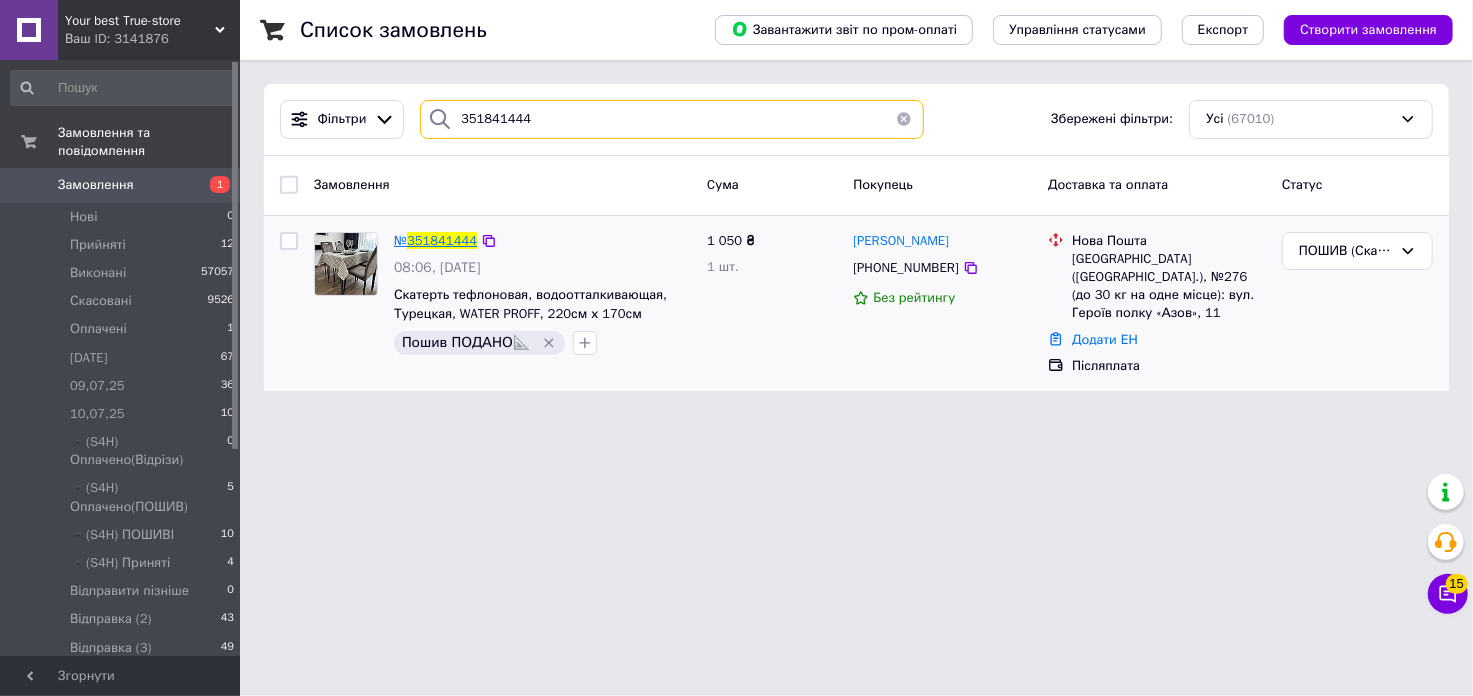 type on "351841444" 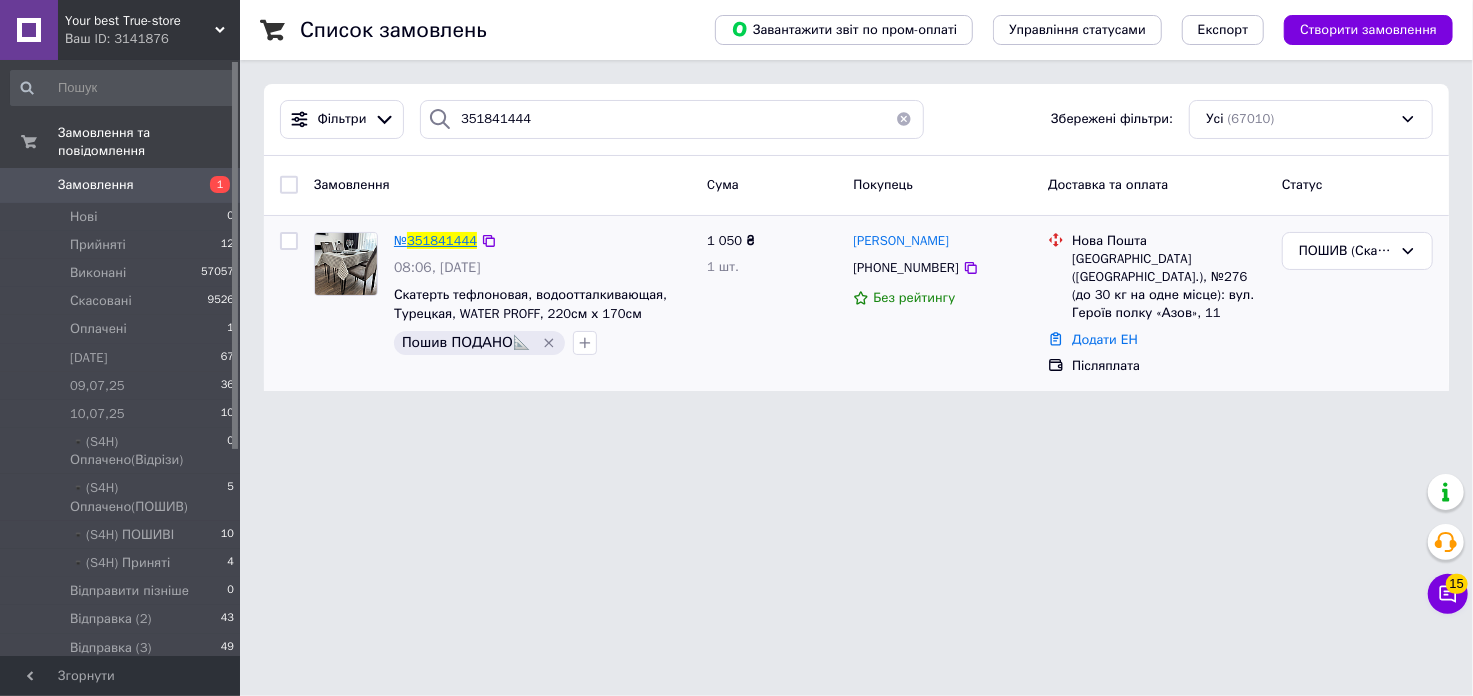 click on "351841444" at bounding box center [442, 240] 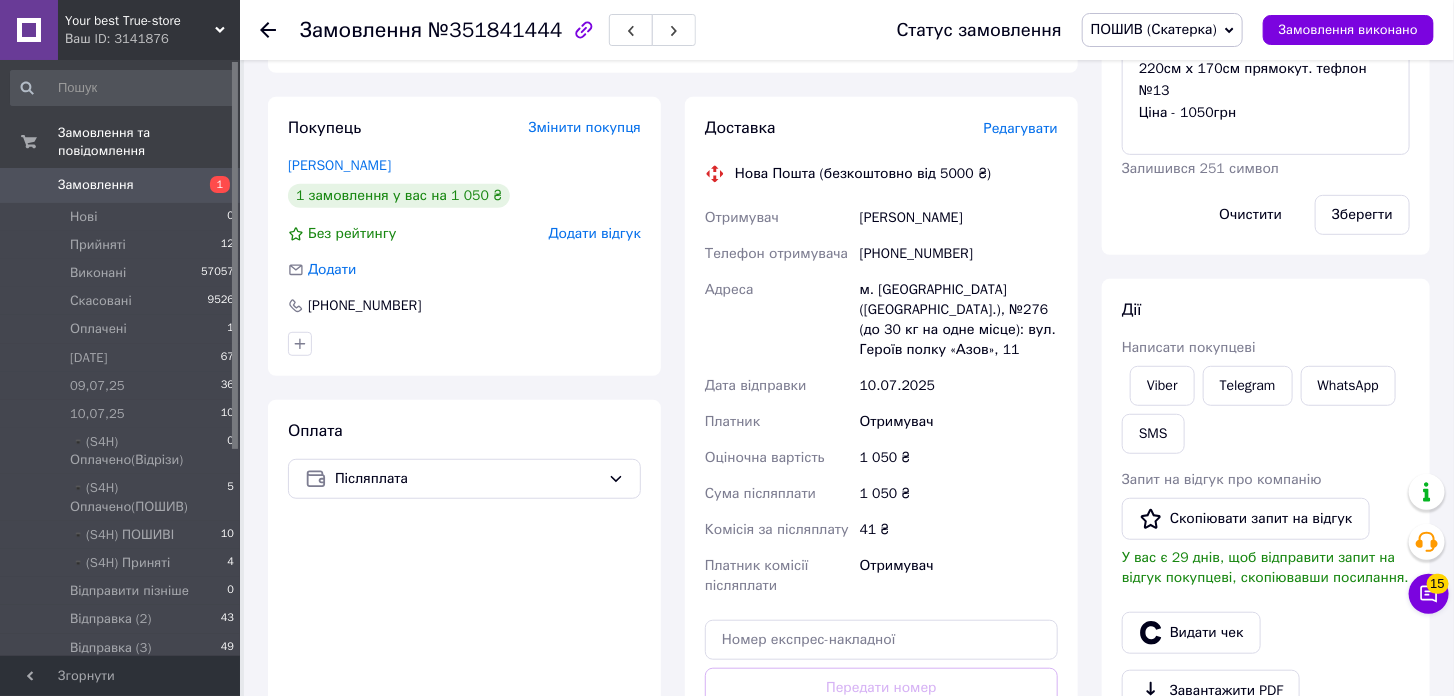 scroll, scrollTop: 555, scrollLeft: 0, axis: vertical 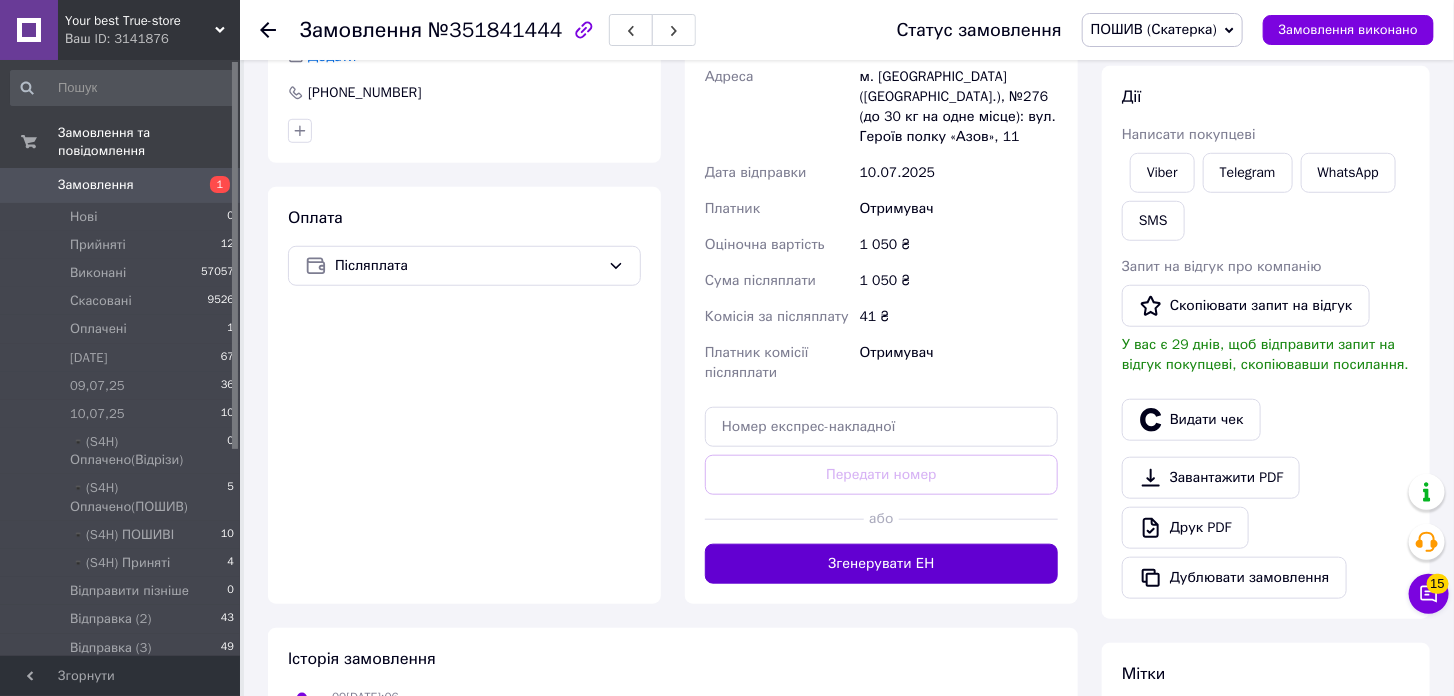 click on "Згенерувати ЕН" at bounding box center (881, 564) 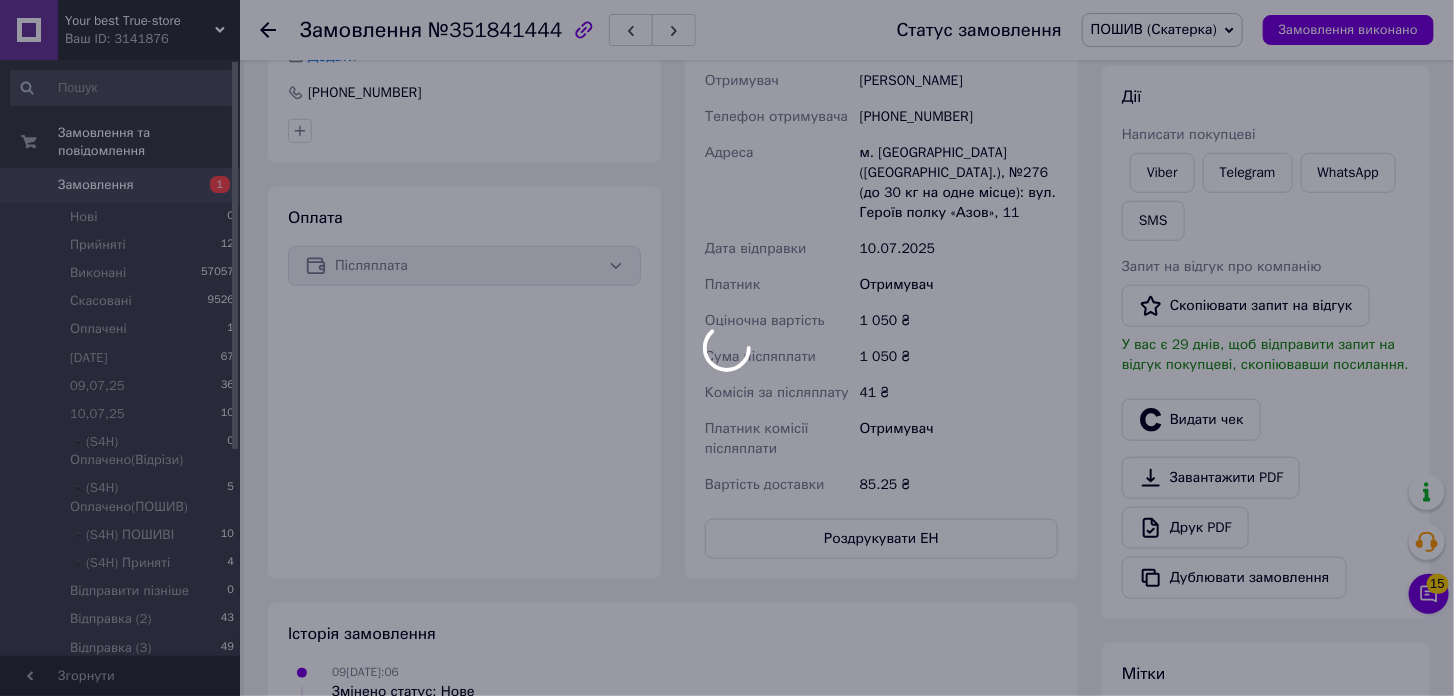 click at bounding box center (727, 348) 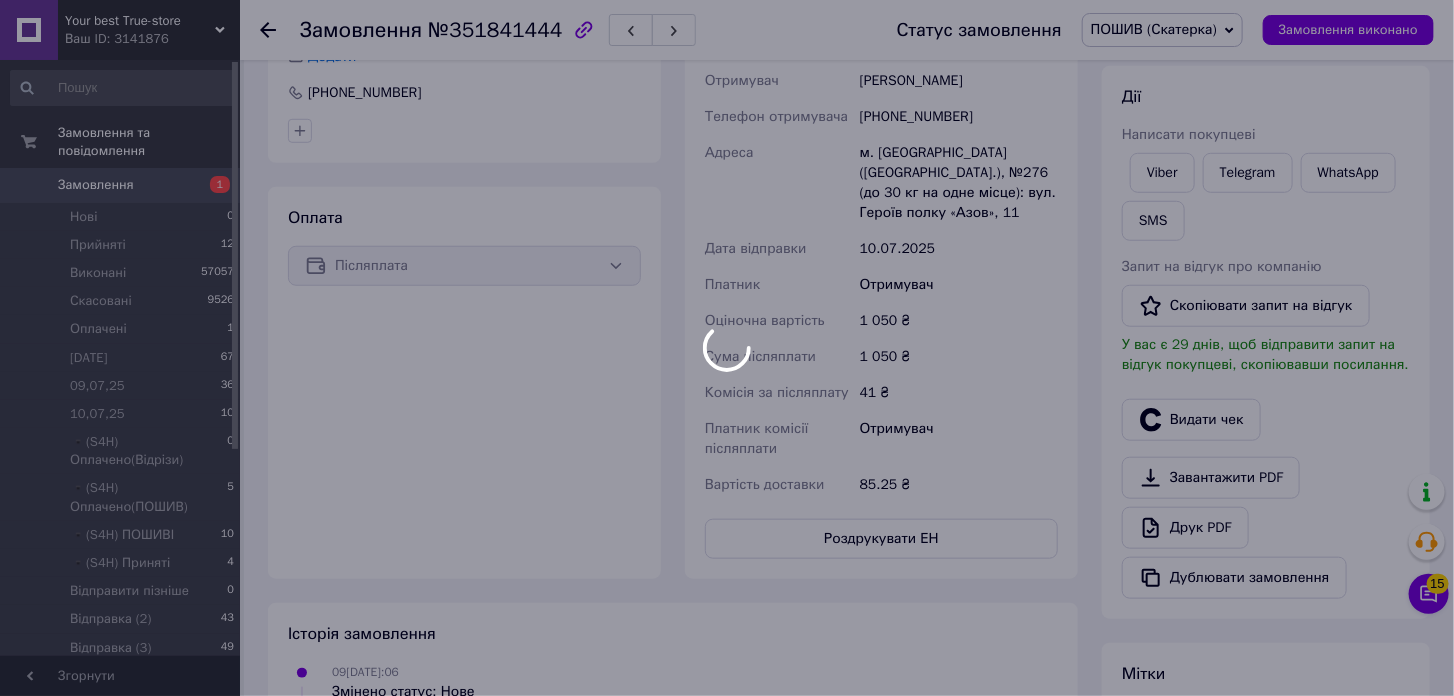 click at bounding box center (727, 348) 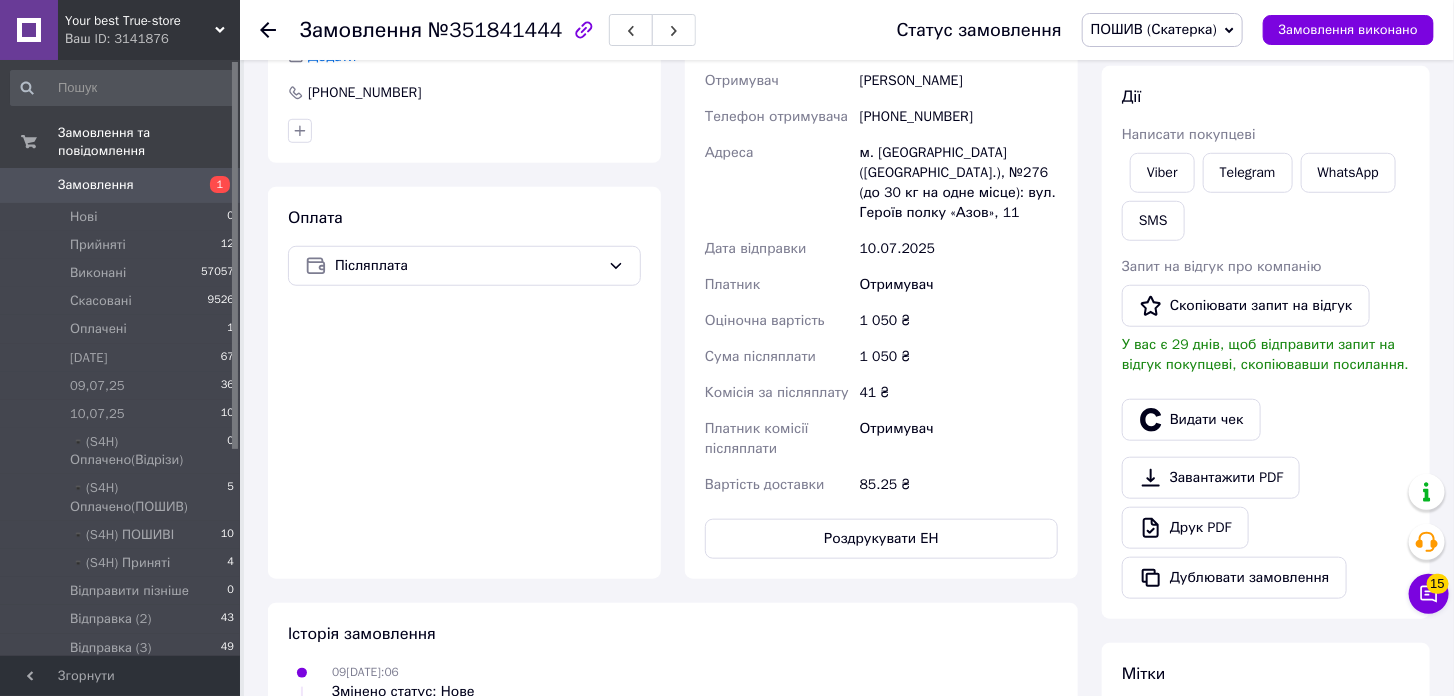 click on "Роздрукувати ЕН" at bounding box center (881, 539) 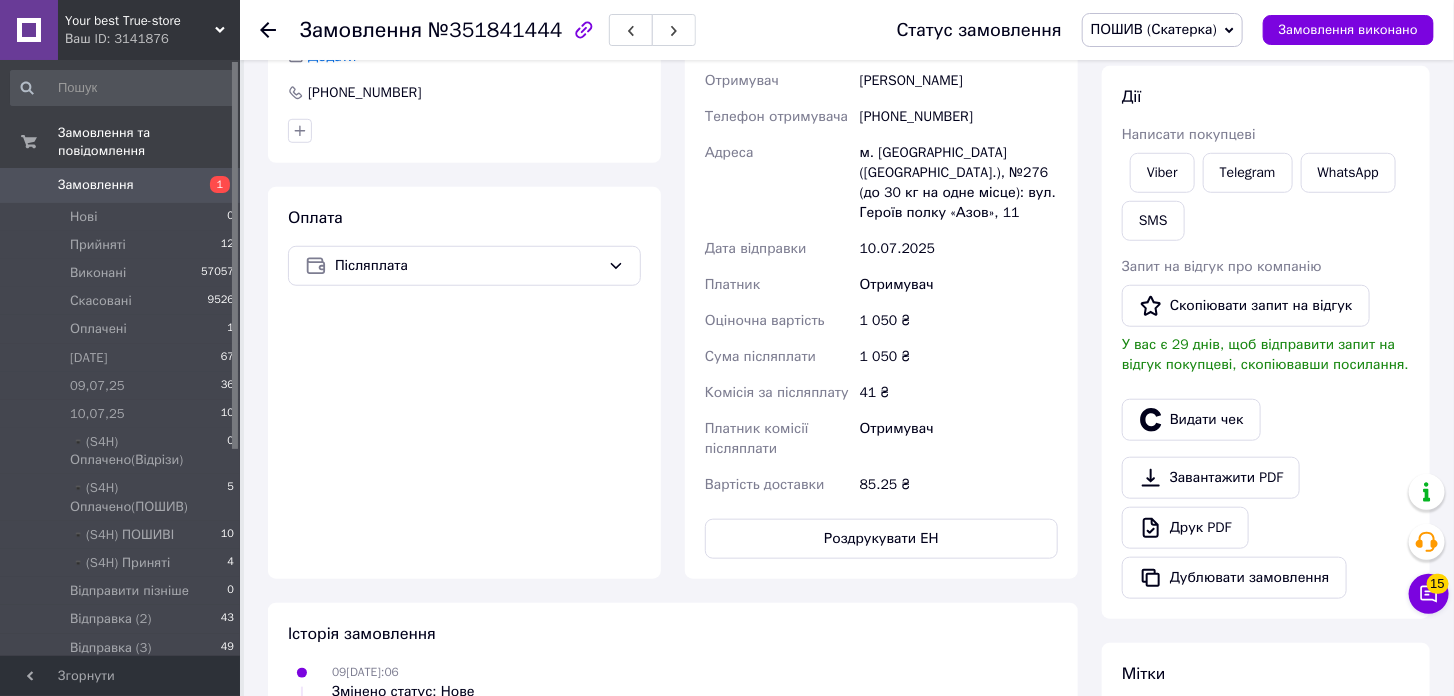 click on "ПОШИВ (Скатерка)" at bounding box center [1162, 30] 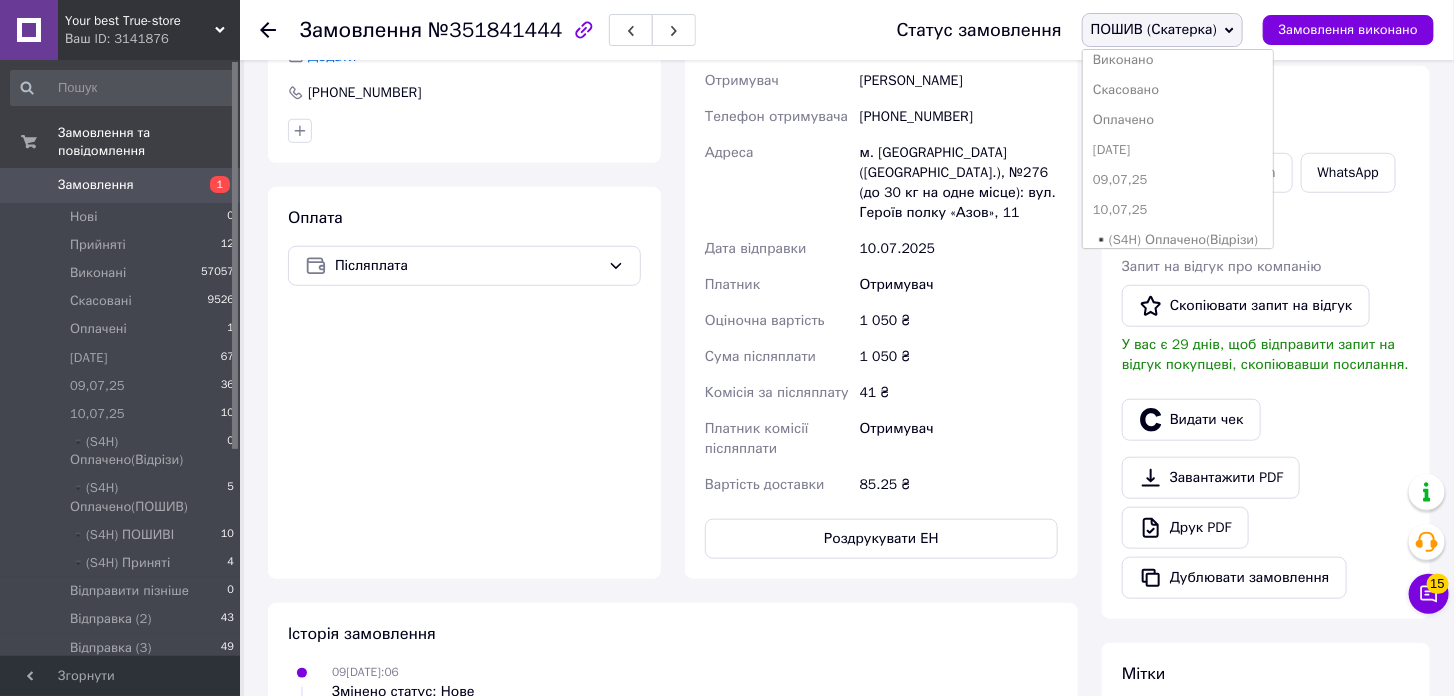 scroll, scrollTop: 111, scrollLeft: 0, axis: vertical 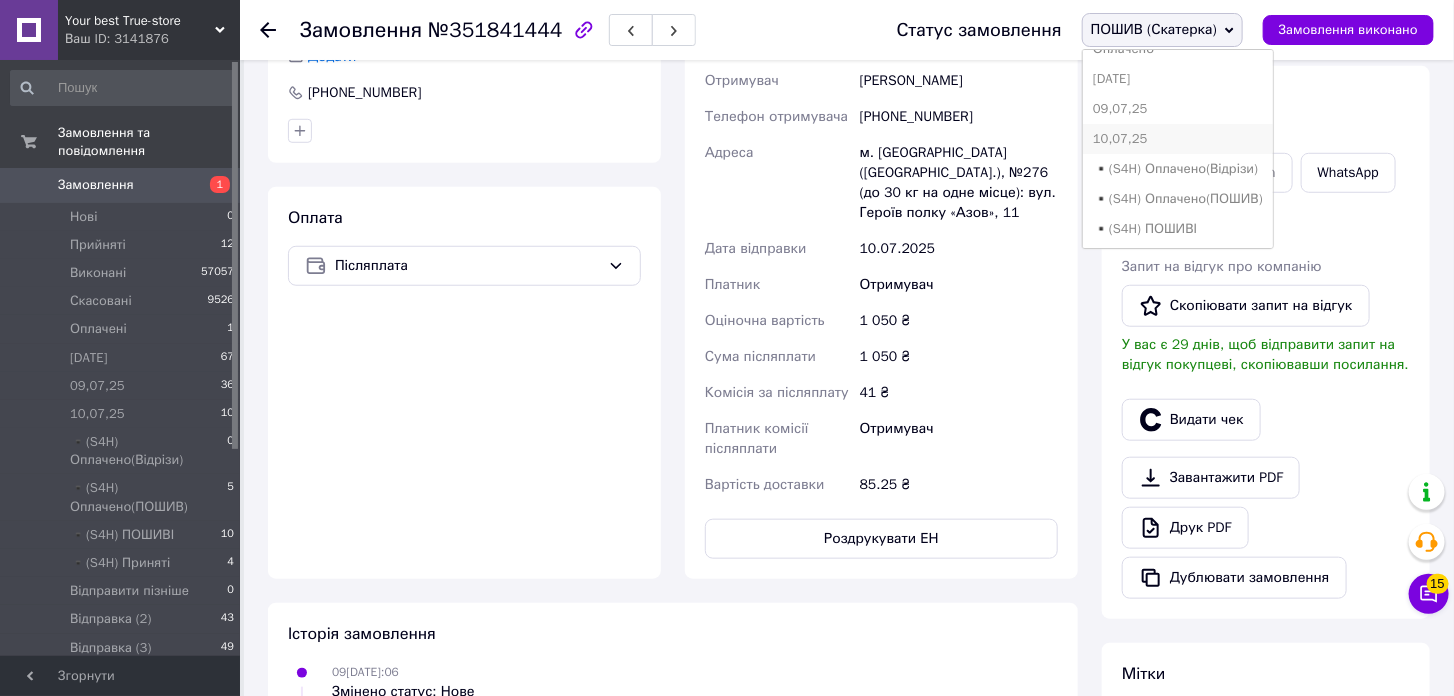 click on "10,07,25" at bounding box center [1178, 139] 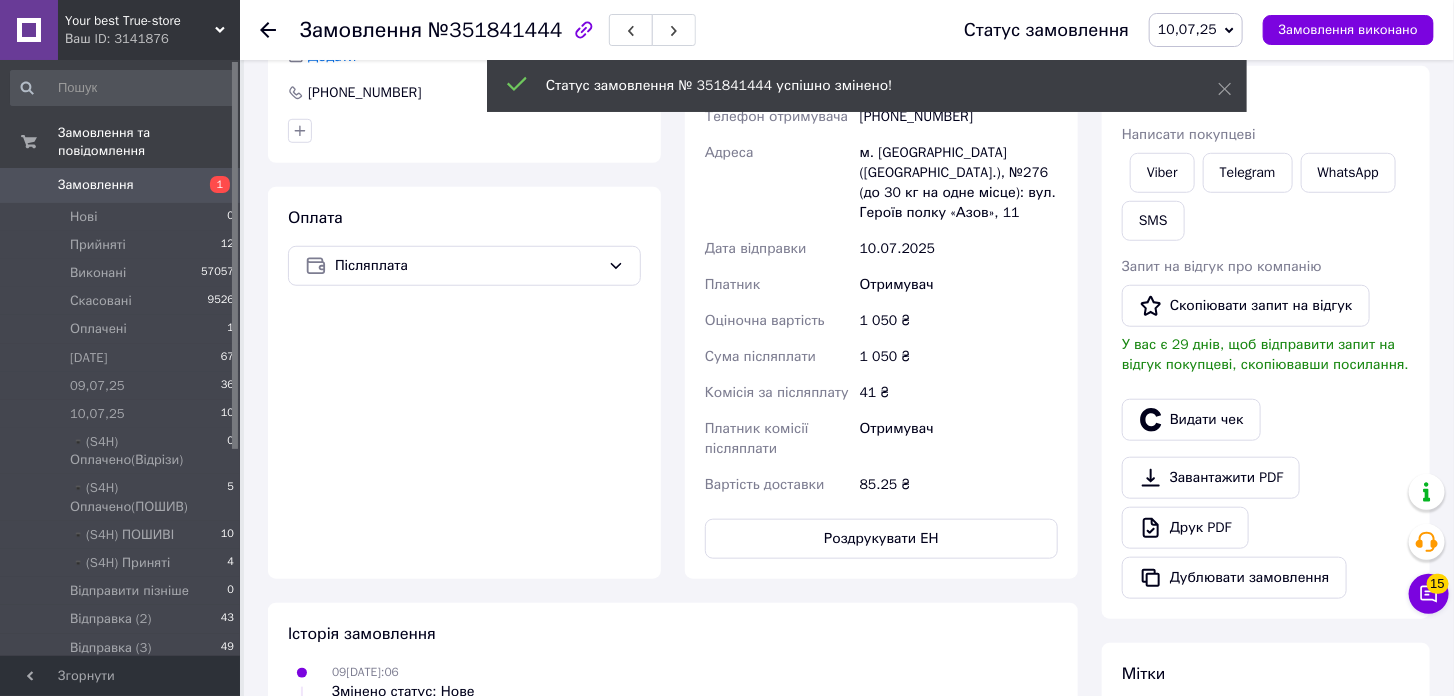 click on "Замовлення" at bounding box center [121, 185] 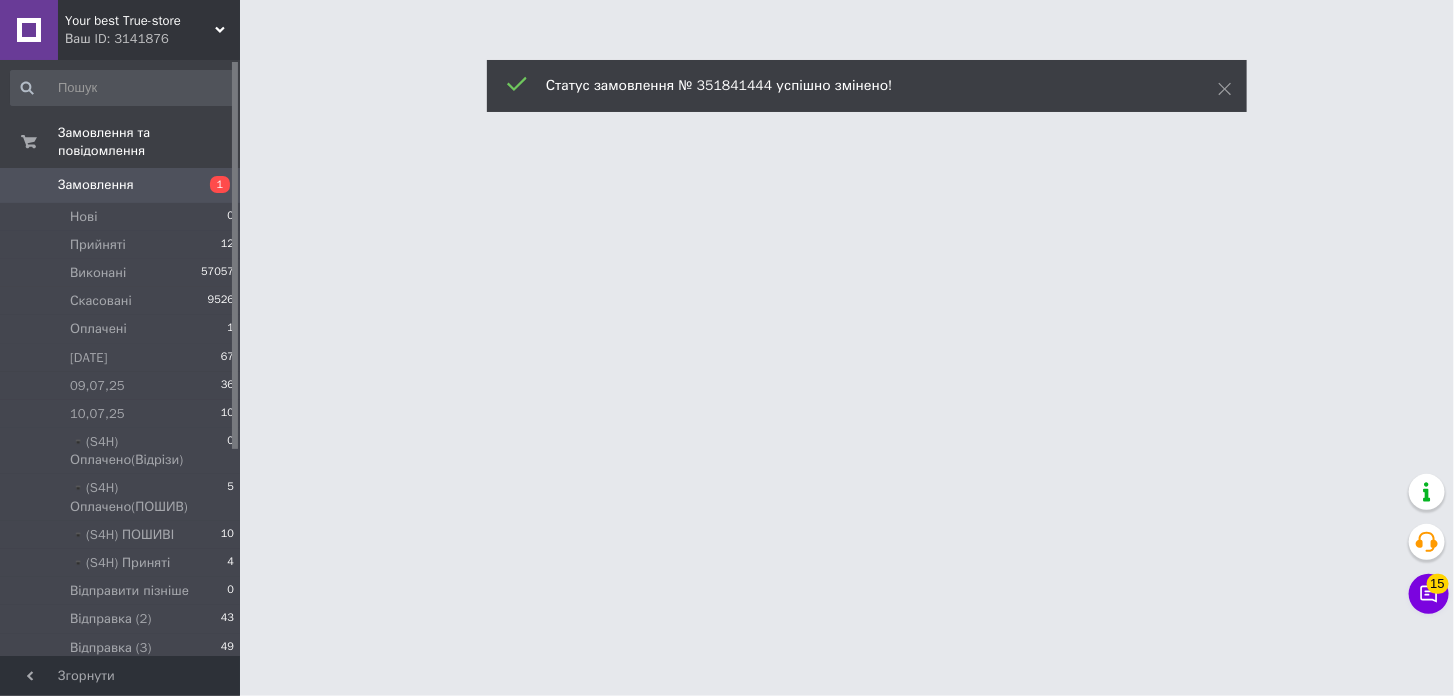 scroll, scrollTop: 0, scrollLeft: 0, axis: both 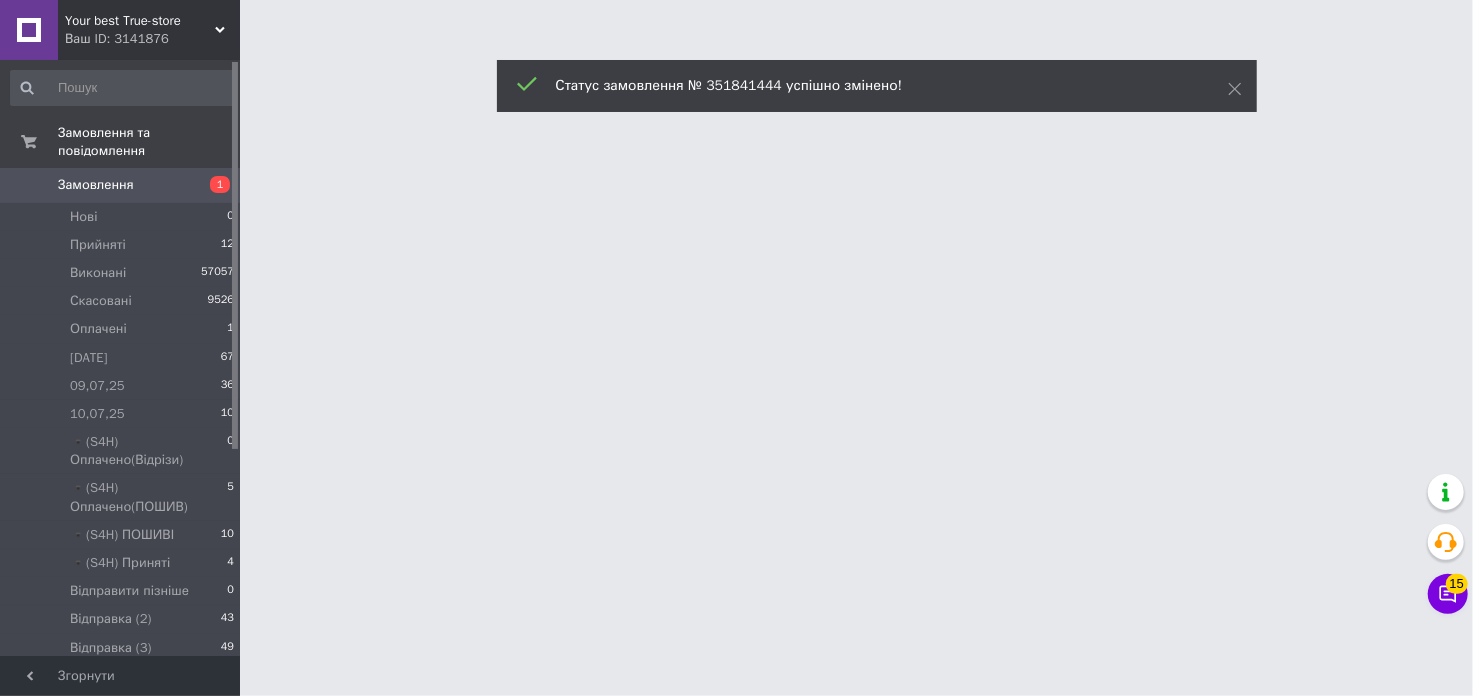 click on "Замовлення" at bounding box center (121, 185) 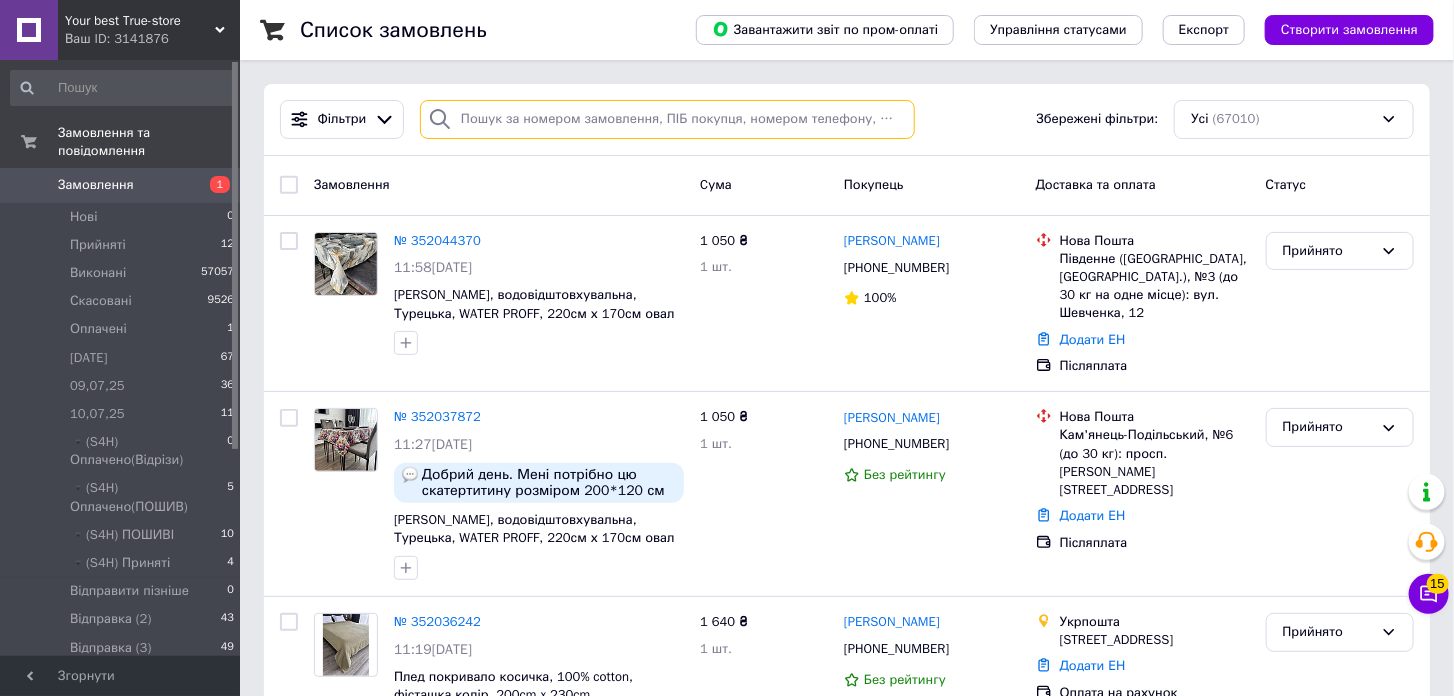 click at bounding box center [667, 119] 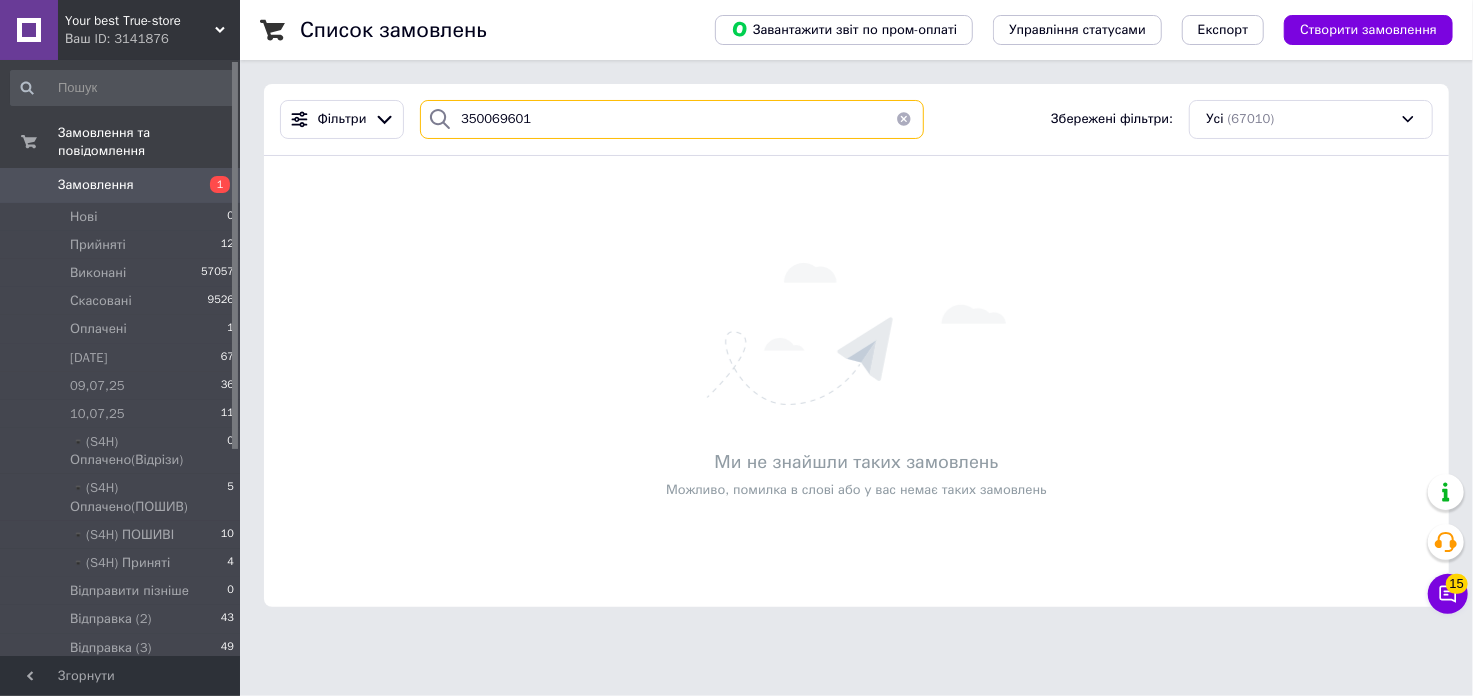 click on "350069601" at bounding box center [672, 119] 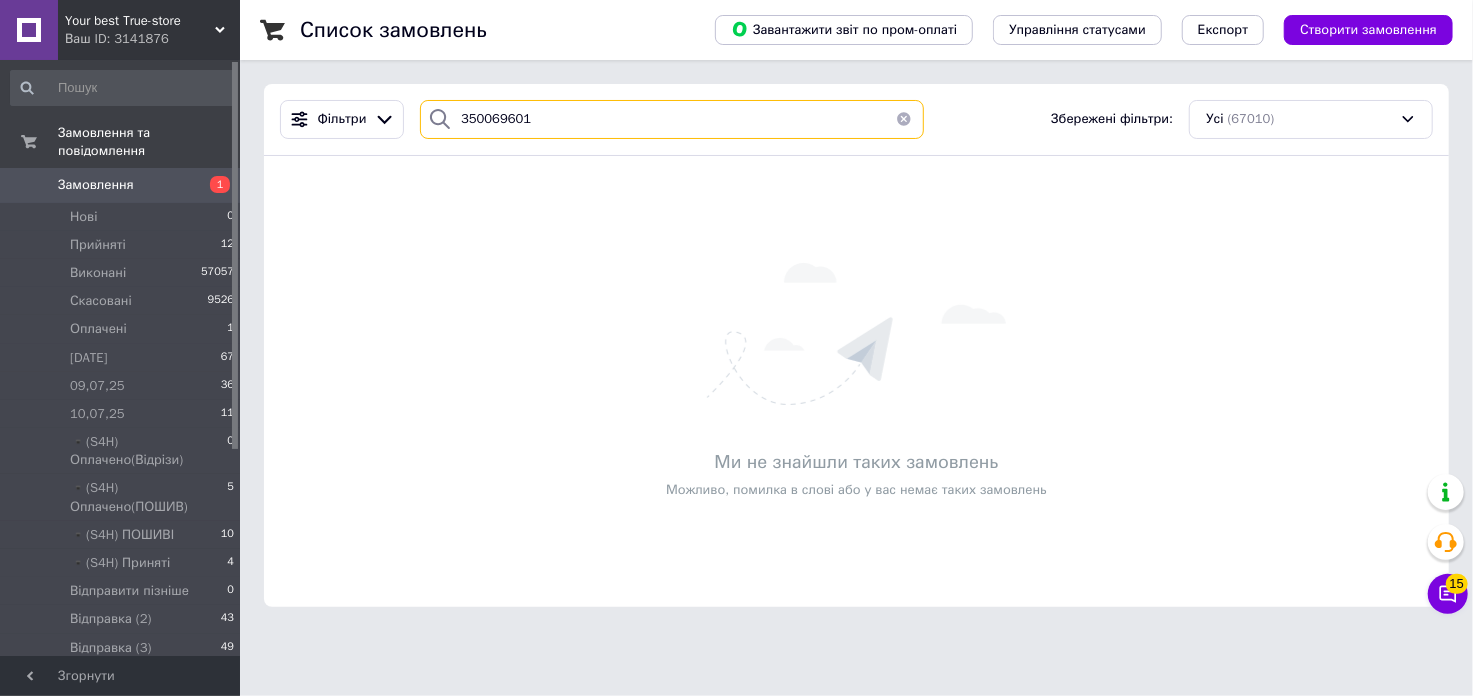 click on "350069601" at bounding box center [672, 119] 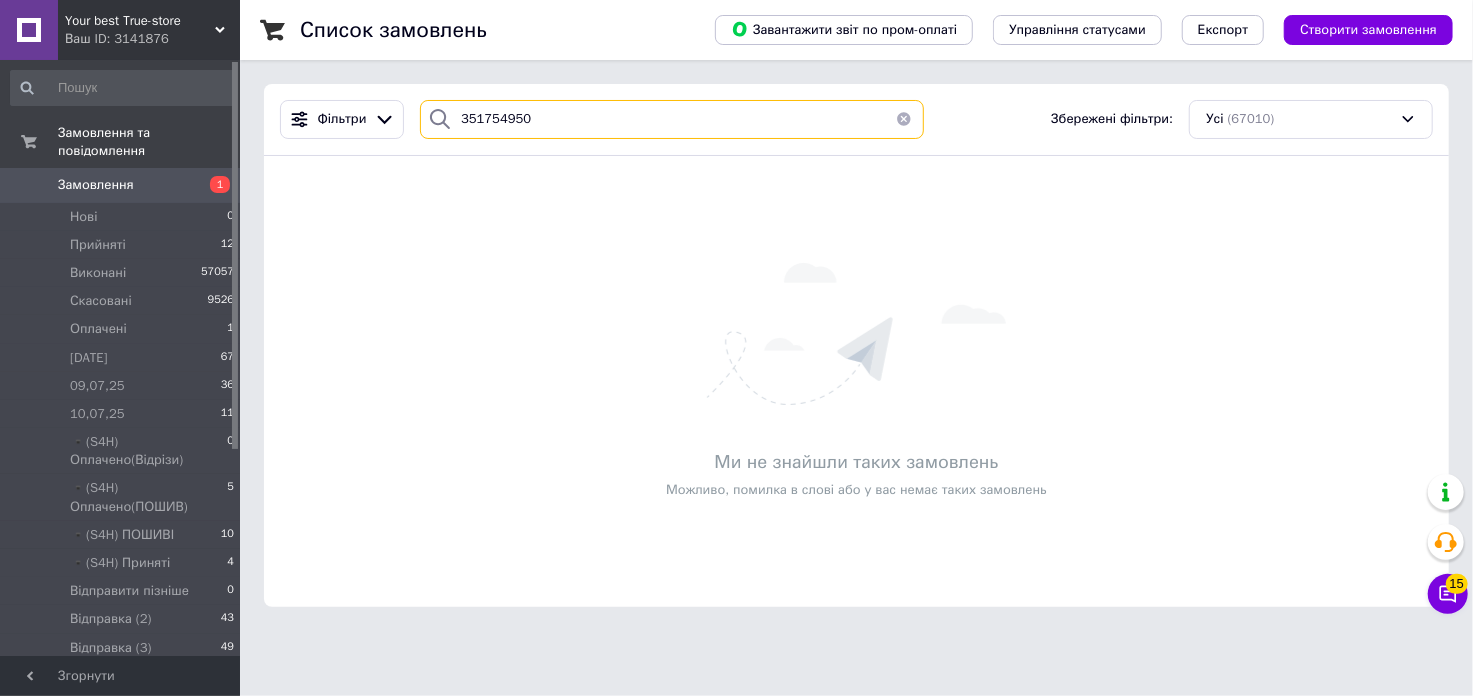 type on "351754950" 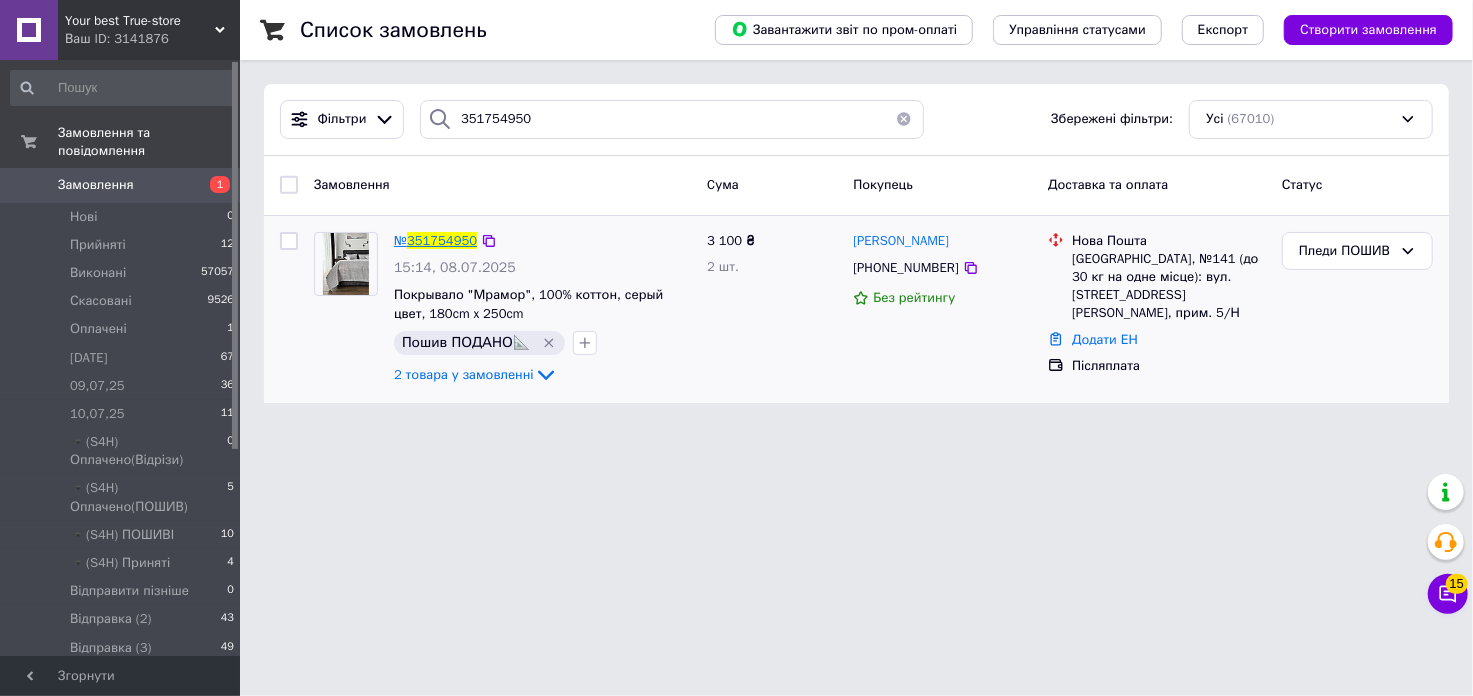 click on "351754950" at bounding box center [442, 240] 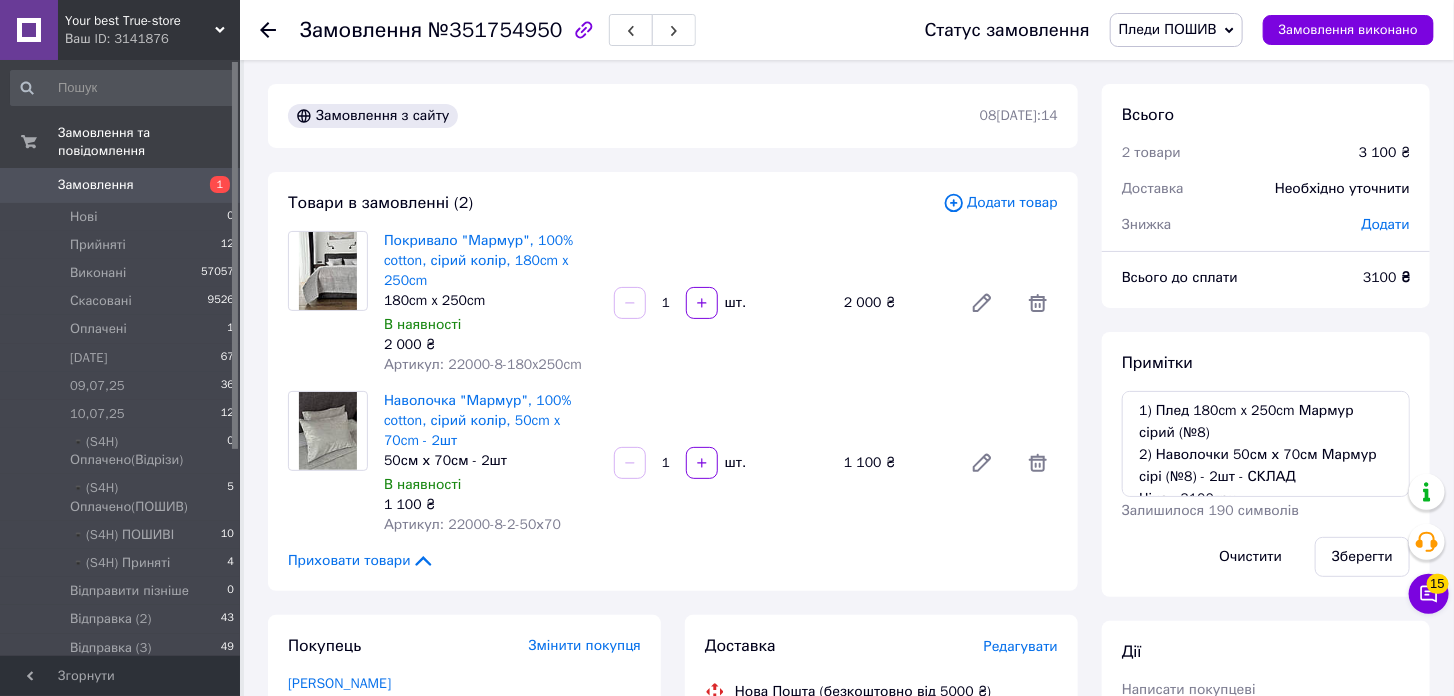 scroll, scrollTop: 22, scrollLeft: 0, axis: vertical 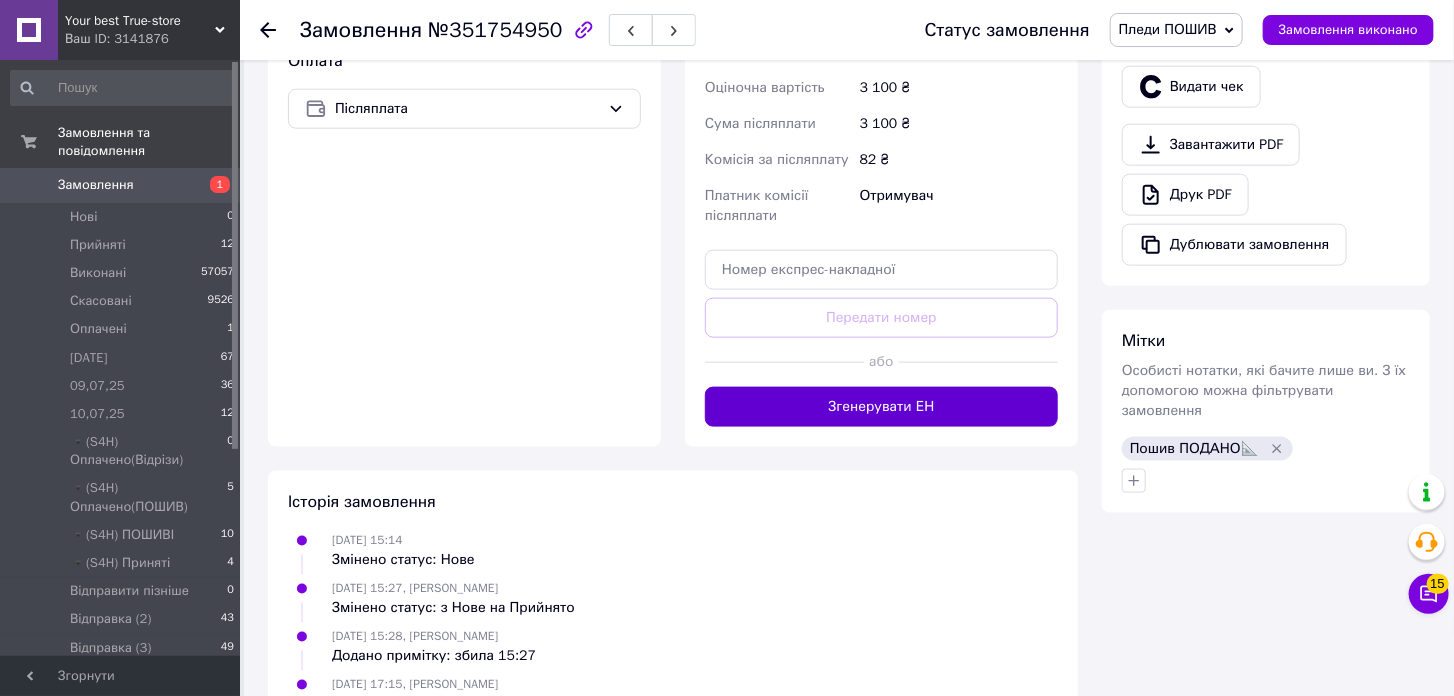 click on "Згенерувати ЕН" at bounding box center (881, 407) 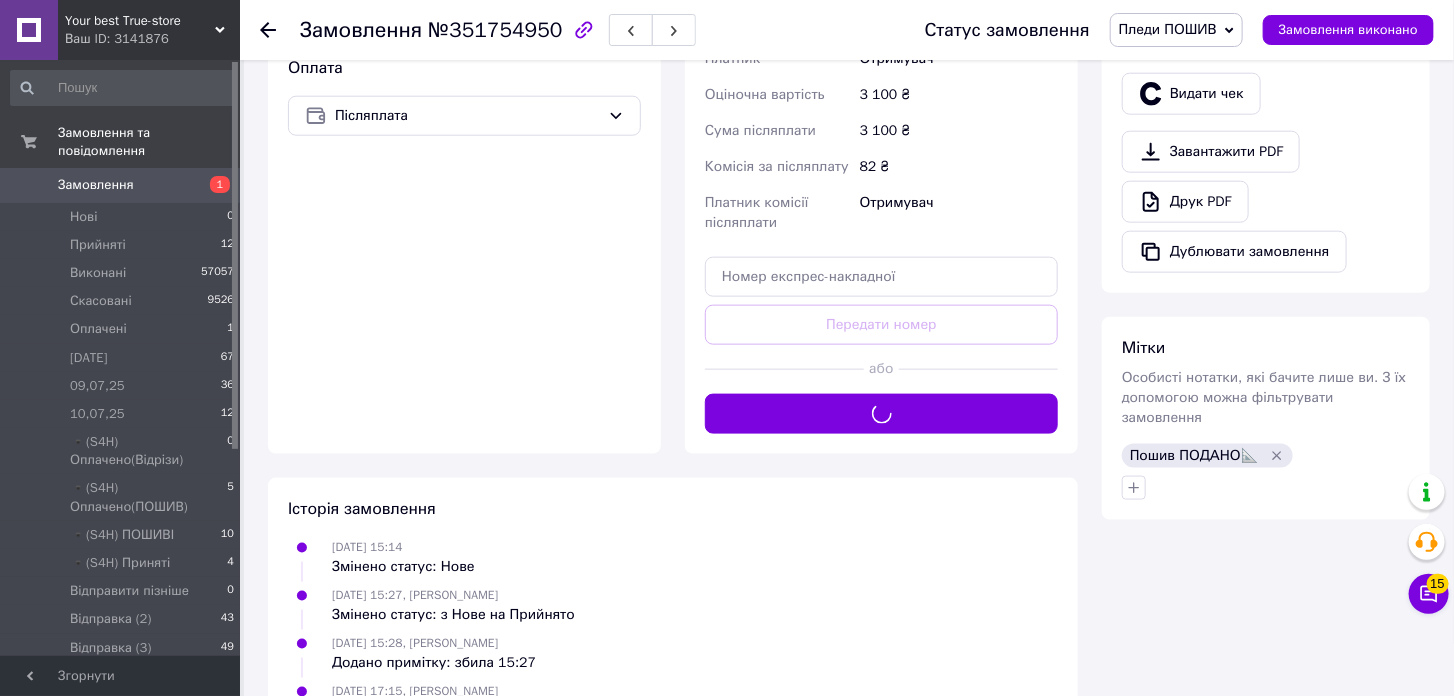 scroll, scrollTop: 888, scrollLeft: 0, axis: vertical 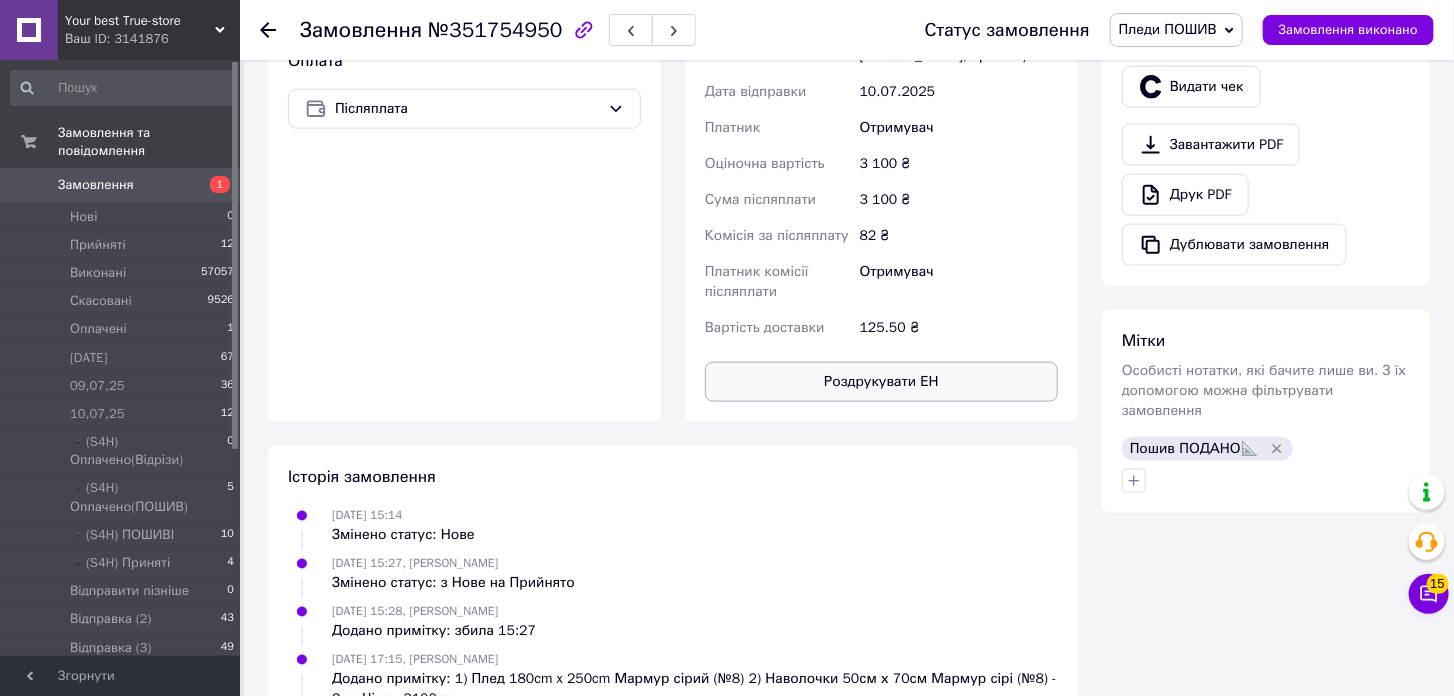 click on "Роздрукувати ЕН" at bounding box center (881, 382) 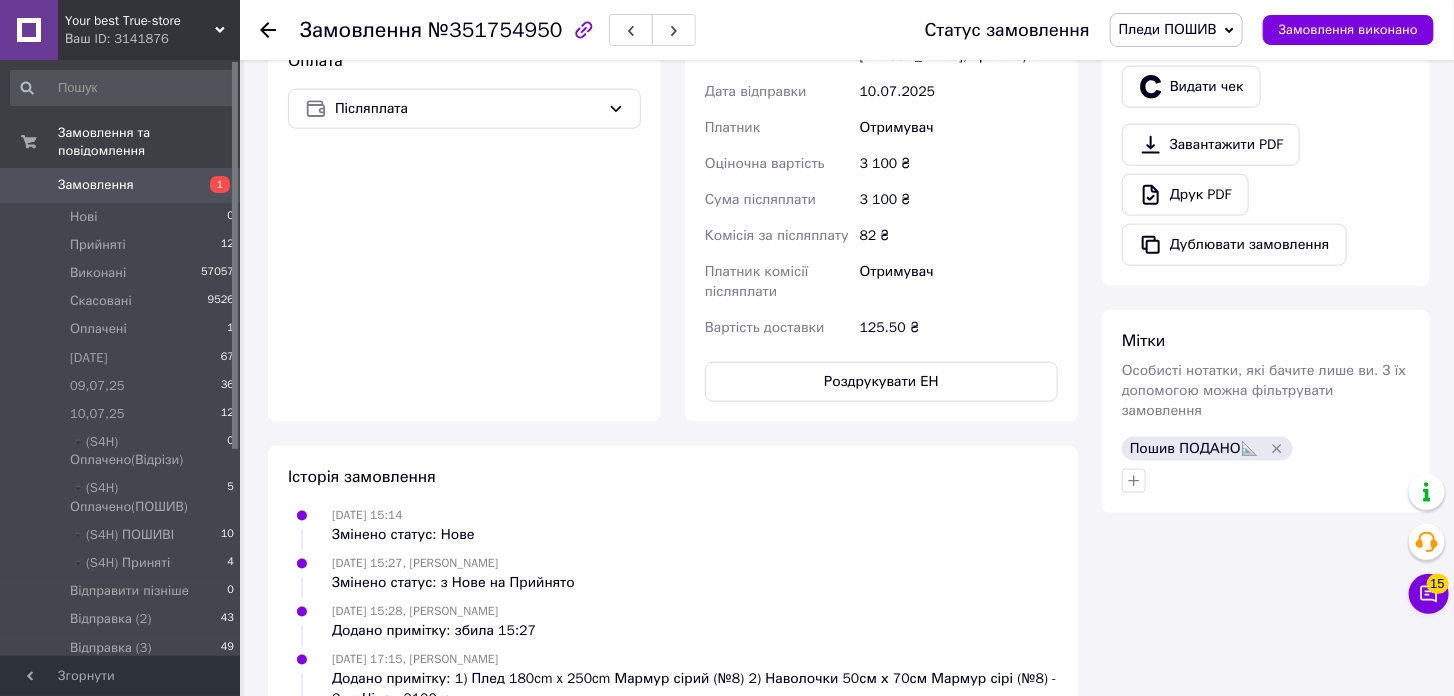 click on "Пледи ПОШИВ" at bounding box center (1168, 29) 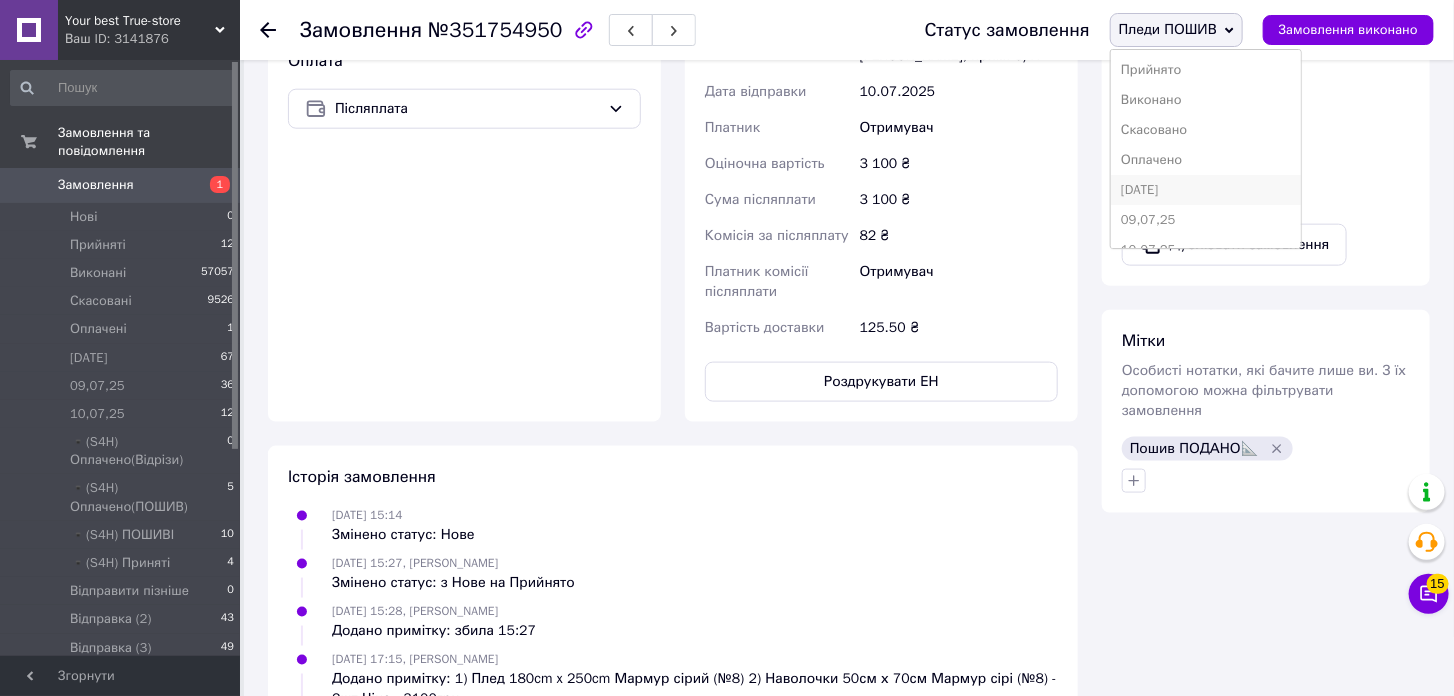 scroll, scrollTop: 111, scrollLeft: 0, axis: vertical 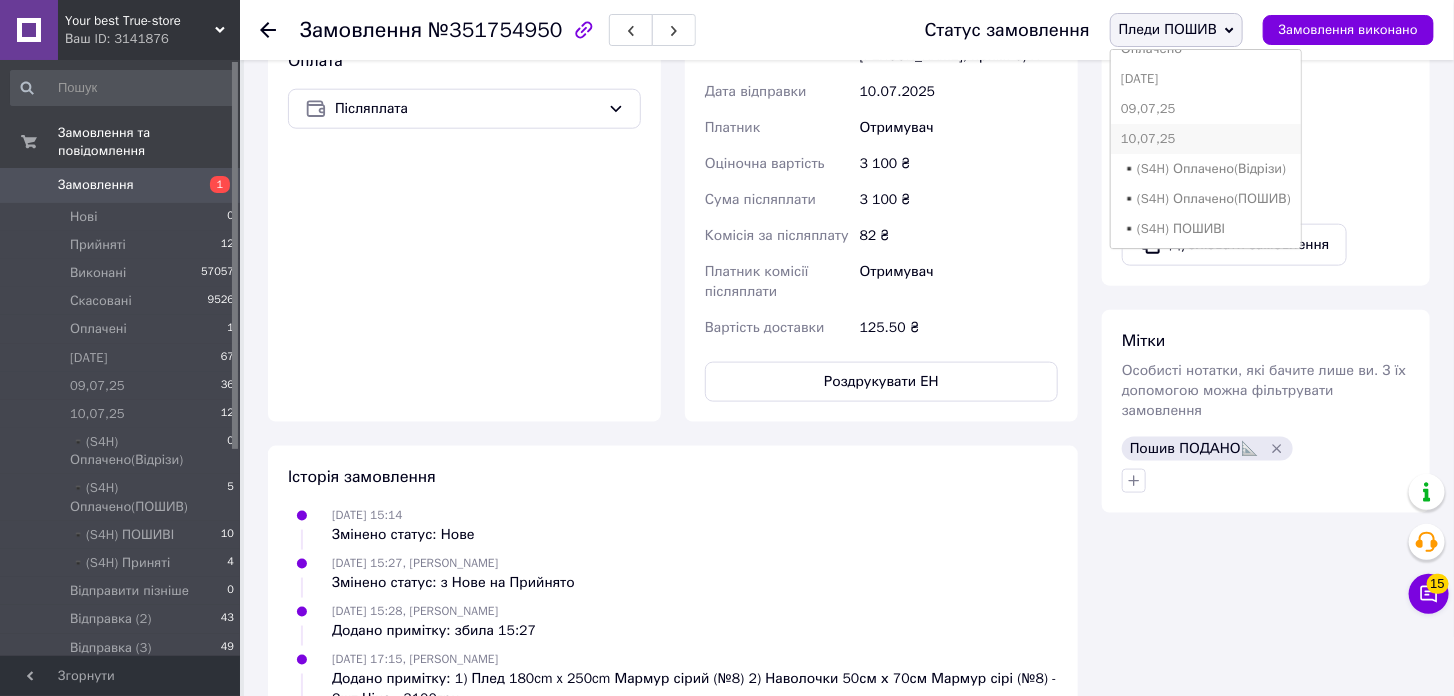 click on "10,07,25" at bounding box center [1206, 139] 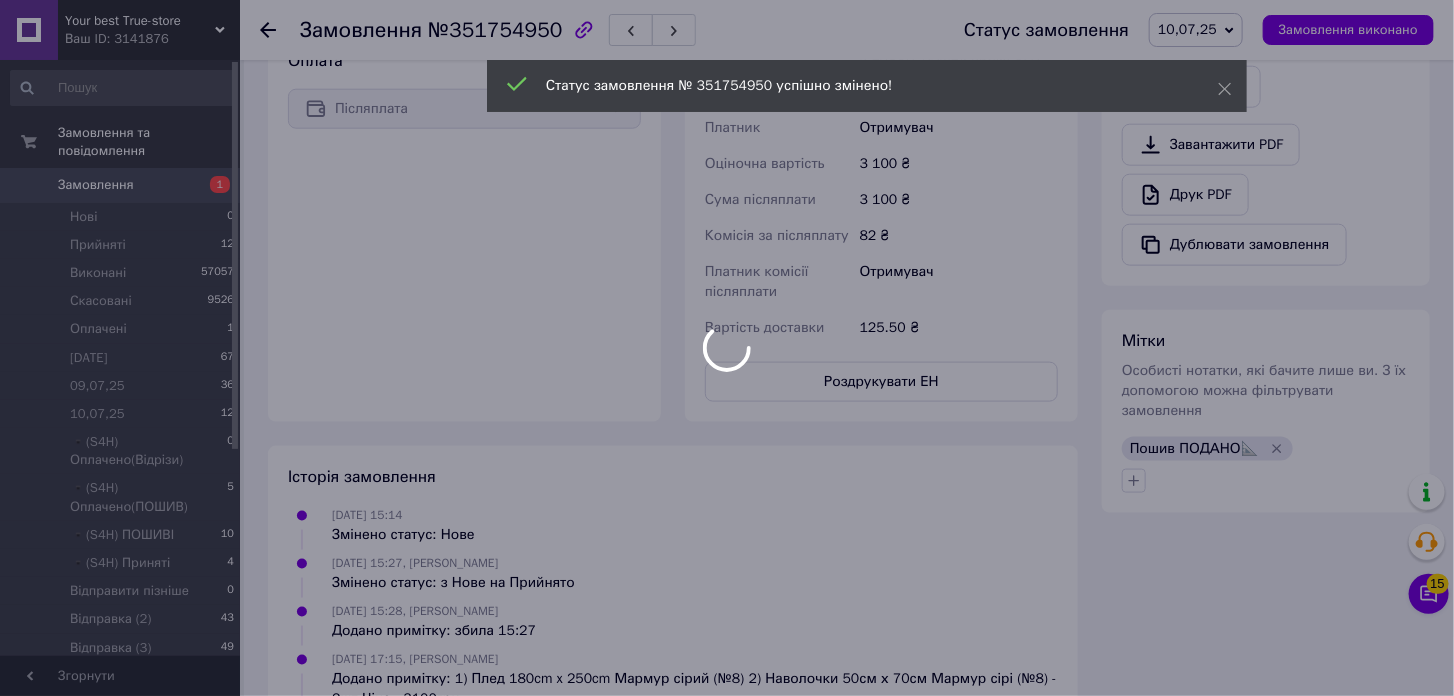 click on "Your best True-store Ваш ID: 3141876 Сайт Your best True-store Кабінет покупця Перевірити стан системи Сторінка на порталі Shop For House Оптовый магазин True Opt [PERSON_NAME] Вийти Замовлення та повідомлення Замовлення 1 Нові 0 Прийняті 12 Виконані 57057 Скасовані 9526 Оплачені 1 08[DATE]7 09,07,25 36 10,07,25 12 ▪️(S4H) [GEOGRAPHIC_DATA](Відрізи) 0 ▪️(S4H) Оплачено(ПОШИВ) 5 ▪️(S4H) ПОШИВІ 10 ▪️(S4H) Приняті 4 Відправити пізніше 0 Відправка (2) 43 Відправка (3) 49 Відправка РЕЗЕРВ (1) 45 Відправка РЕЗЕРВ (2) 50 Обмін/Заміна 12 ОПЛАЧЕНІ (СКАТЕРКА) 1 Очікує товару 6 Пледи ПОШИВ 20 7" at bounding box center [727, 72] 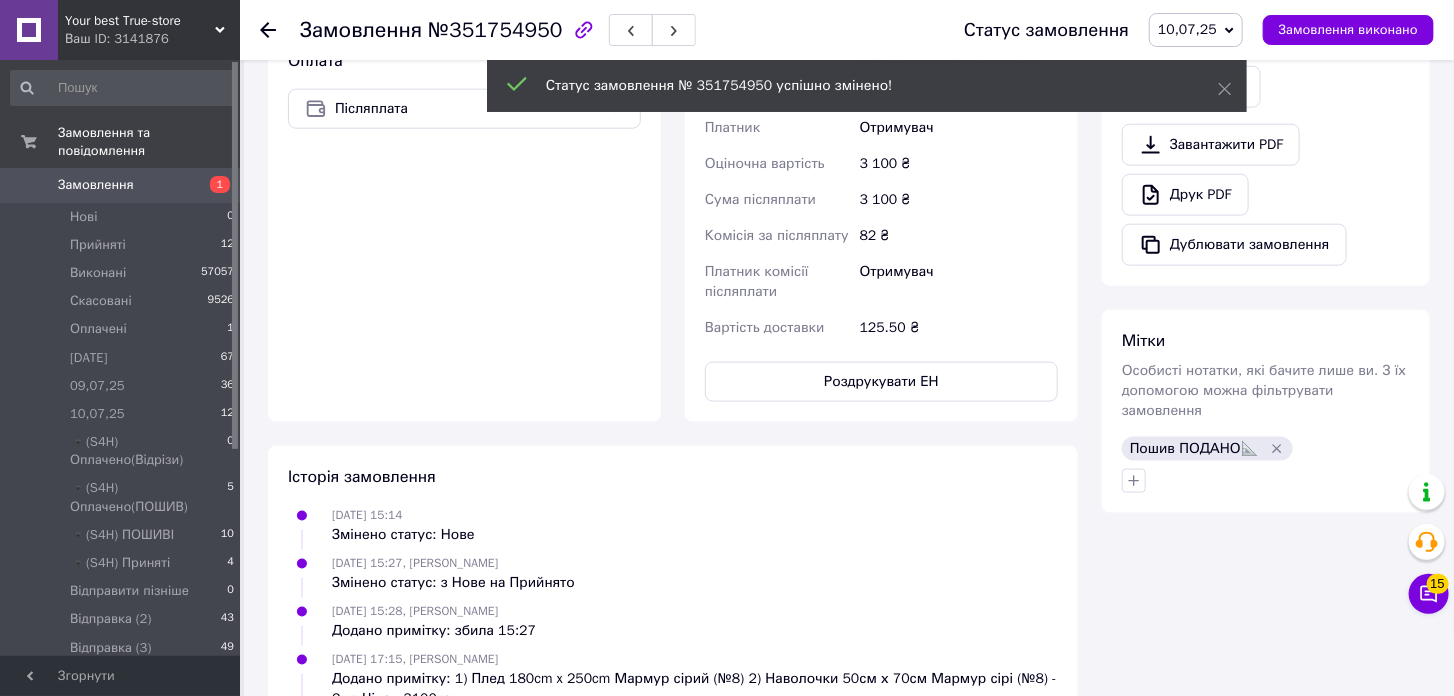 click on "Замовлення" at bounding box center [121, 185] 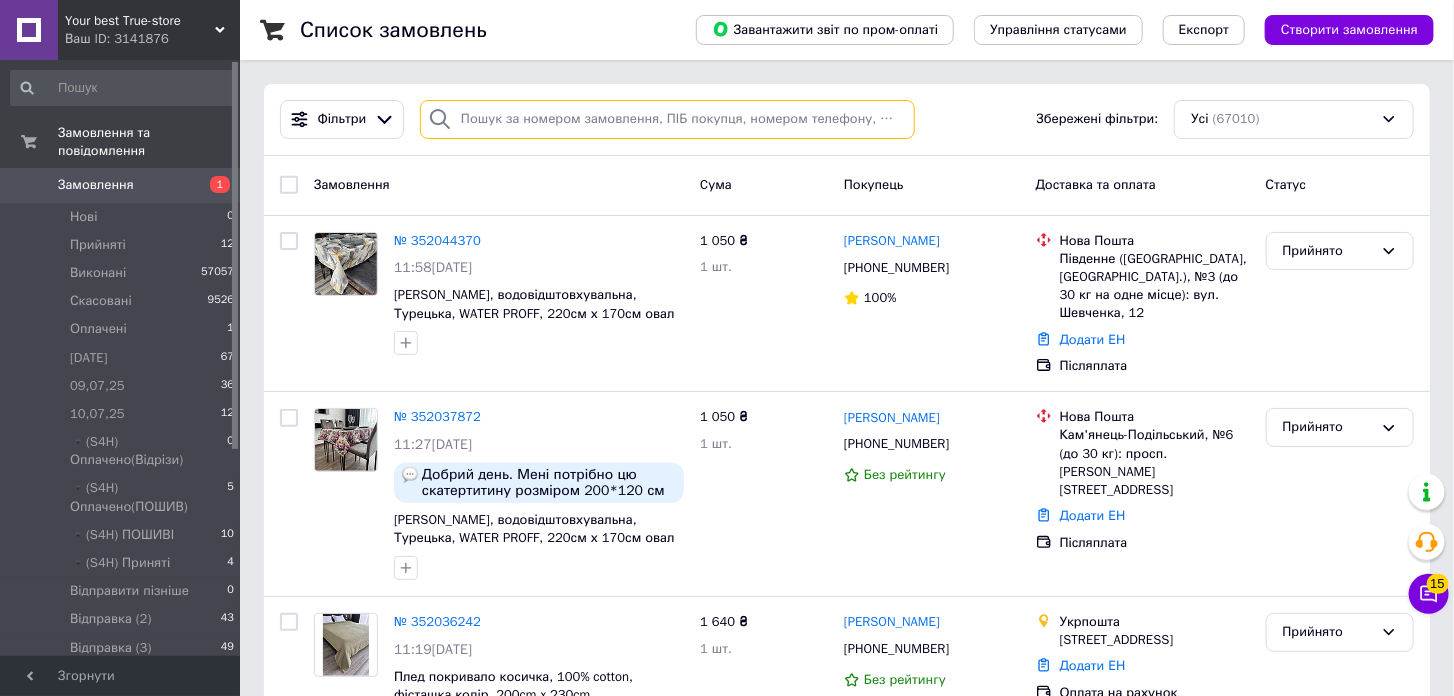 click at bounding box center (667, 119) 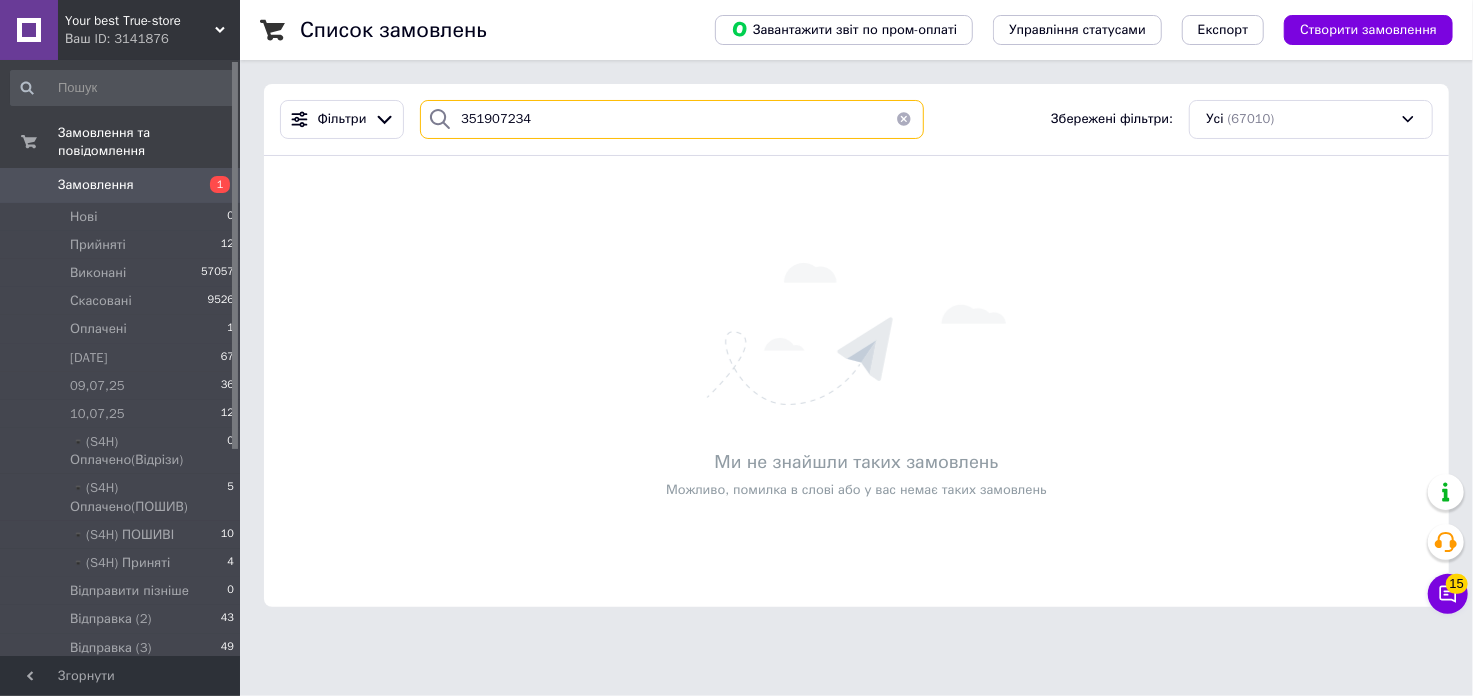 click on "351907234" at bounding box center [672, 119] 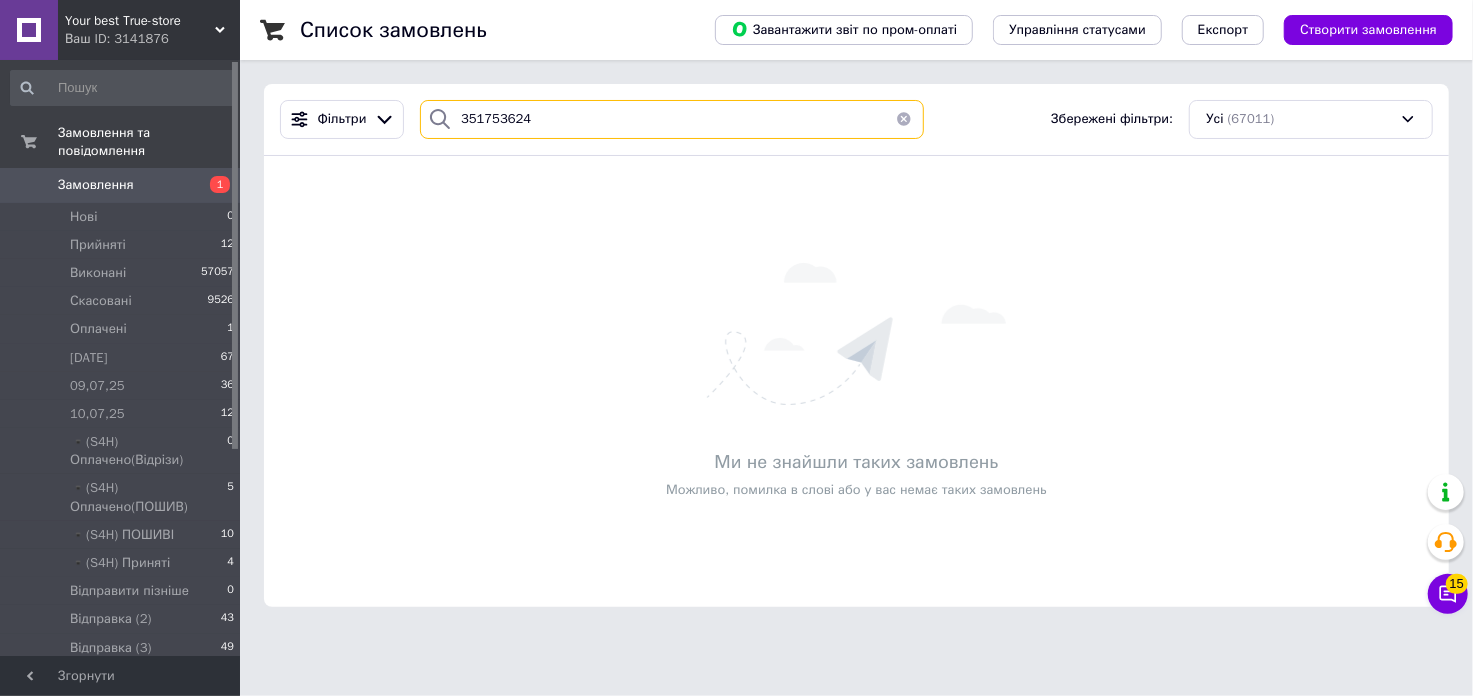 click on "351753624" at bounding box center [672, 119] 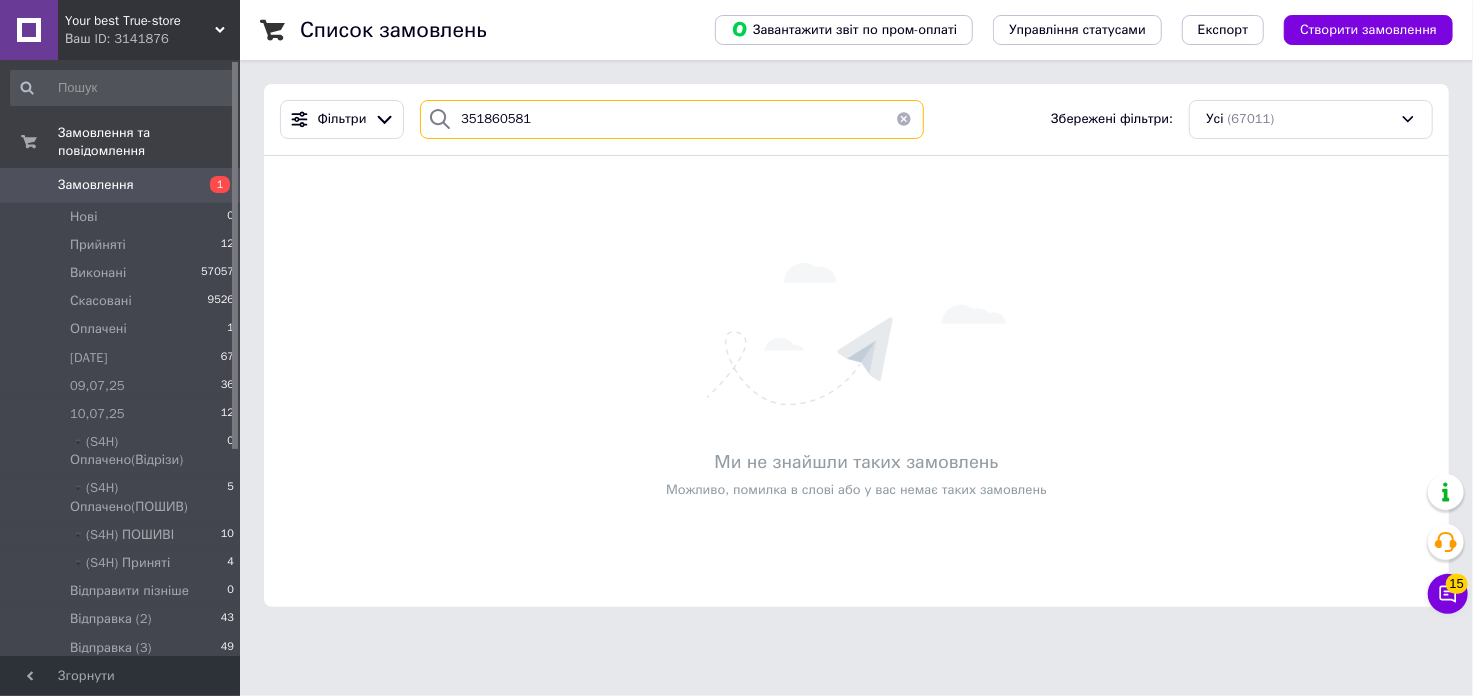 click on "351860581" at bounding box center [672, 119] 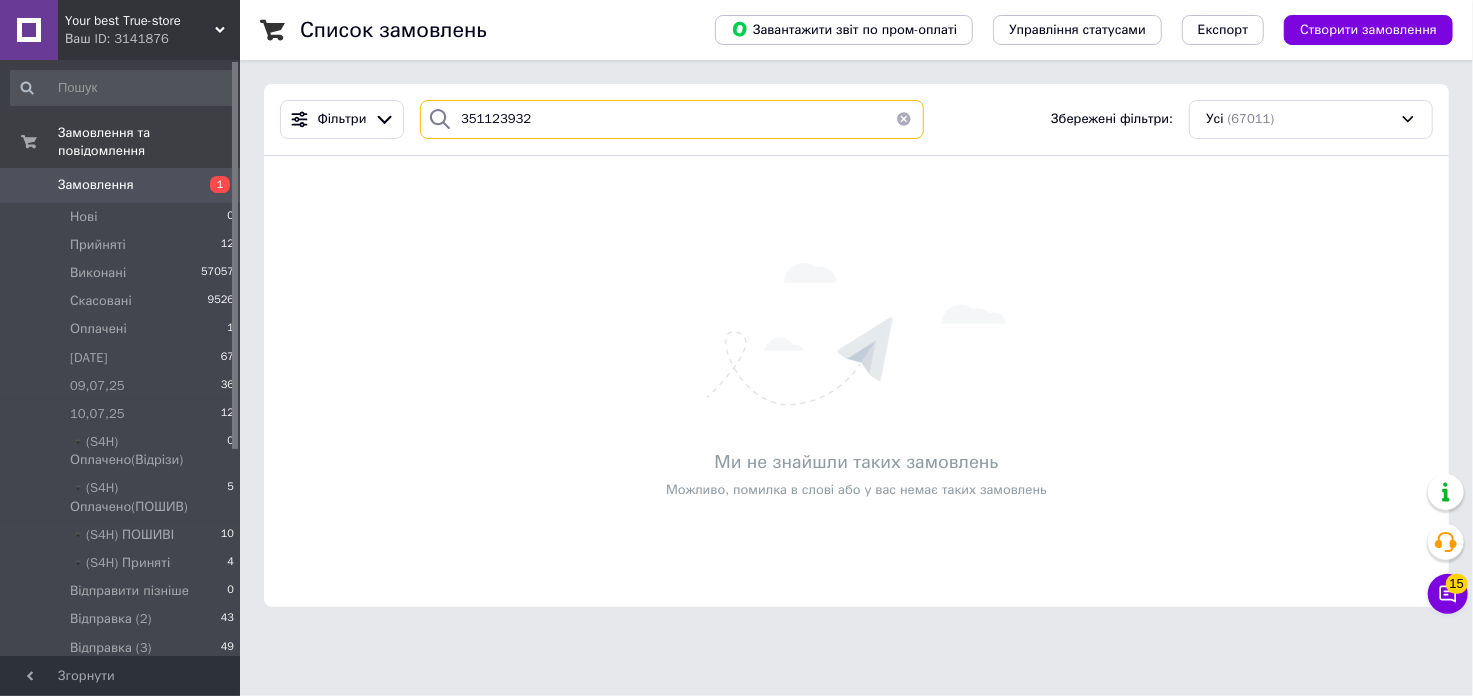 click on "351123932" at bounding box center (672, 119) 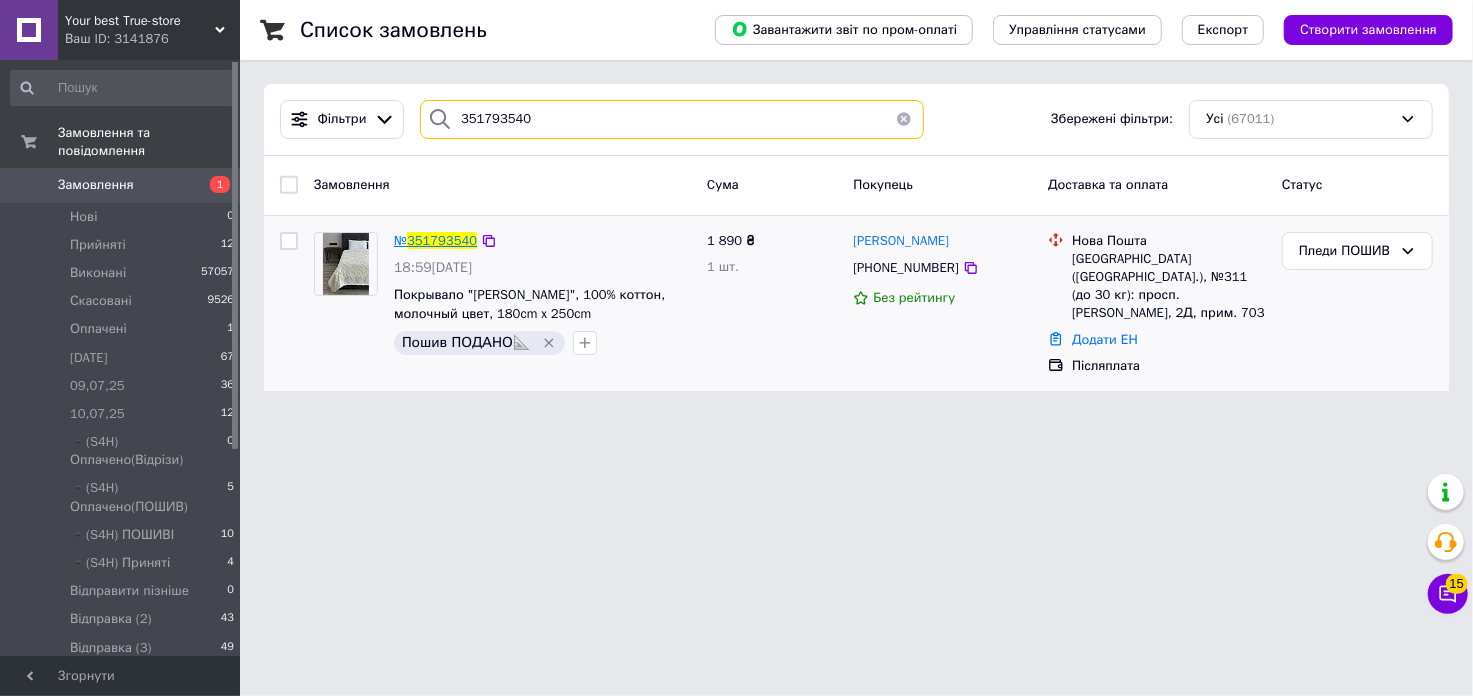type on "351793540" 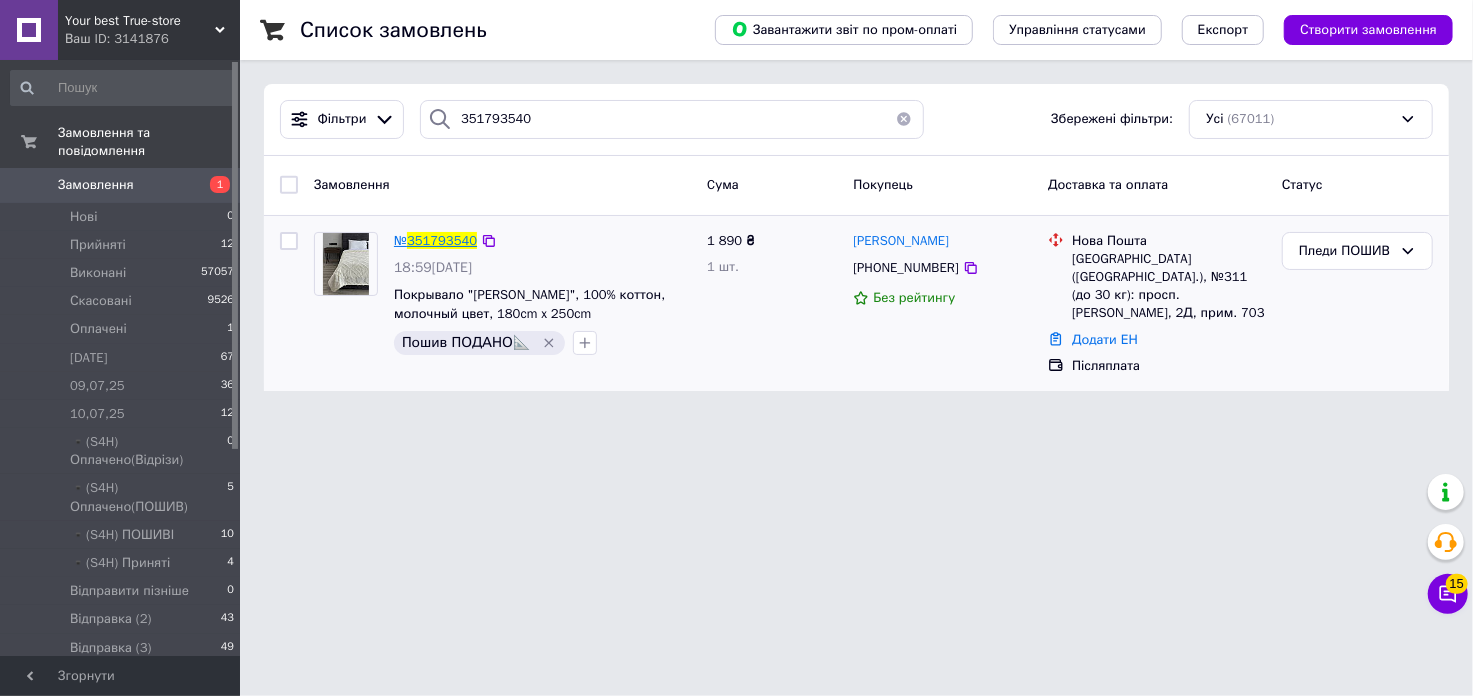click on "351793540" at bounding box center [442, 240] 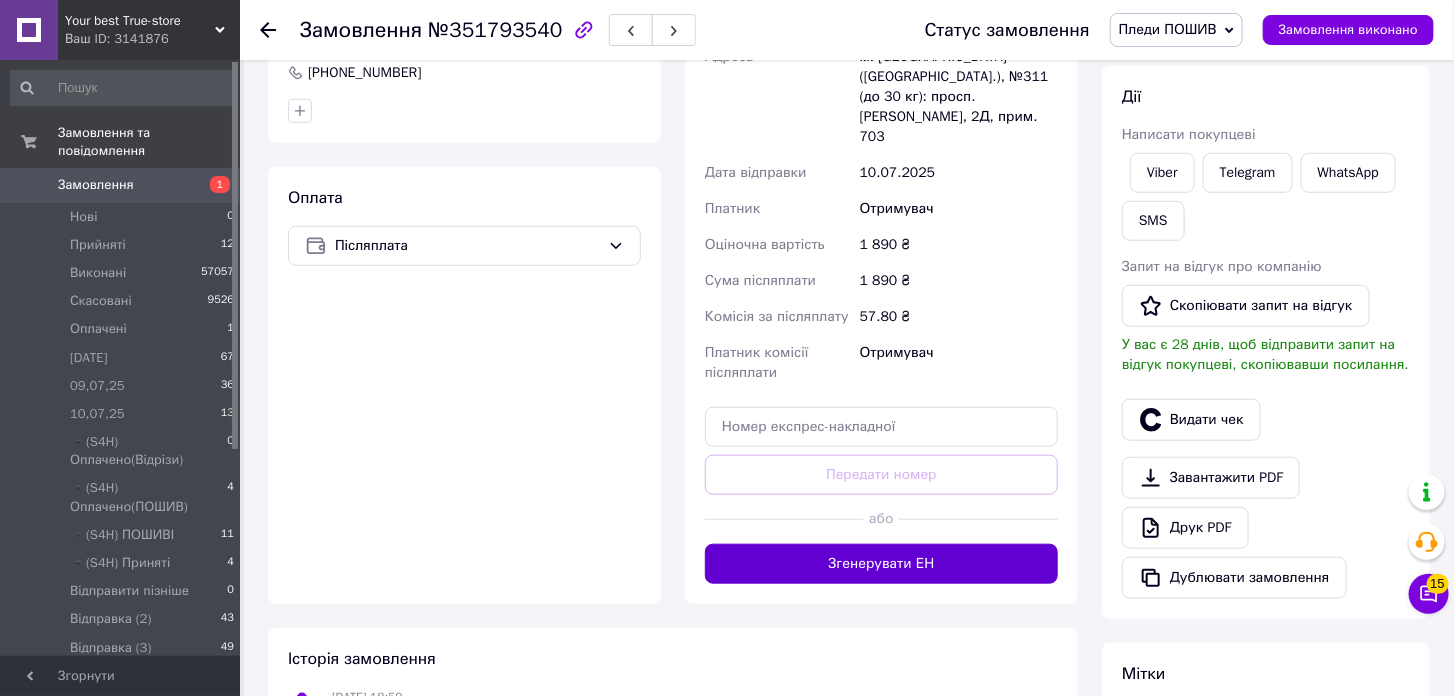 click on "Згенерувати ЕН" at bounding box center [881, 564] 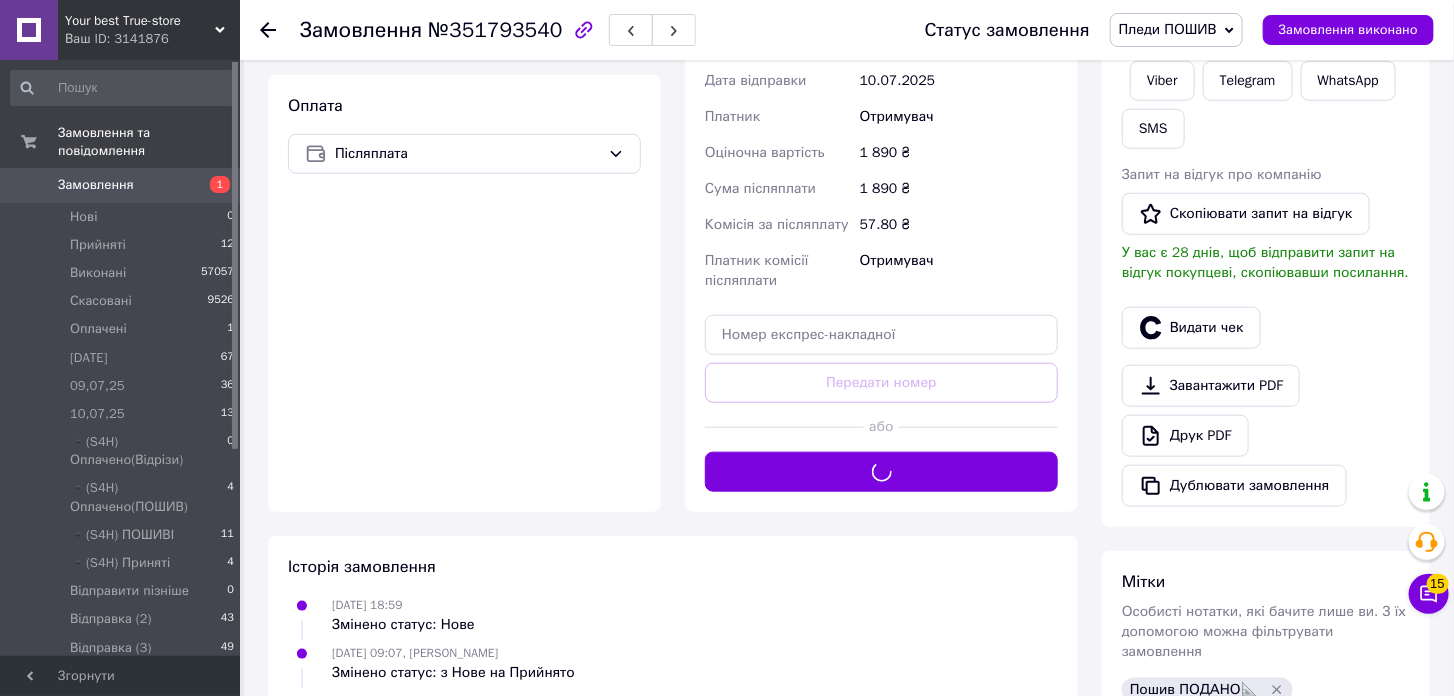 scroll, scrollTop: 538, scrollLeft: 0, axis: vertical 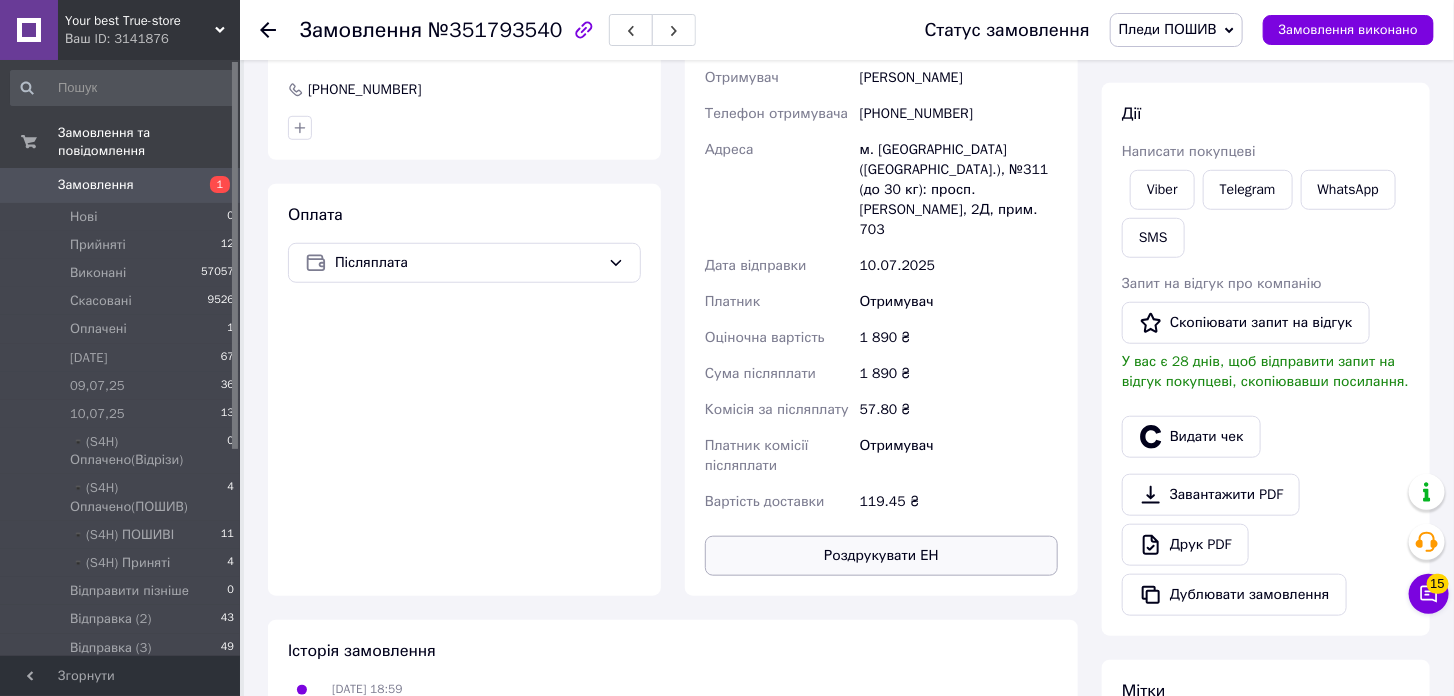 click on "Роздрукувати ЕН" at bounding box center [881, 556] 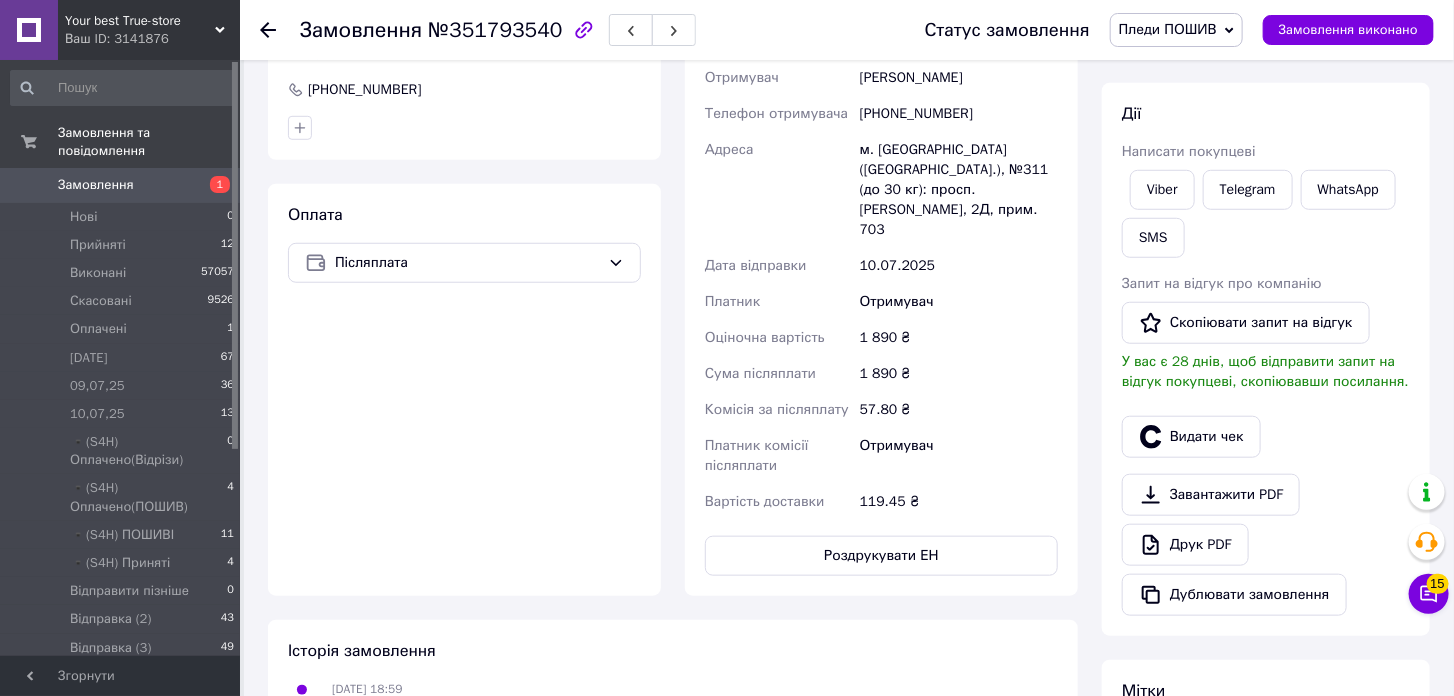 click on "Пледи ПОШИВ" at bounding box center (1168, 29) 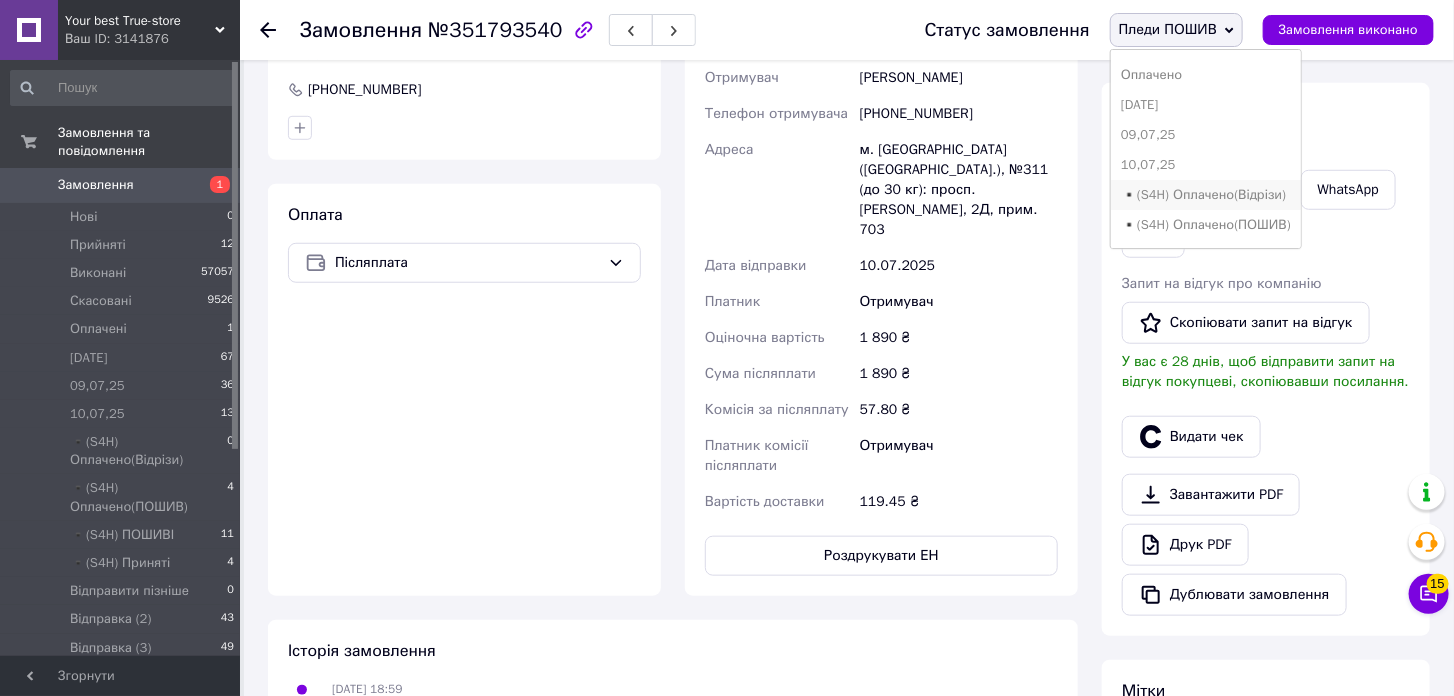 scroll, scrollTop: 111, scrollLeft: 0, axis: vertical 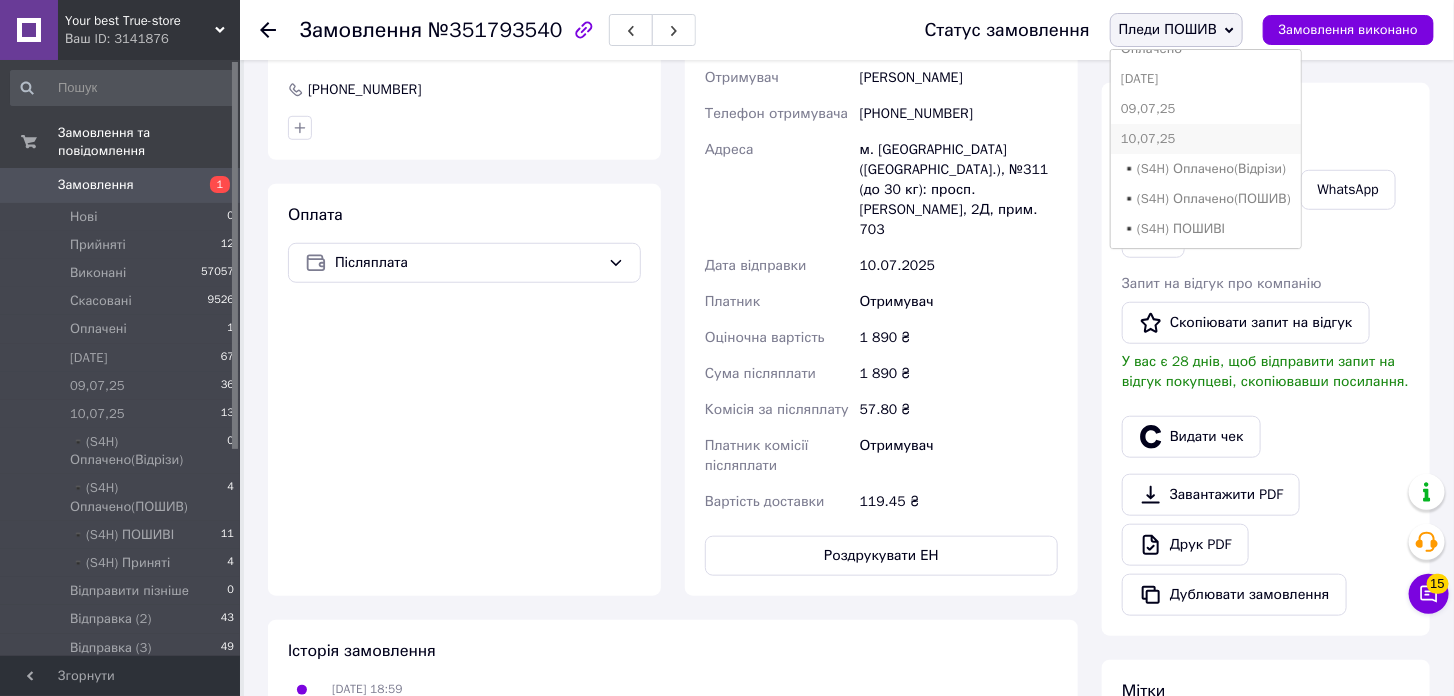 click on "10,07,25" at bounding box center (1206, 139) 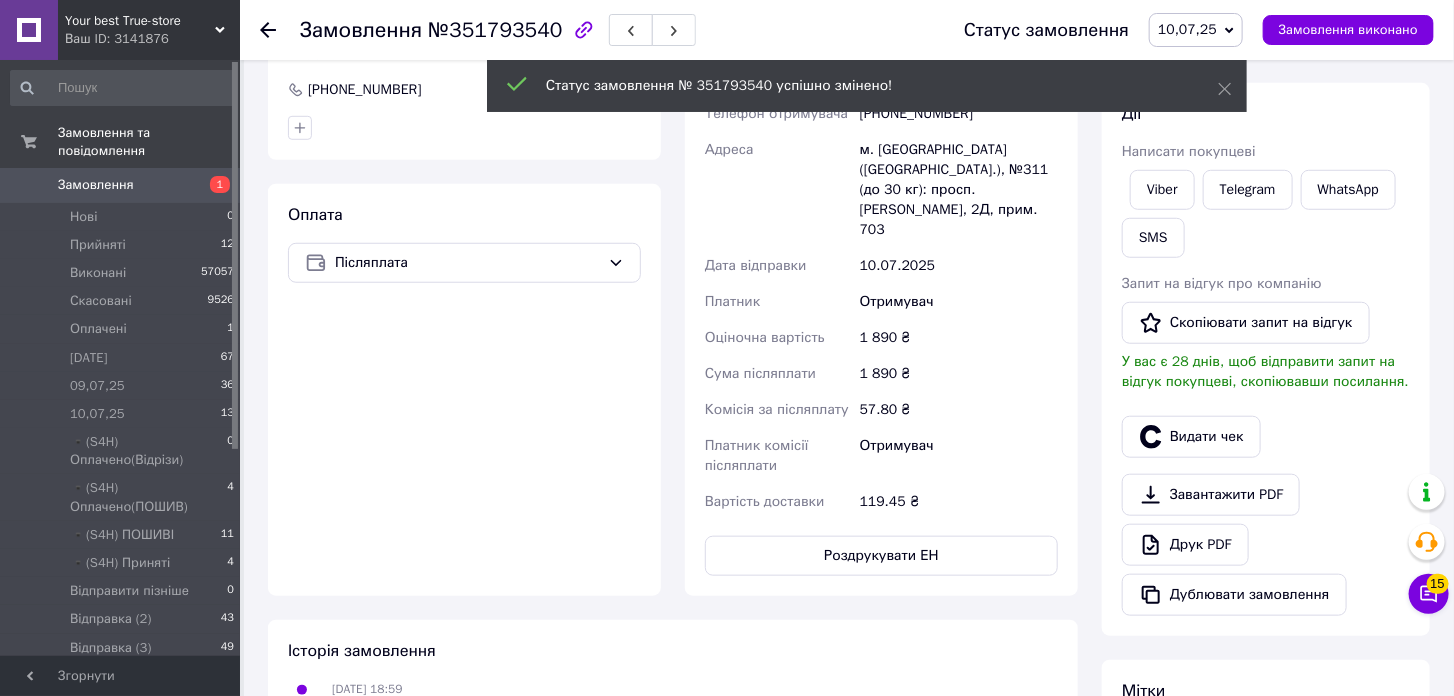 click on "Замовлення" at bounding box center [121, 185] 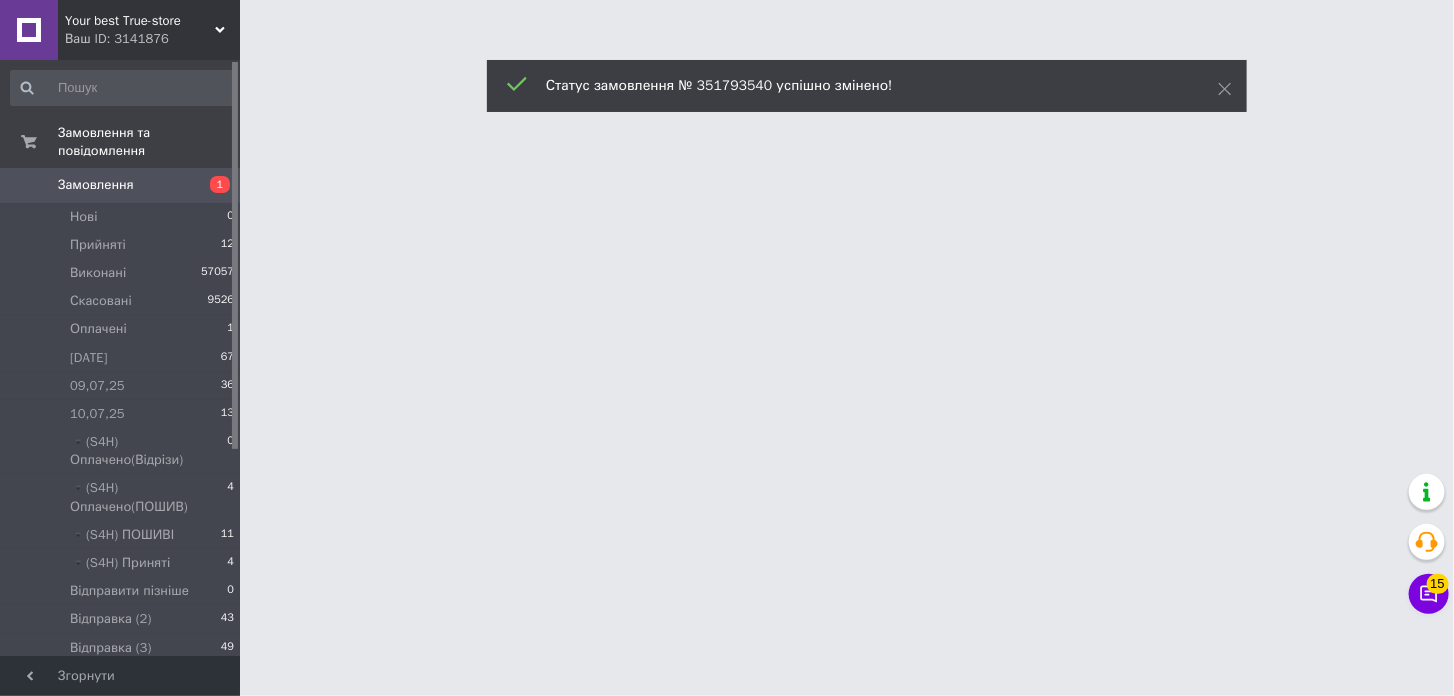 scroll, scrollTop: 0, scrollLeft: 0, axis: both 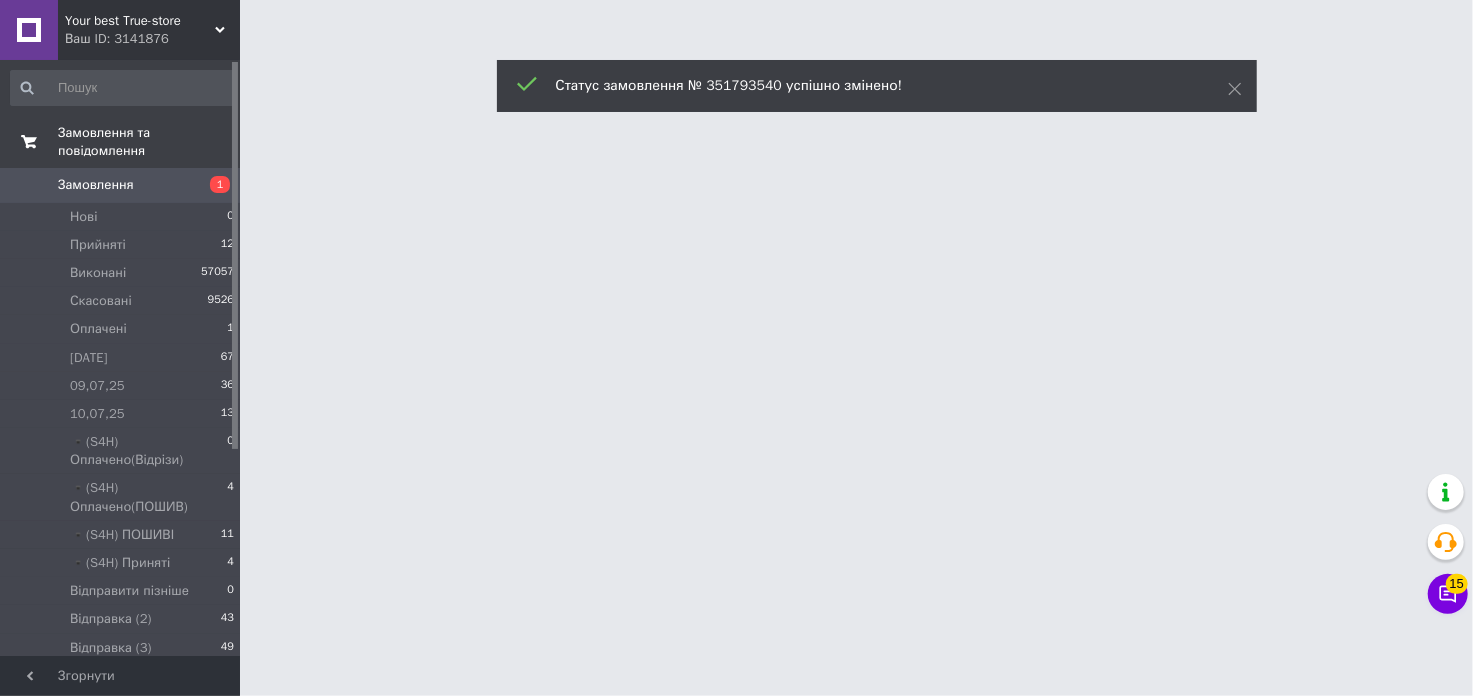 click on "Замовлення та повідомлення" at bounding box center (123, 142) 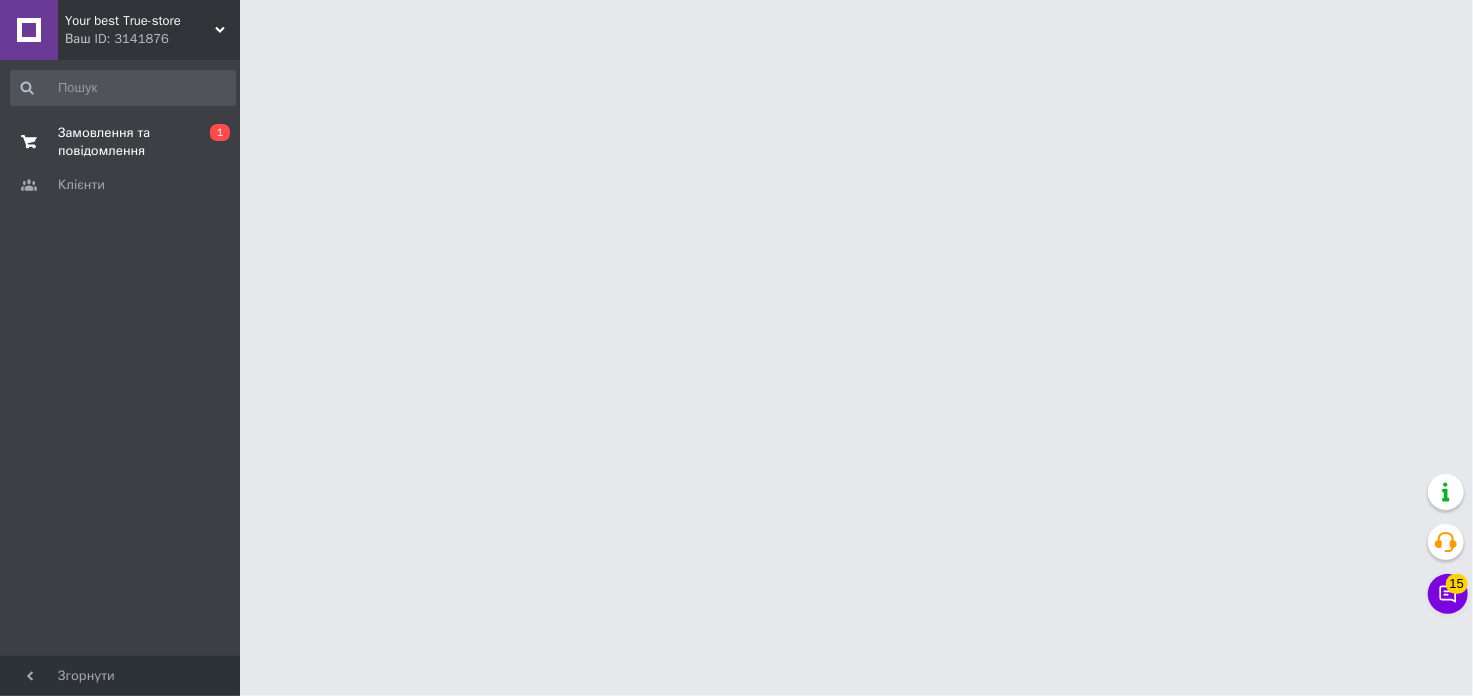 click on "Замовлення та повідомлення" at bounding box center [121, 142] 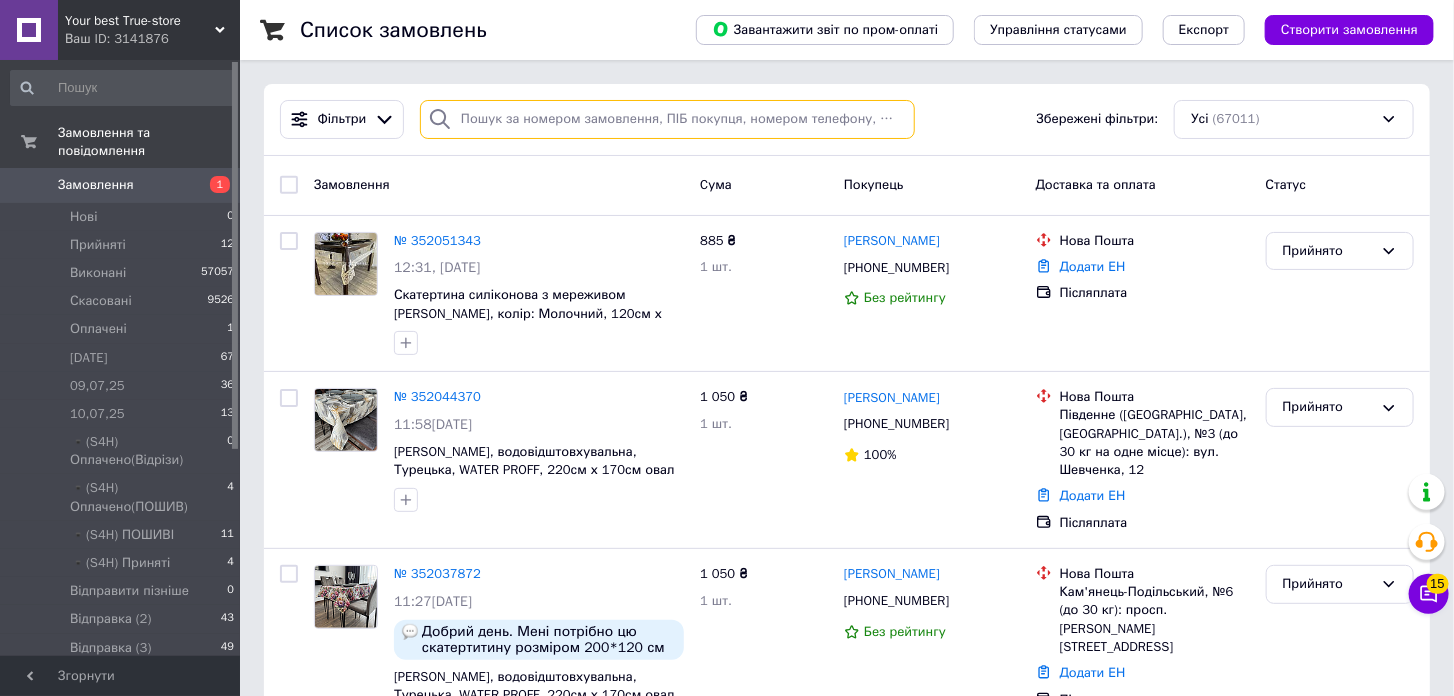 click at bounding box center [667, 119] 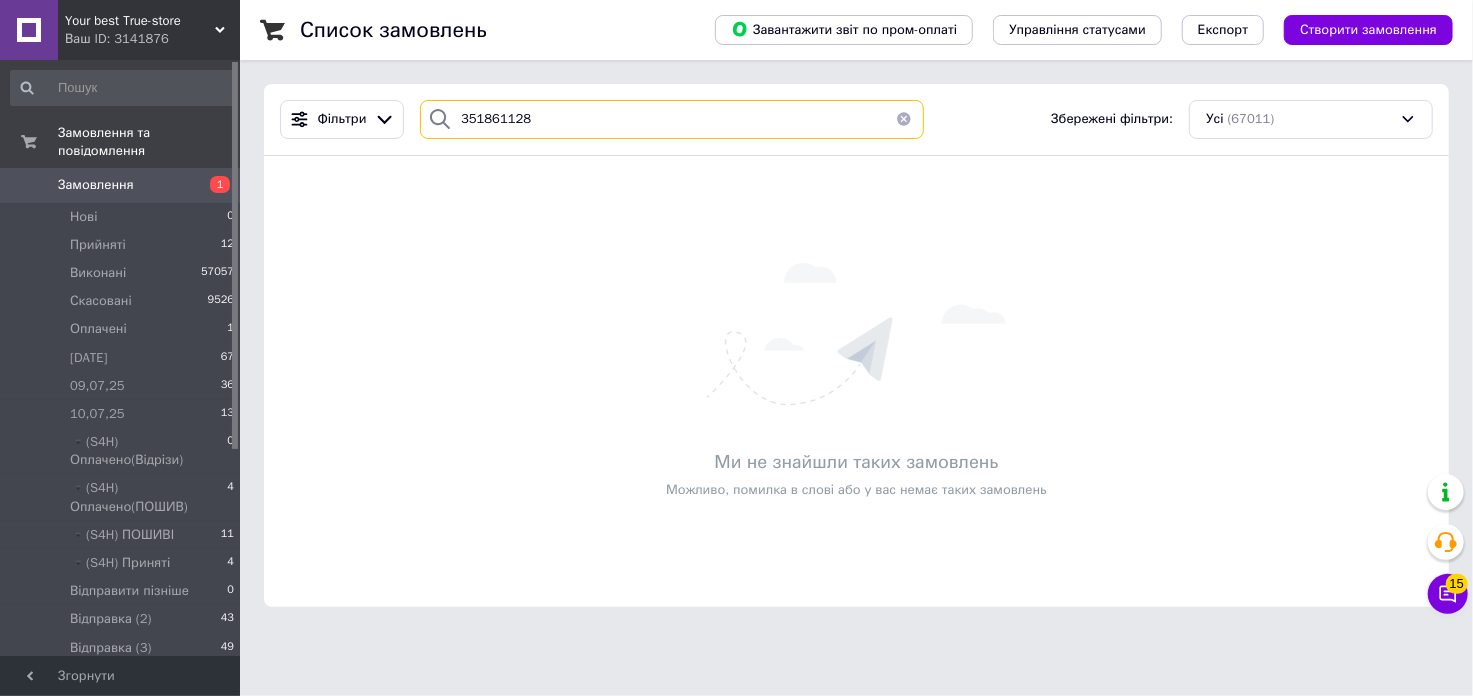 click on "351861128" at bounding box center [672, 119] 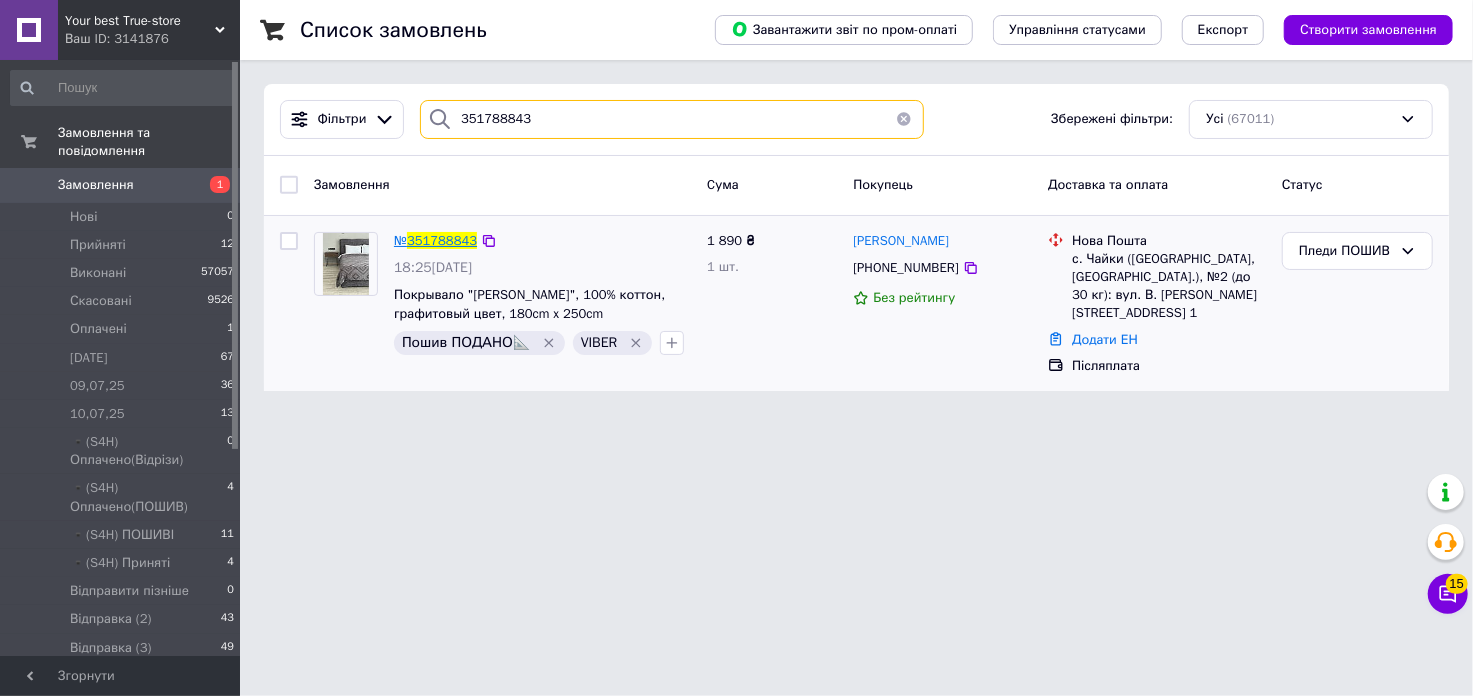 type on "351788843" 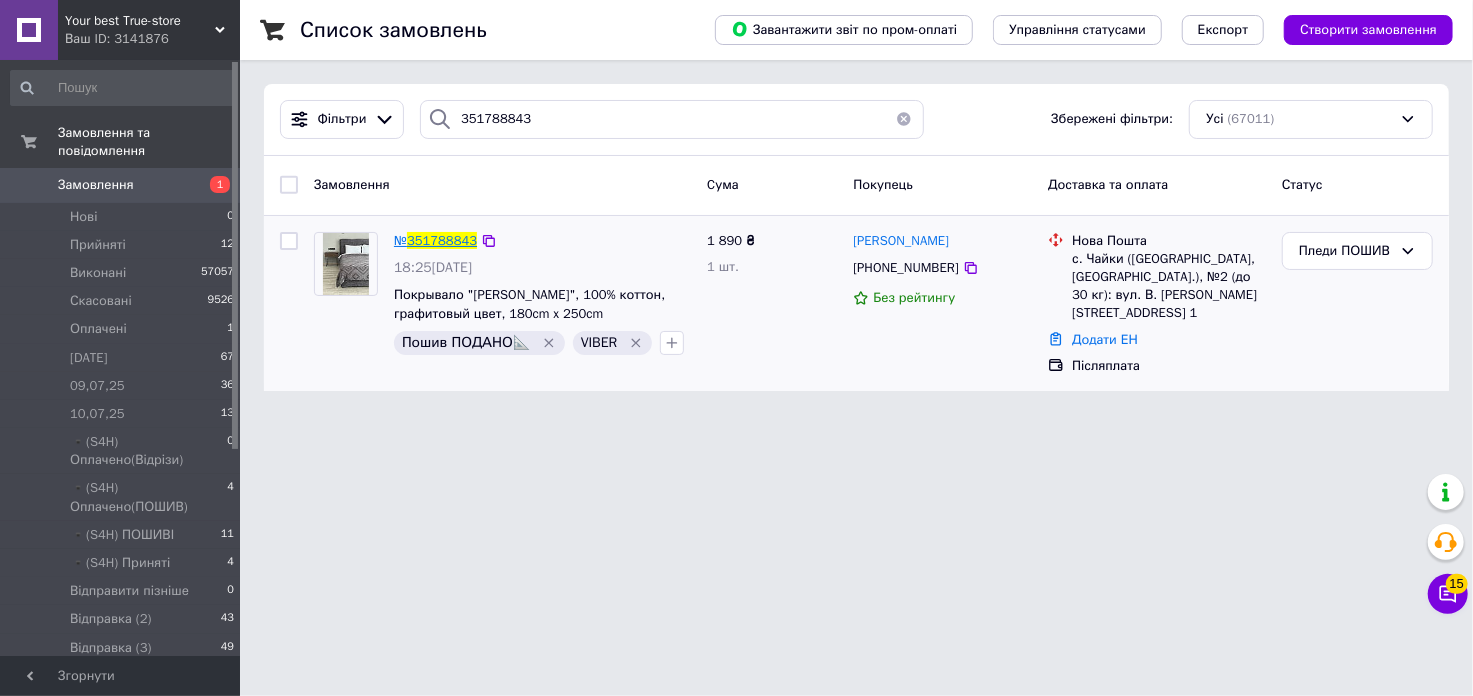 click on "351788843" at bounding box center (442, 240) 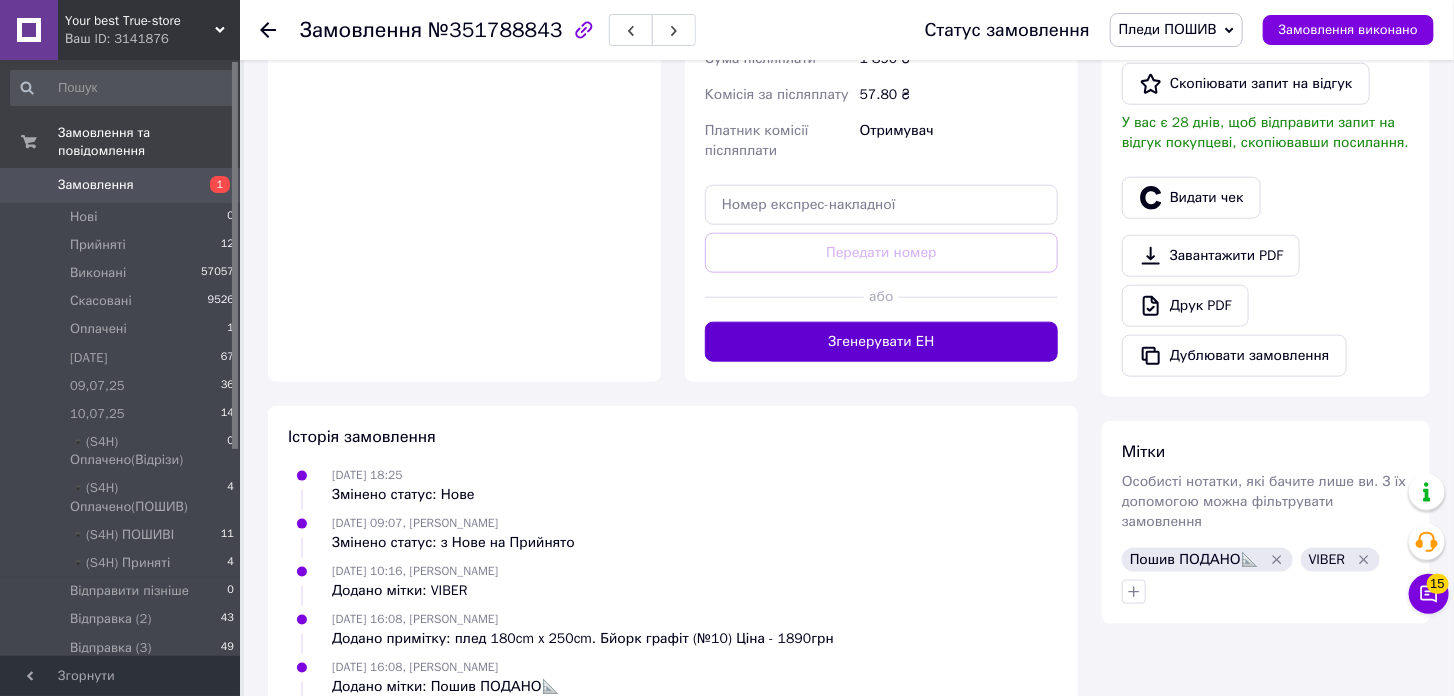 click on "Згенерувати ЕН" at bounding box center [881, 342] 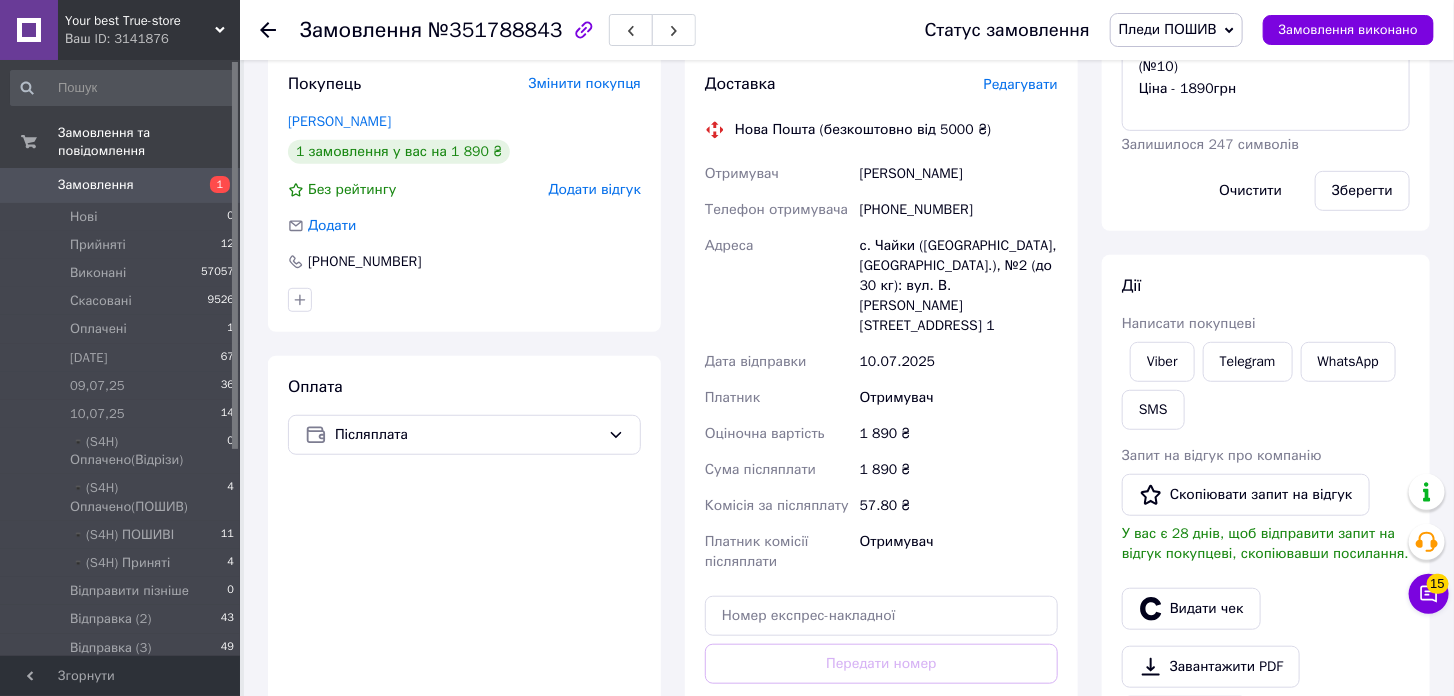 scroll, scrollTop: 555, scrollLeft: 0, axis: vertical 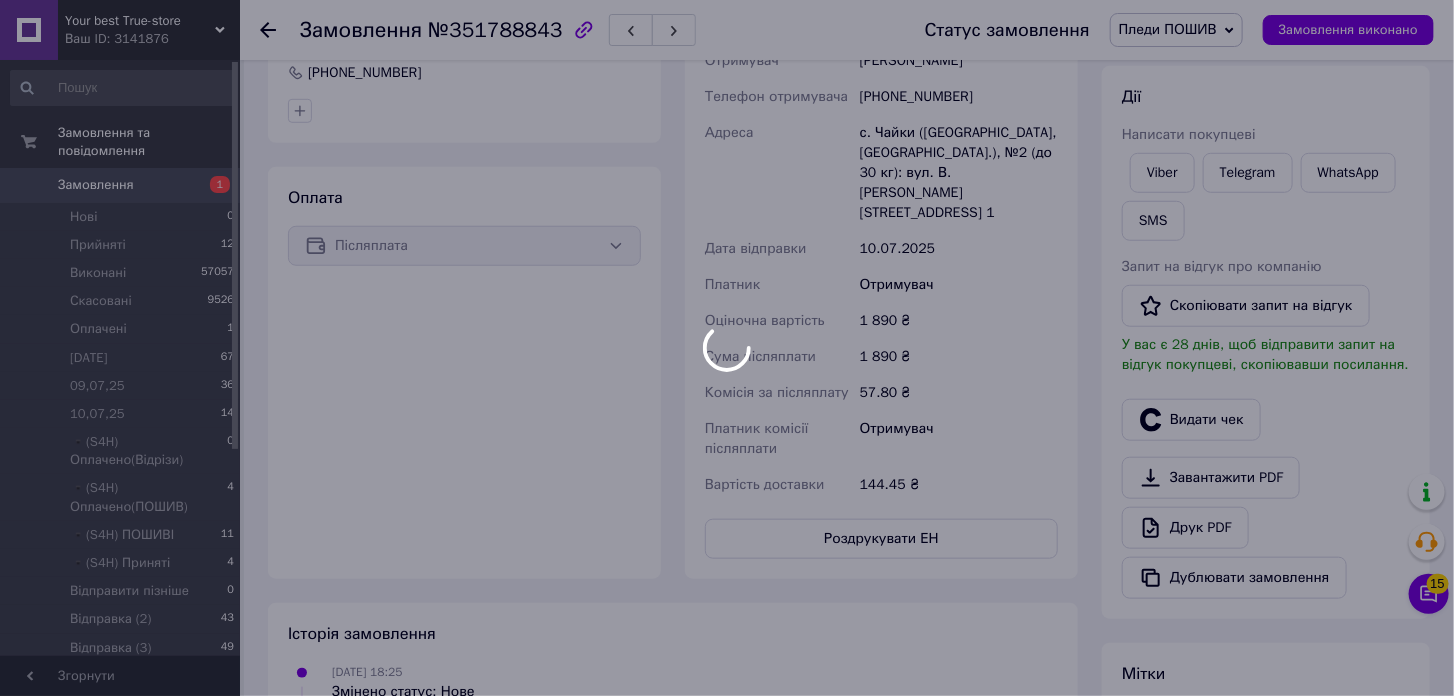click at bounding box center (727, 348) 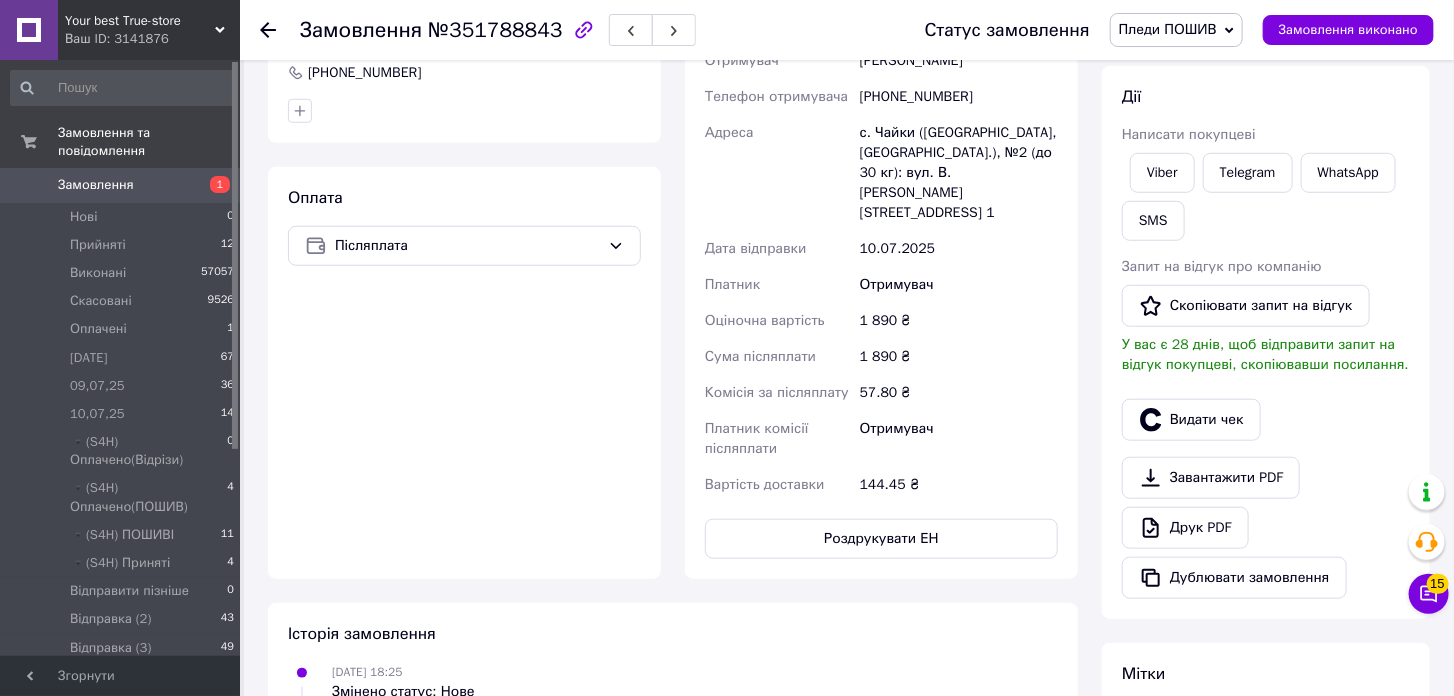 click on "Пледи ПОШИВ" at bounding box center (1168, 29) 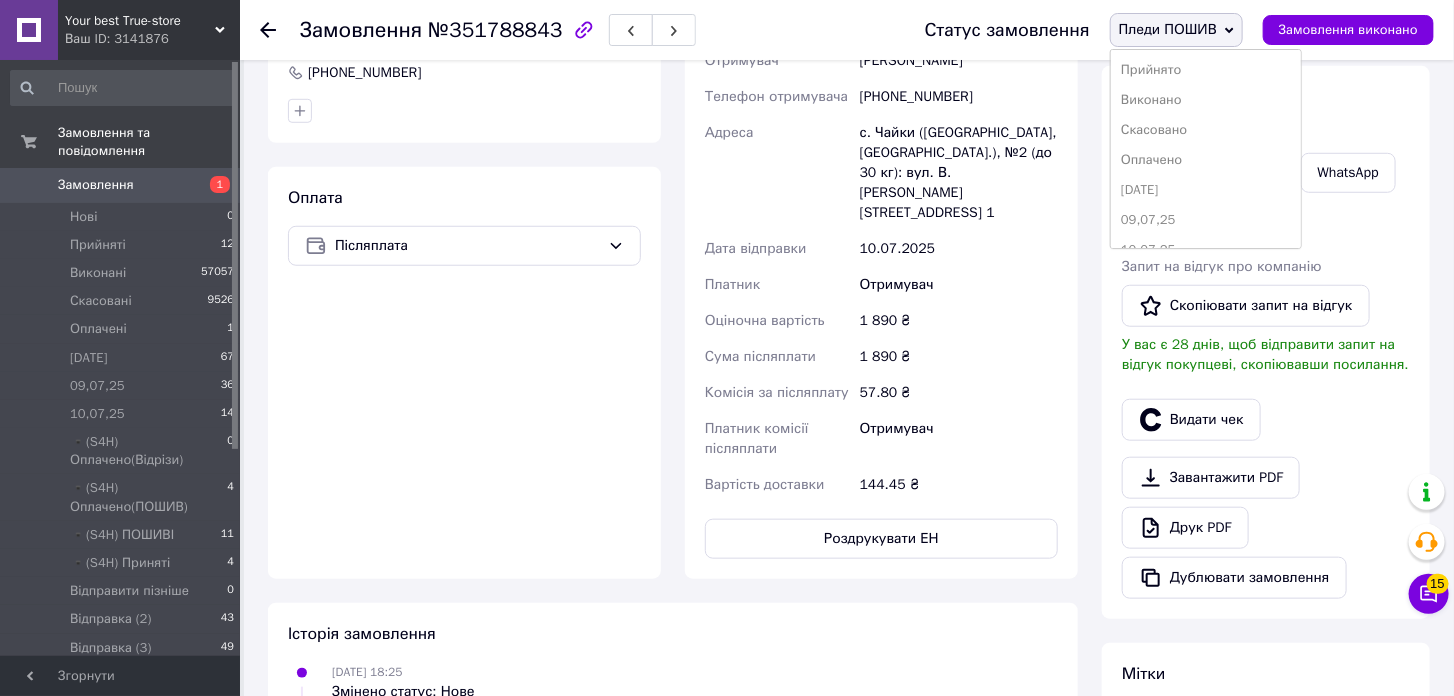 scroll, scrollTop: 111, scrollLeft: 0, axis: vertical 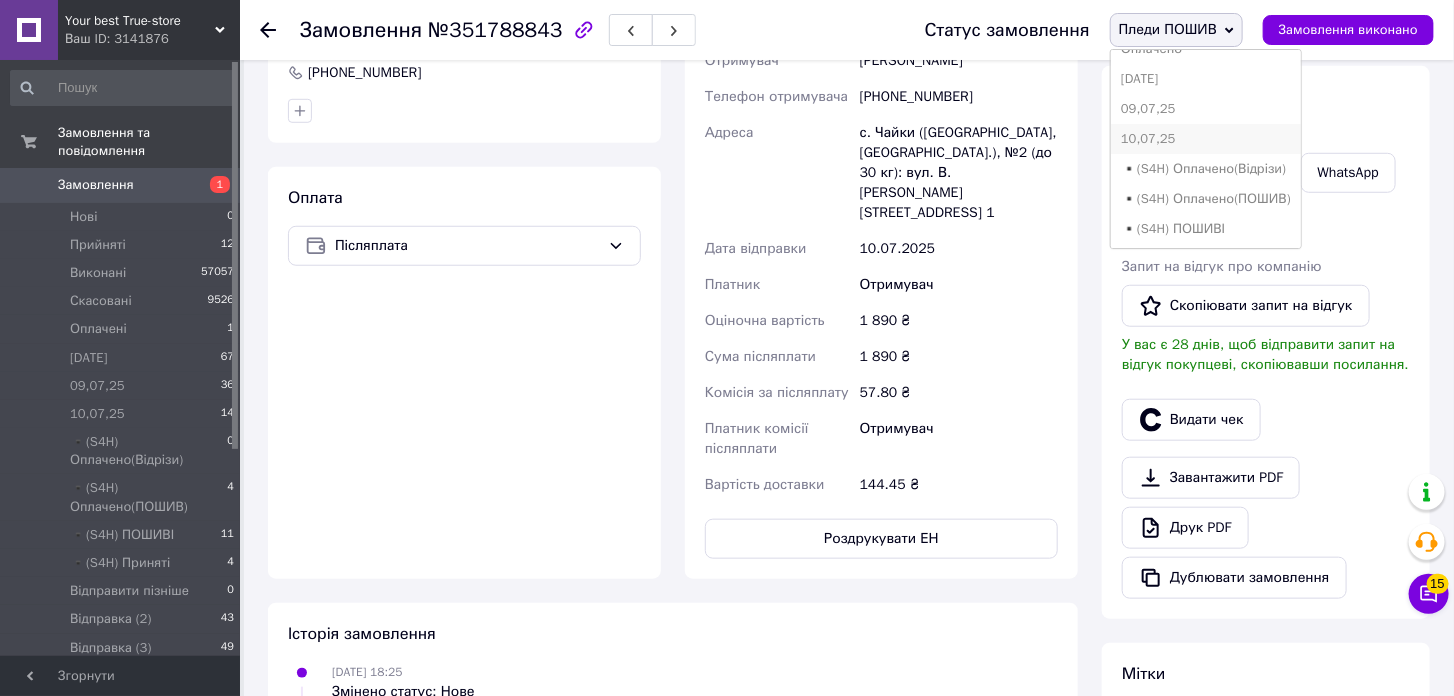 click on "10,07,25" at bounding box center [1206, 139] 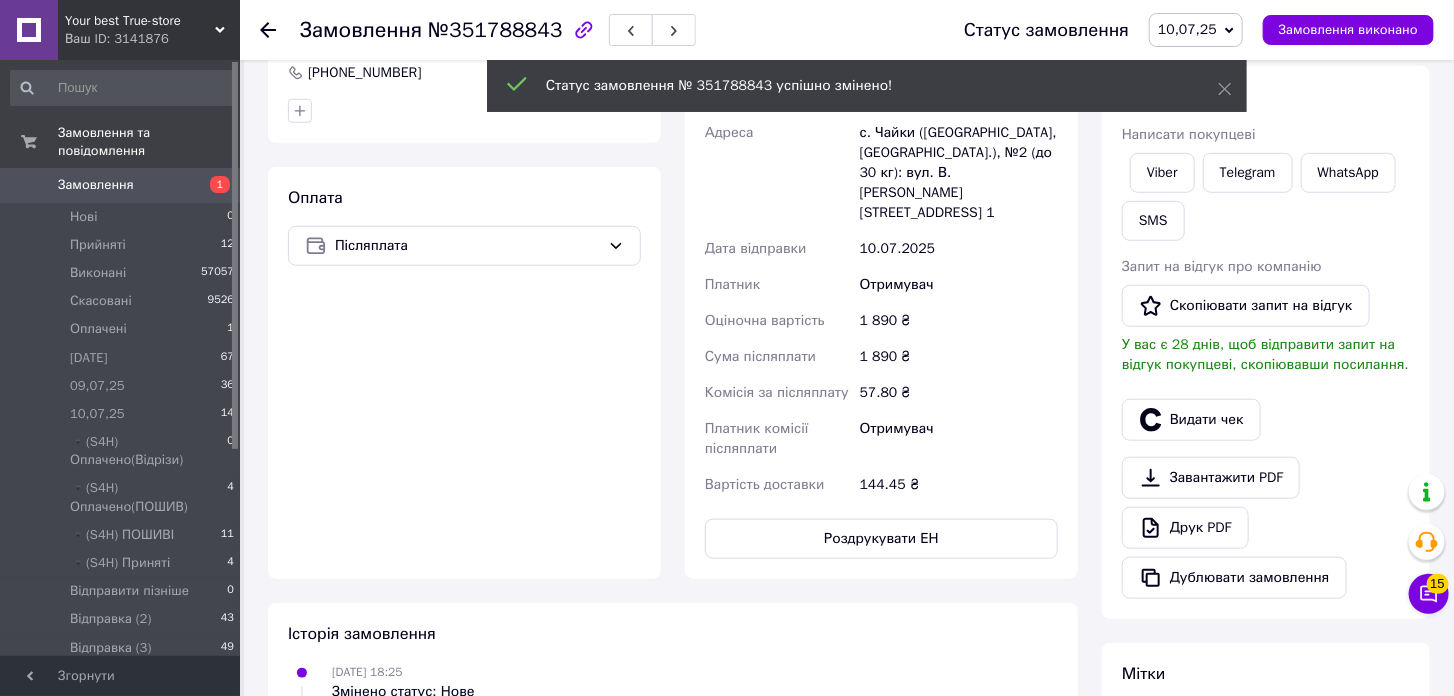 click on "Замовлення" at bounding box center (121, 185) 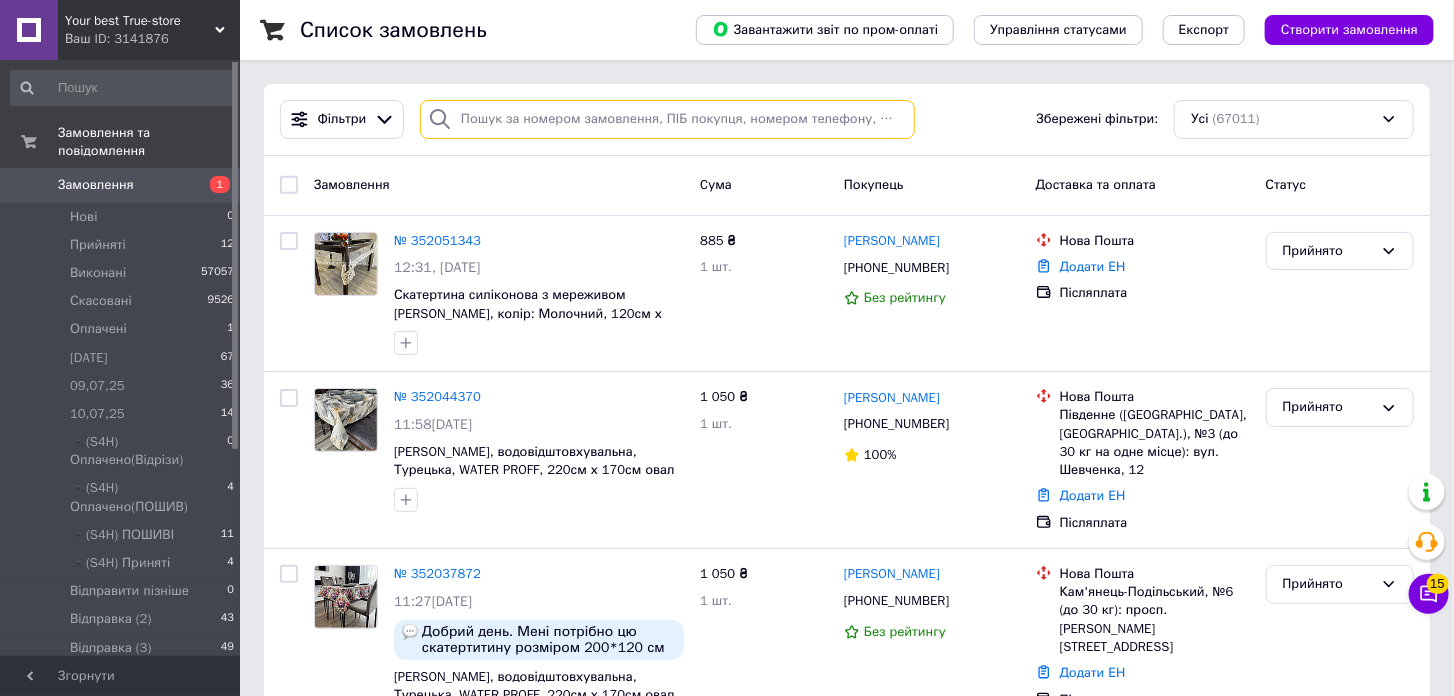 click at bounding box center [667, 119] 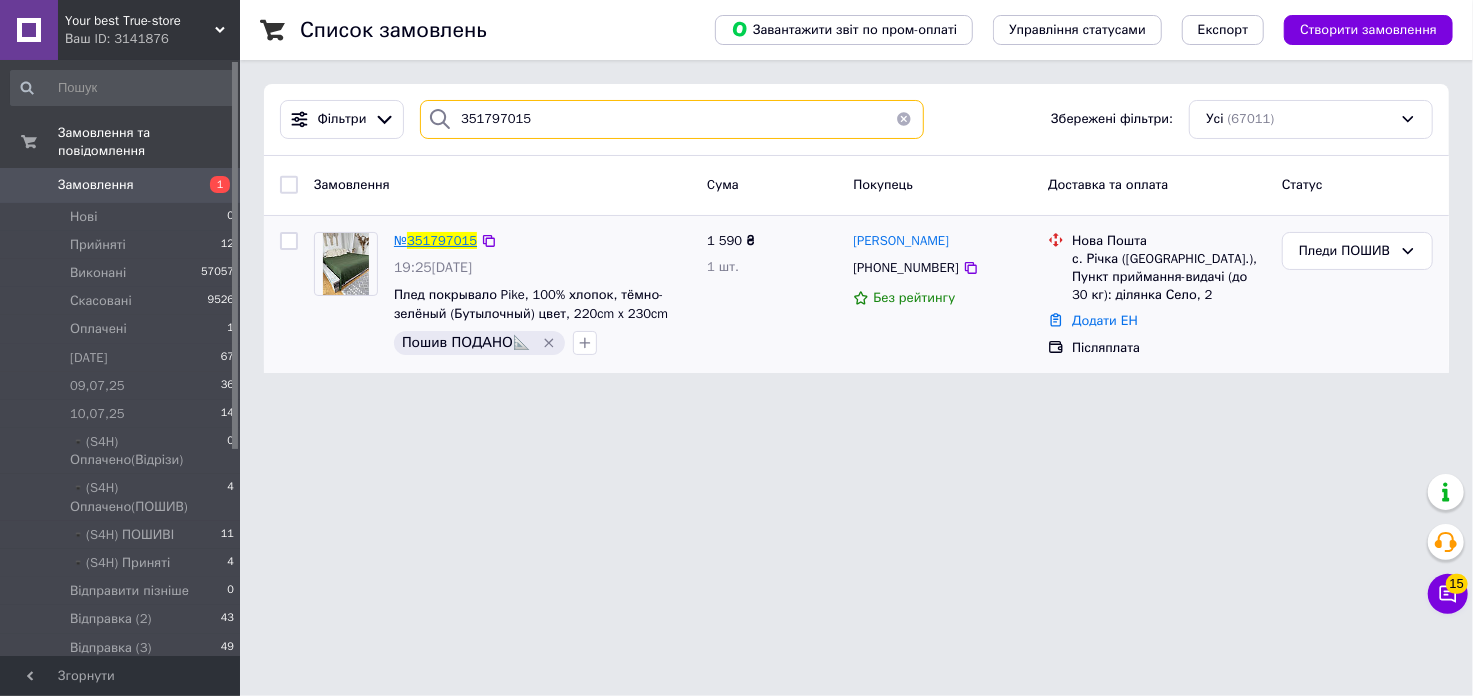 type on "351797015" 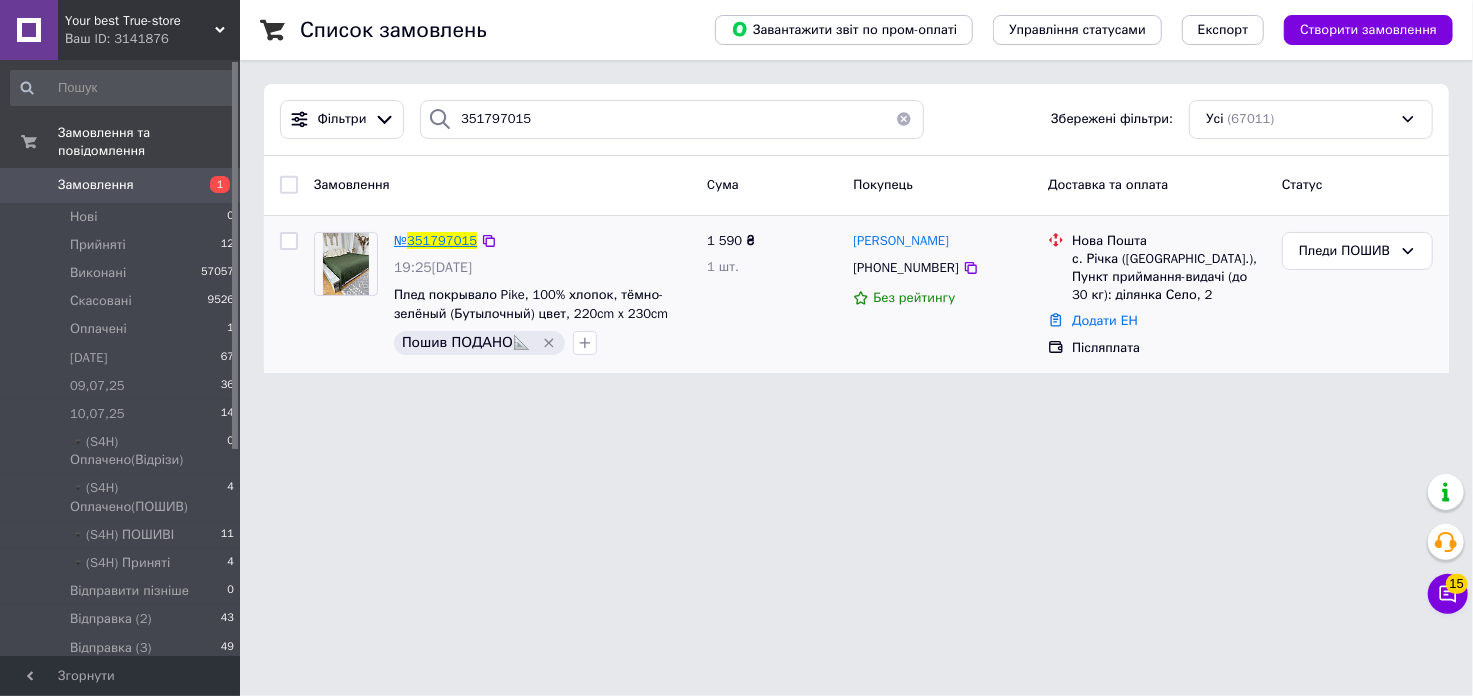 click on "351797015" at bounding box center [442, 240] 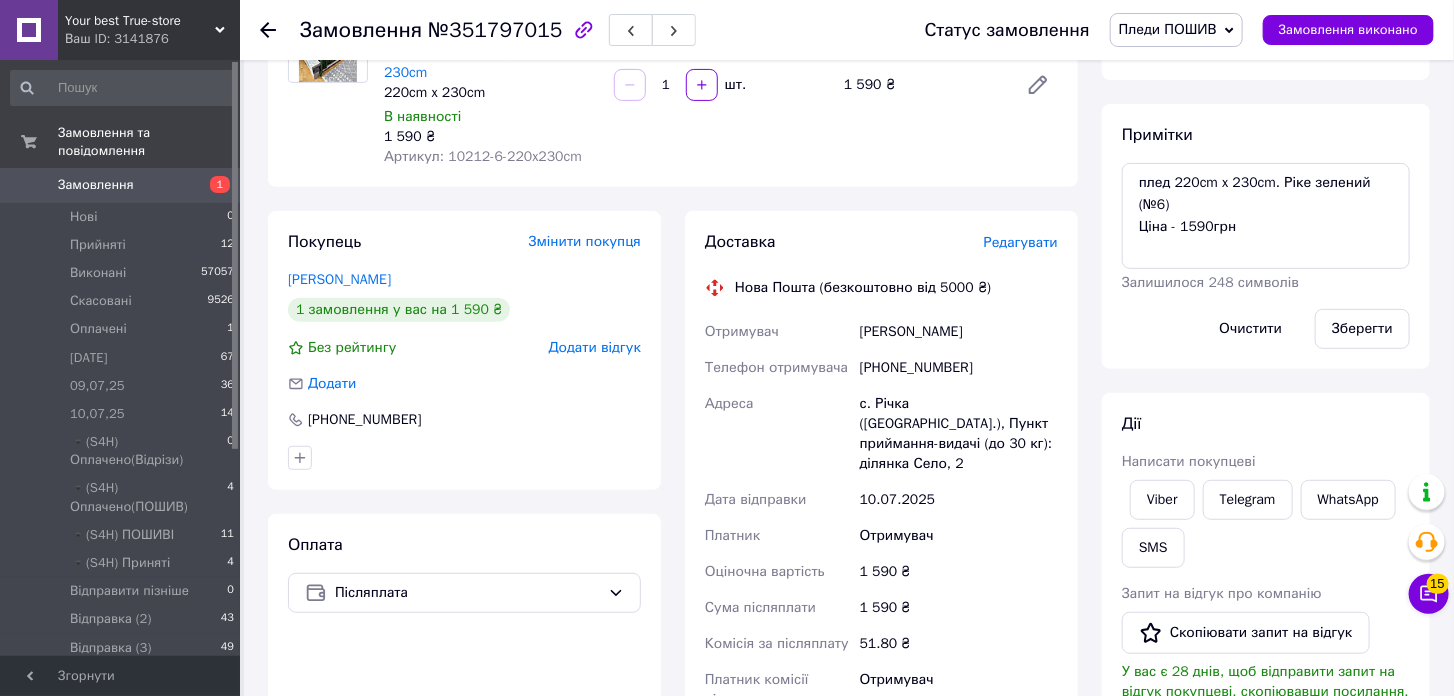 scroll, scrollTop: 555, scrollLeft: 0, axis: vertical 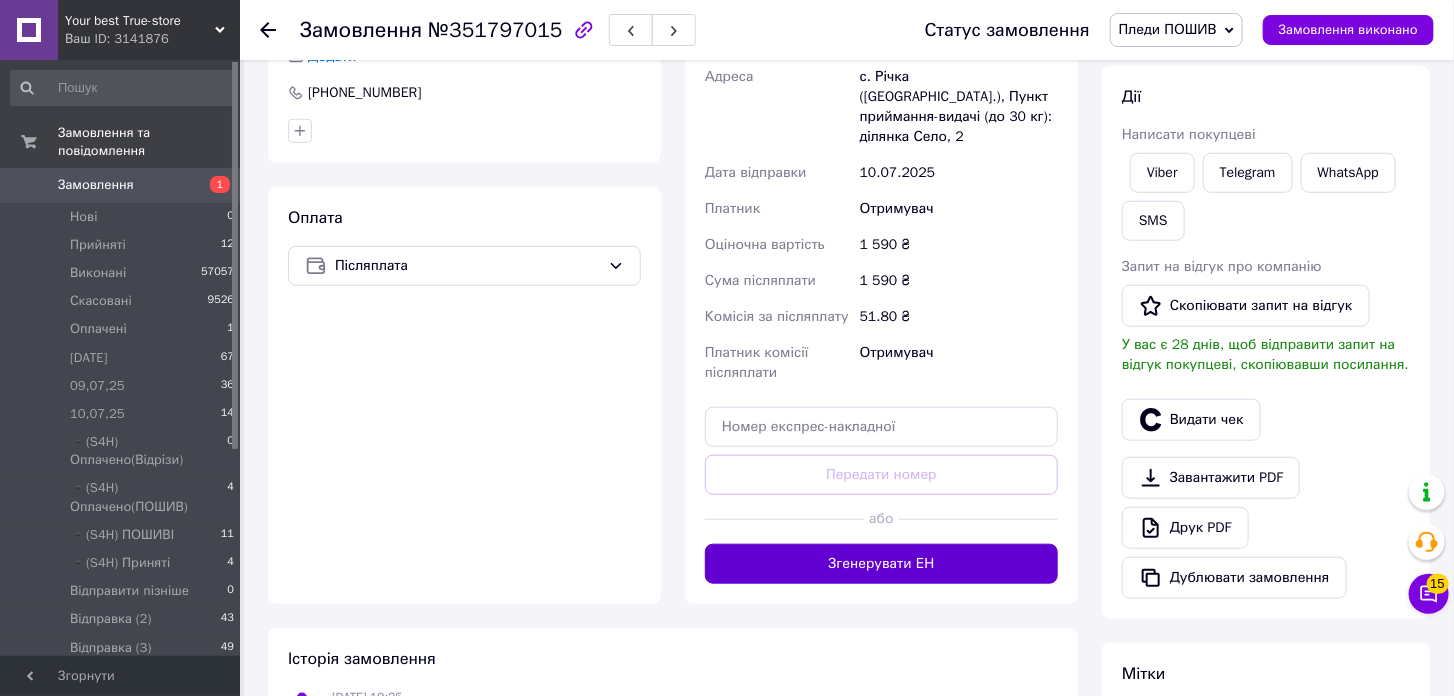 click on "Згенерувати ЕН" at bounding box center (881, 564) 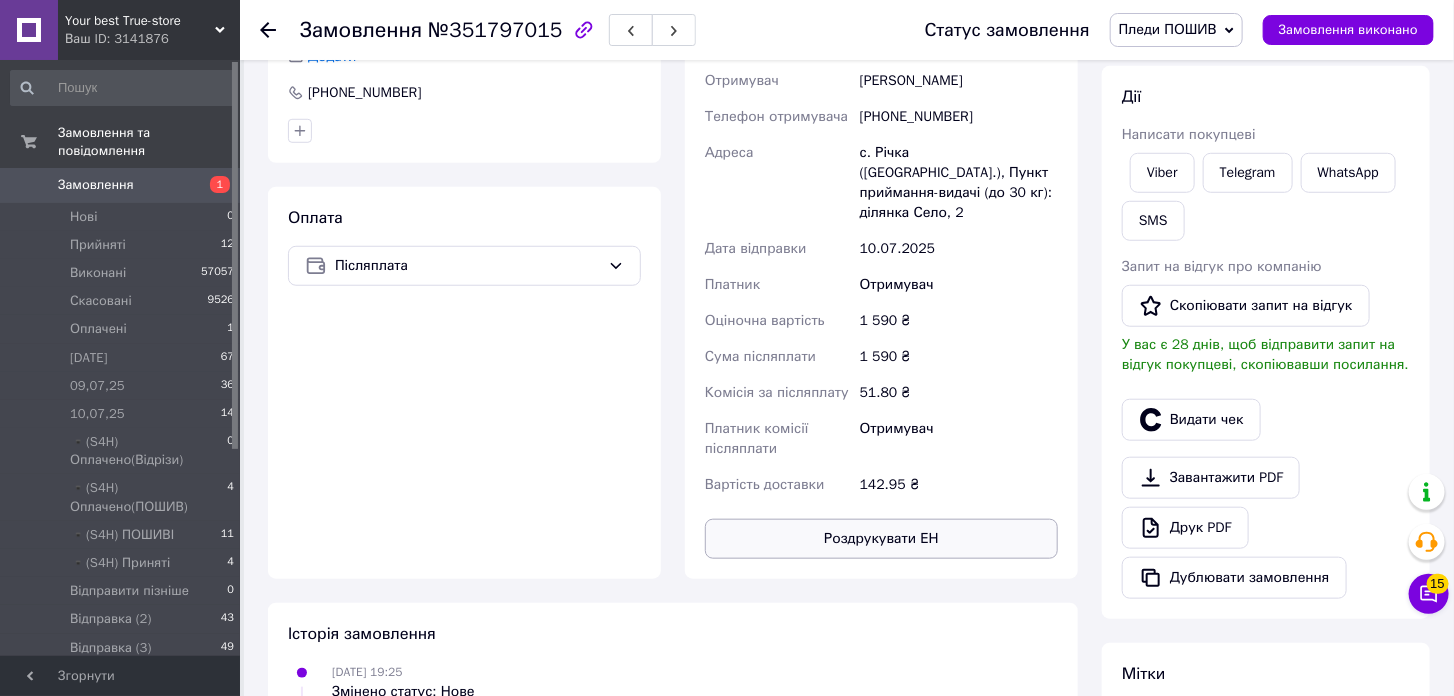 click on "Роздрукувати ЕН" at bounding box center [881, 539] 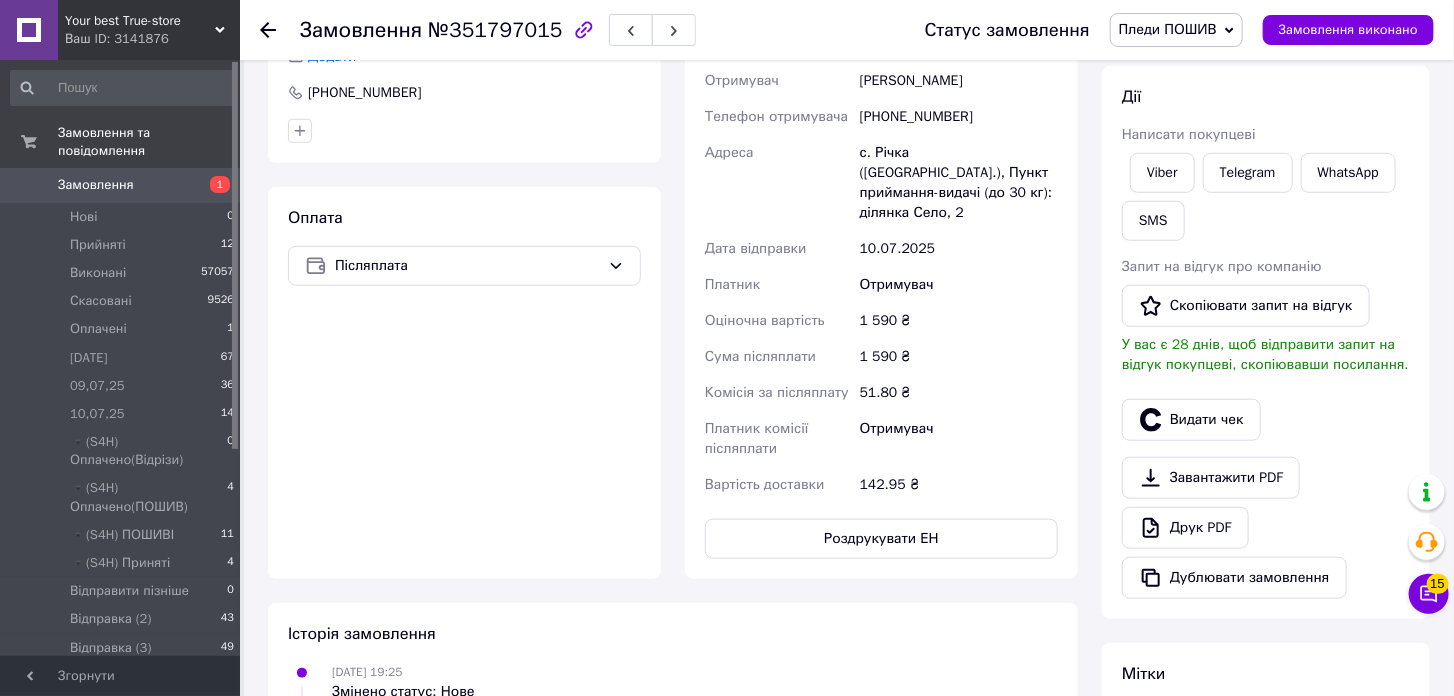 click on "Пледи ПОШИВ" at bounding box center [1176, 30] 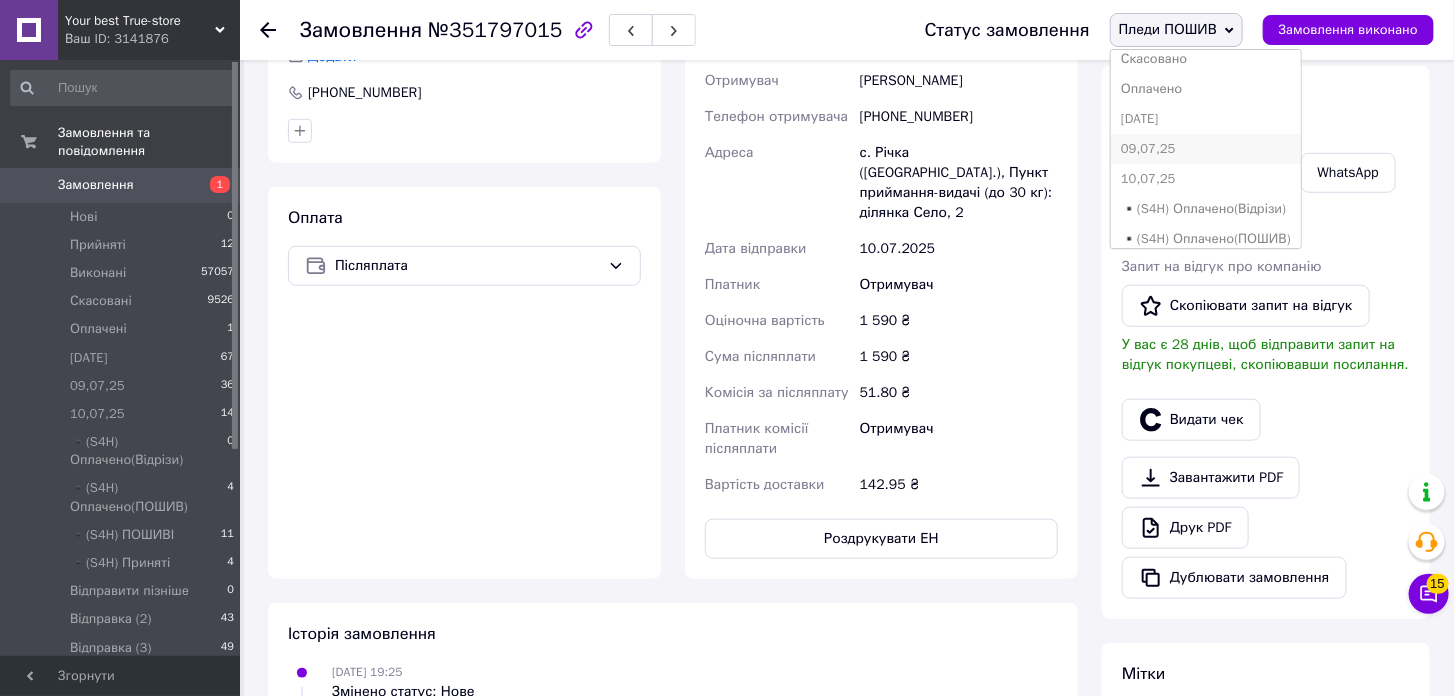scroll, scrollTop: 111, scrollLeft: 0, axis: vertical 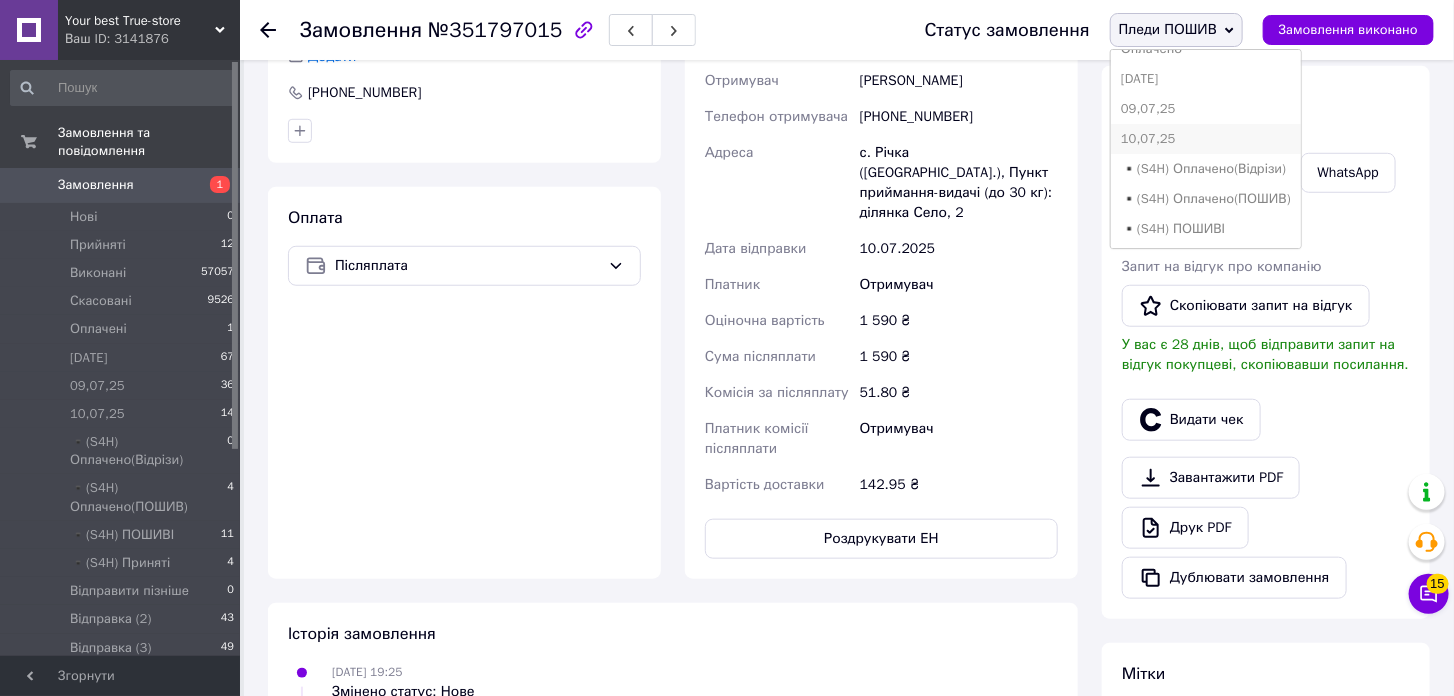 click on "10,07,25" at bounding box center [1206, 139] 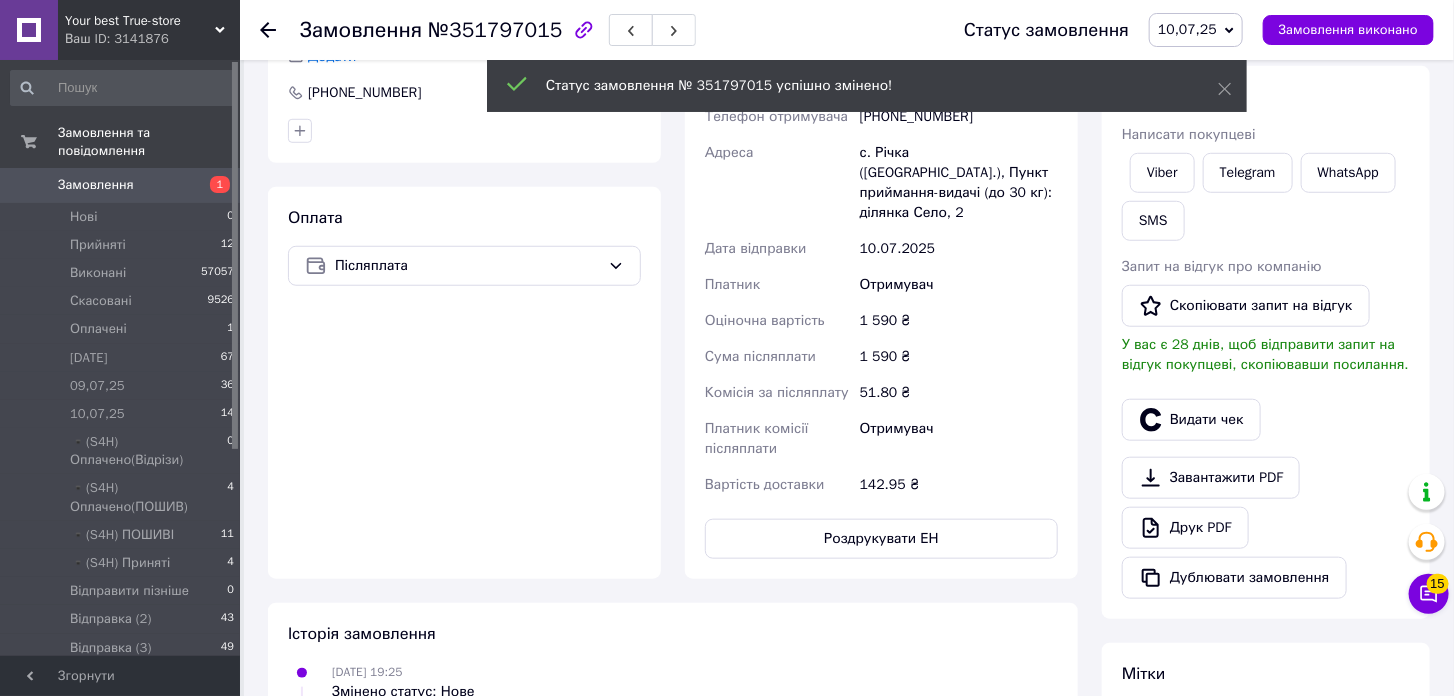 click on "Замовлення" at bounding box center (121, 185) 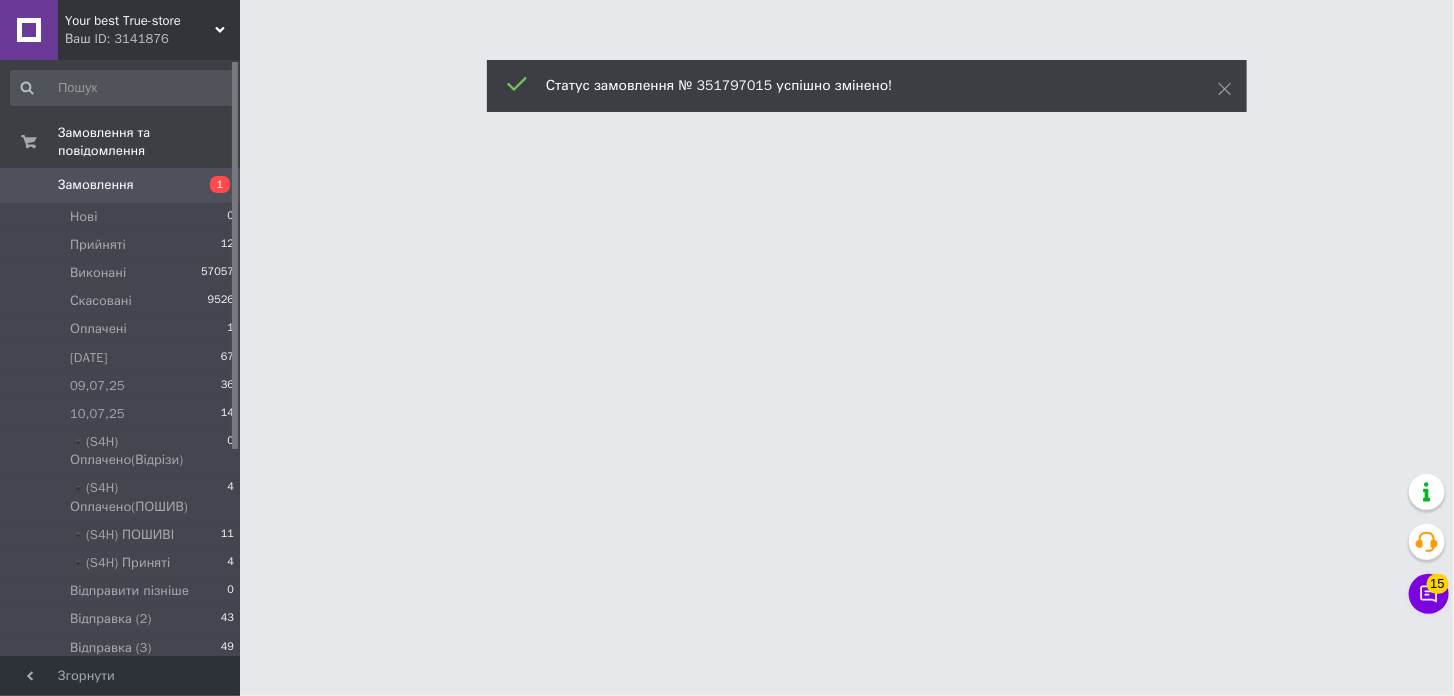 scroll, scrollTop: 0, scrollLeft: 0, axis: both 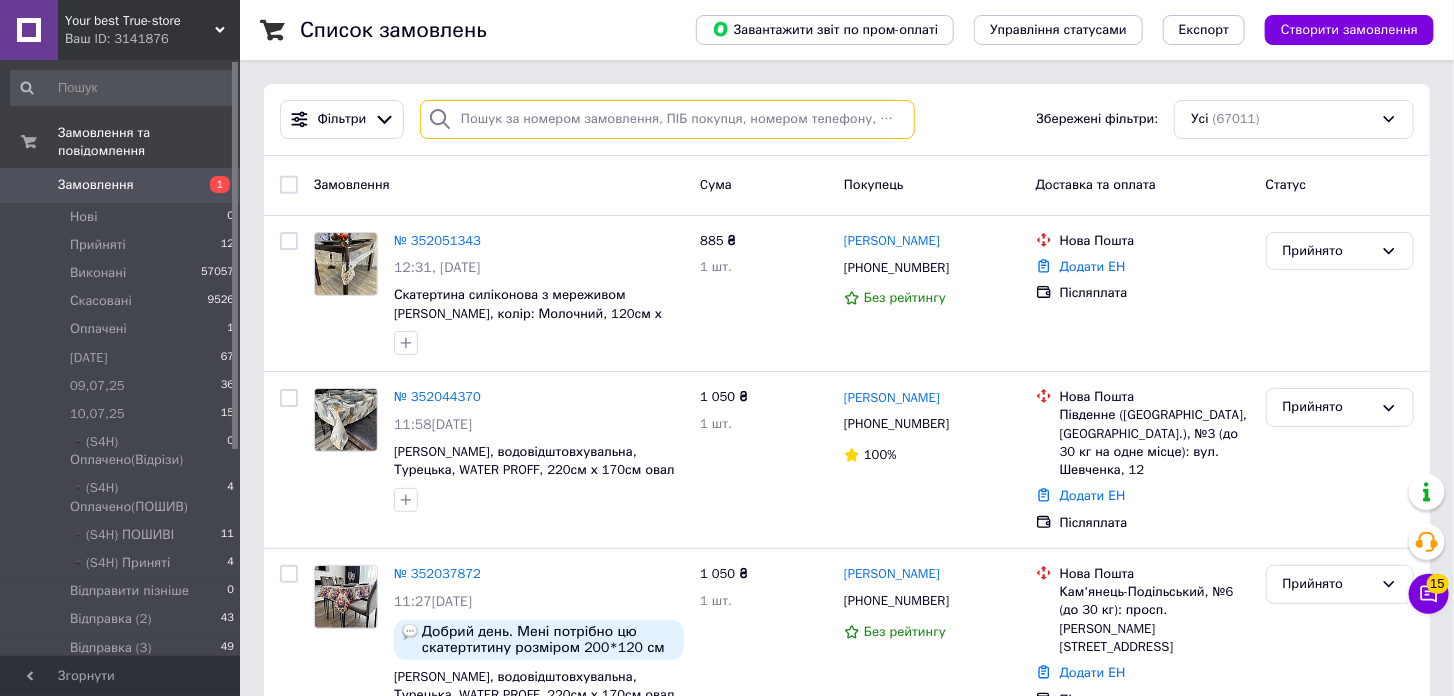 click at bounding box center (667, 119) 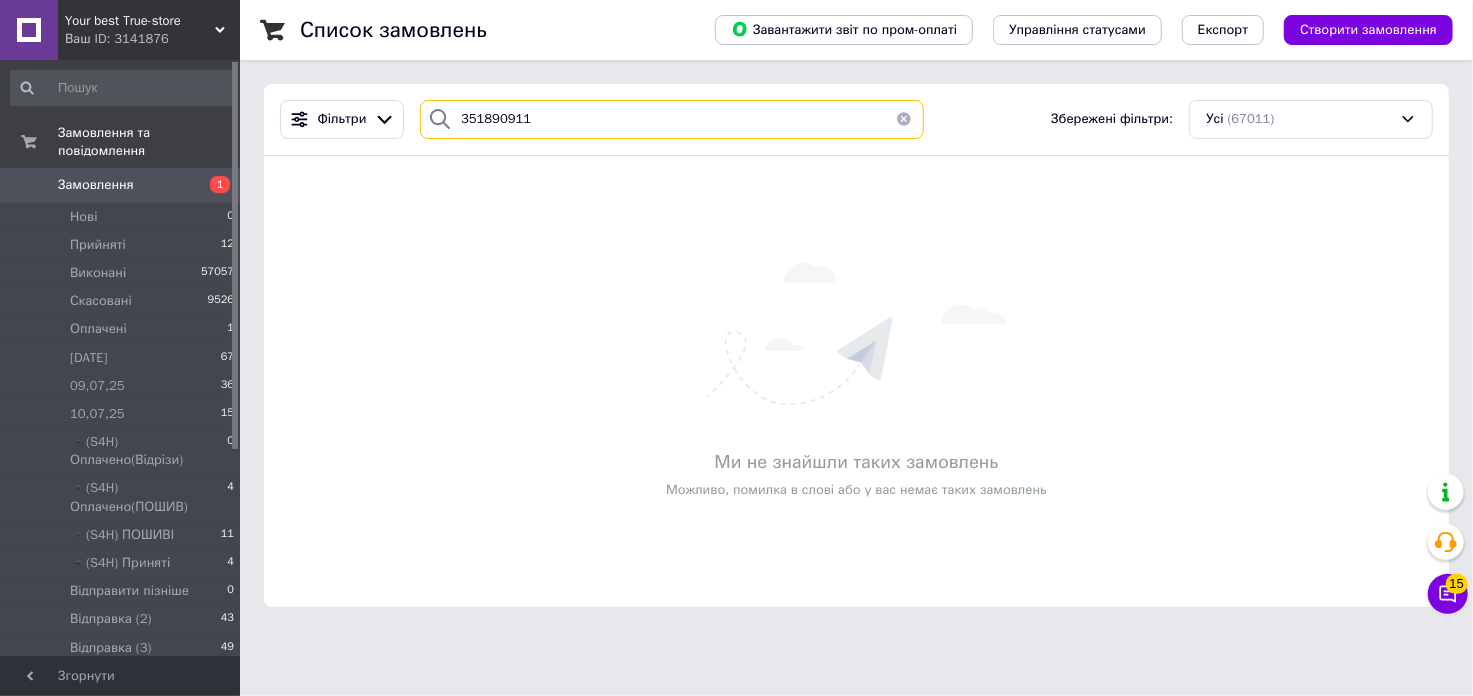 click on "351890911" at bounding box center [672, 119] 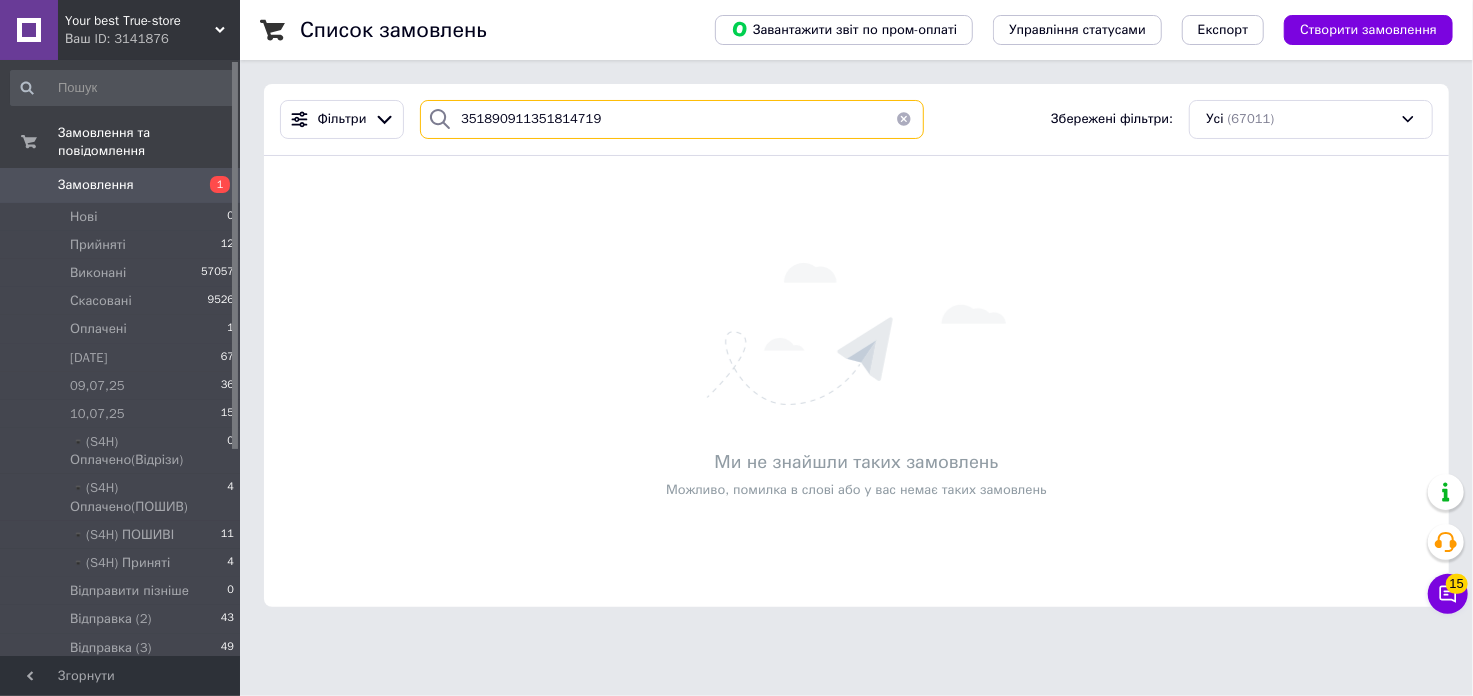 click on "351890911351814719" at bounding box center [672, 119] 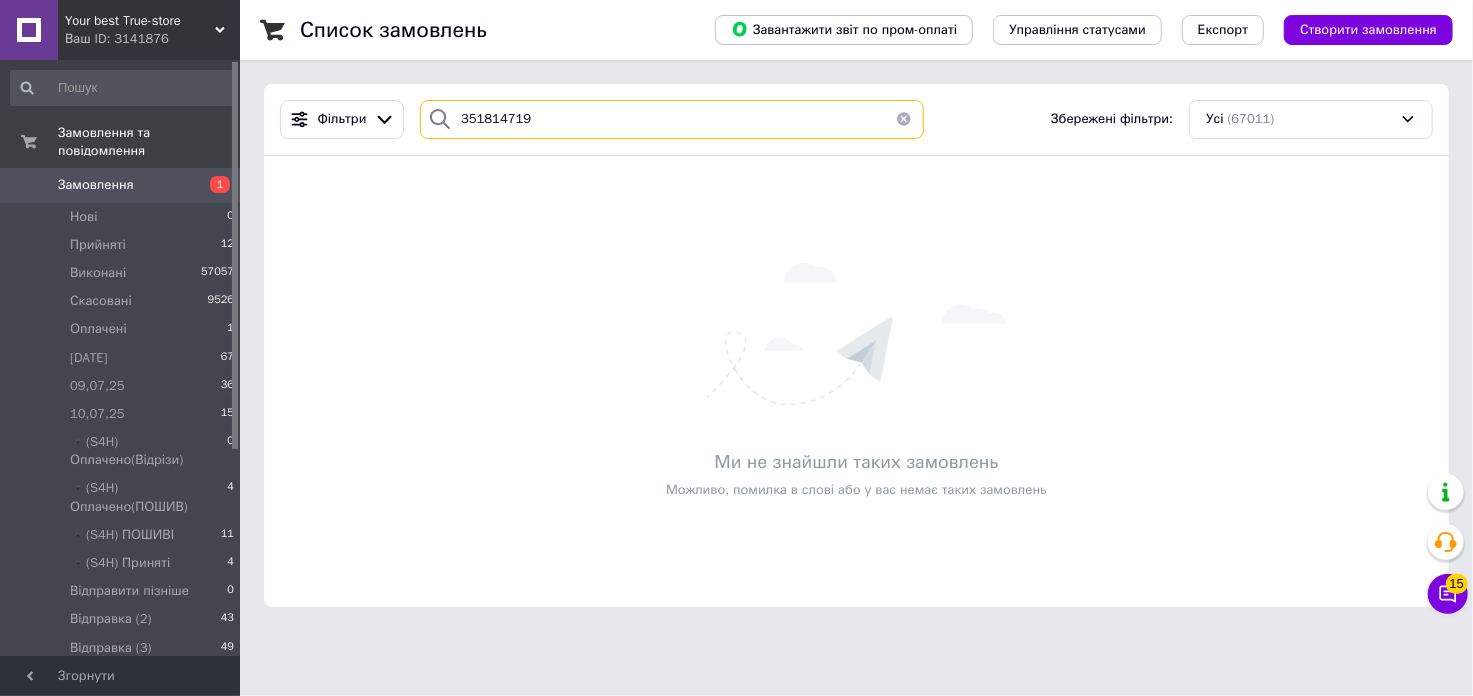 type on "351814719" 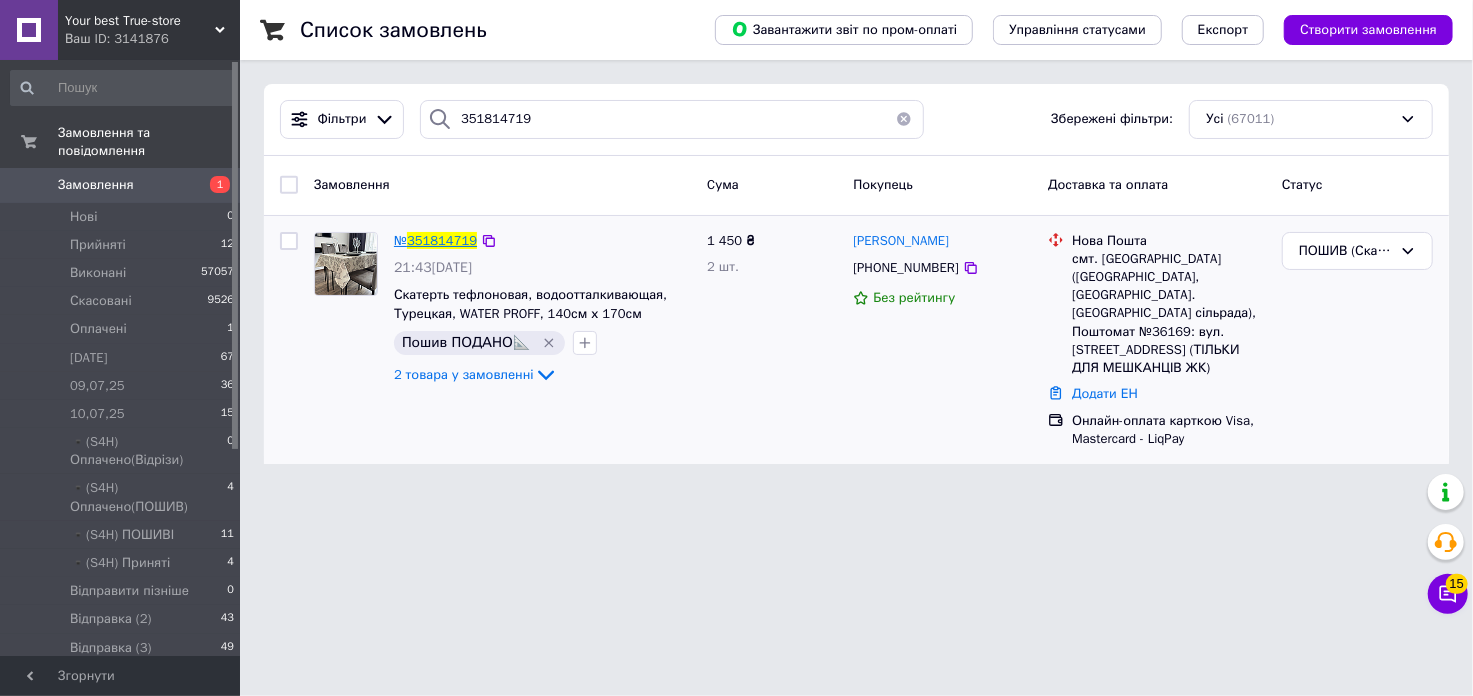 click on "351814719" at bounding box center (442, 240) 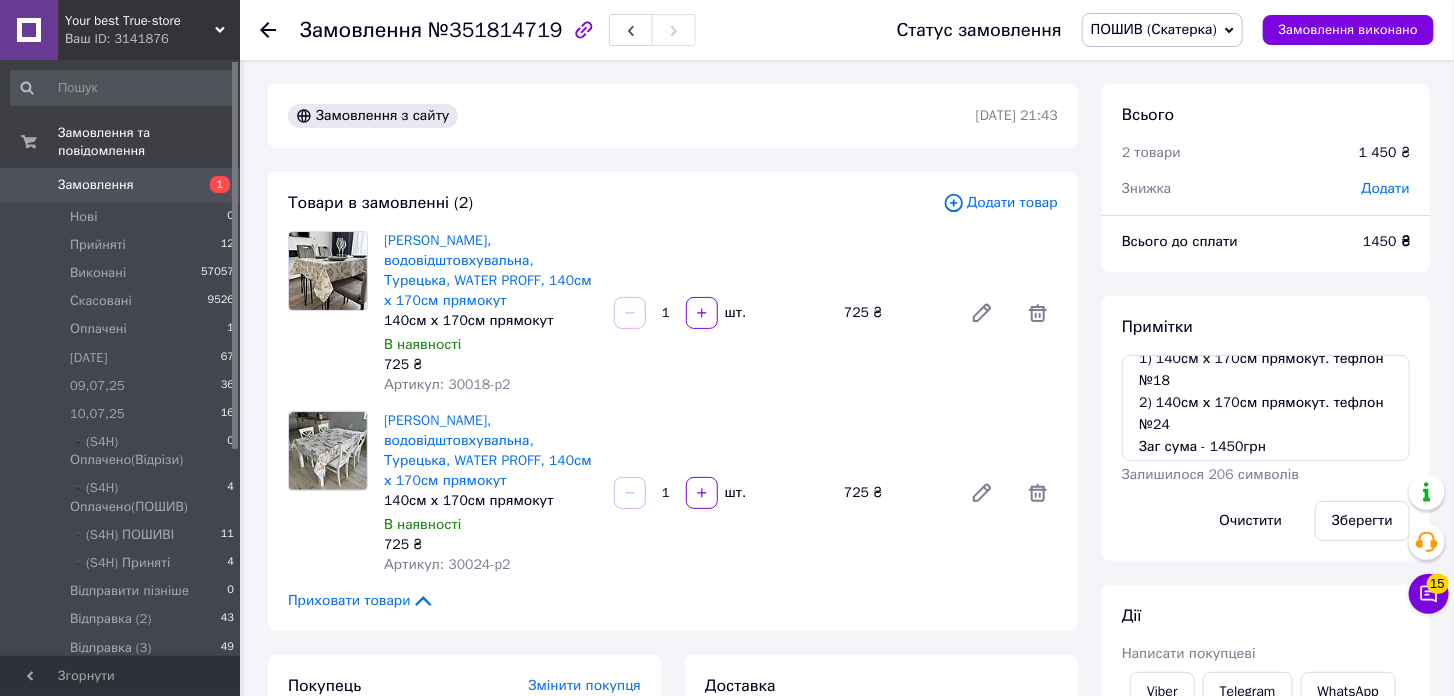 scroll, scrollTop: 22, scrollLeft: 0, axis: vertical 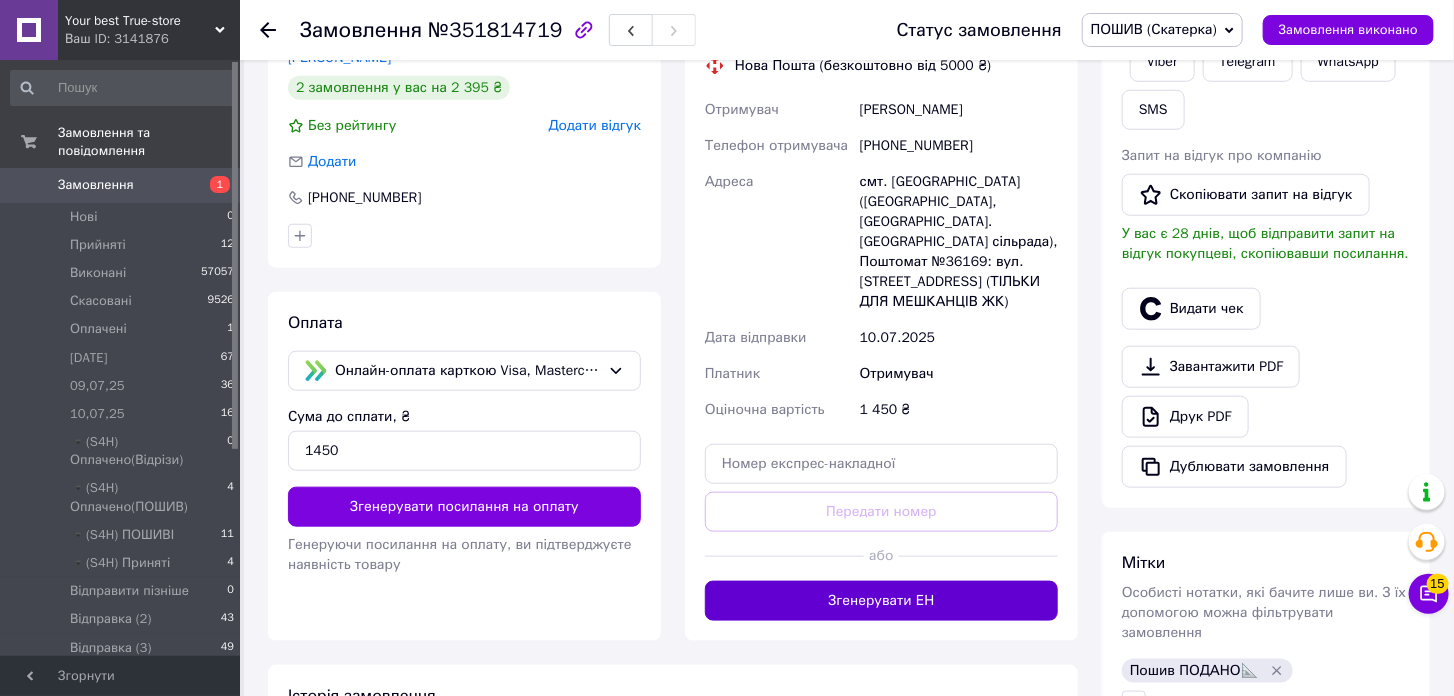click on "Згенерувати ЕН" at bounding box center (881, 601) 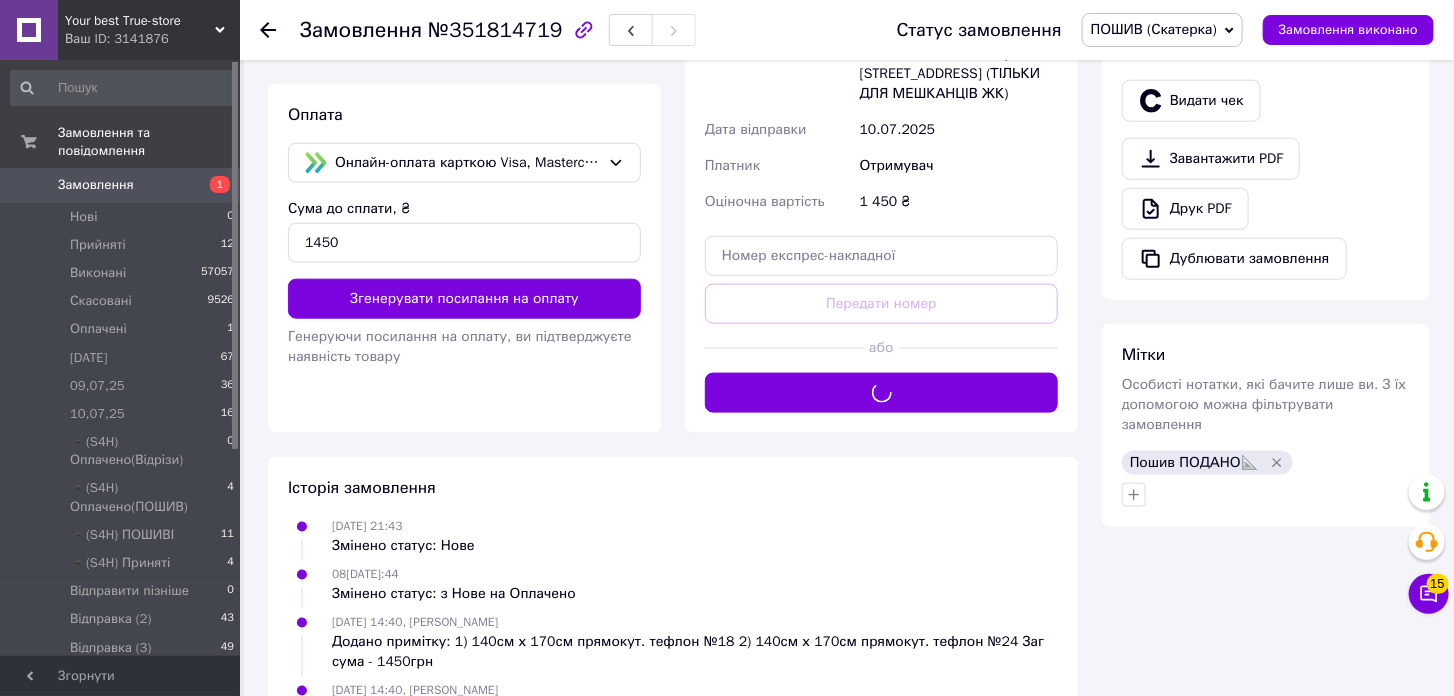 scroll, scrollTop: 888, scrollLeft: 0, axis: vertical 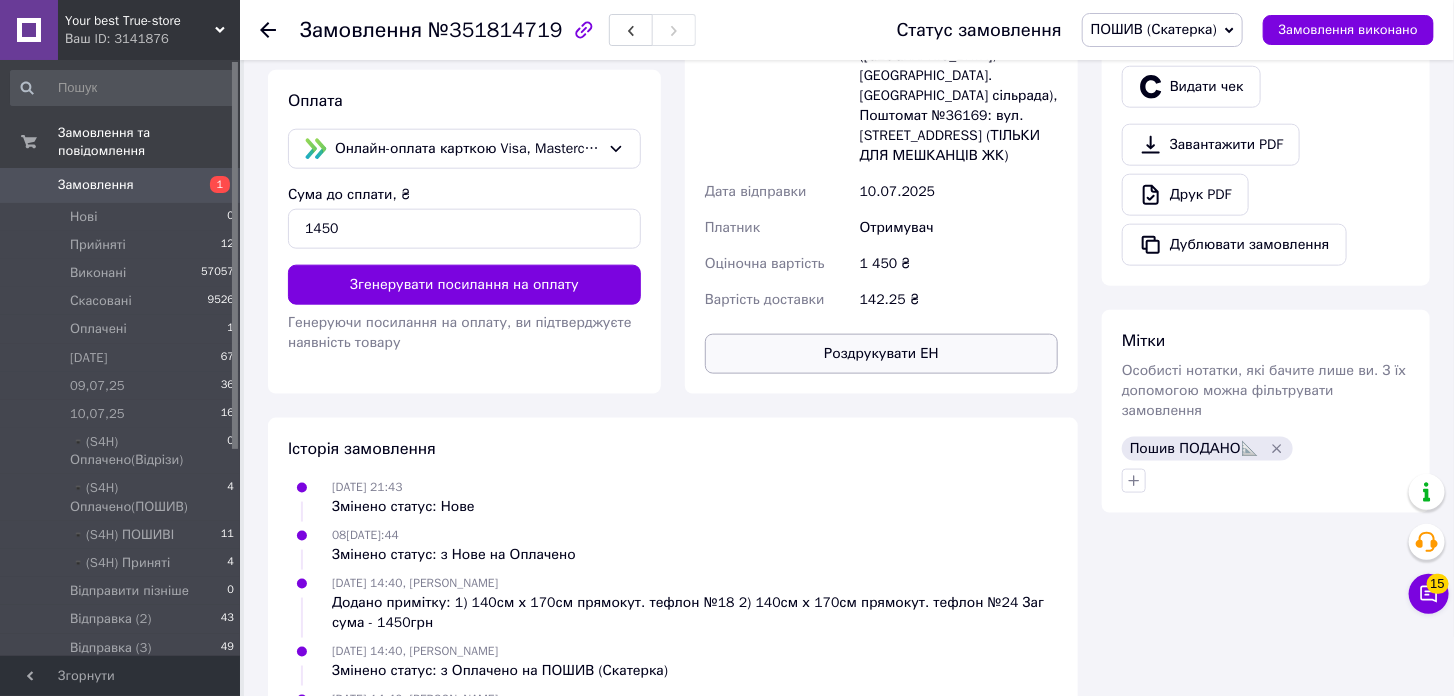 click on "Роздрукувати ЕН" at bounding box center [881, 354] 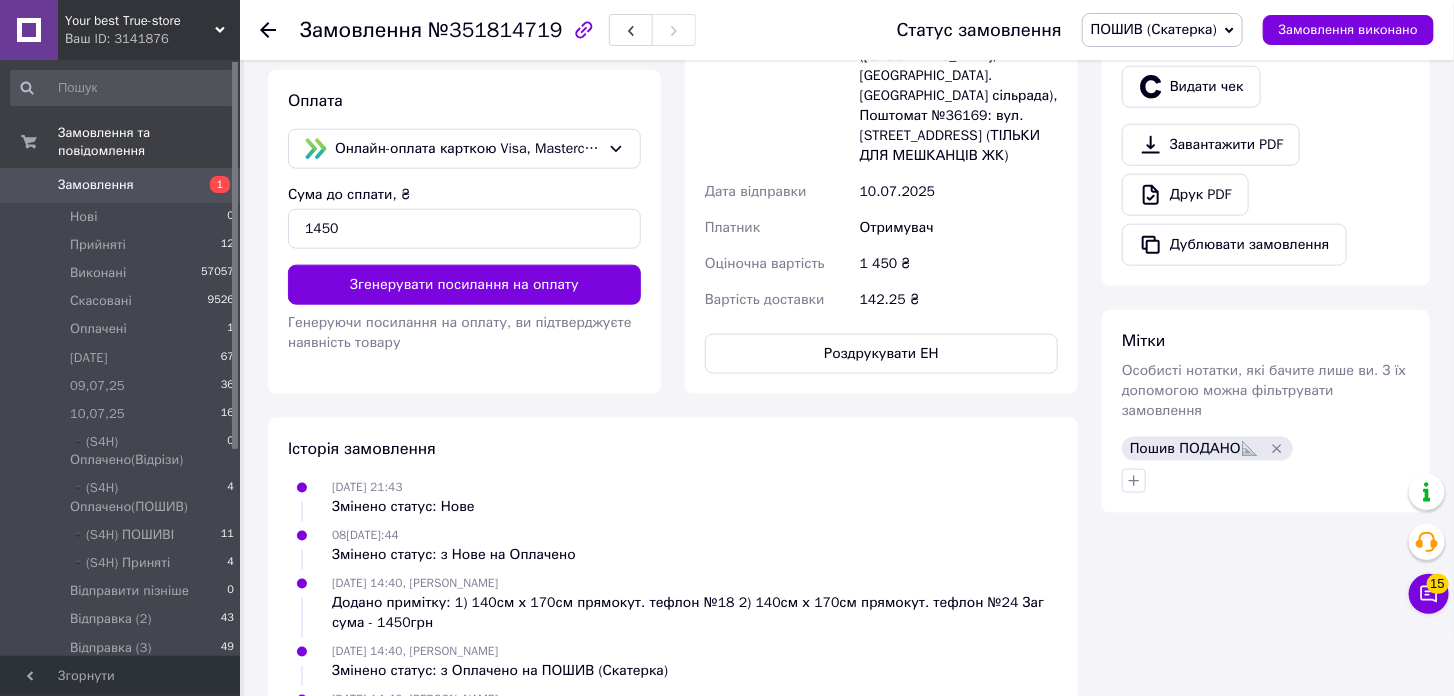 click on "ПОШИВ (Скатерка)" at bounding box center [1162, 30] 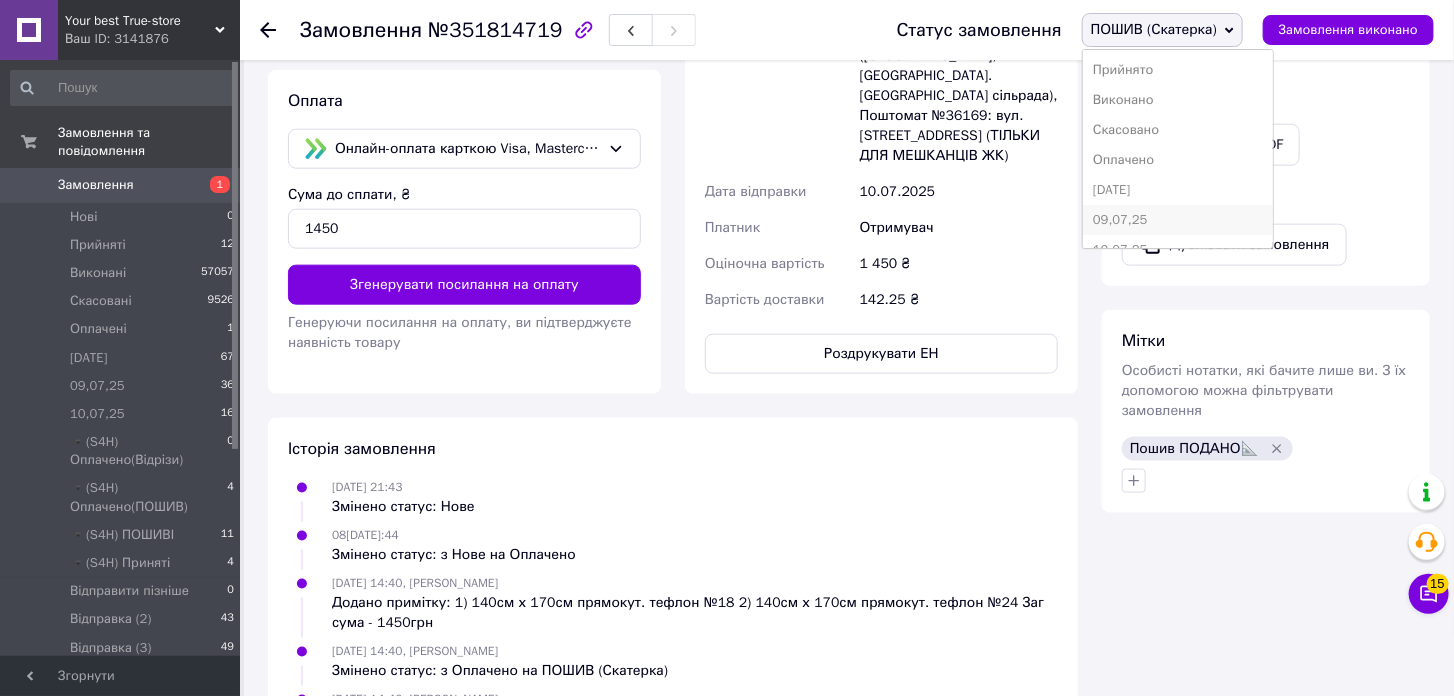 scroll, scrollTop: 111, scrollLeft: 0, axis: vertical 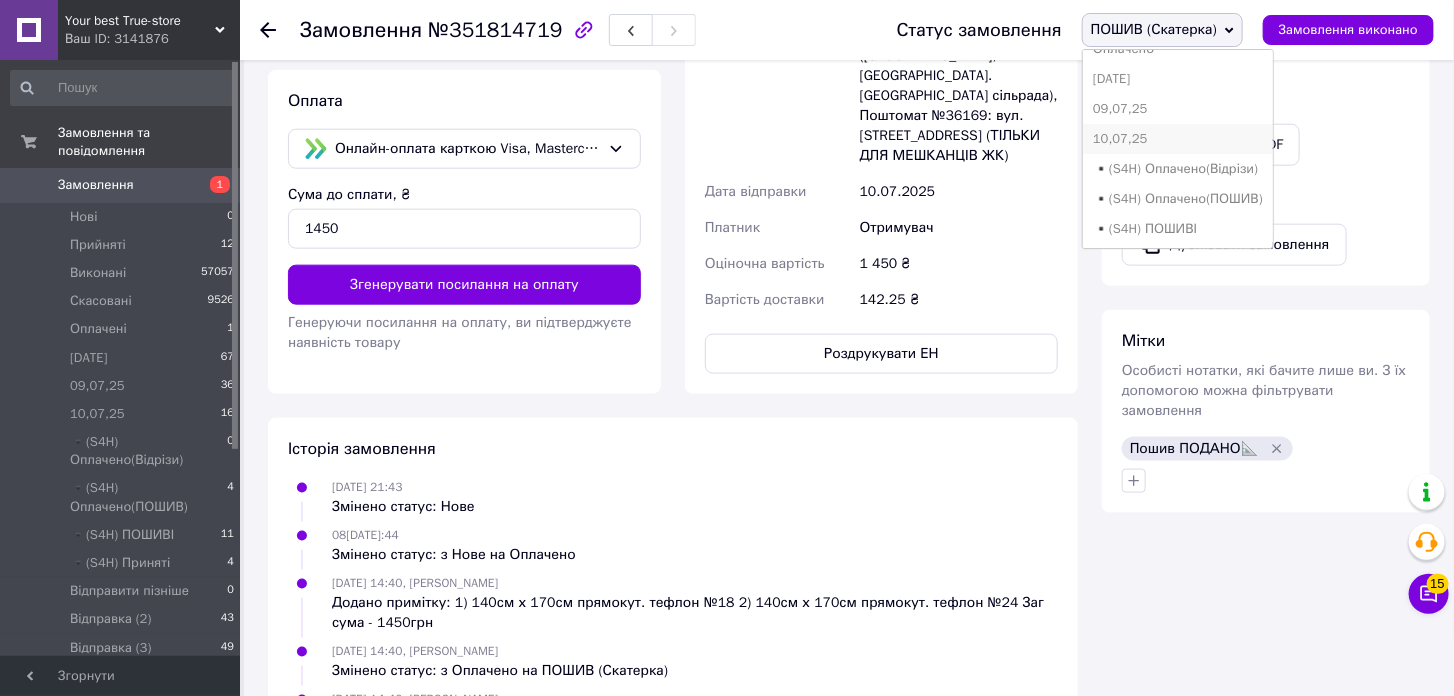 click on "10,07,25" at bounding box center [1178, 139] 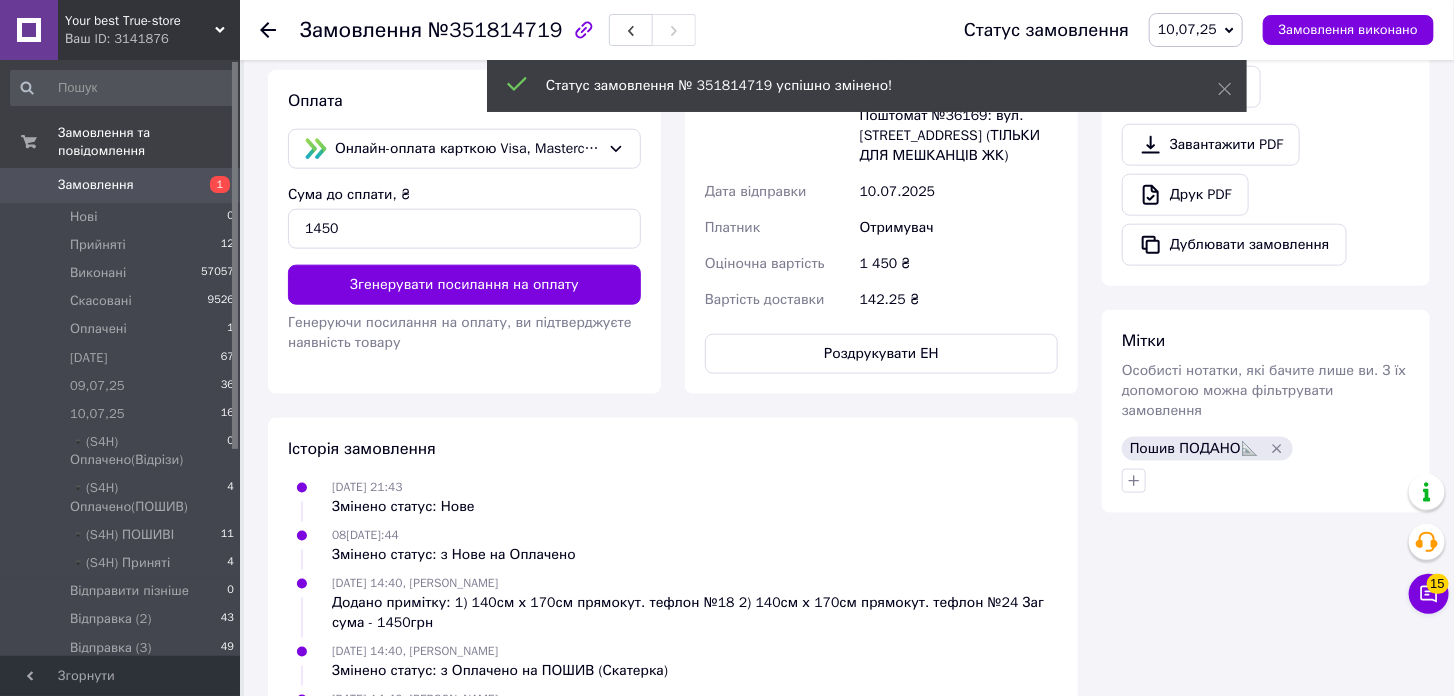 click on "Замовлення" at bounding box center (121, 185) 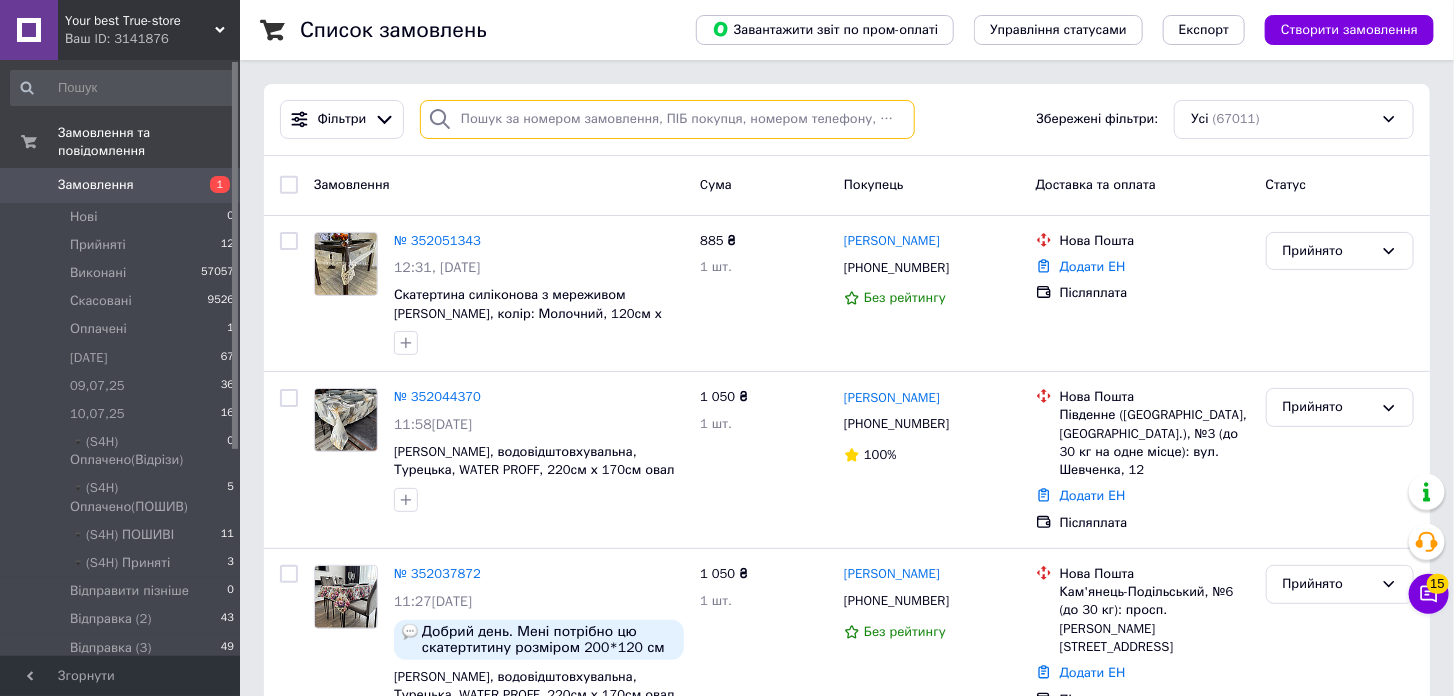 click at bounding box center (667, 119) 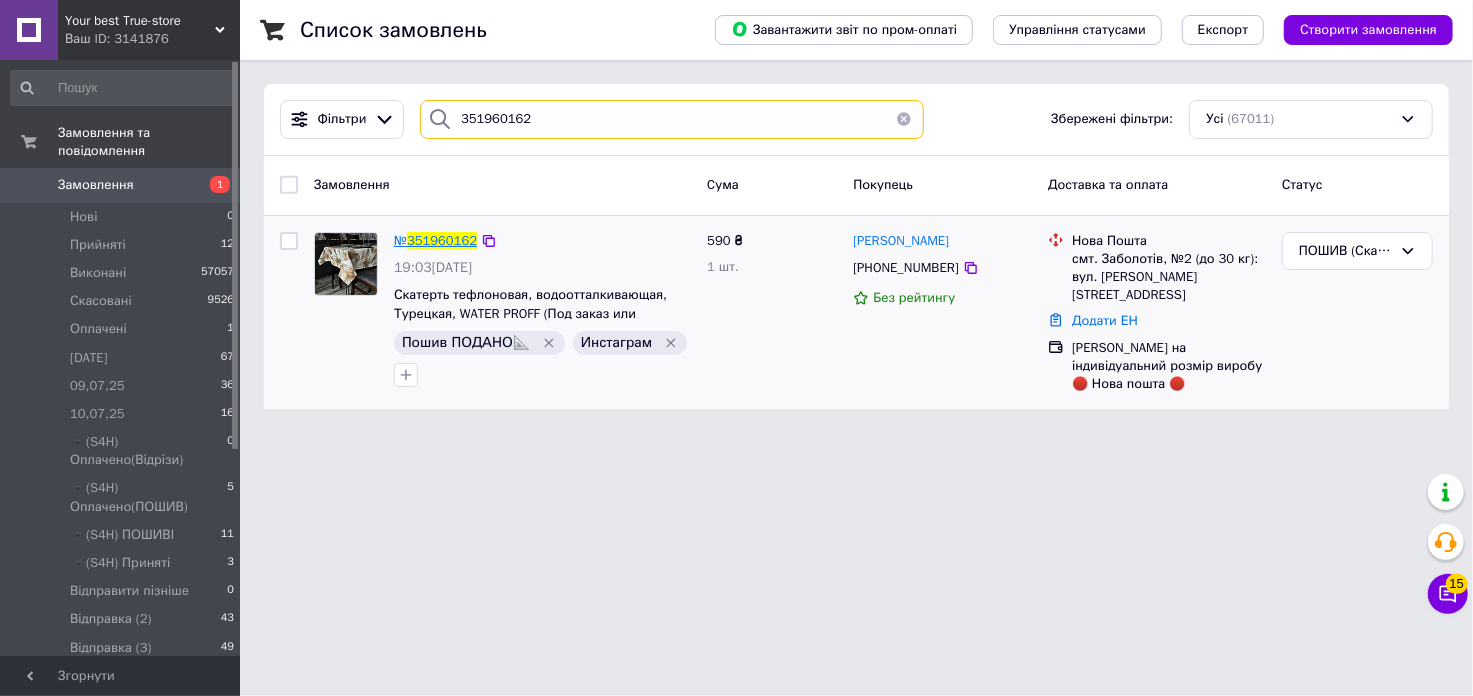 type on "351960162" 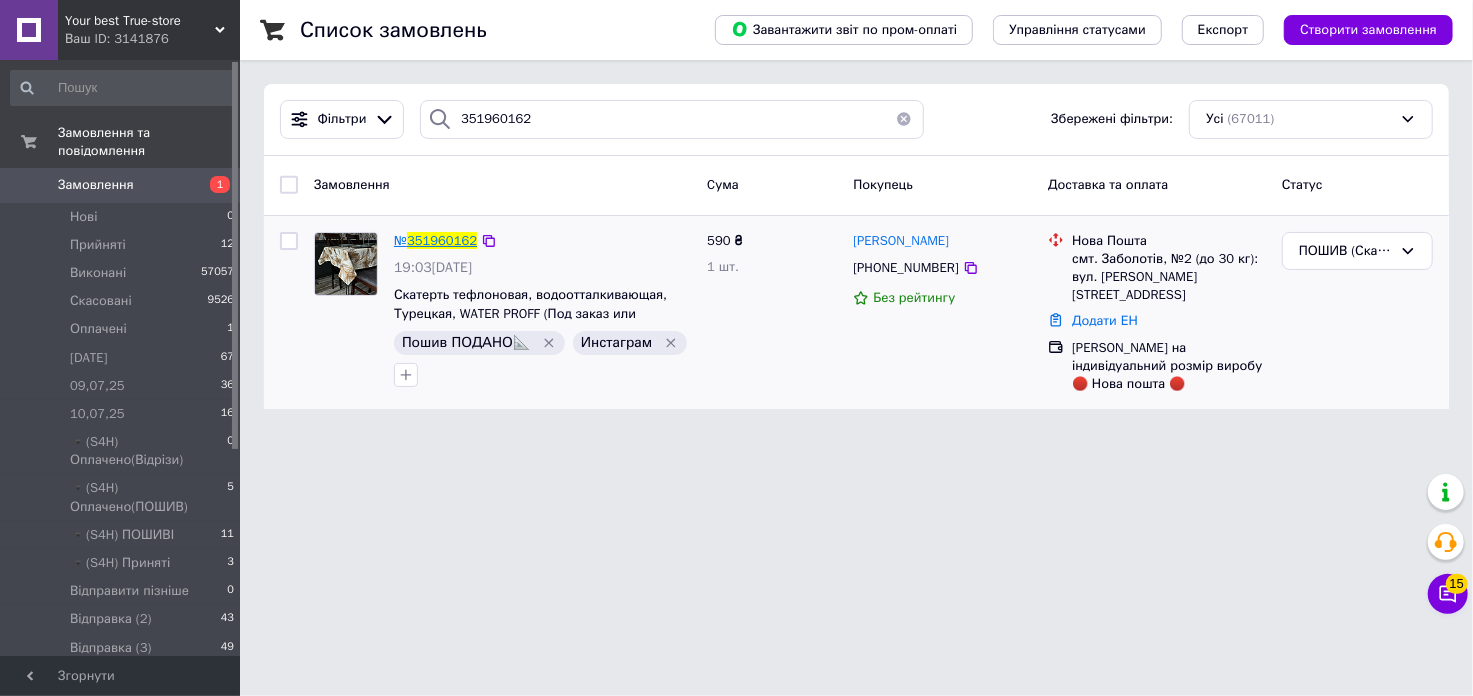 click on "351960162" at bounding box center (442, 240) 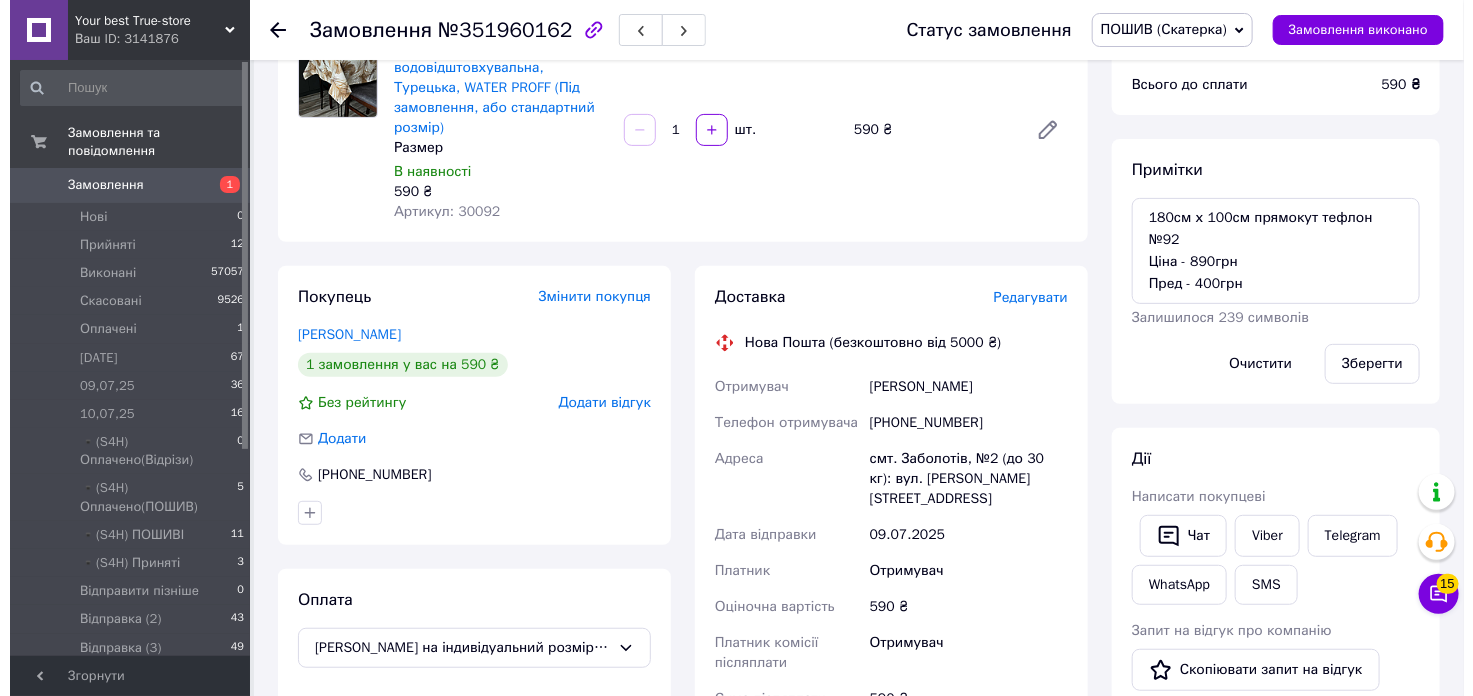scroll, scrollTop: 222, scrollLeft: 0, axis: vertical 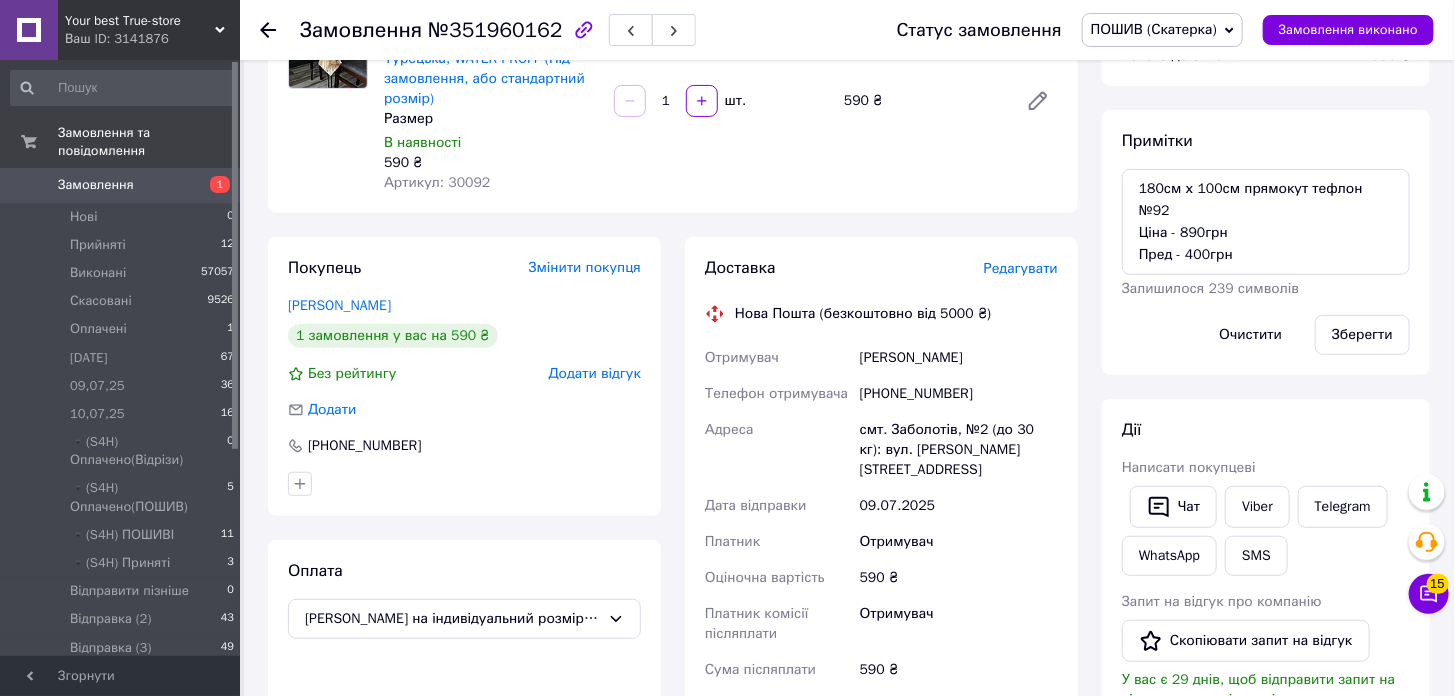 click on "Редагувати" at bounding box center [1021, 268] 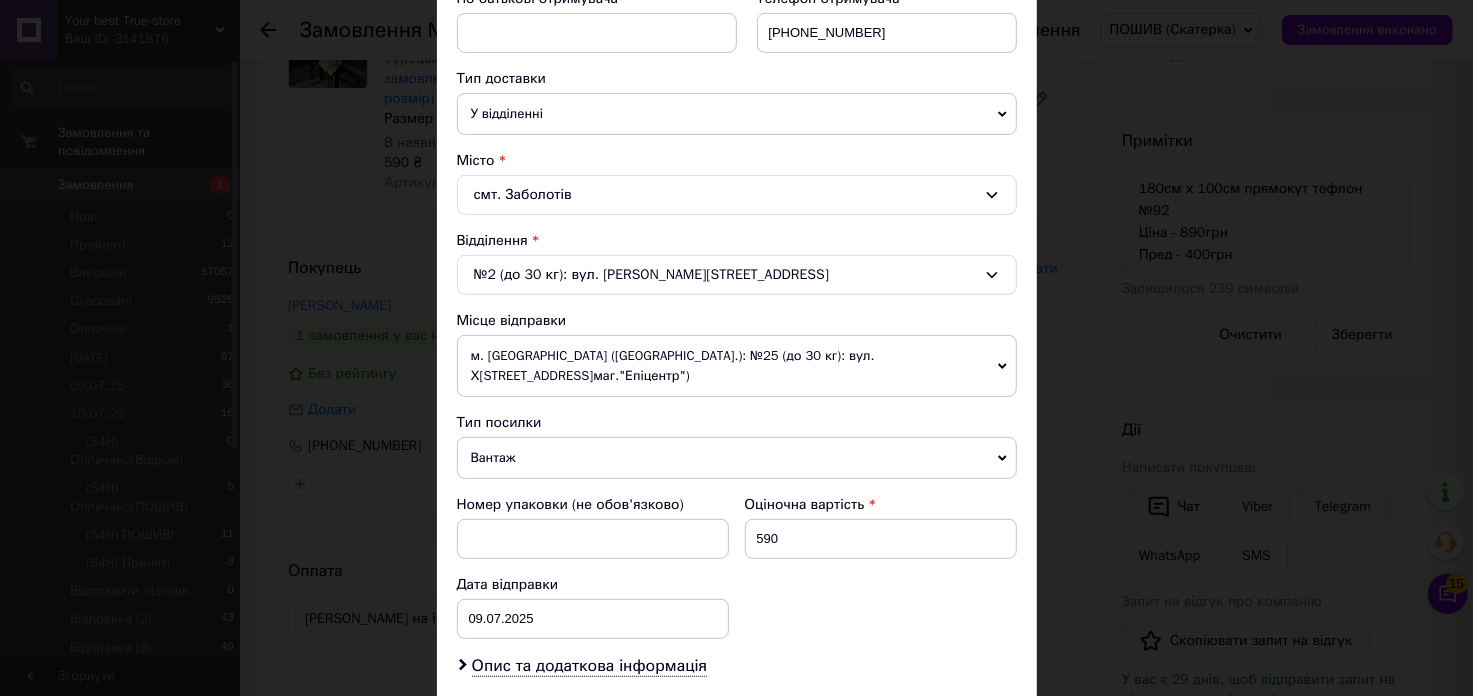 scroll, scrollTop: 444, scrollLeft: 0, axis: vertical 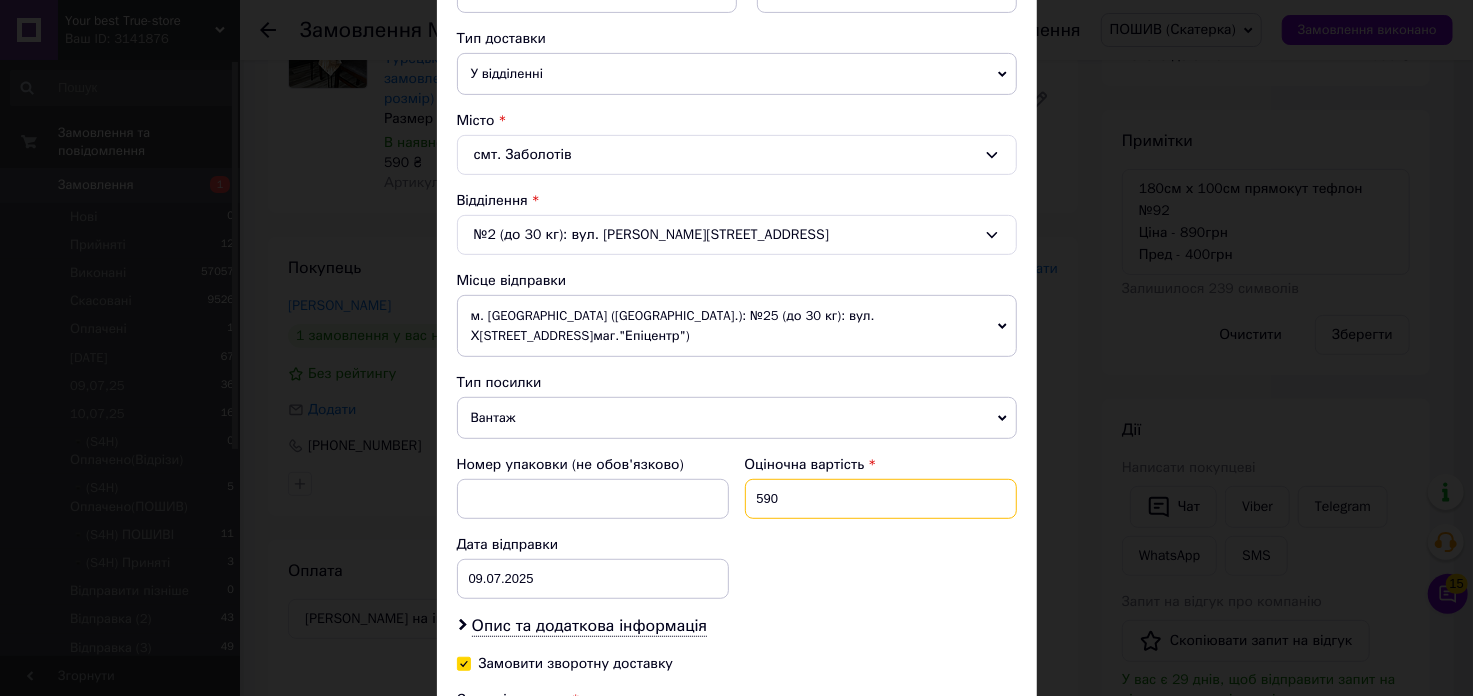 click on "590" at bounding box center [881, 499] 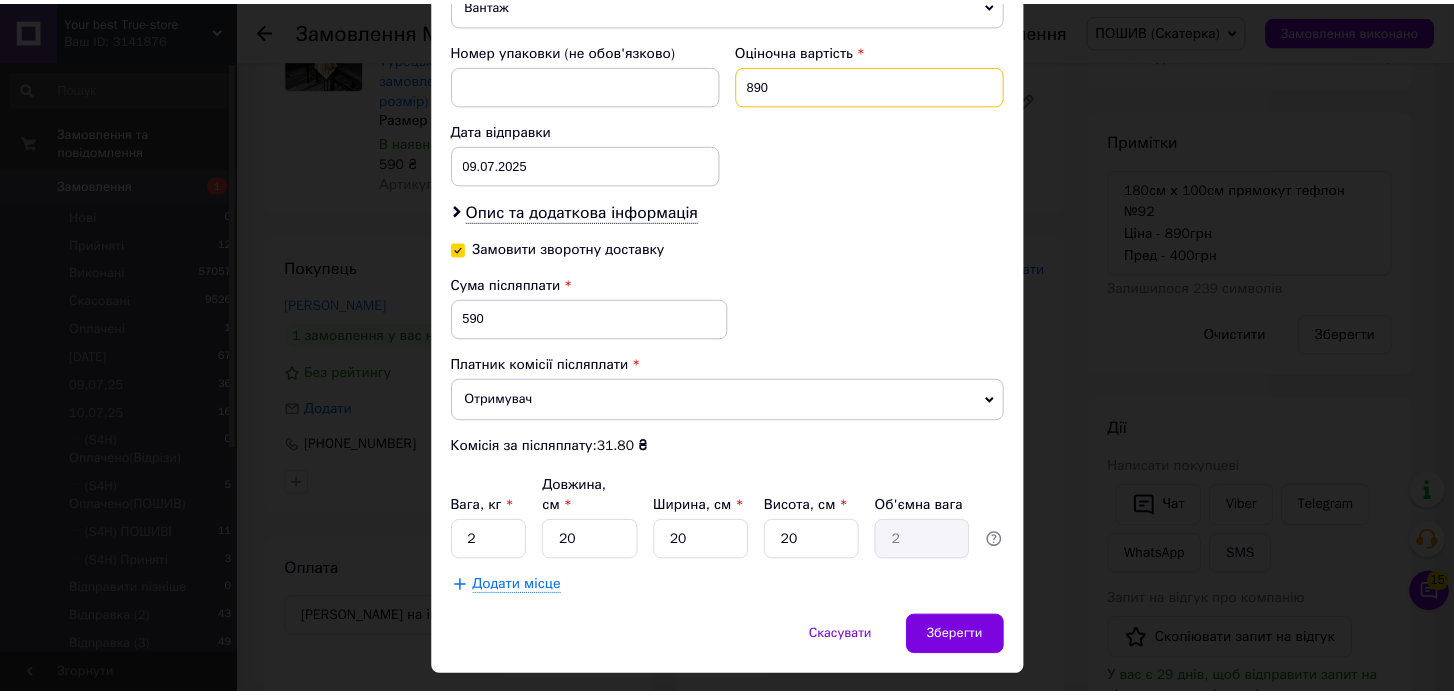 scroll, scrollTop: 872, scrollLeft: 0, axis: vertical 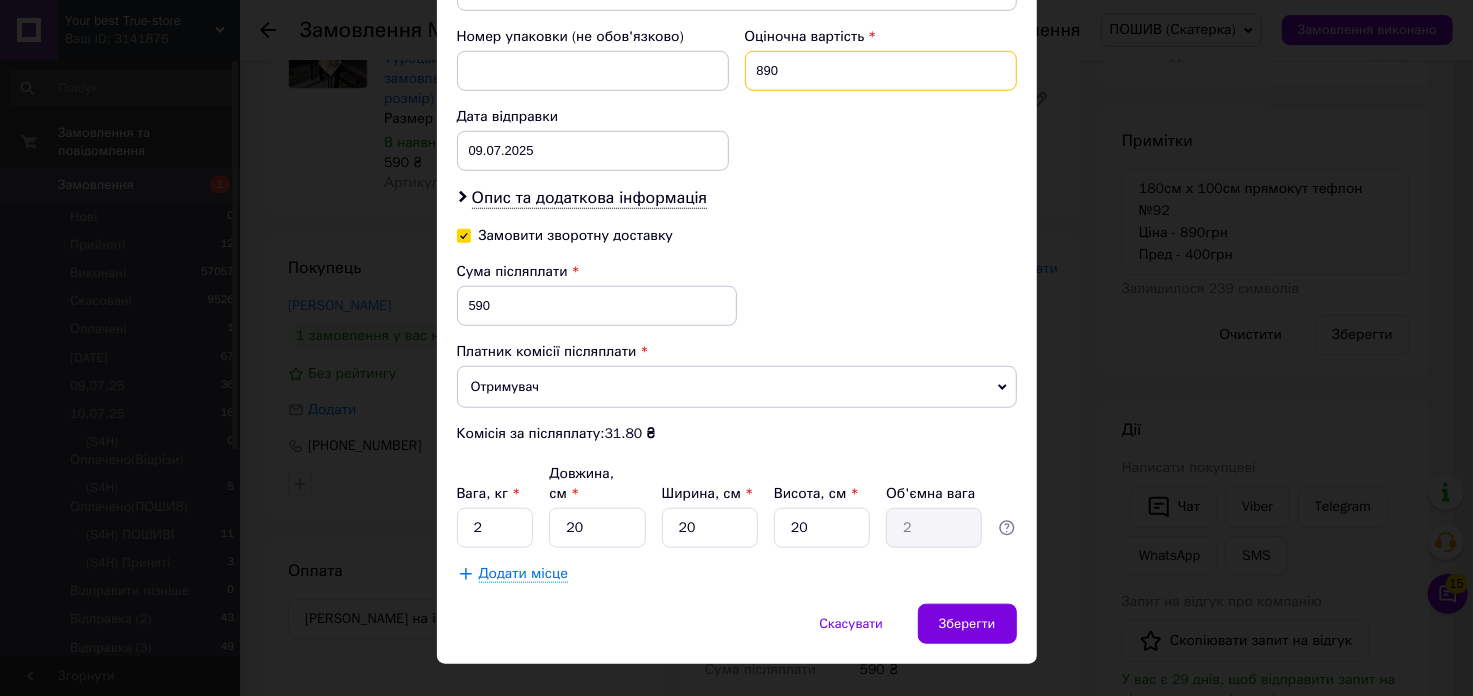 type on "890" 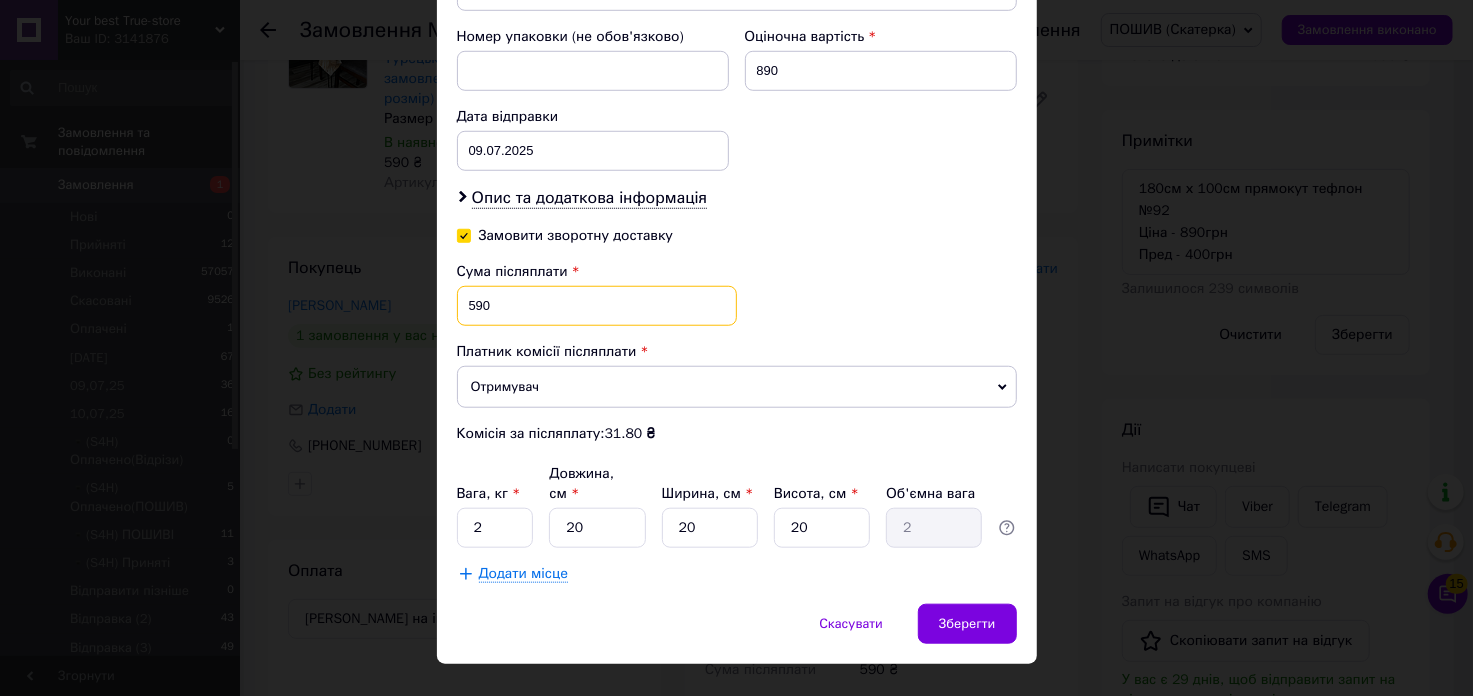click on "590" at bounding box center (597, 306) 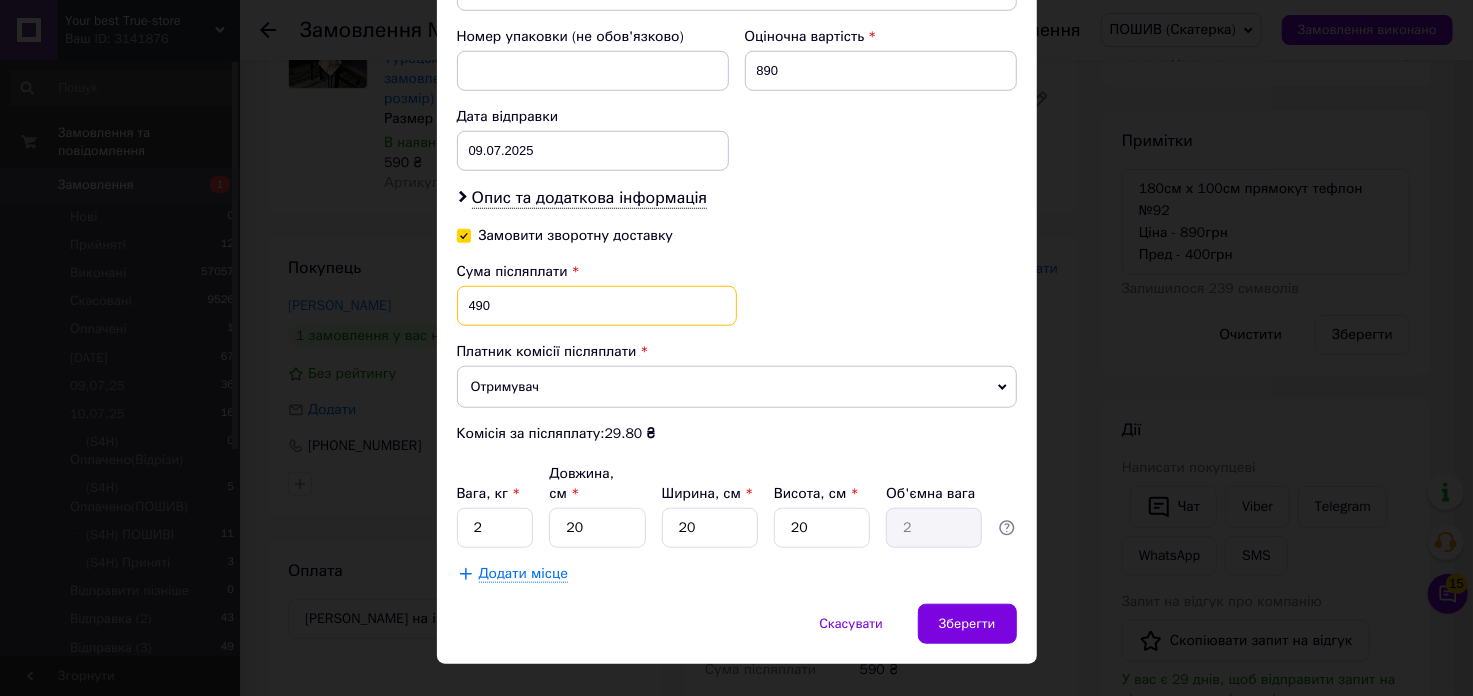 type on "490" 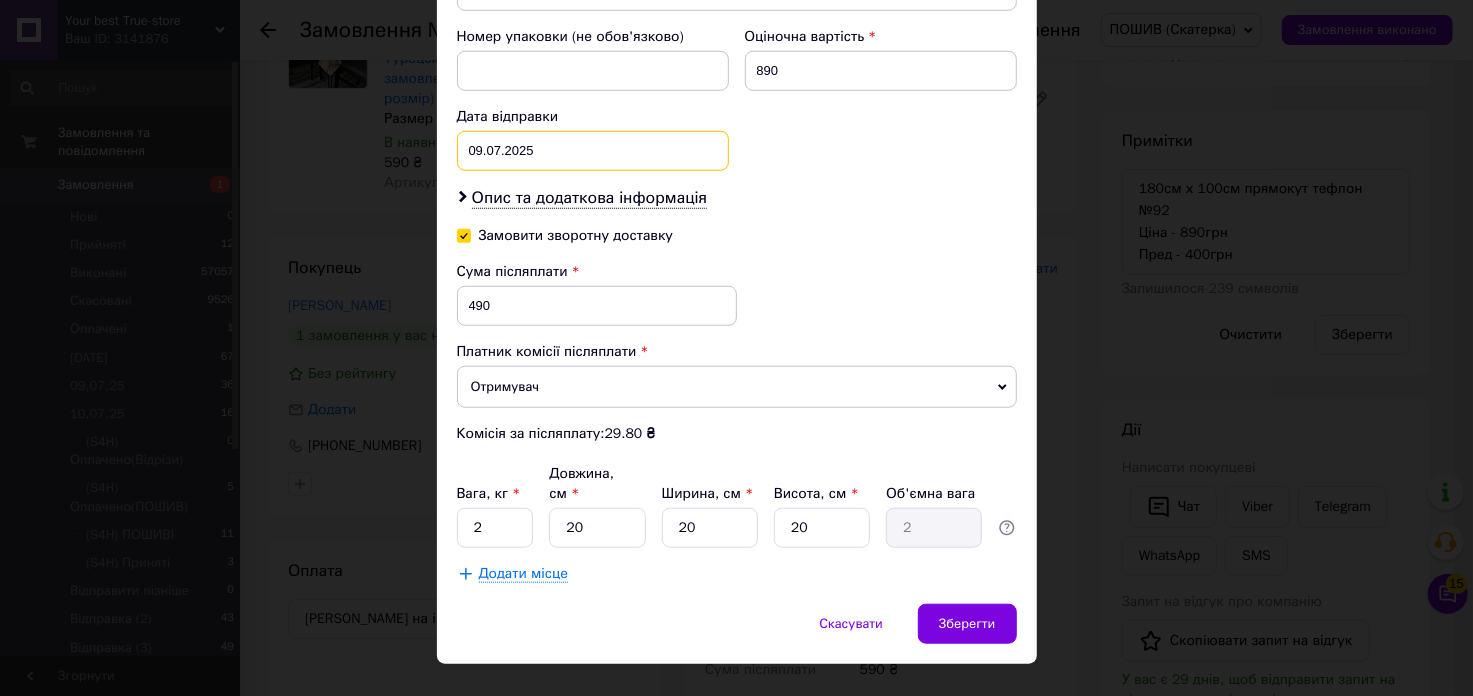 click on "[DATE] < 2025 > < Июль > Пн Вт Ср Чт Пт Сб Вс 30 1 2 3 4 5 6 7 8 9 10 11 12 13 14 15 16 17 18 19 20 21 22 23 24 25 26 27 28 29 30 31 1 2 3 4 5 6 7 8 9 10" at bounding box center (593, 151) 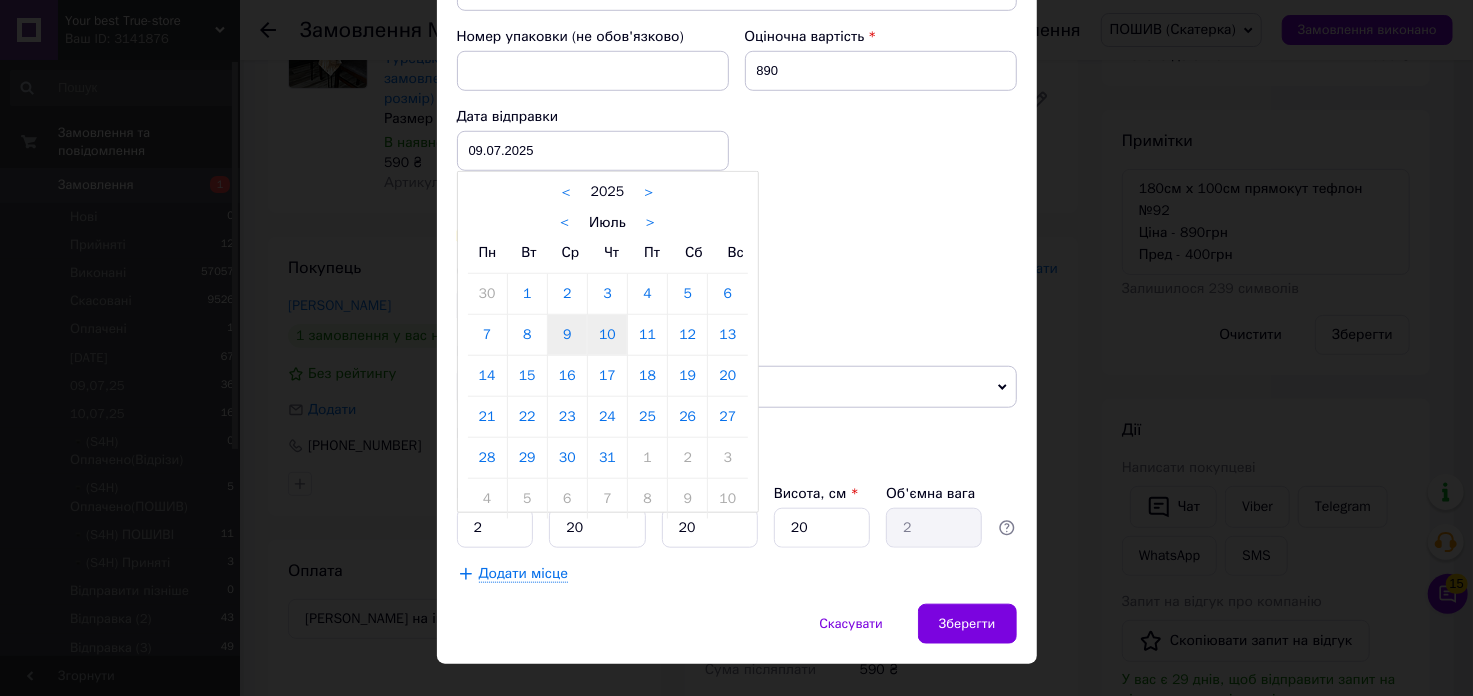 click on "10" at bounding box center [607, 335] 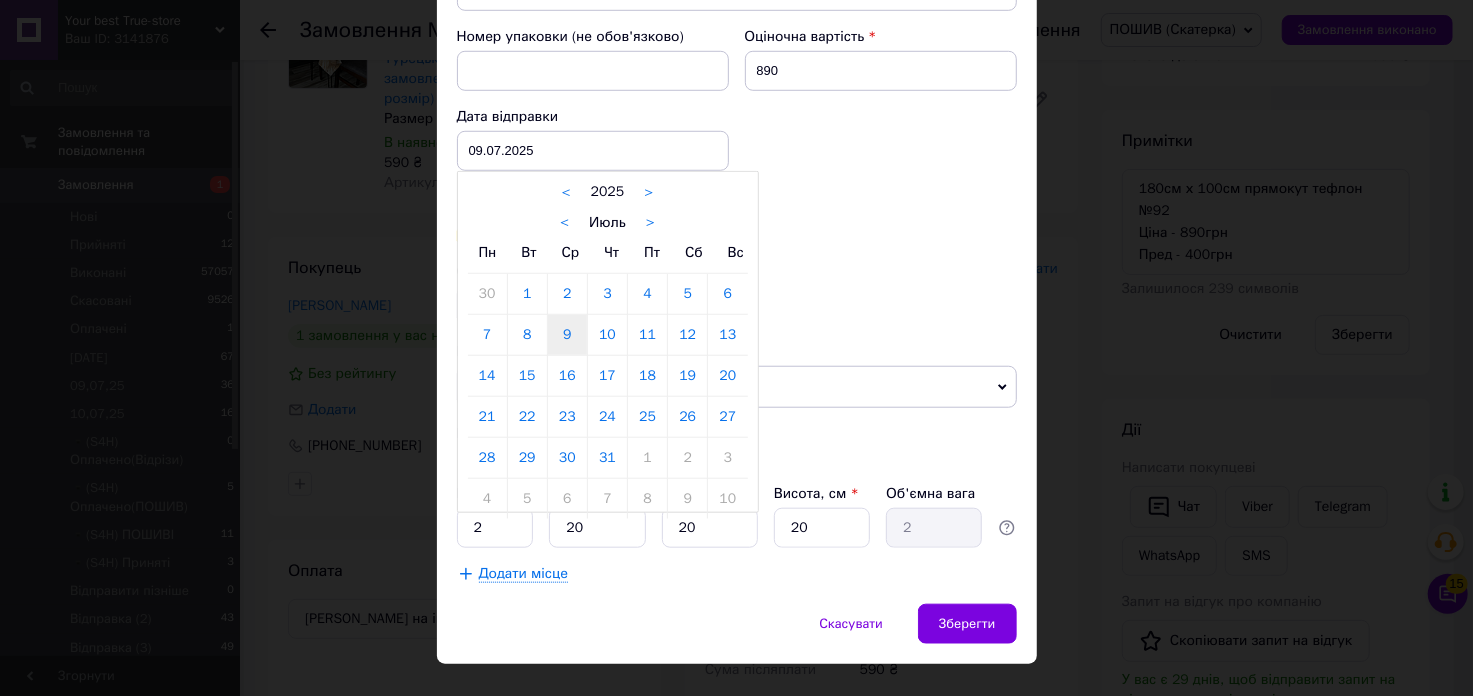 type on "10.07.2025" 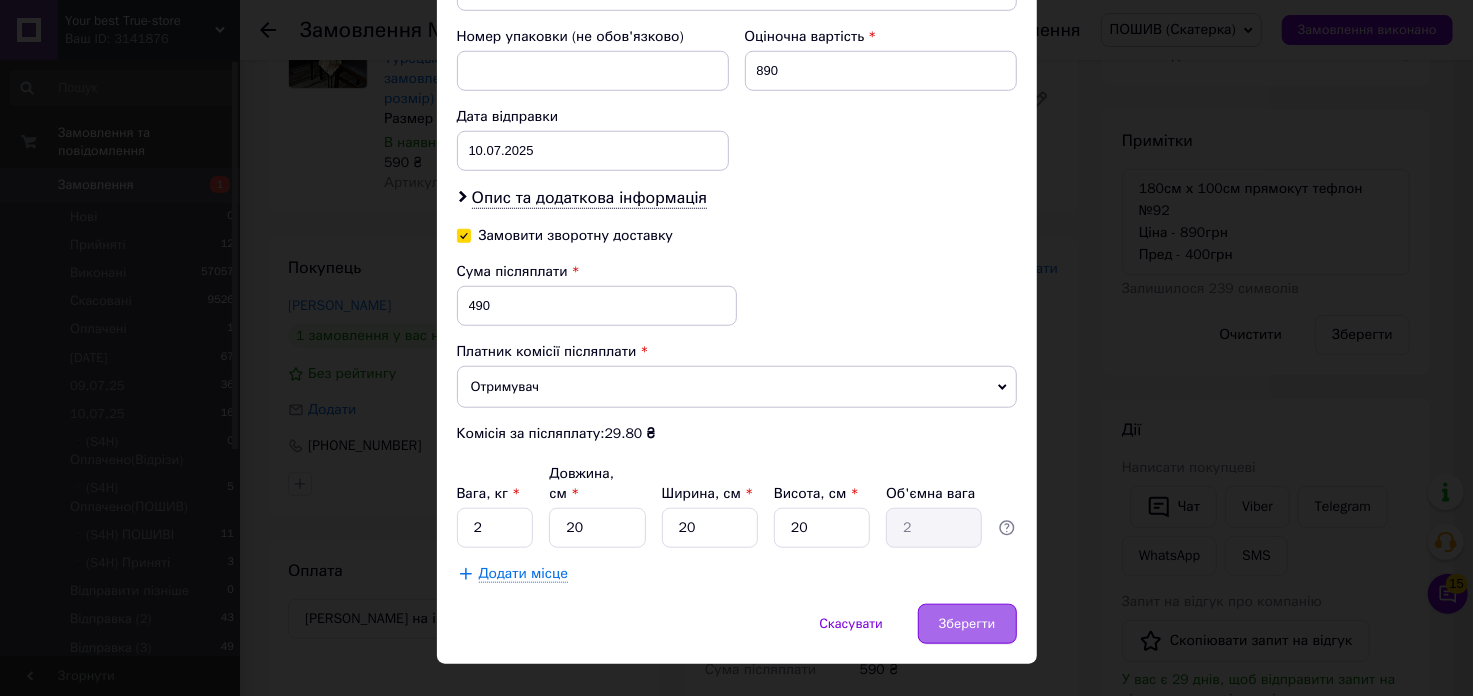 click on "Зберегти" at bounding box center [967, 624] 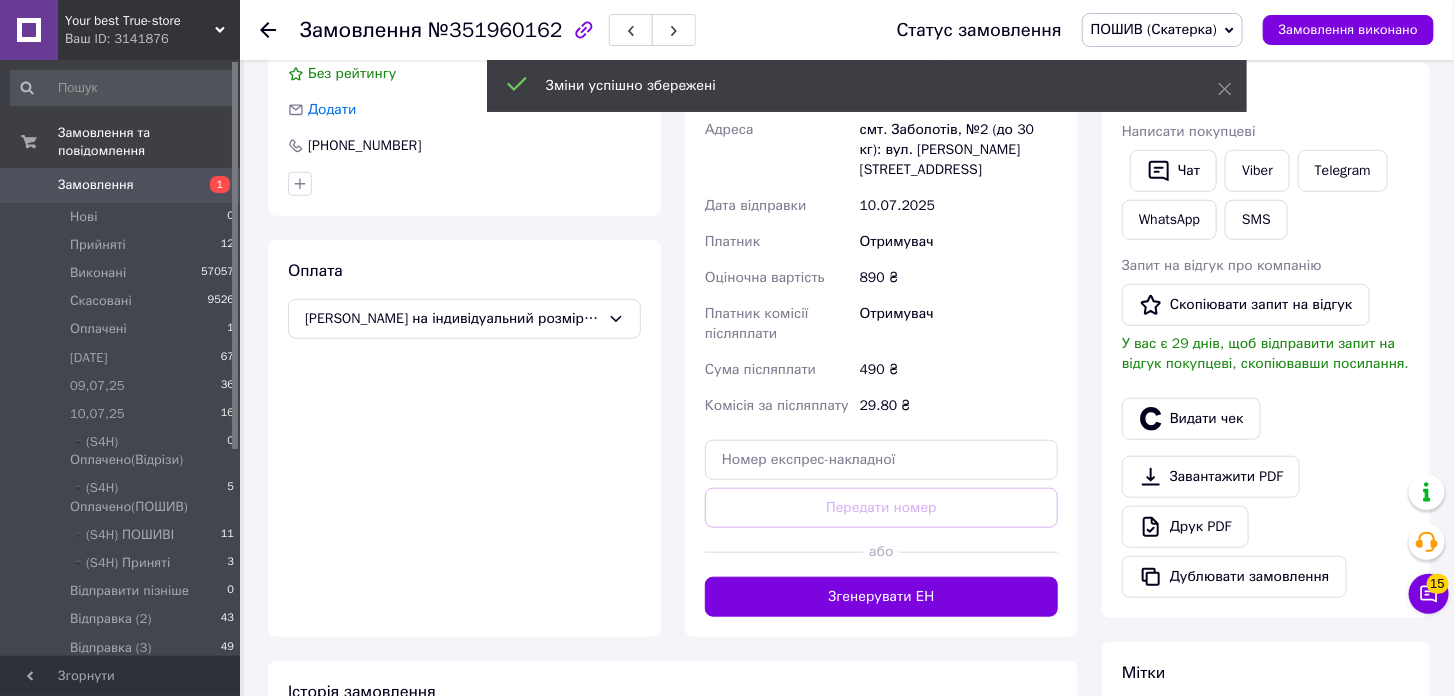 scroll, scrollTop: 555, scrollLeft: 0, axis: vertical 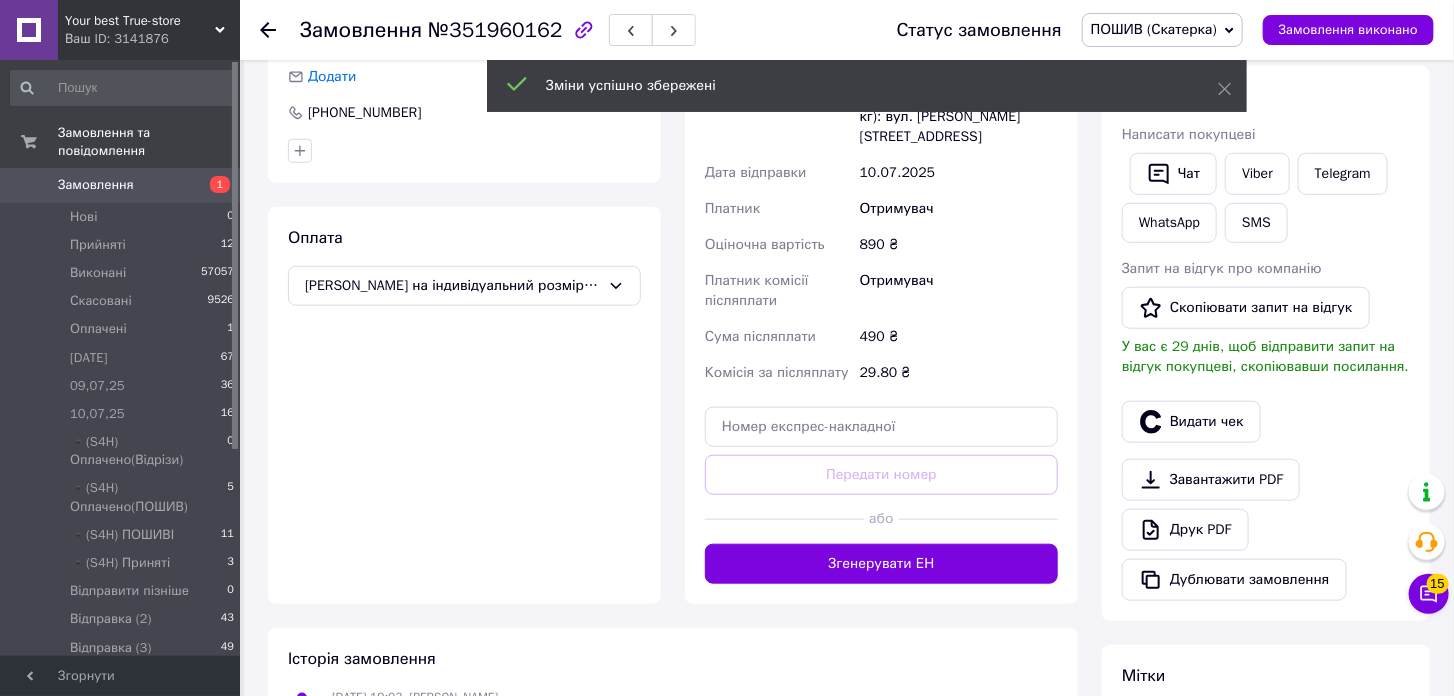 click on "Доставка Редагувати Нова Пошта (безкоштовно від 5000 ₴) Отримувач [PERSON_NAME] Телефон отримувача [PHONE_NUMBER] [GEOGRAPHIC_DATA] смт. Заболотів, №2 (до 30 кг): вул. Грушевського, 3 Дата відправки [DATE] Платник Отримувач Оціночна вартість 890 ₴ Платник комісії післяплати Отримувач Сума післяплати 490 ₴ Комісія за післяплату 29.80 ₴ Передати номер або Згенерувати ЕН Платник Отримувач Відправник Прізвище отримувача [PERSON_NAME] Ім'я отримувача [PERSON_NAME] По батькові отримувача Телефон отримувача [PHONE_NUMBER] Тип доставки У відділенні Кур'єром В поштоматі Місто -- Не обрано -- Відділення Вантаж 890" at bounding box center [881, 254] 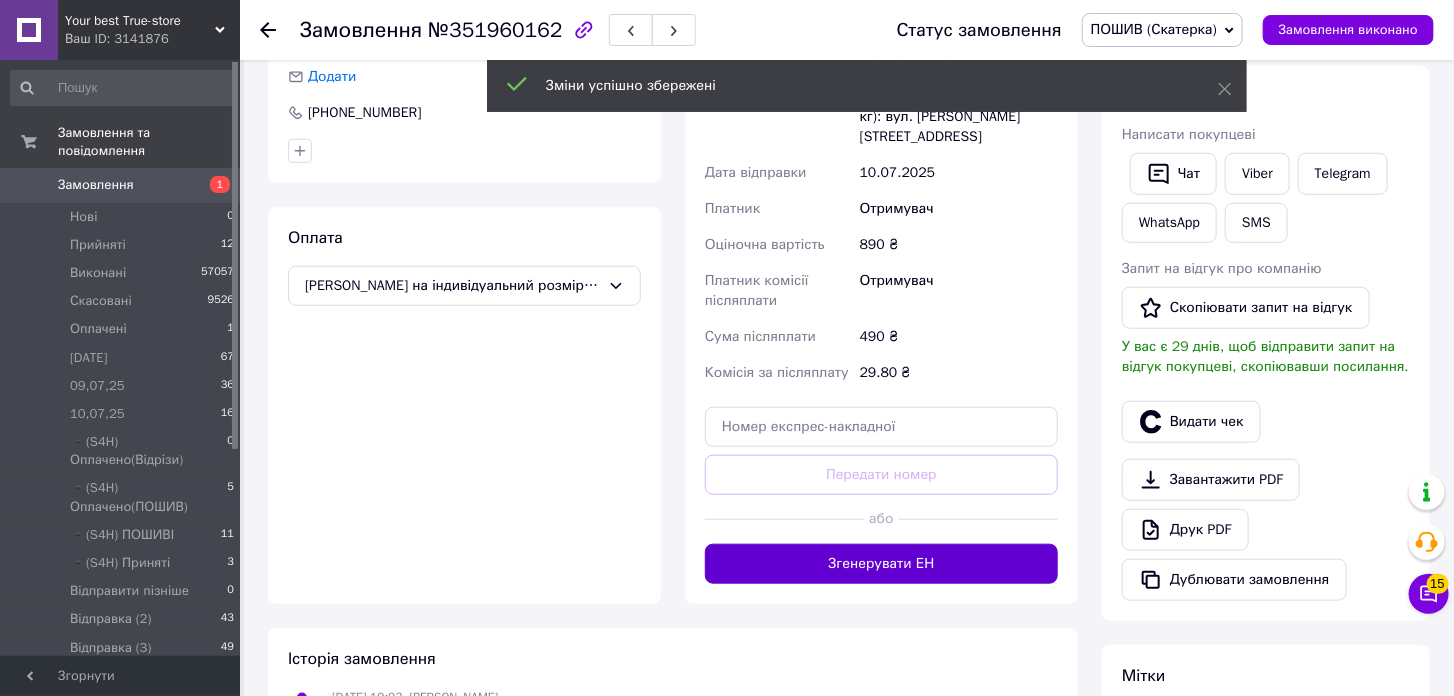 click on "Згенерувати ЕН" at bounding box center [881, 564] 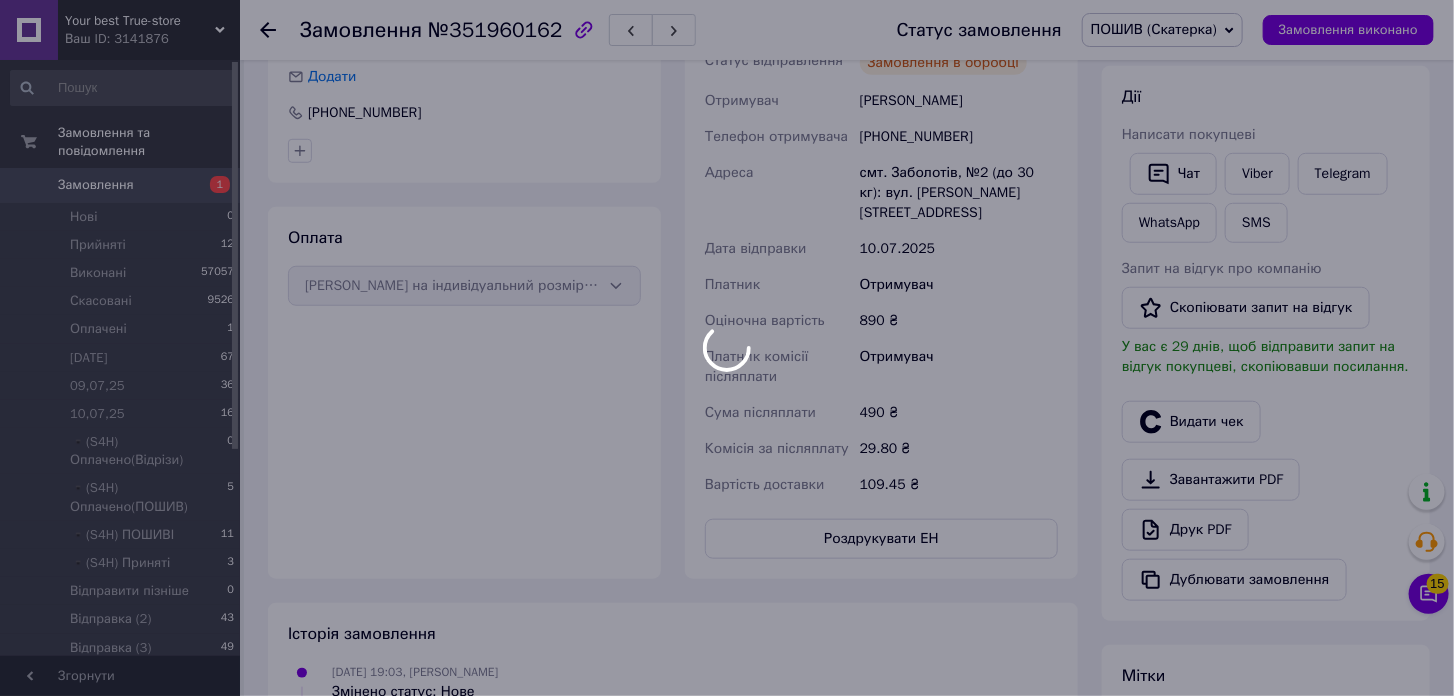 click at bounding box center [727, 348] 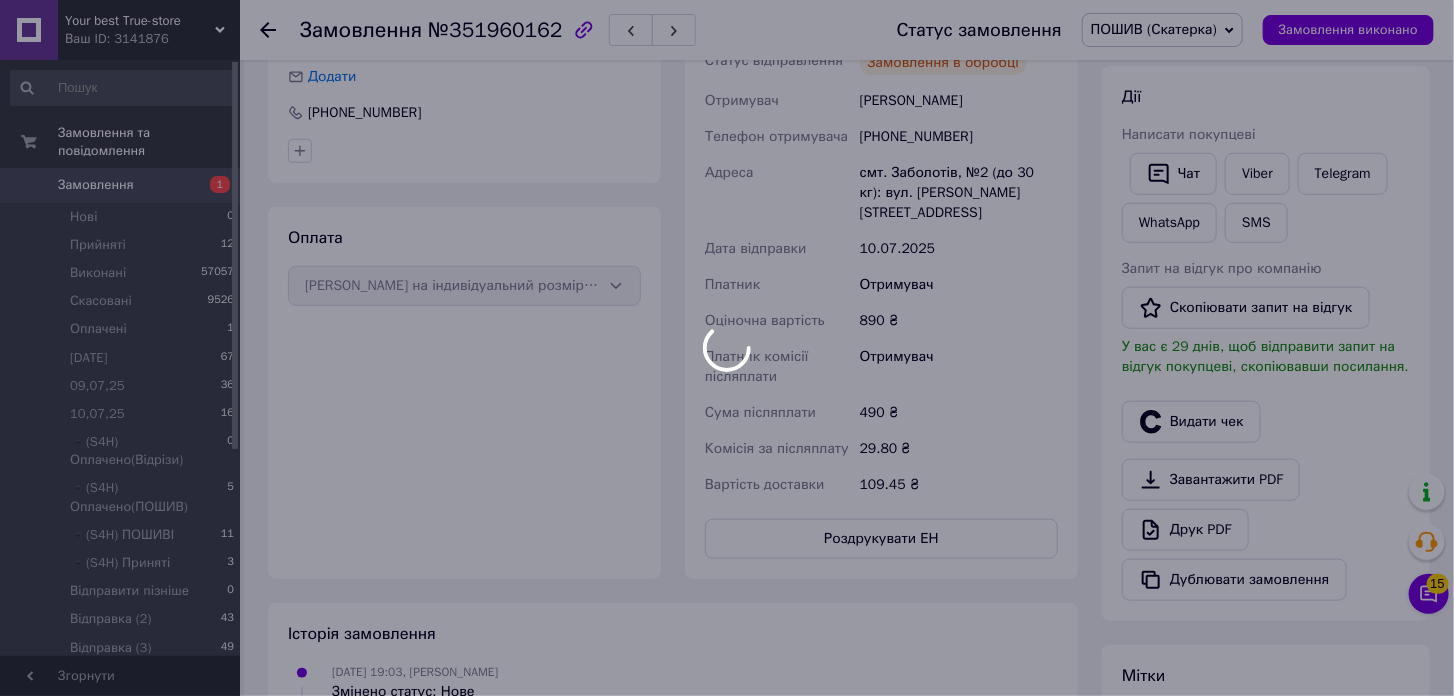 click at bounding box center [727, 348] 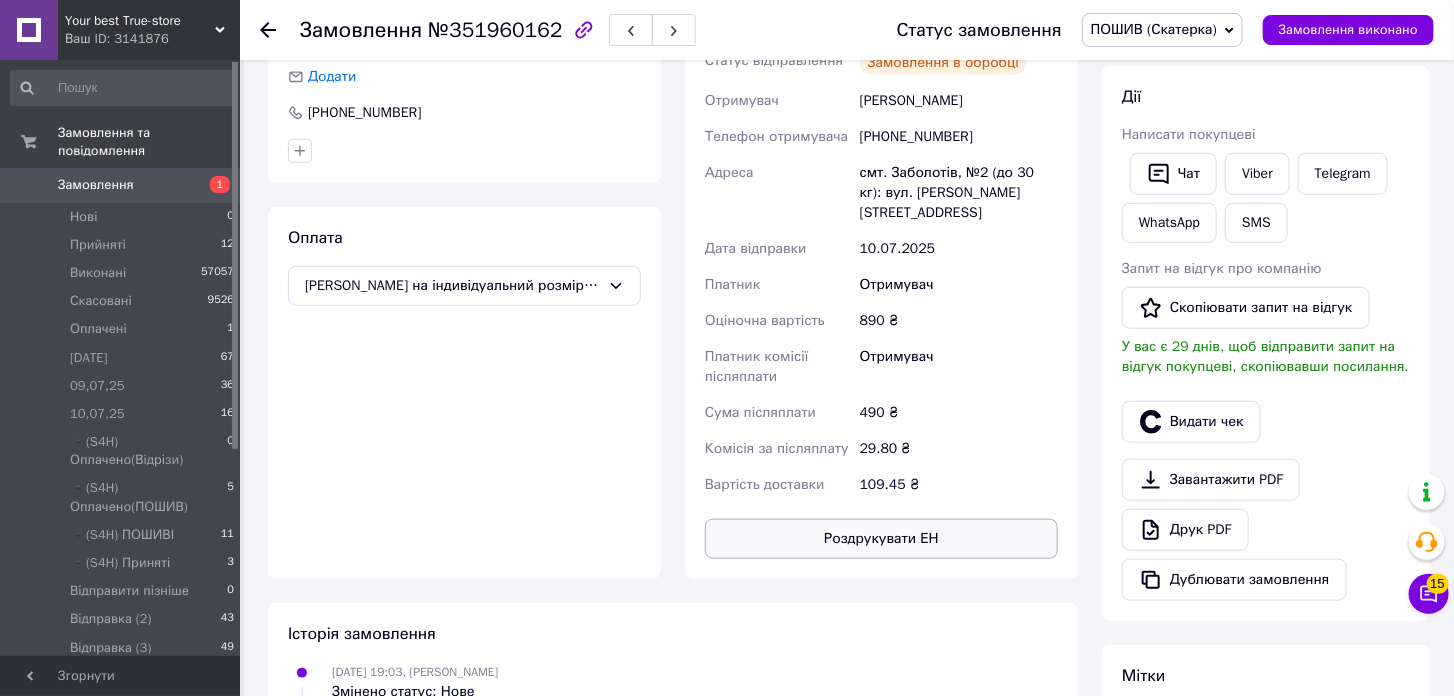 click on "Роздрукувати ЕН" at bounding box center (881, 539) 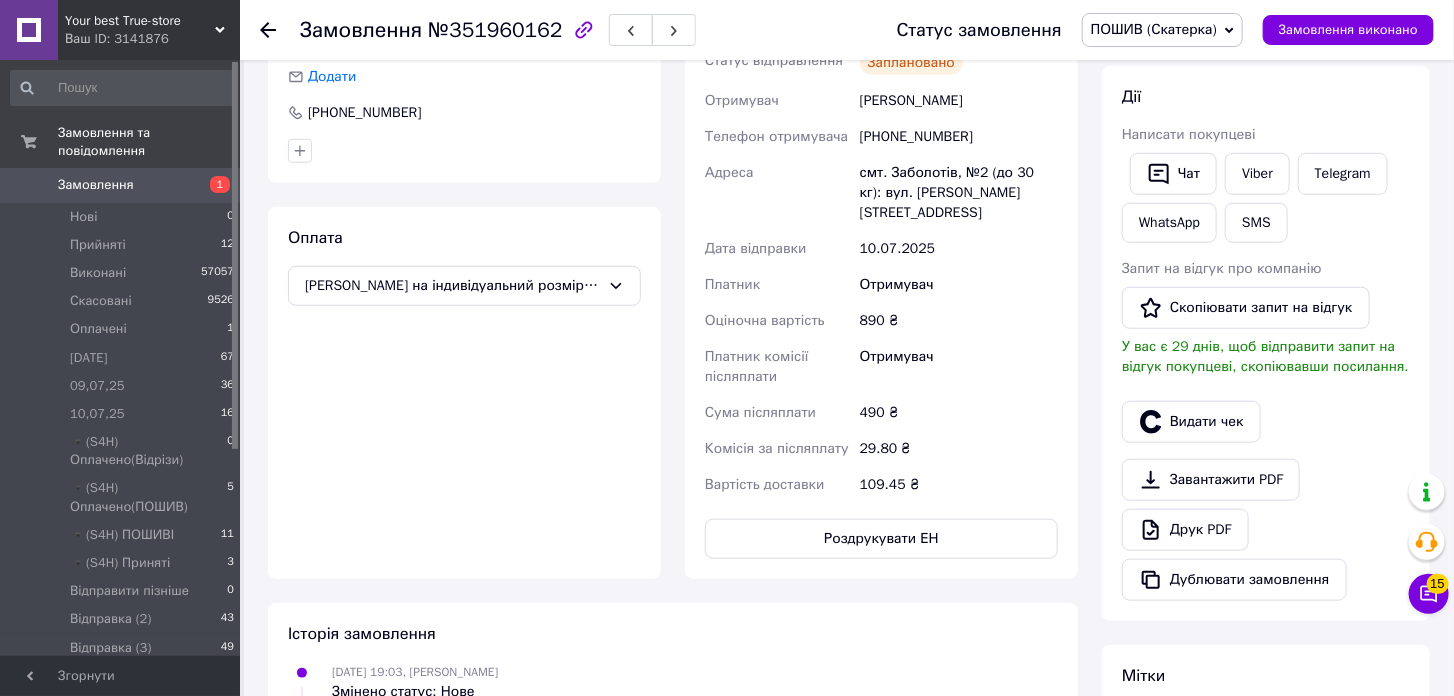drag, startPoint x: 1145, startPoint y: 23, endPoint x: 1173, endPoint y: 84, distance: 67.11929 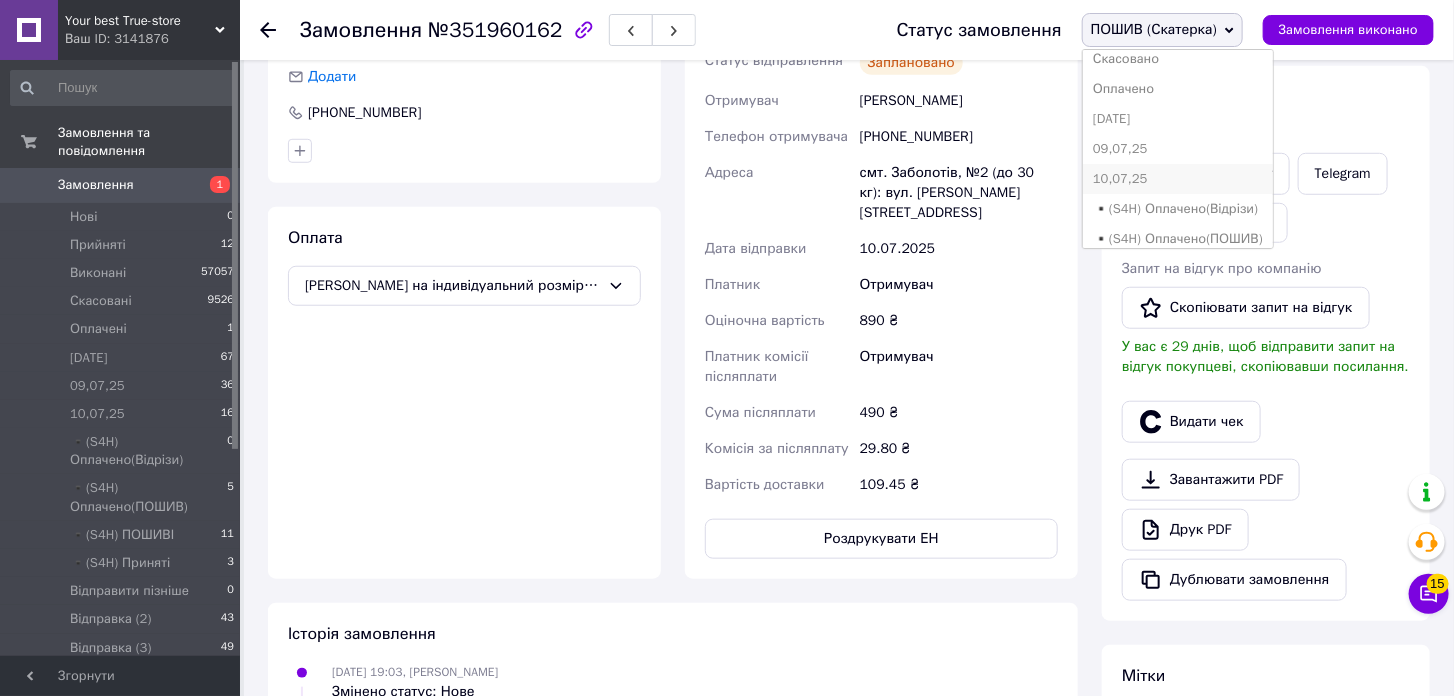 scroll, scrollTop: 111, scrollLeft: 0, axis: vertical 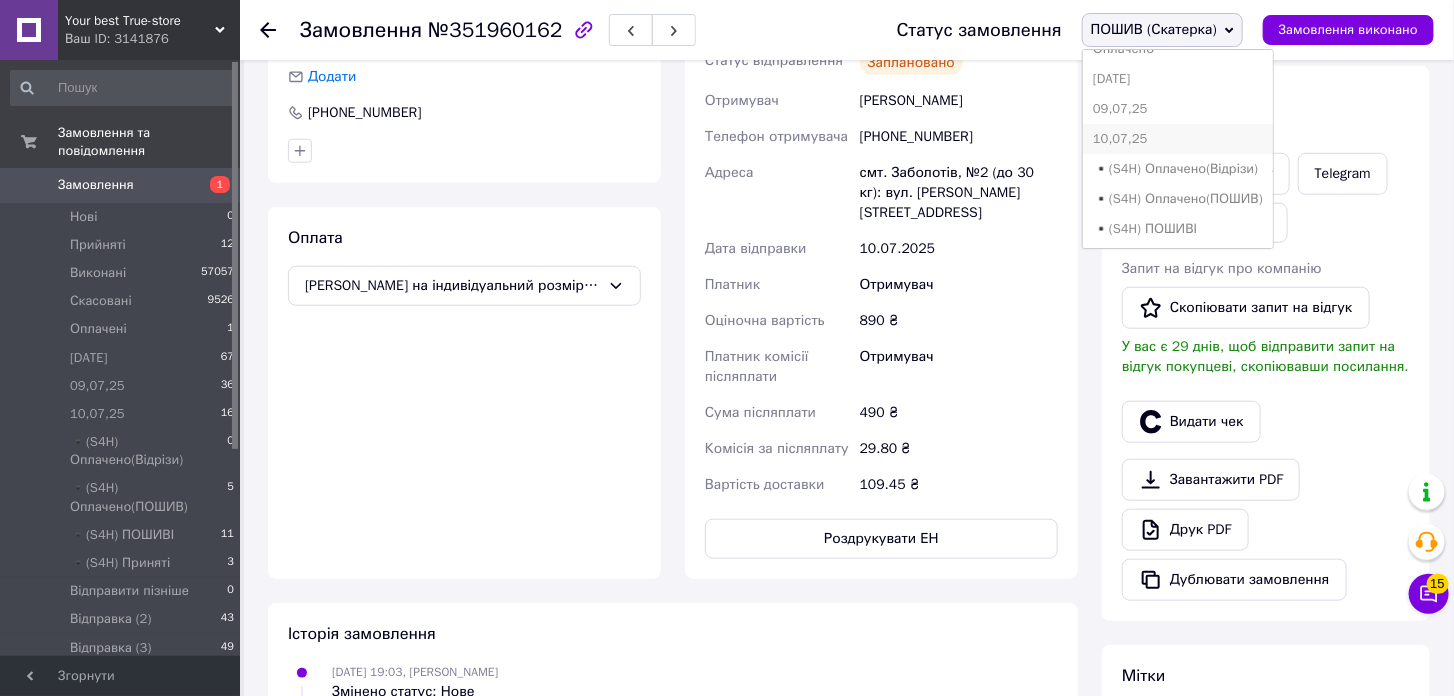 click on "10,07,25" at bounding box center (1178, 139) 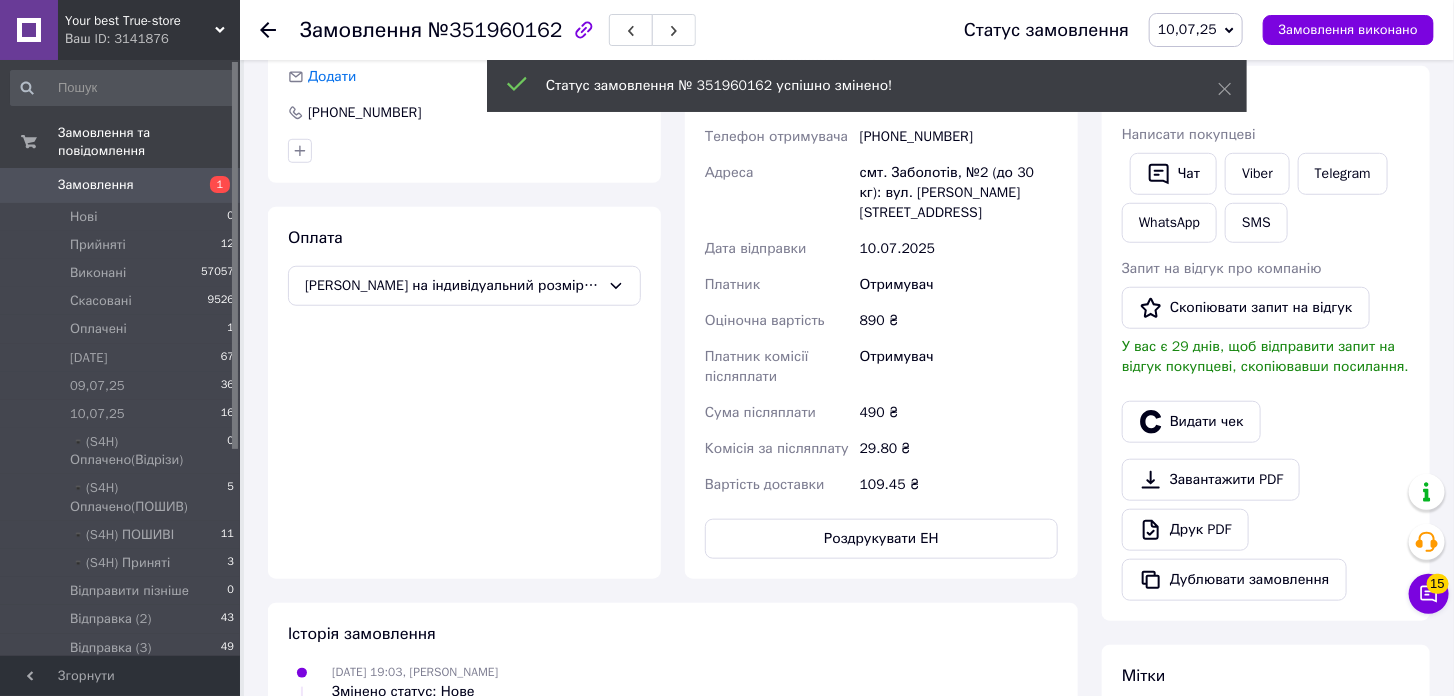 click on "Замовлення" at bounding box center [121, 185] 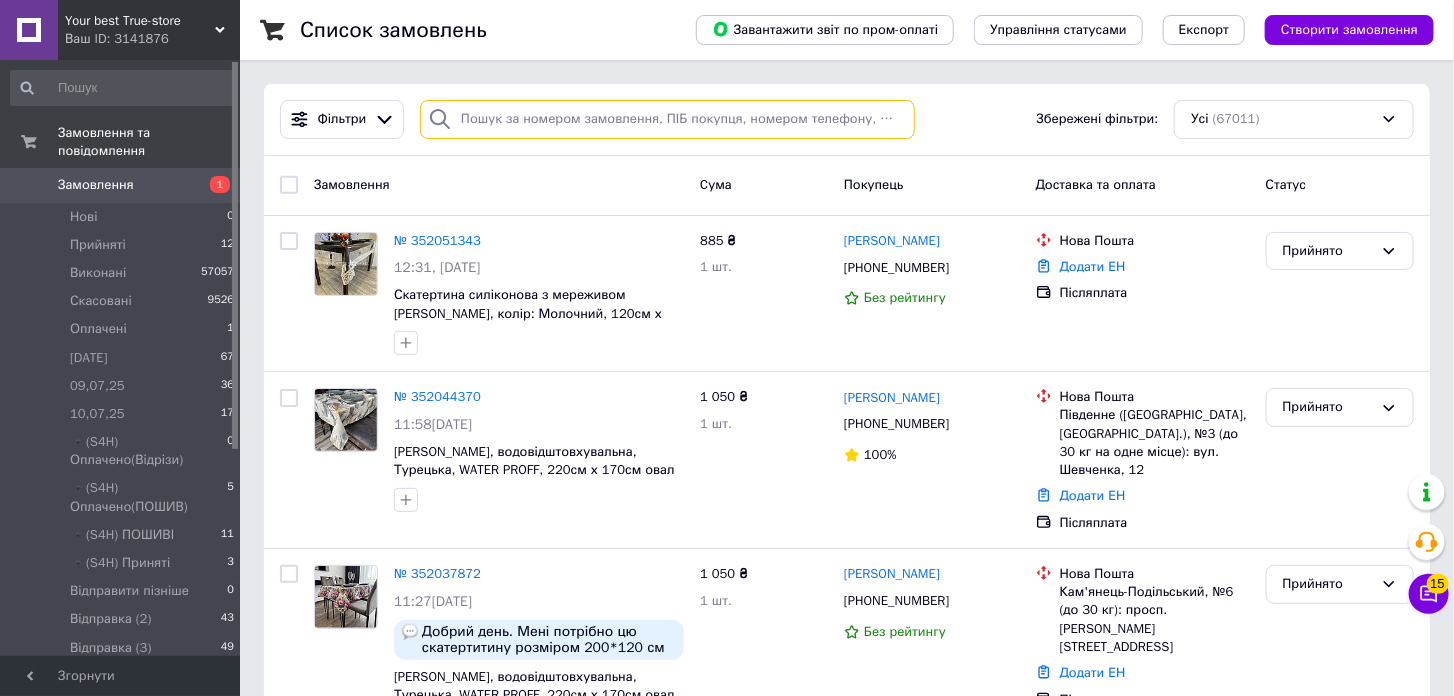 click at bounding box center [667, 119] 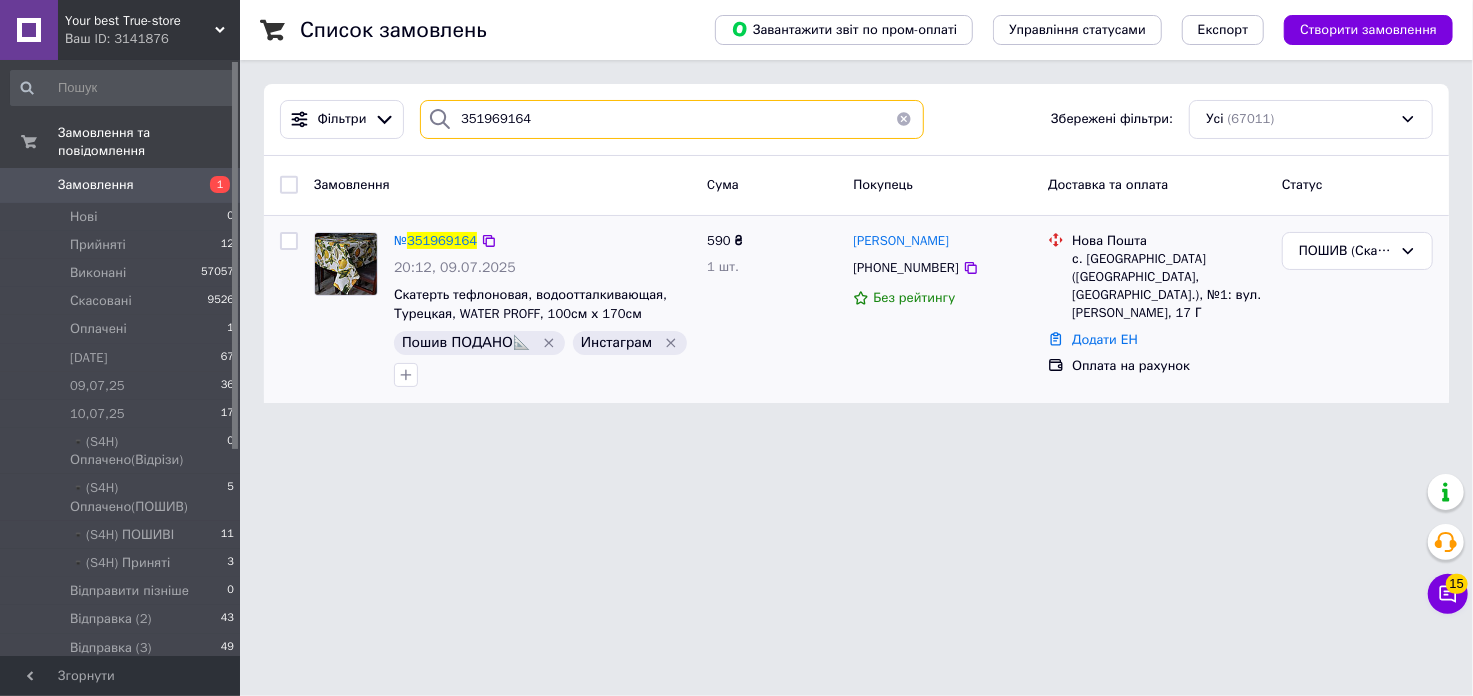 type on "351969164" 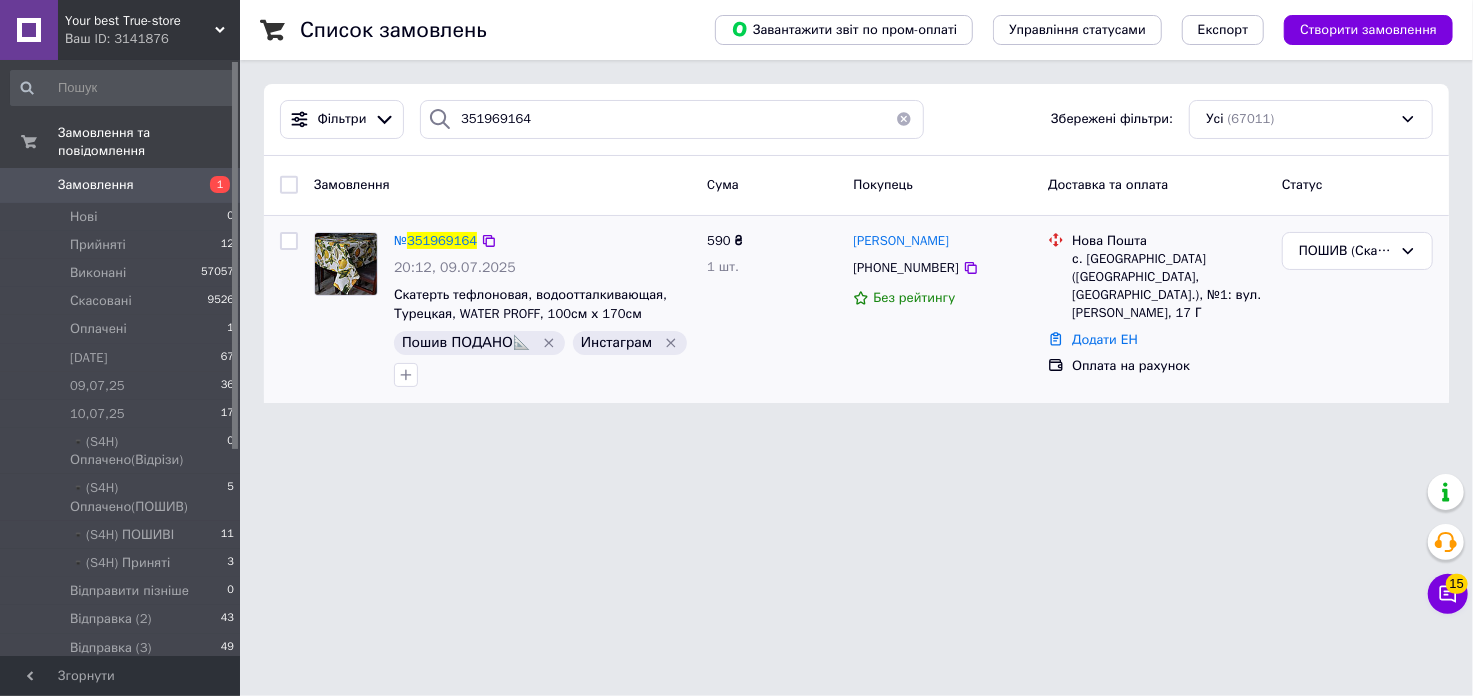 click on "№  351969164" at bounding box center (435, 241) 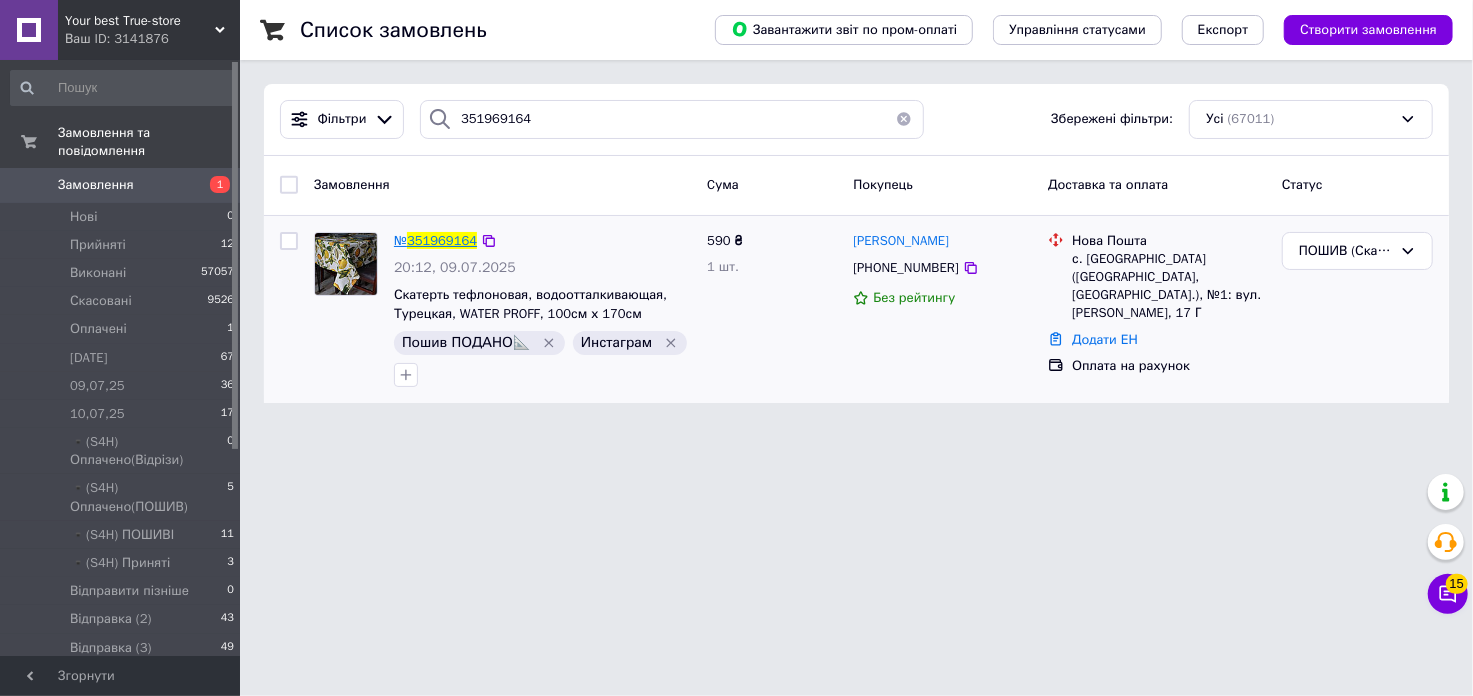 click on "351969164" at bounding box center (442, 240) 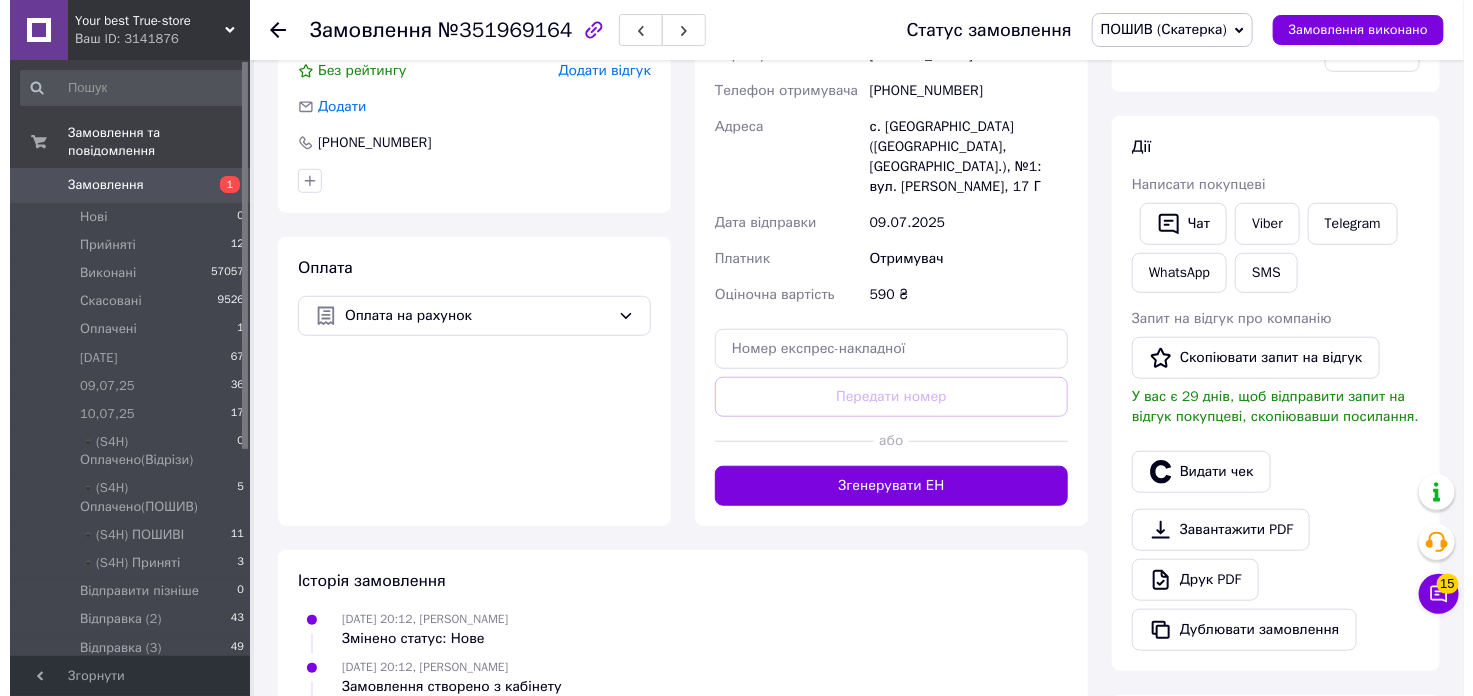 scroll, scrollTop: 555, scrollLeft: 0, axis: vertical 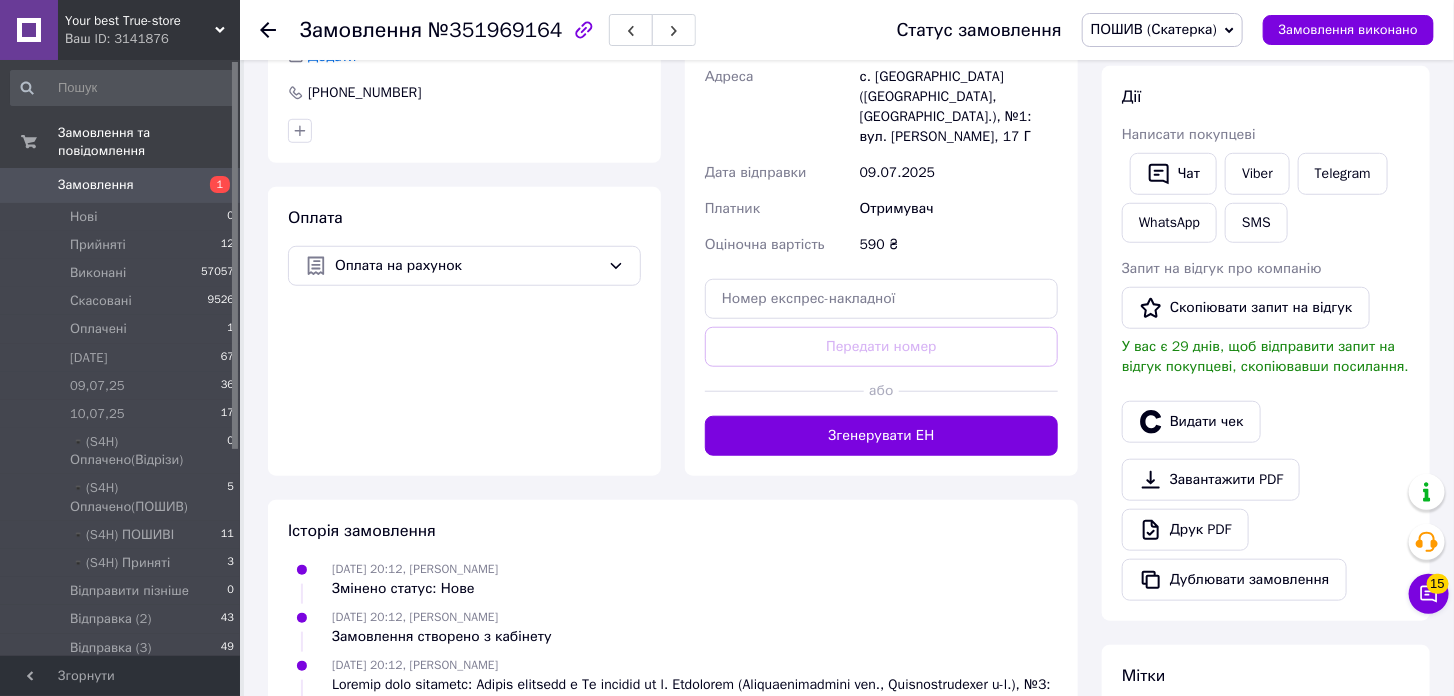 click on "Згенерувати ЕН" at bounding box center [881, 436] 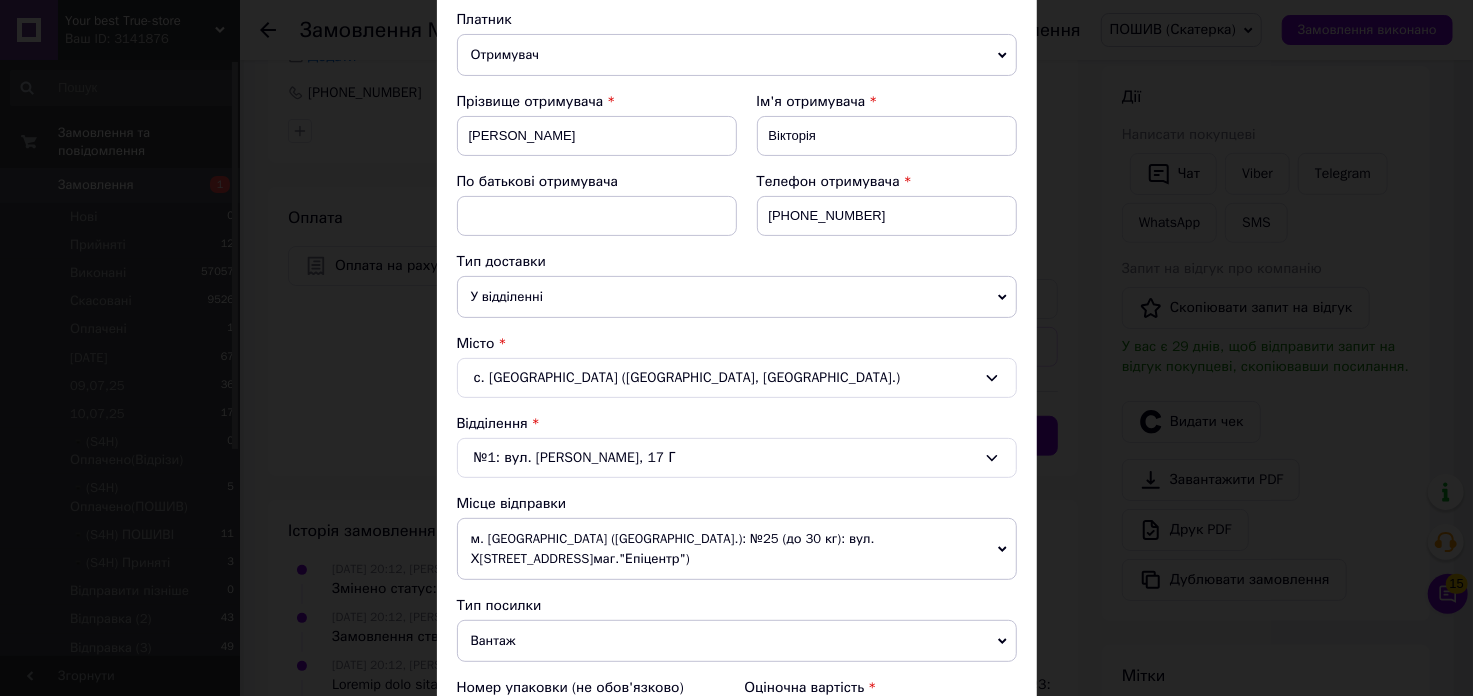 scroll, scrollTop: 555, scrollLeft: 0, axis: vertical 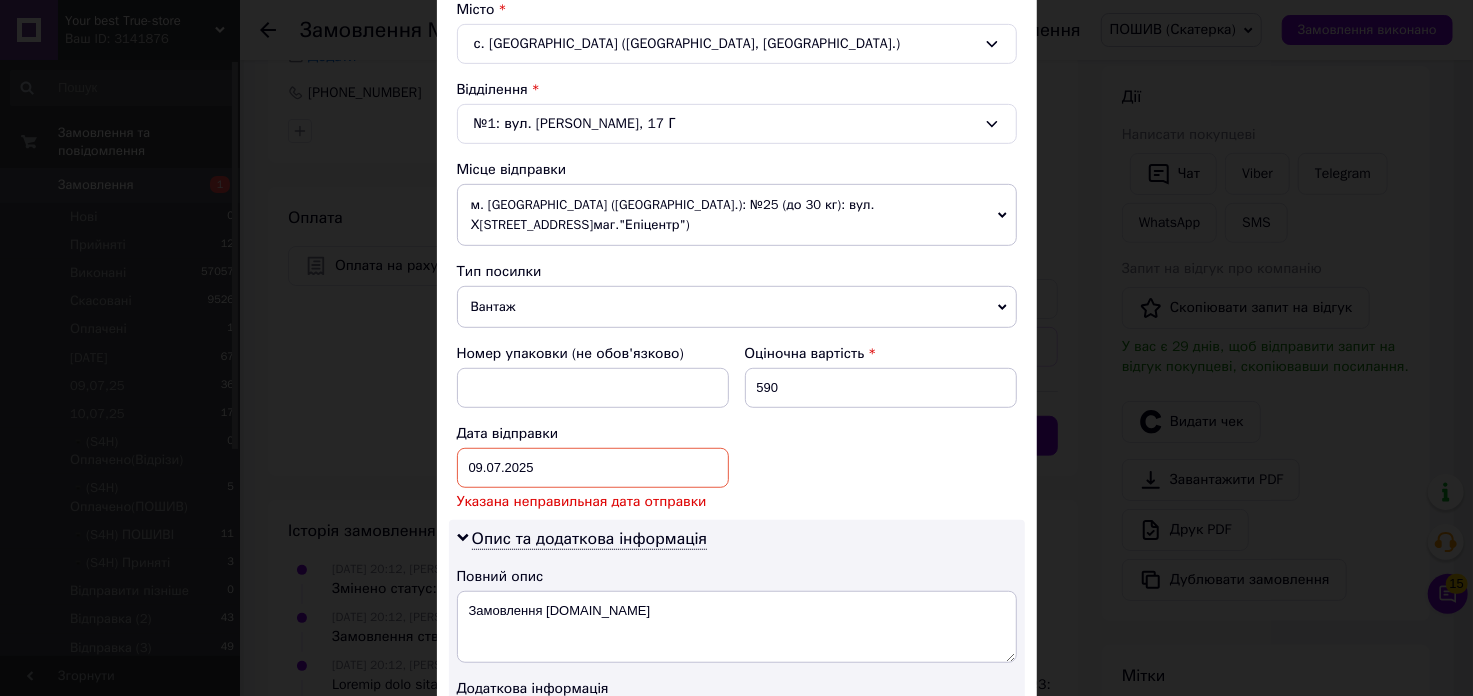 click on "[DATE] < 2025 > < Июль > Пн Вт Ср Чт Пт Сб Вс 30 1 2 3 4 5 6 7 8 9 10 11 12 13 14 15 16 17 18 19 20 21 22 23 24 25 26 27 28 29 30 31 1 2 3 4 5 6 7 8 9 10" at bounding box center [593, 468] 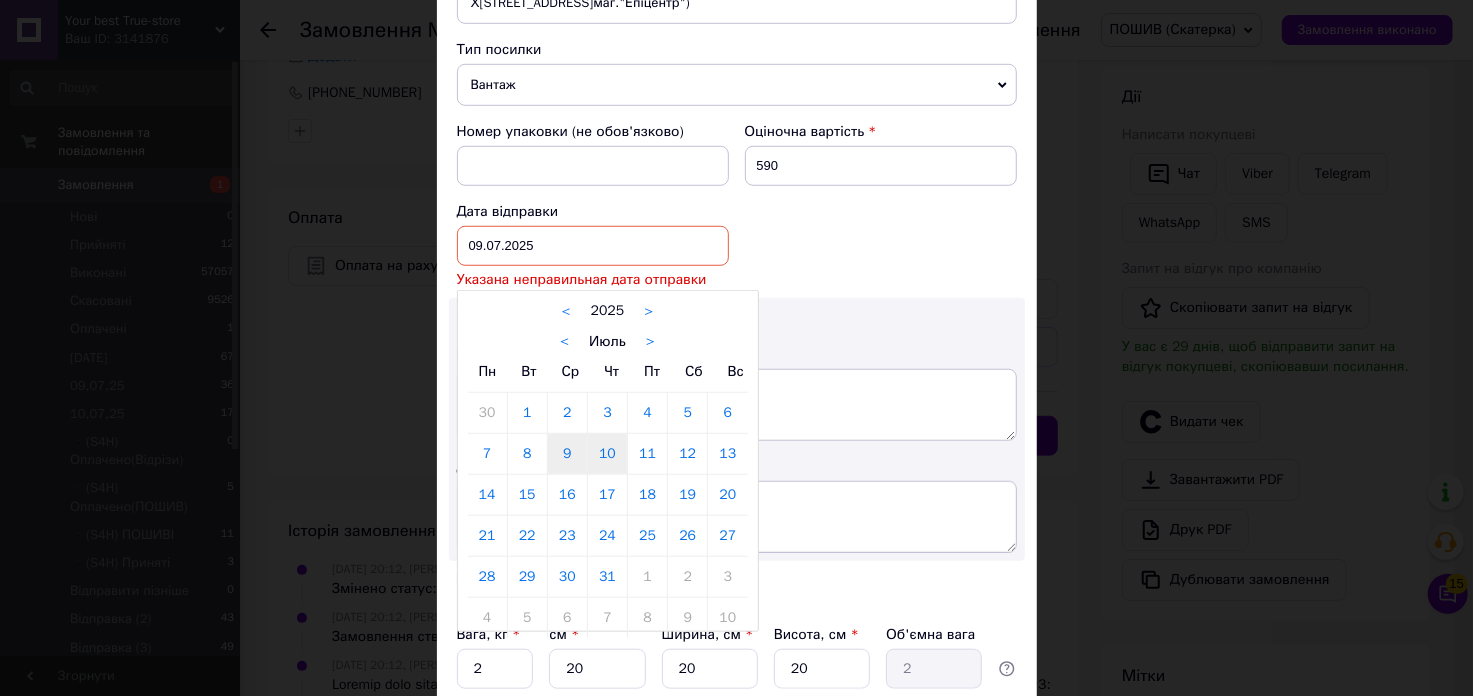 click on "10" at bounding box center [607, 454] 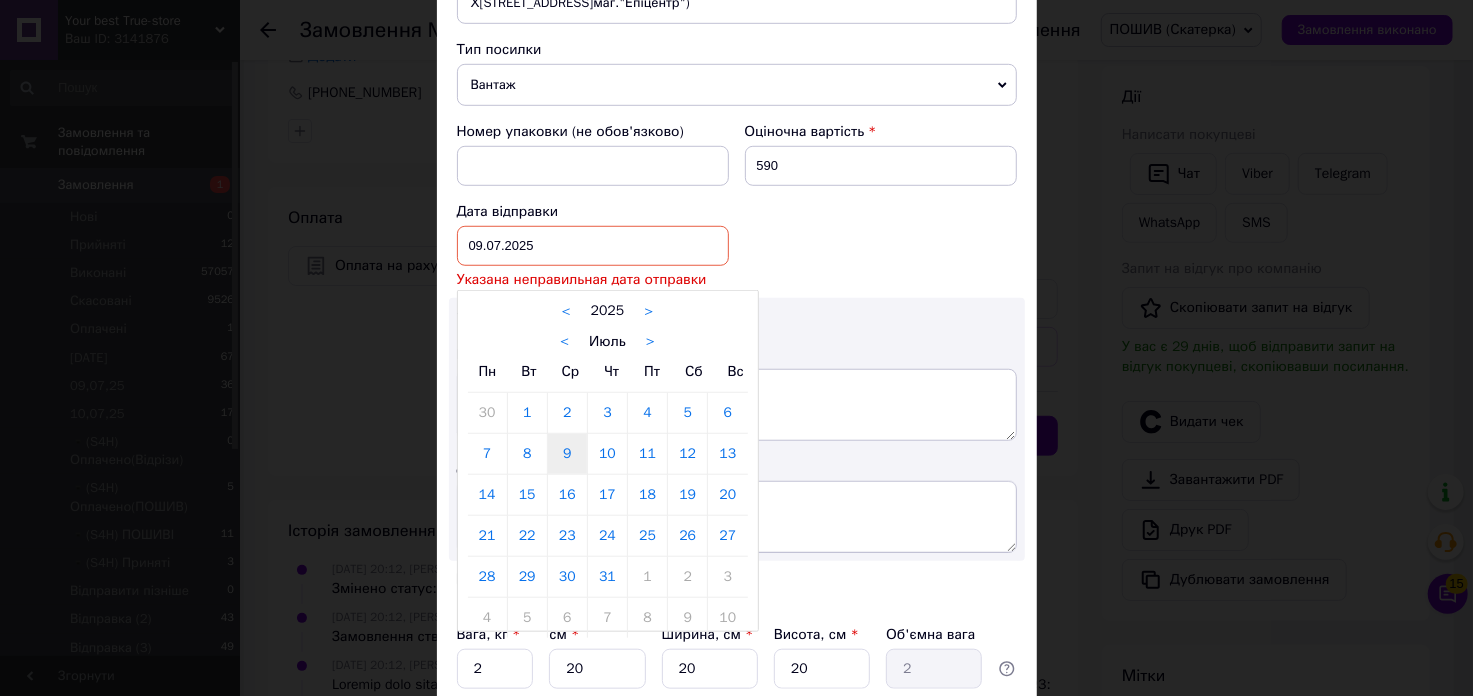 type on "10.07.2025" 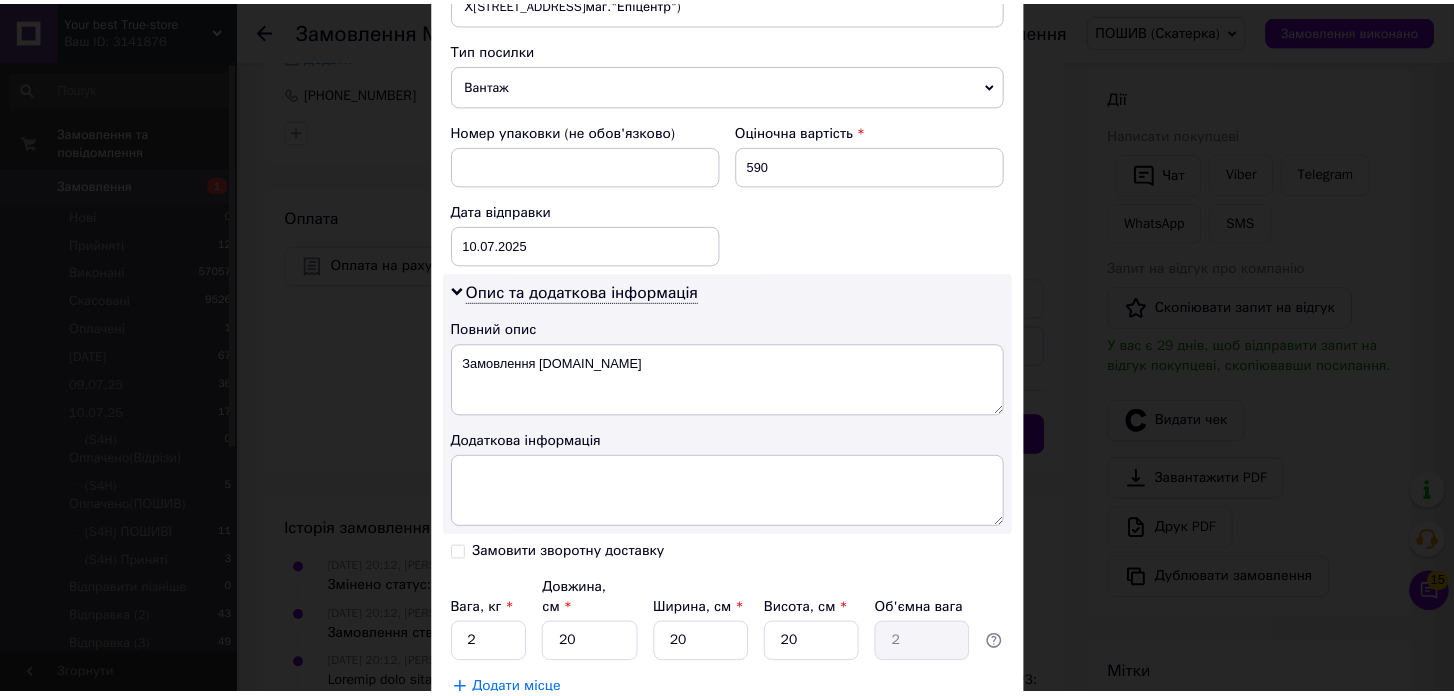 scroll, scrollTop: 894, scrollLeft: 0, axis: vertical 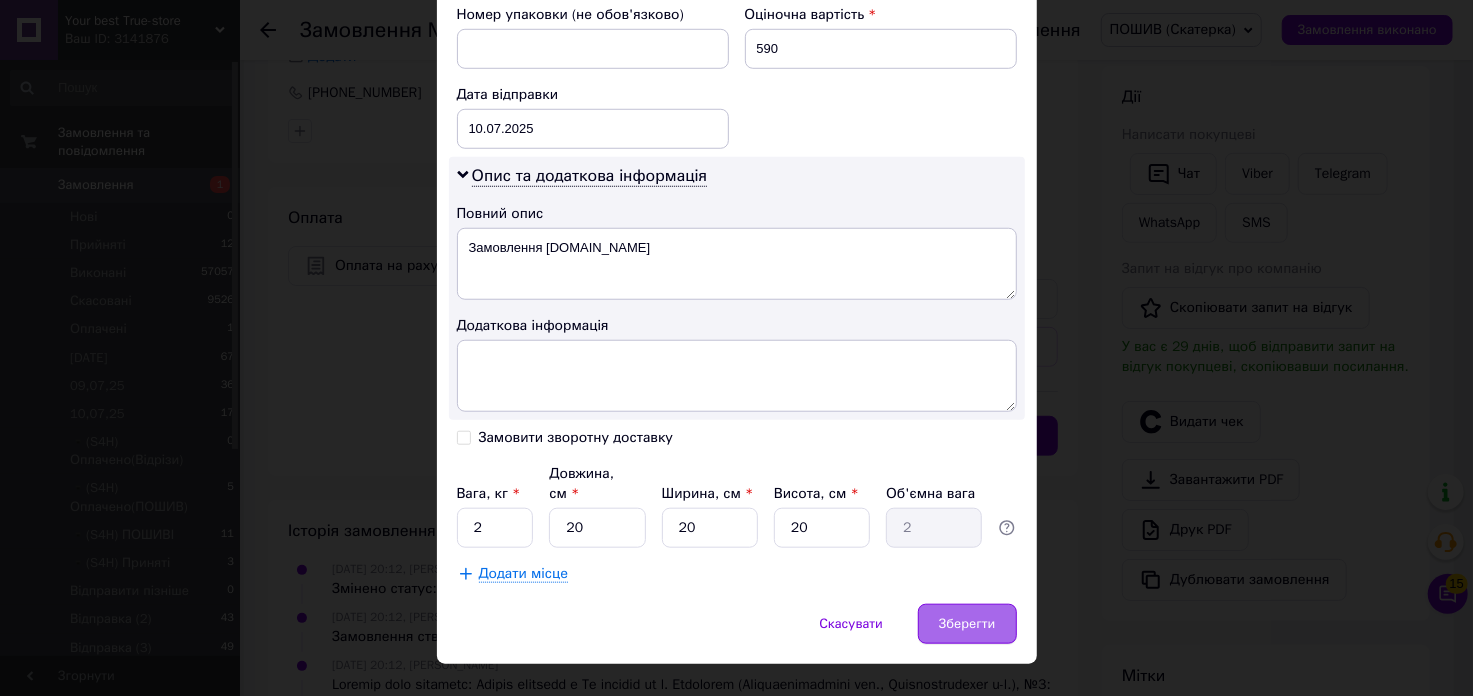 click on "Зберегти" at bounding box center [967, 624] 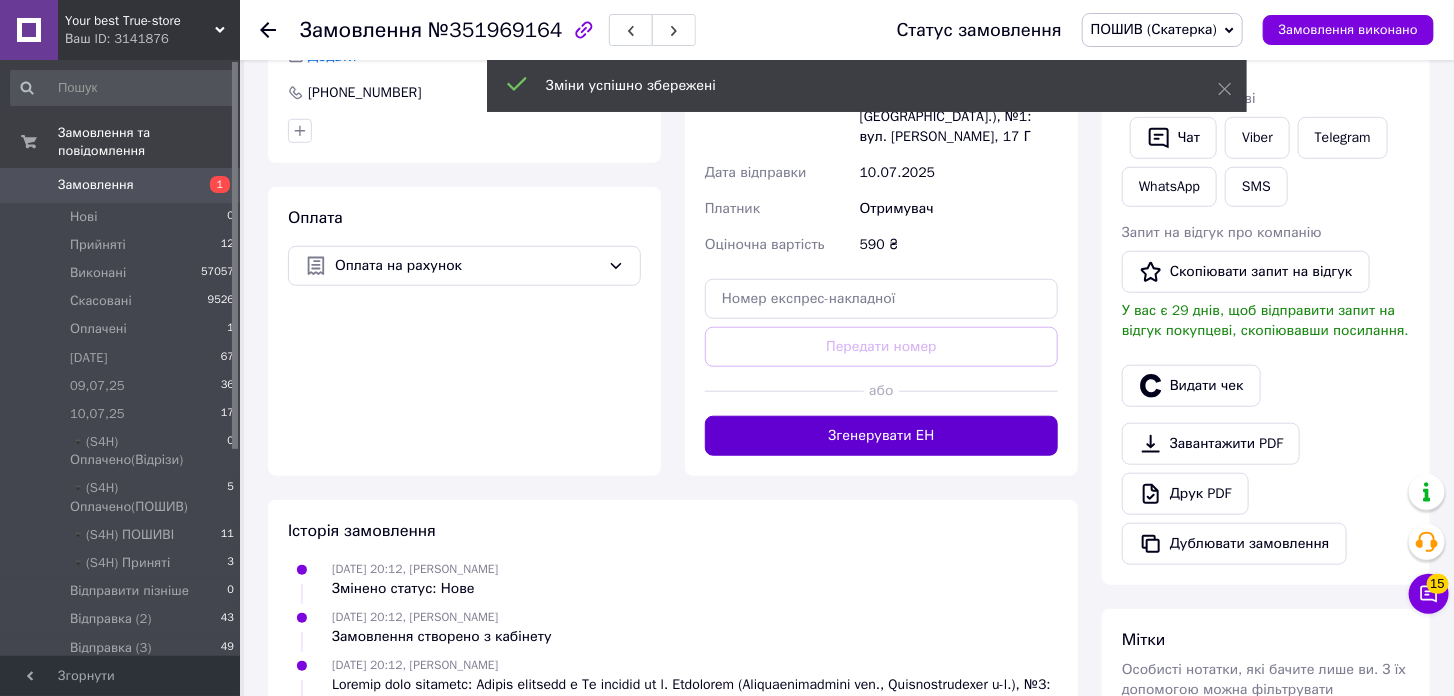 click on "Згенерувати ЕН" at bounding box center [881, 436] 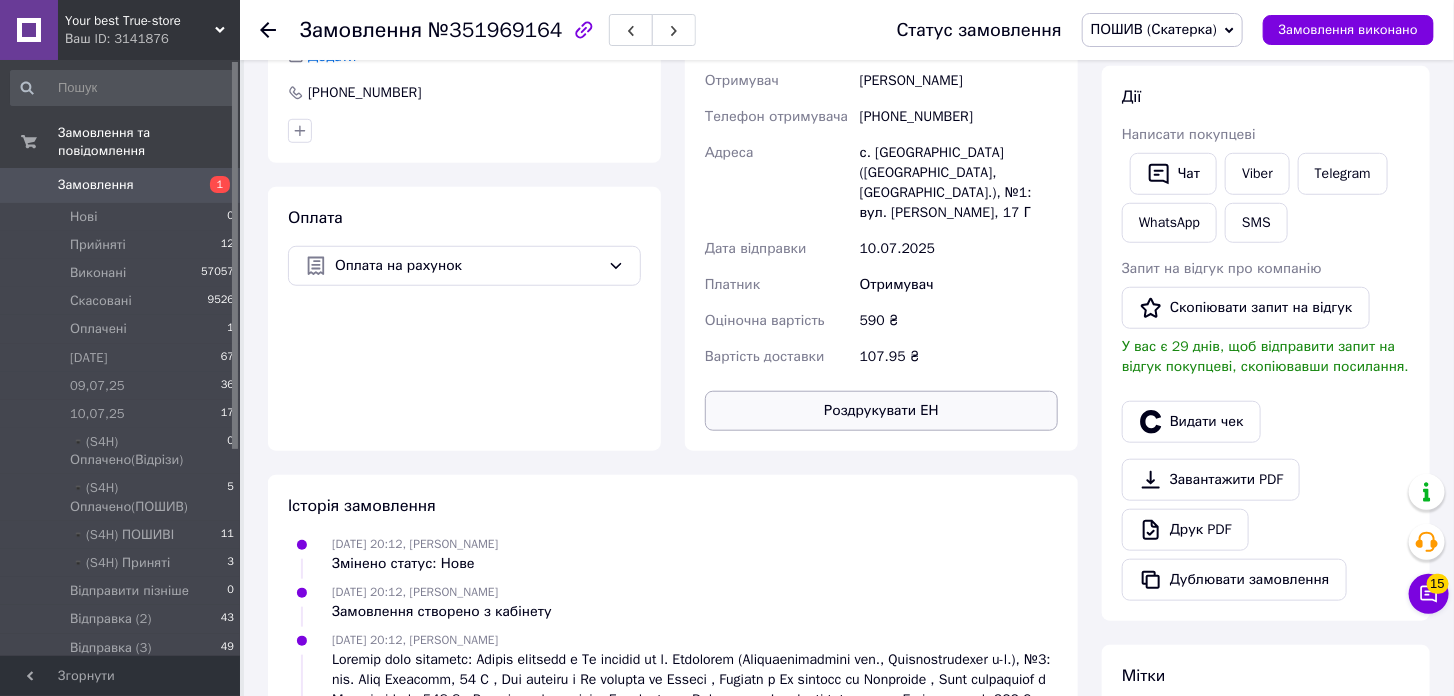 click on "Роздрукувати ЕН" at bounding box center [881, 411] 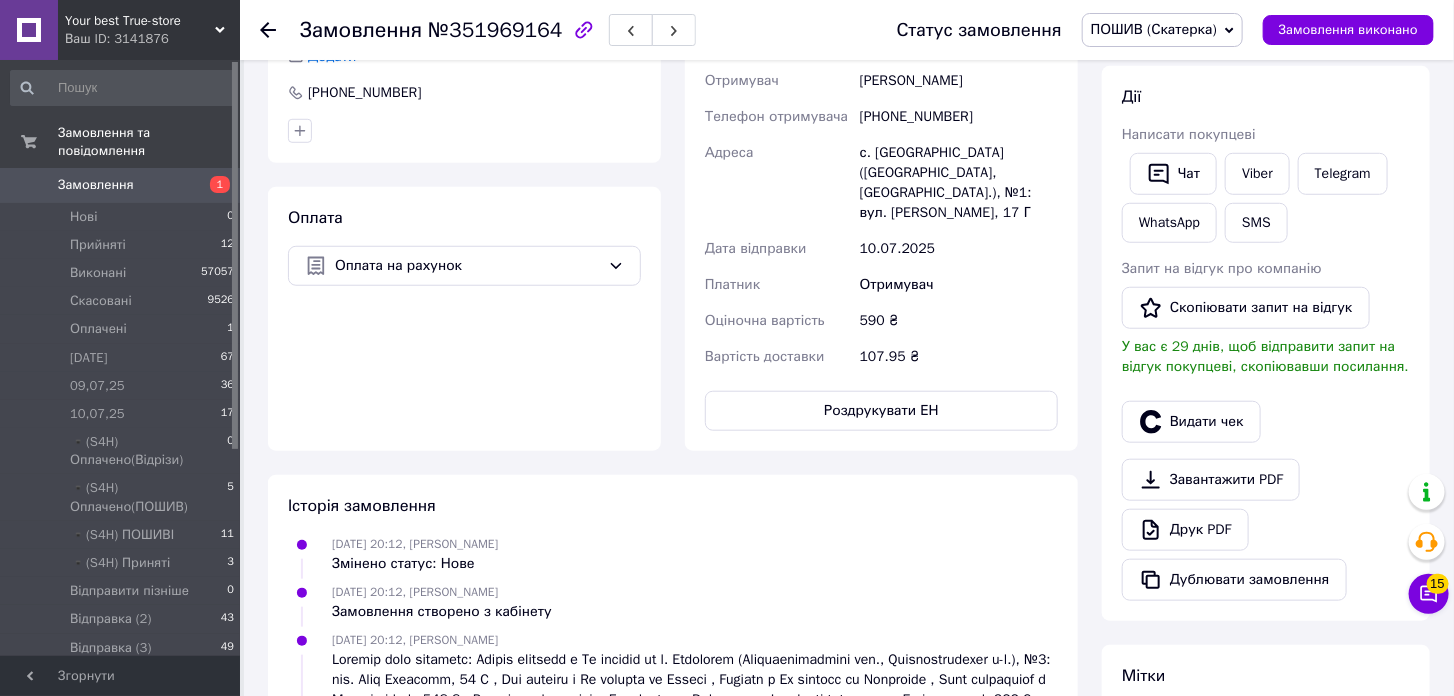 click on "ПОШИВ (Скатерка)" at bounding box center [1154, 29] 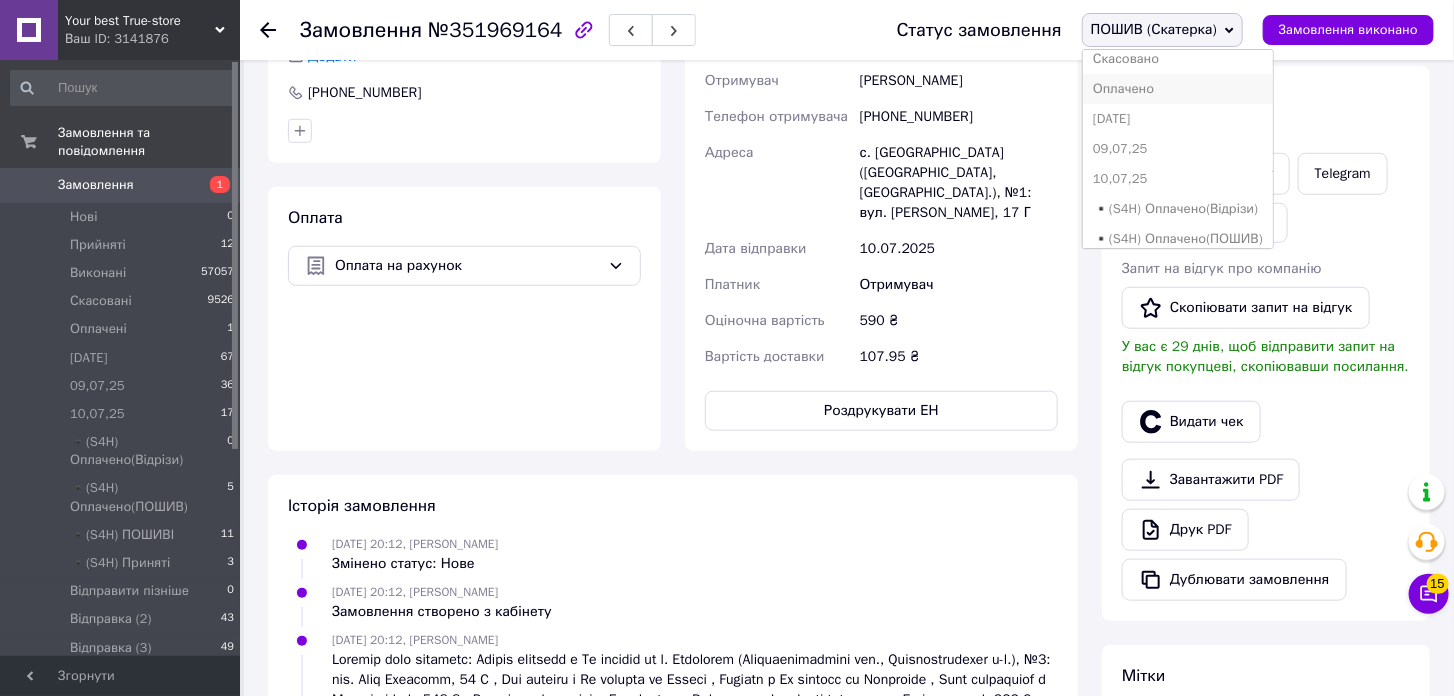 scroll, scrollTop: 111, scrollLeft: 0, axis: vertical 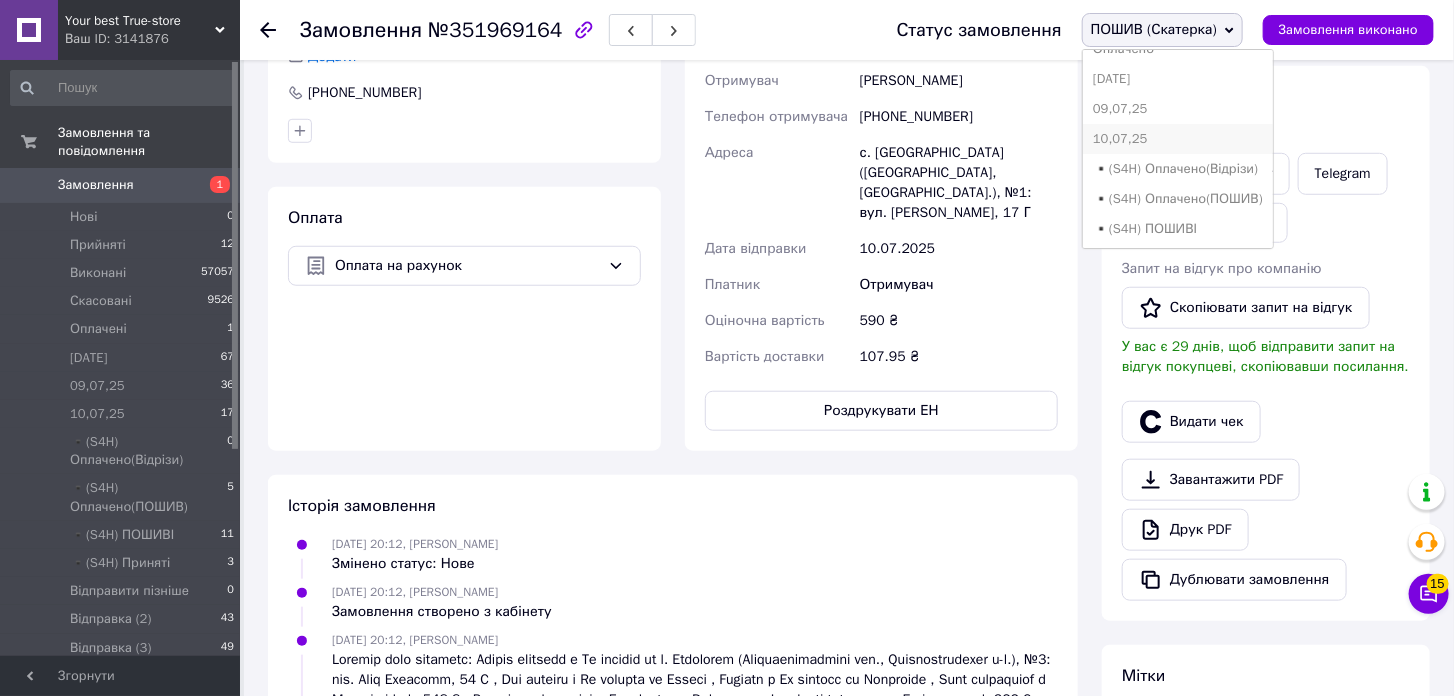 click on "10,07,25" at bounding box center [1178, 139] 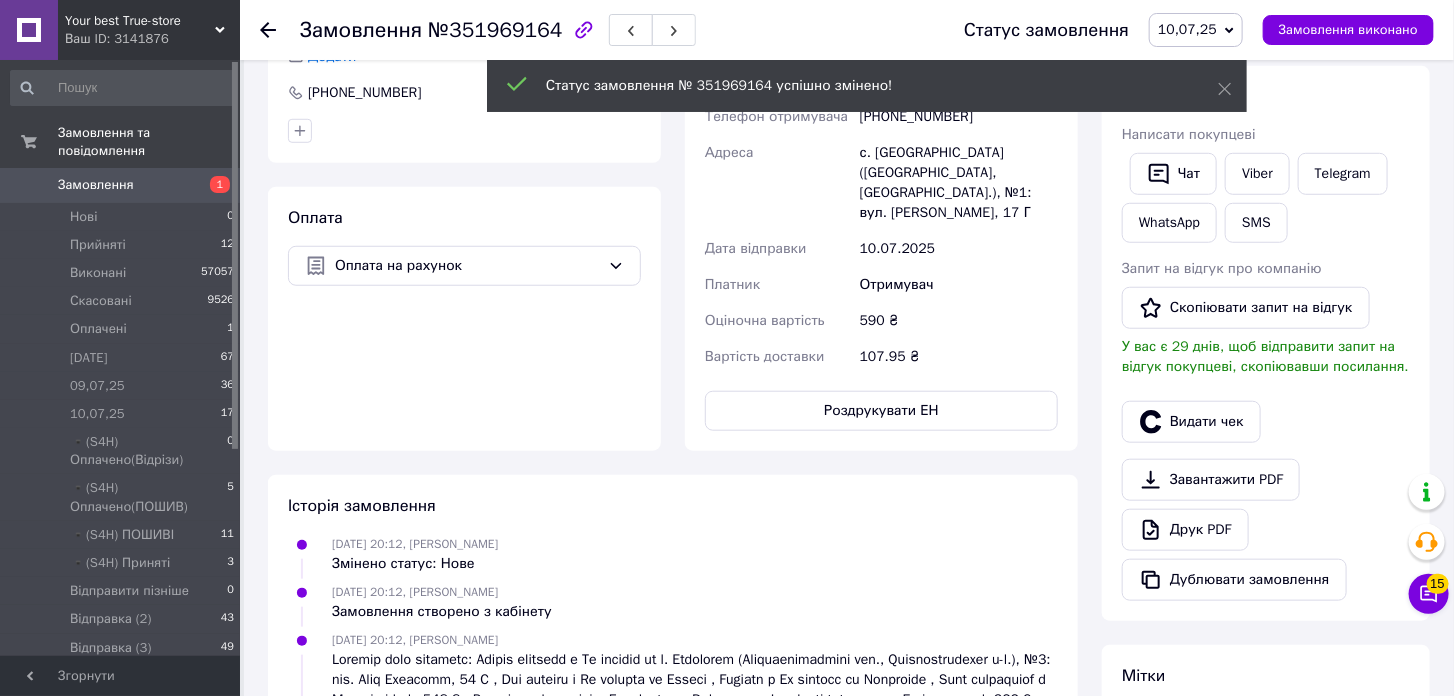 click on "Замовлення" at bounding box center (121, 185) 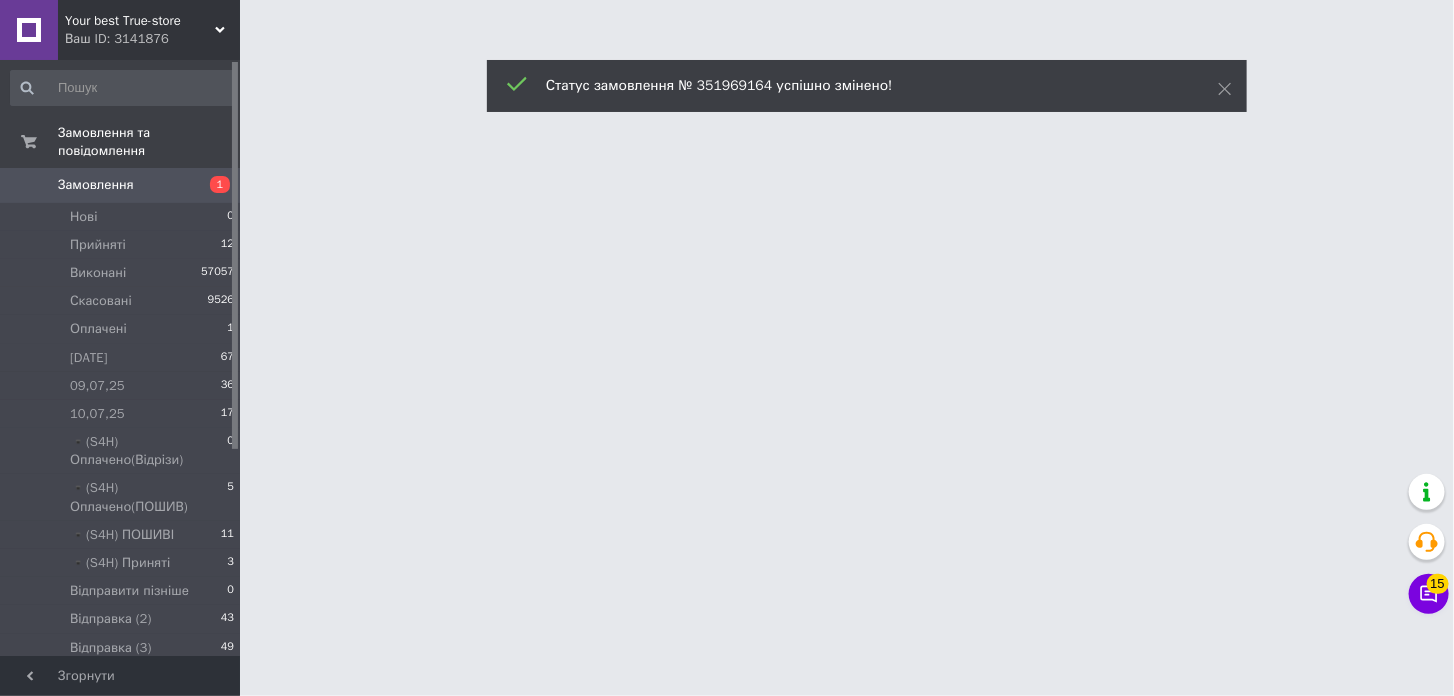 scroll, scrollTop: 0, scrollLeft: 0, axis: both 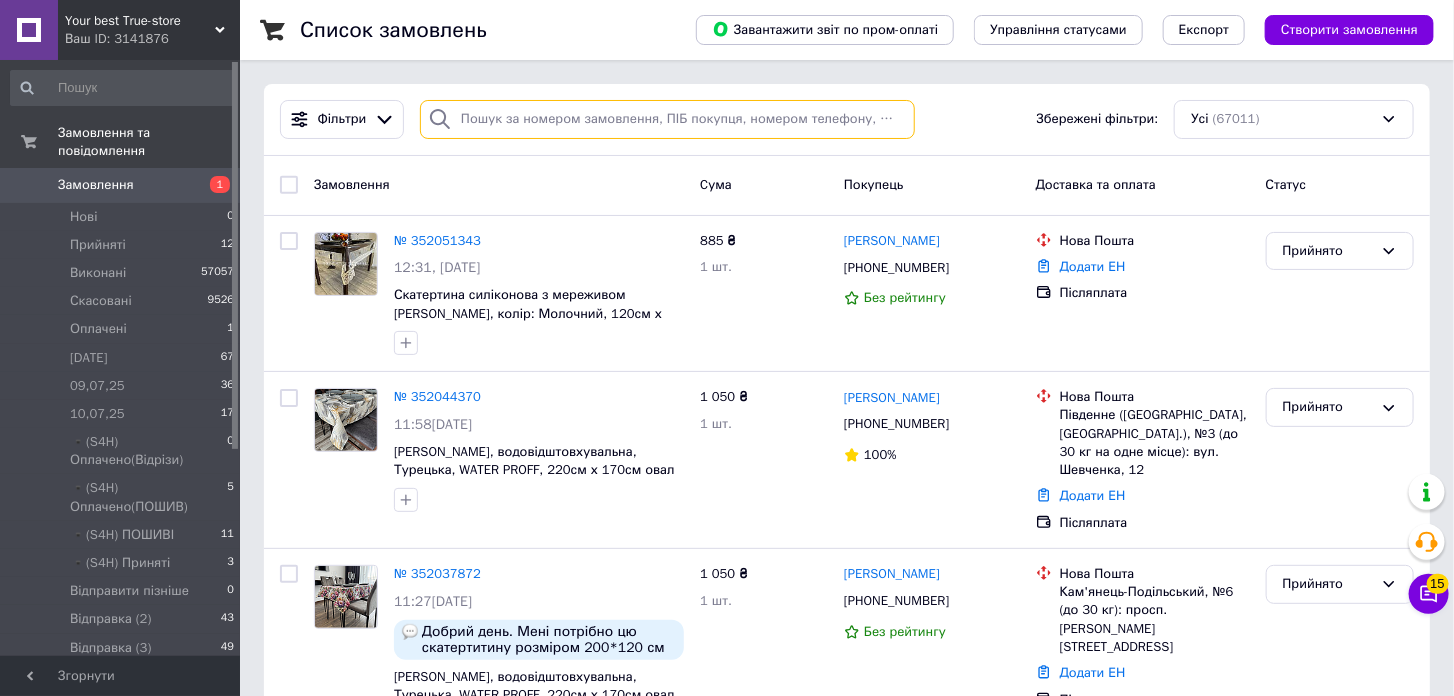 click at bounding box center (667, 119) 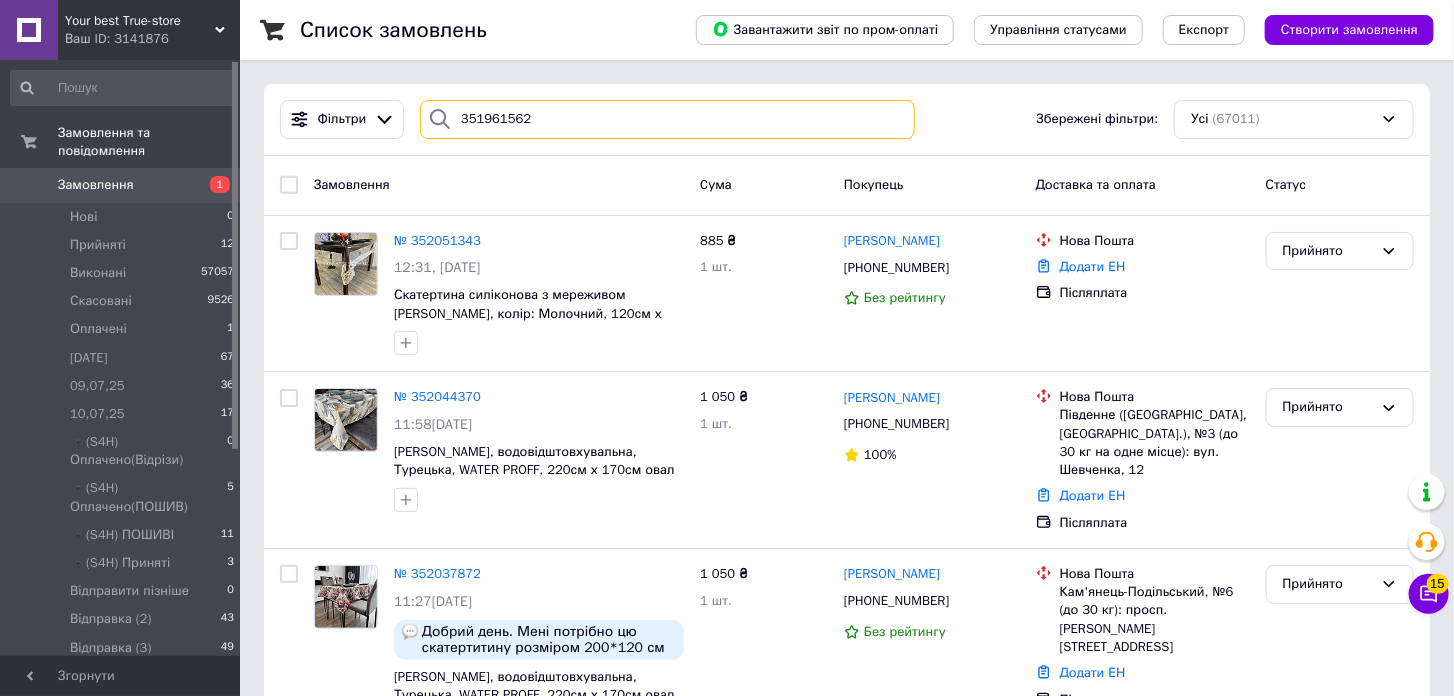 type on "351961562" 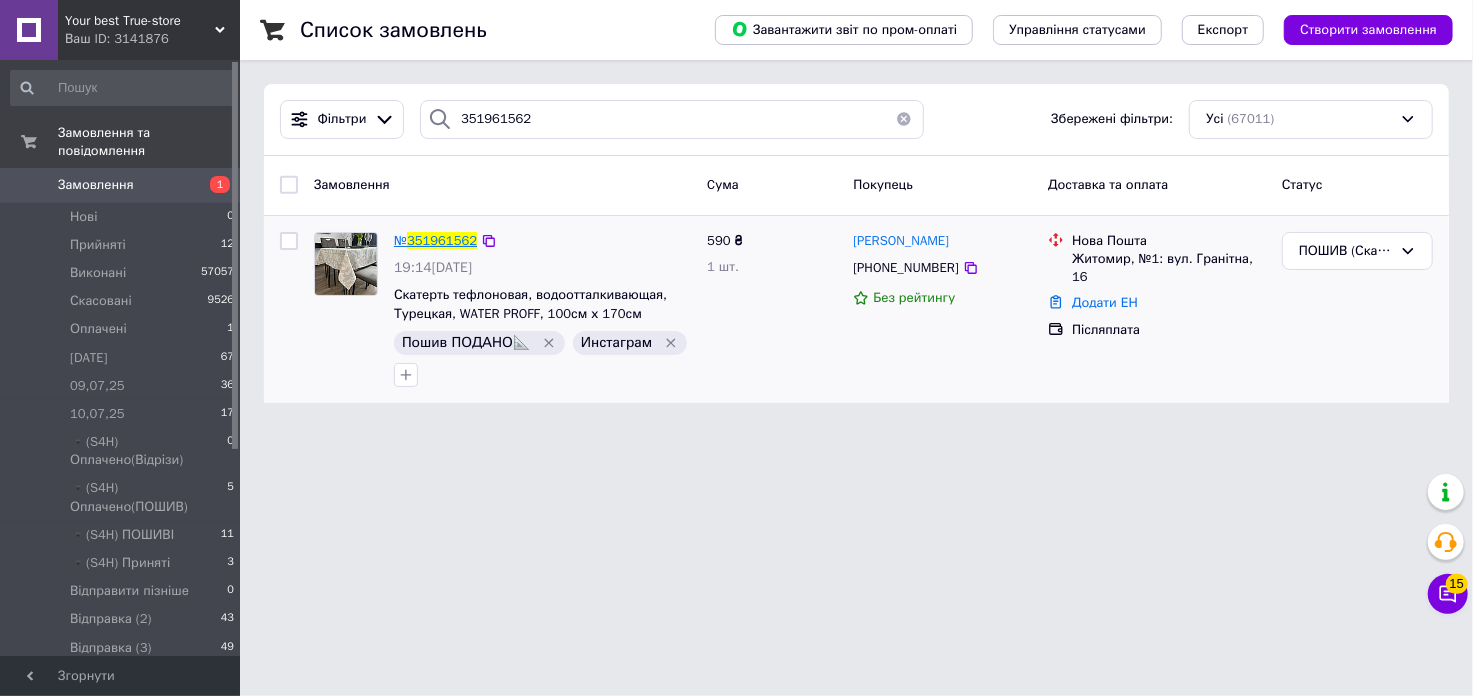 click on "351961562" at bounding box center (442, 240) 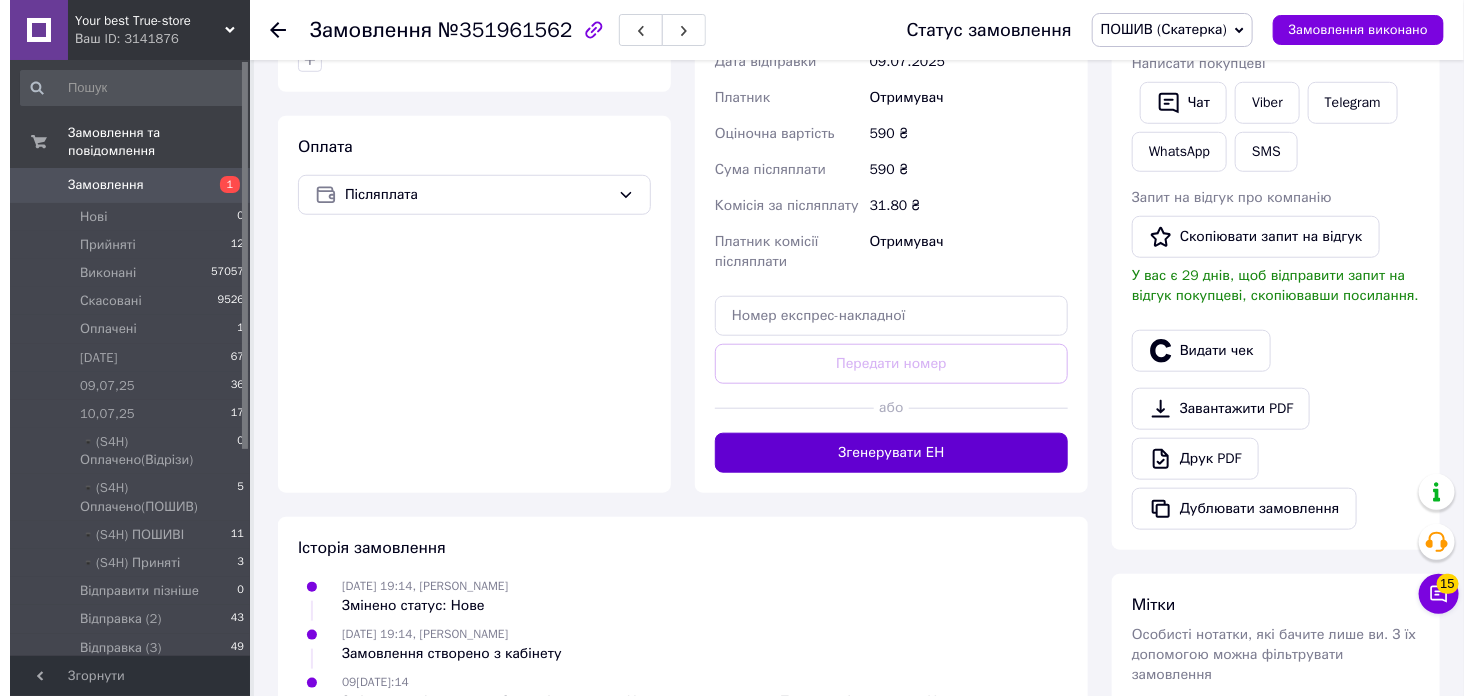 scroll, scrollTop: 666, scrollLeft: 0, axis: vertical 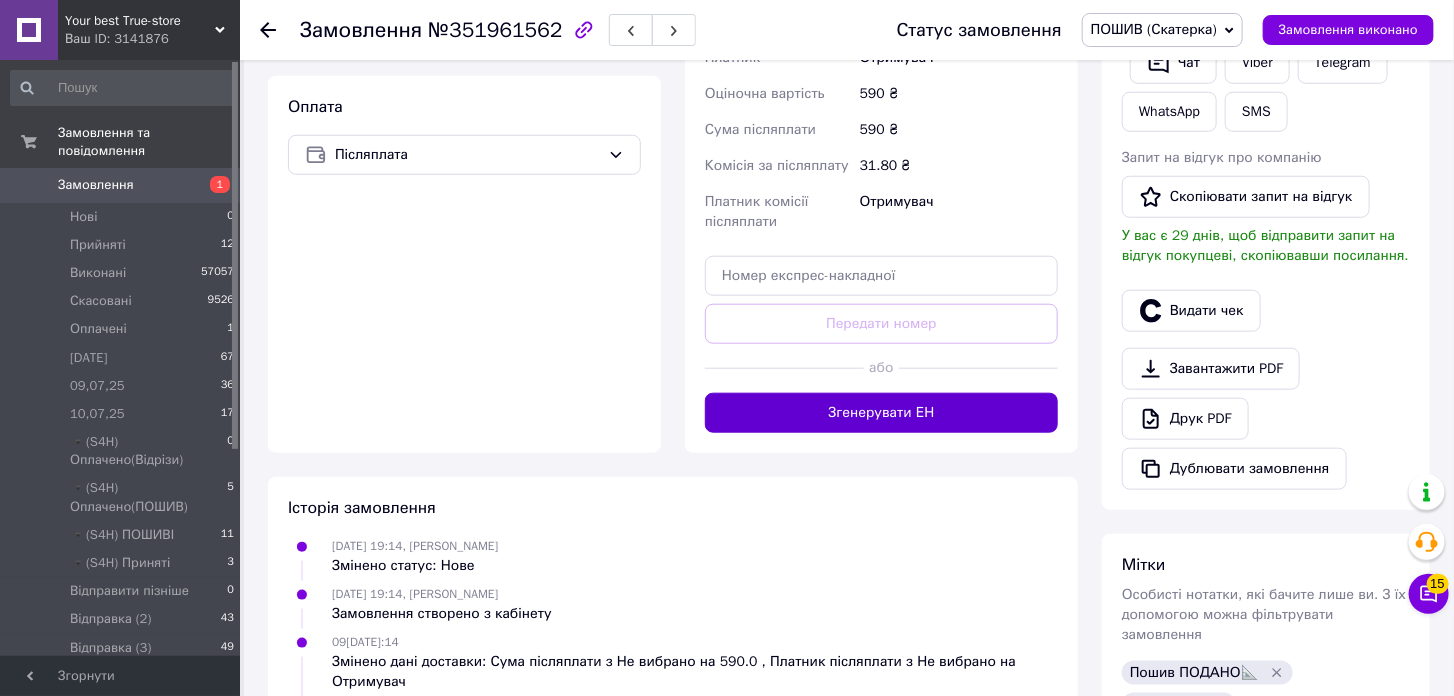 click on "Згенерувати ЕН" at bounding box center (881, 413) 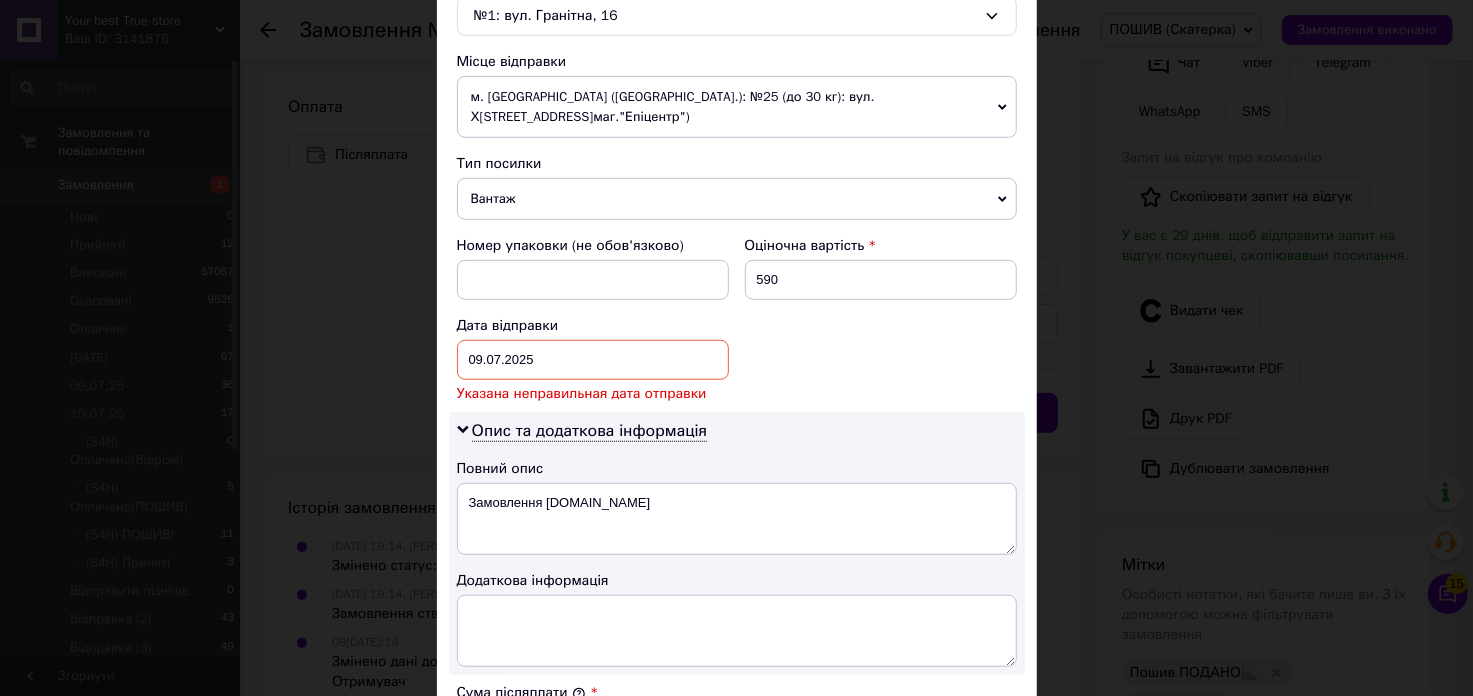 scroll, scrollTop: 666, scrollLeft: 0, axis: vertical 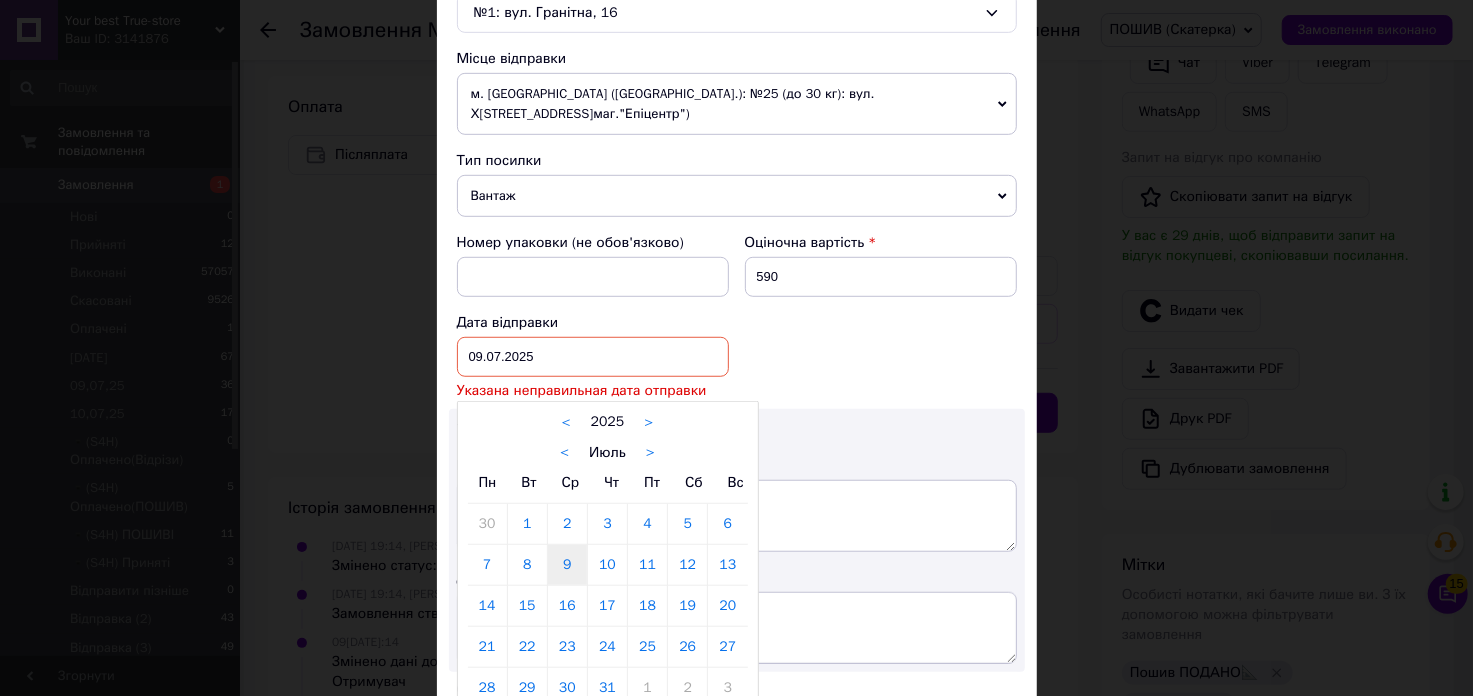 click on "[DATE] < 2025 > < Июль > Пн Вт Ср Чт Пт Сб Вс 30 1 2 3 4 5 6 7 8 9 10 11 12 13 14 15 16 17 18 19 20 21 22 23 24 25 26 27 28 29 30 31 1 2 3 4 5 6 7 8 9 10" at bounding box center (593, 357) 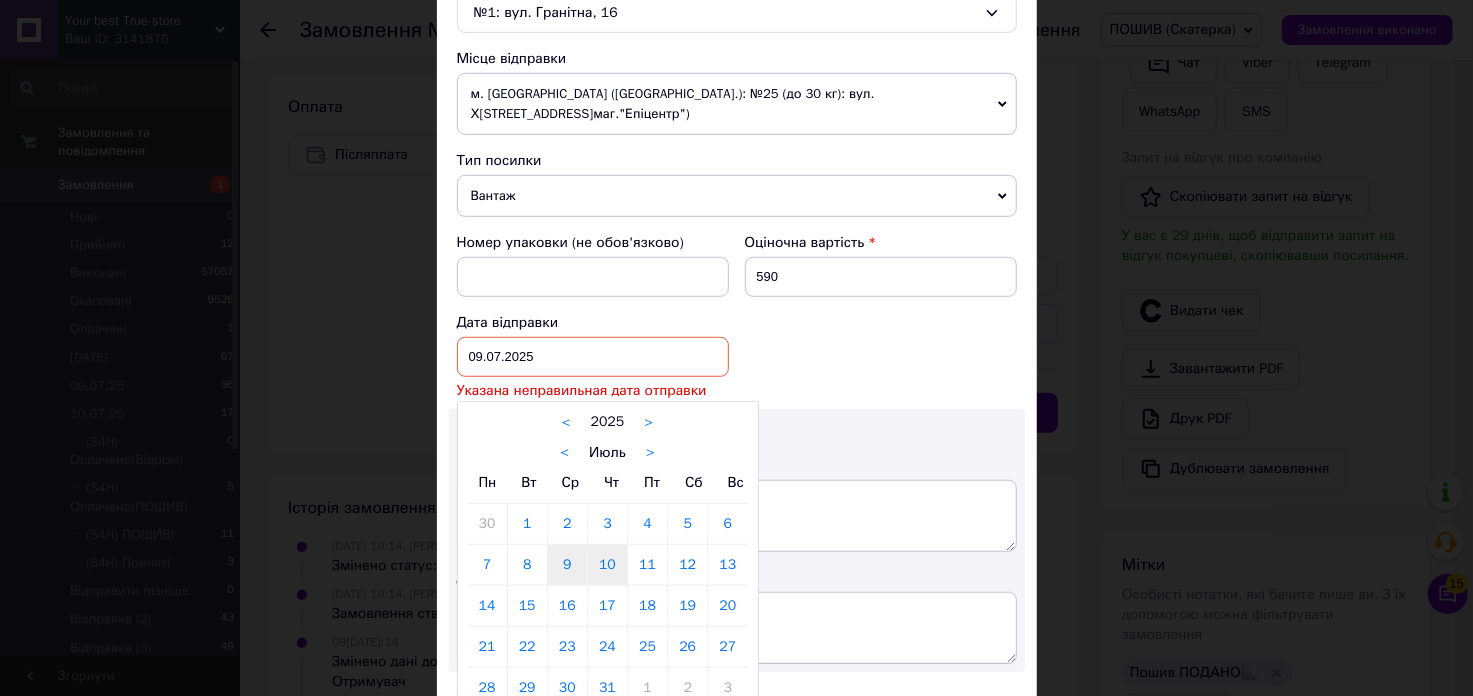 click on "10" at bounding box center (607, 565) 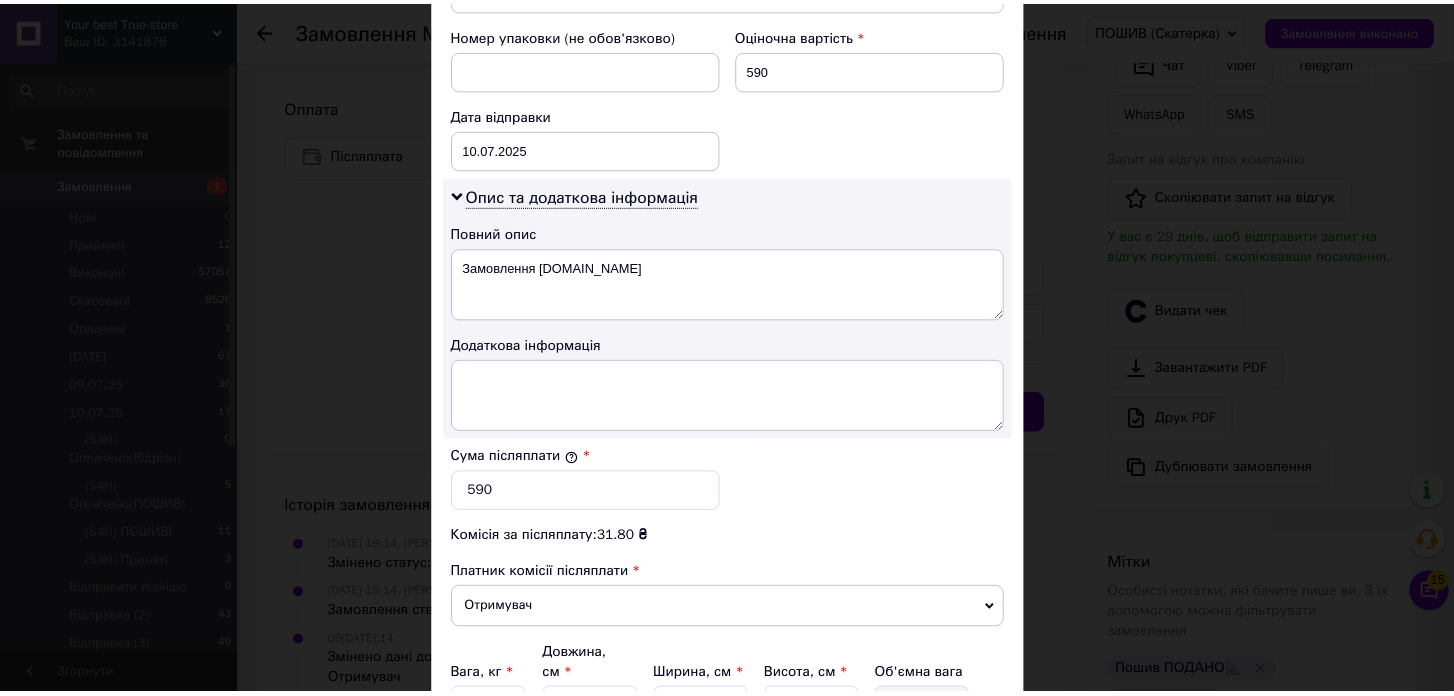 scroll, scrollTop: 1000, scrollLeft: 0, axis: vertical 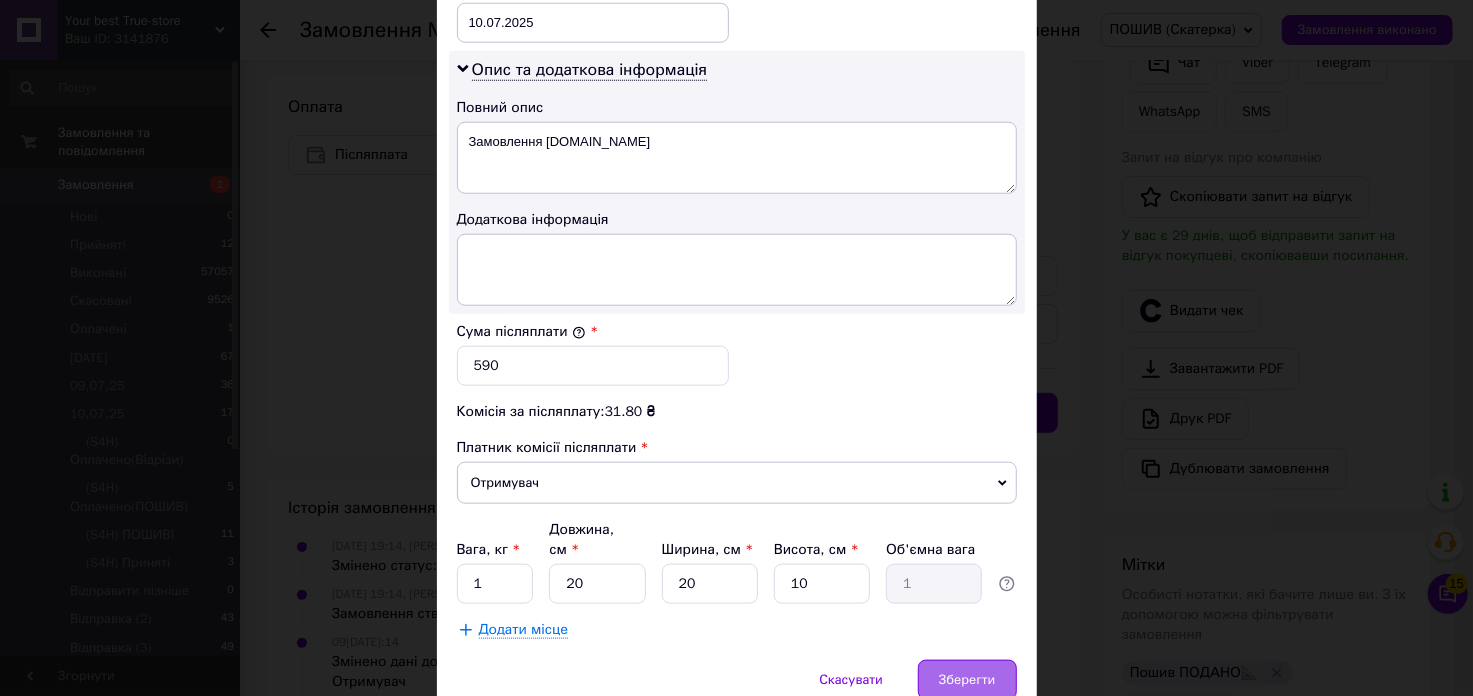 click on "Зберегти" at bounding box center (967, 680) 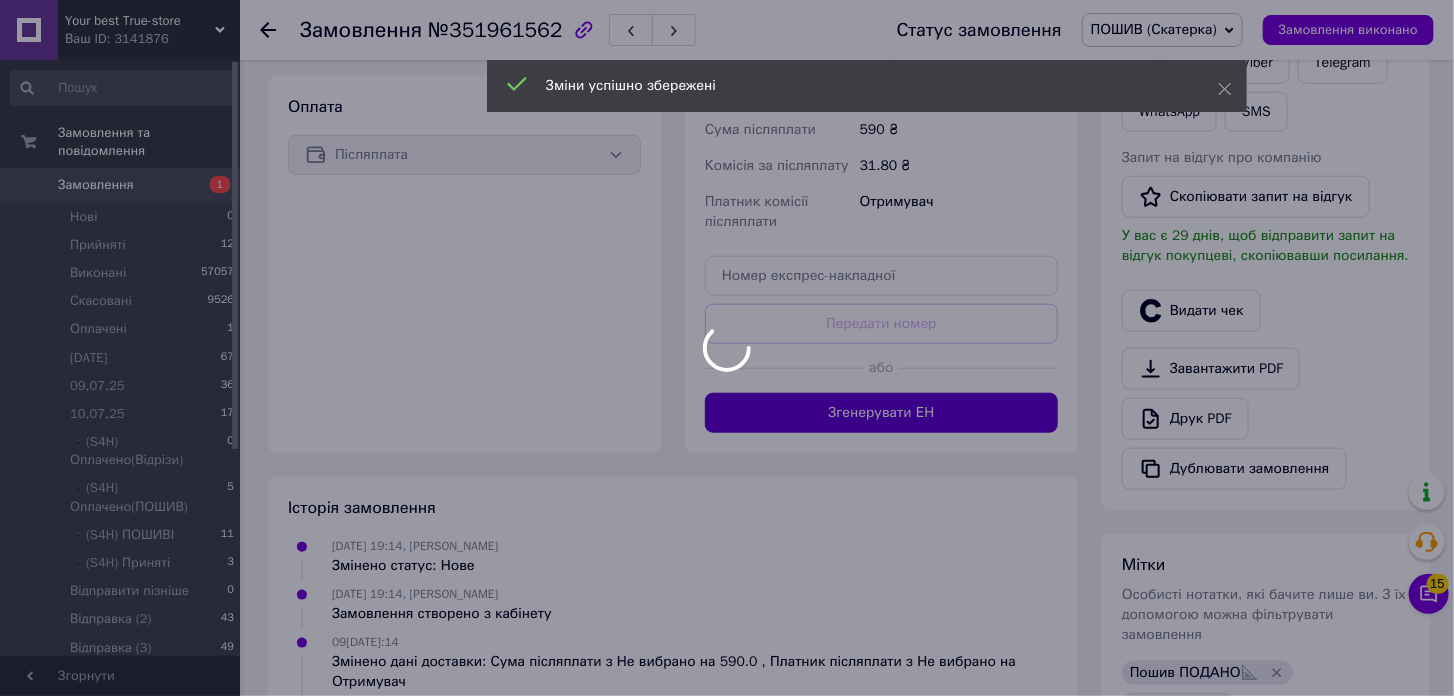 scroll, scrollTop: 52, scrollLeft: 0, axis: vertical 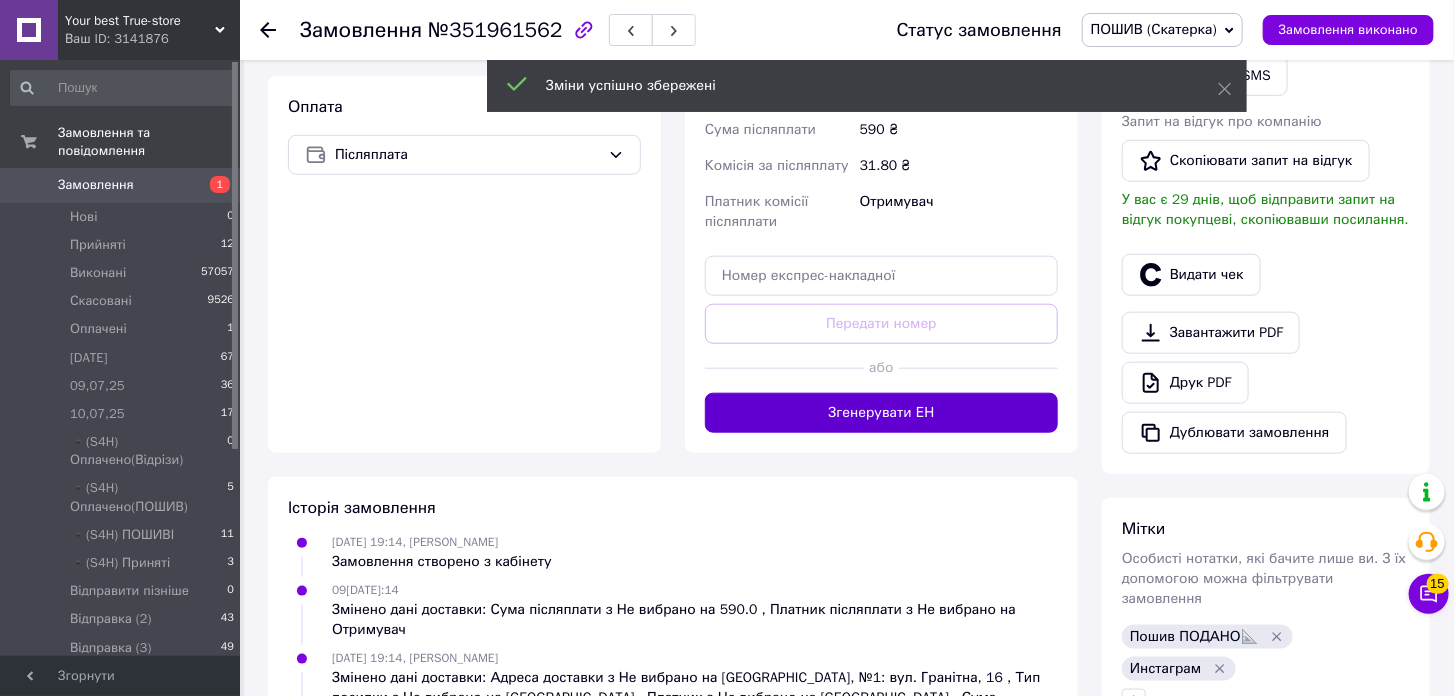 click on "Згенерувати ЕН" at bounding box center [881, 413] 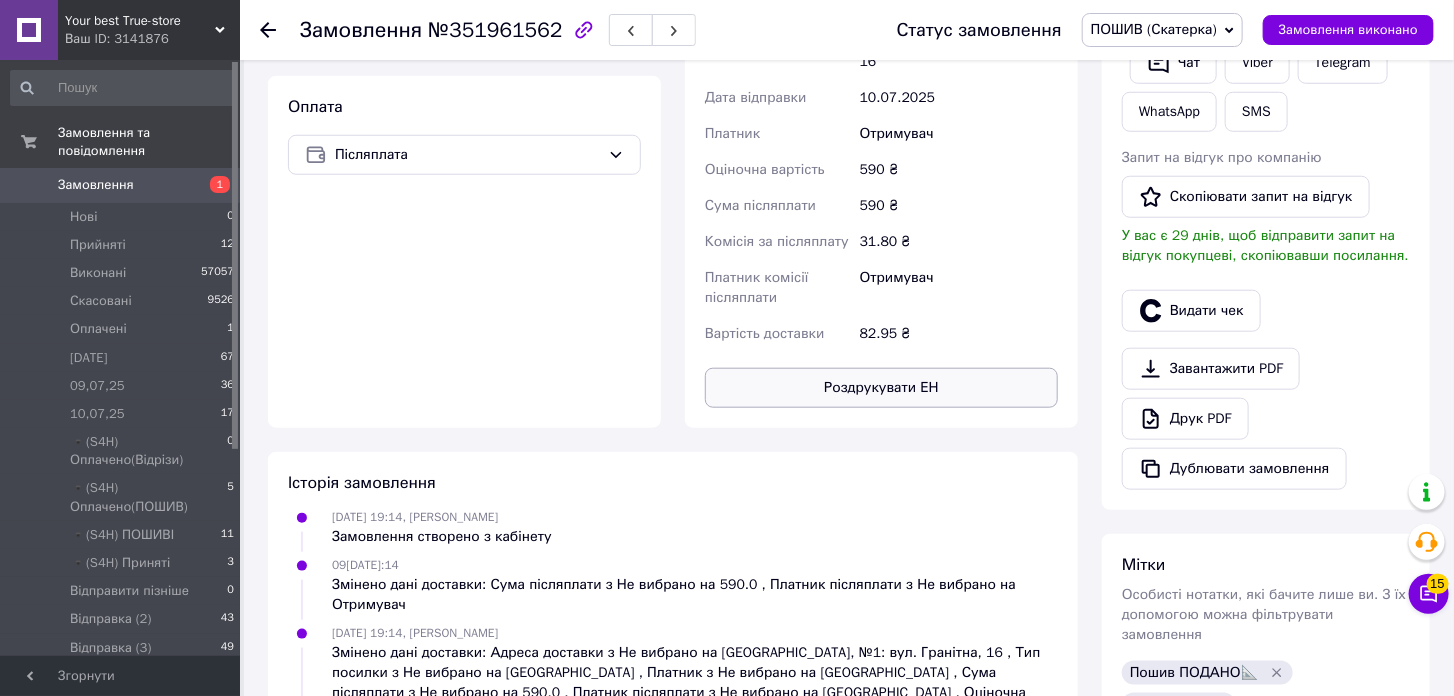 scroll, scrollTop: 100, scrollLeft: 0, axis: vertical 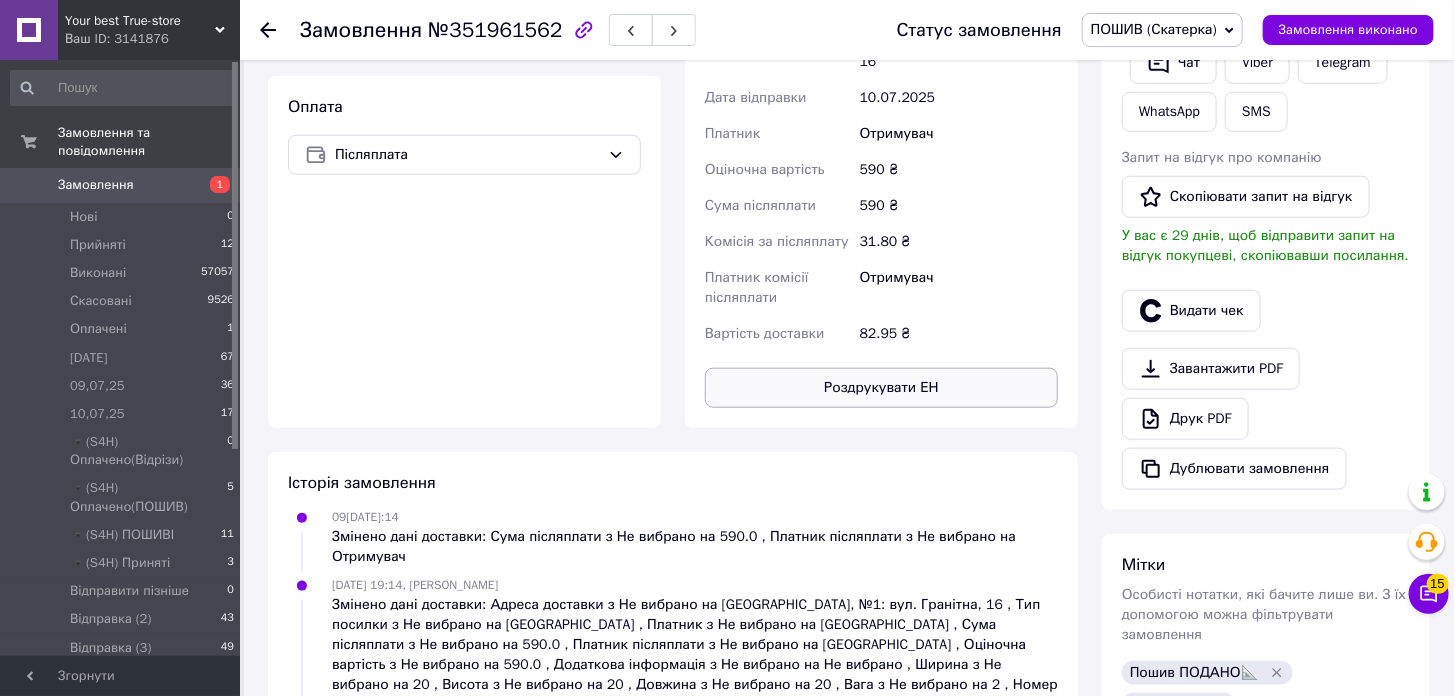 click on "Роздрукувати ЕН" at bounding box center (881, 388) 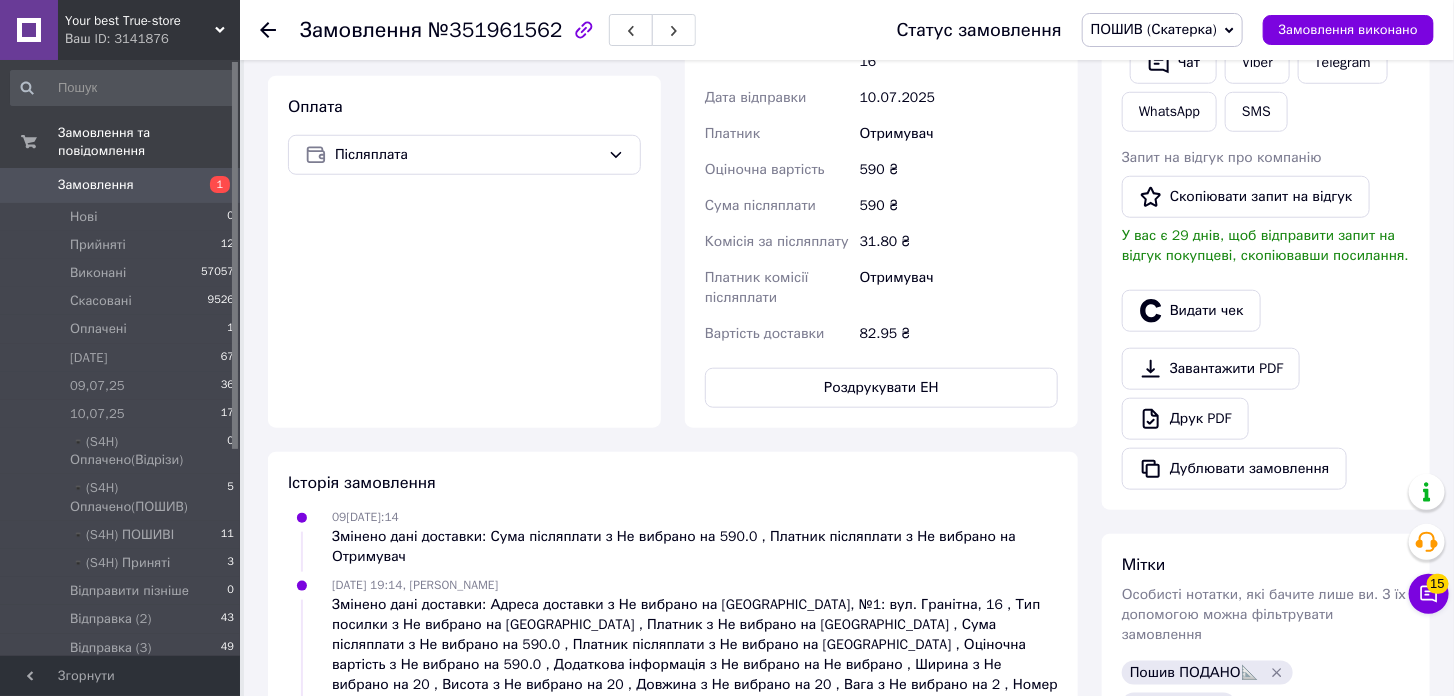 click on "ПОШИВ (Скатерка)" at bounding box center [1154, 29] 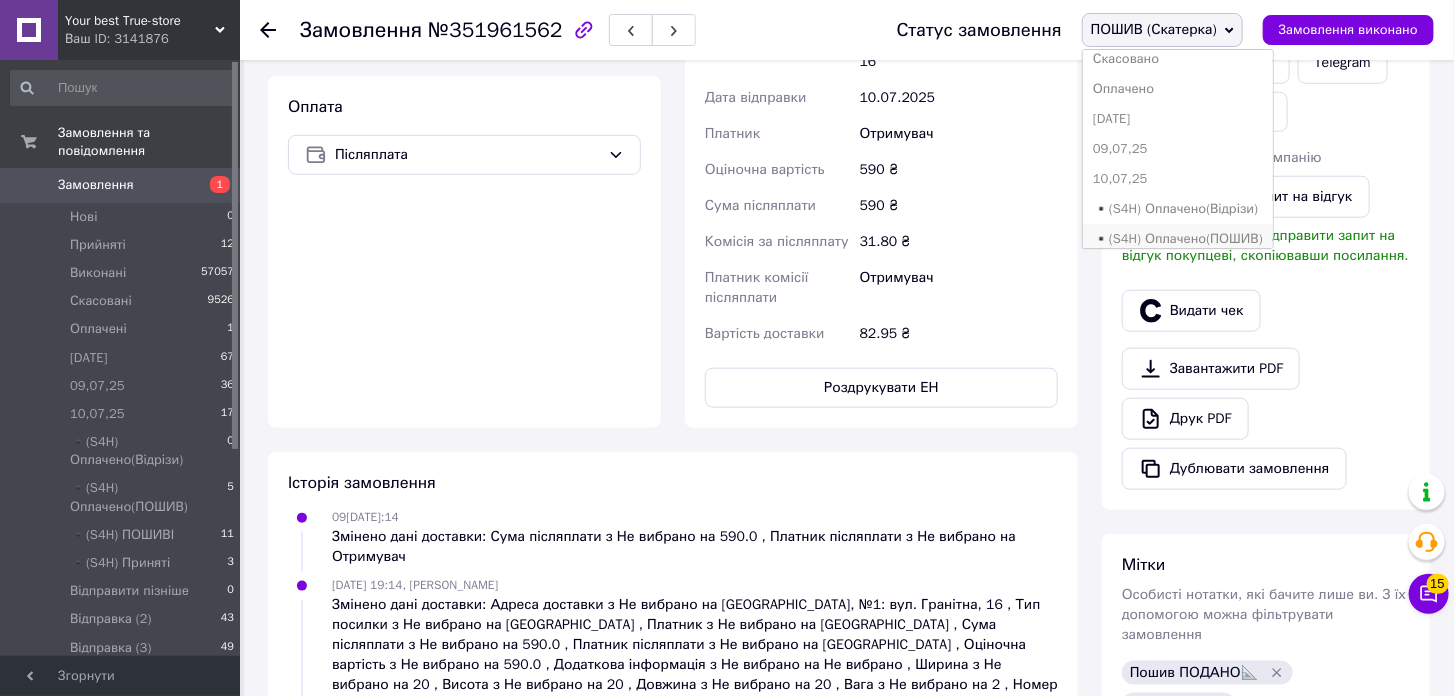scroll, scrollTop: 111, scrollLeft: 0, axis: vertical 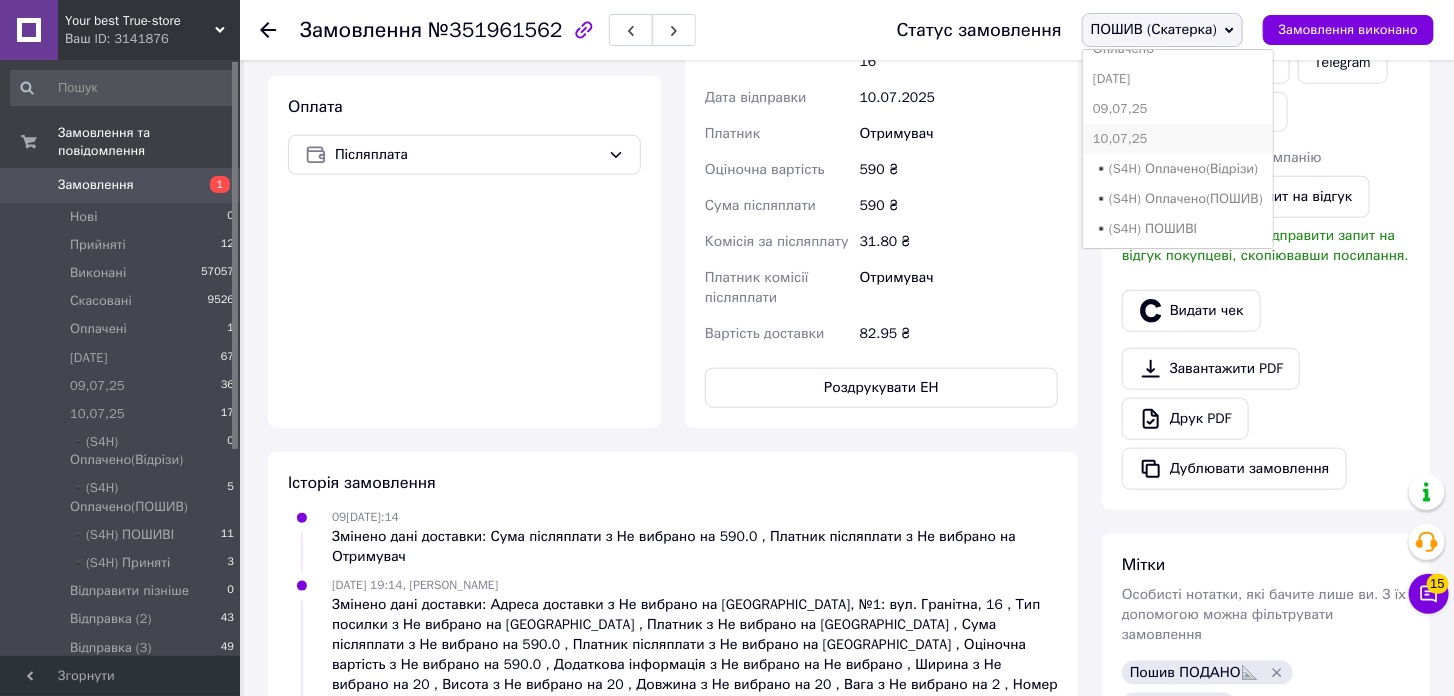 click on "10,07,25" at bounding box center [1178, 139] 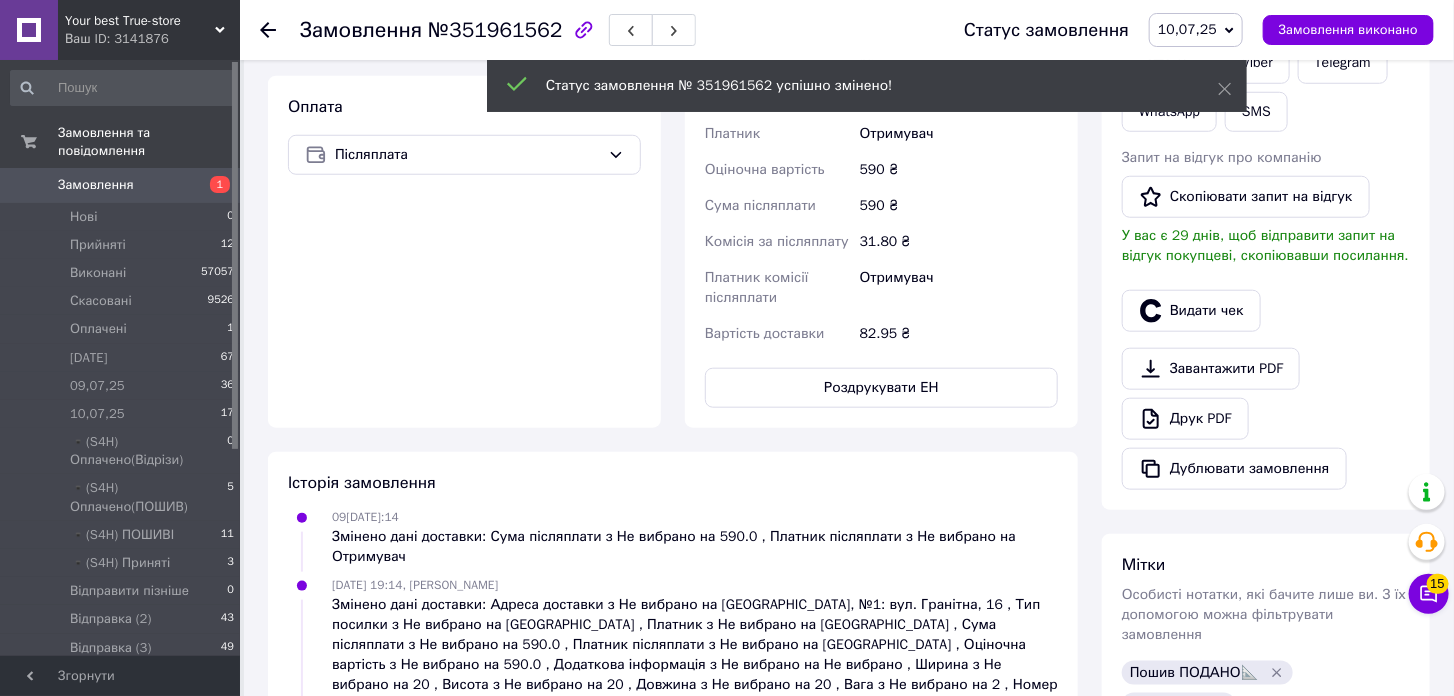 scroll, scrollTop: 147, scrollLeft: 0, axis: vertical 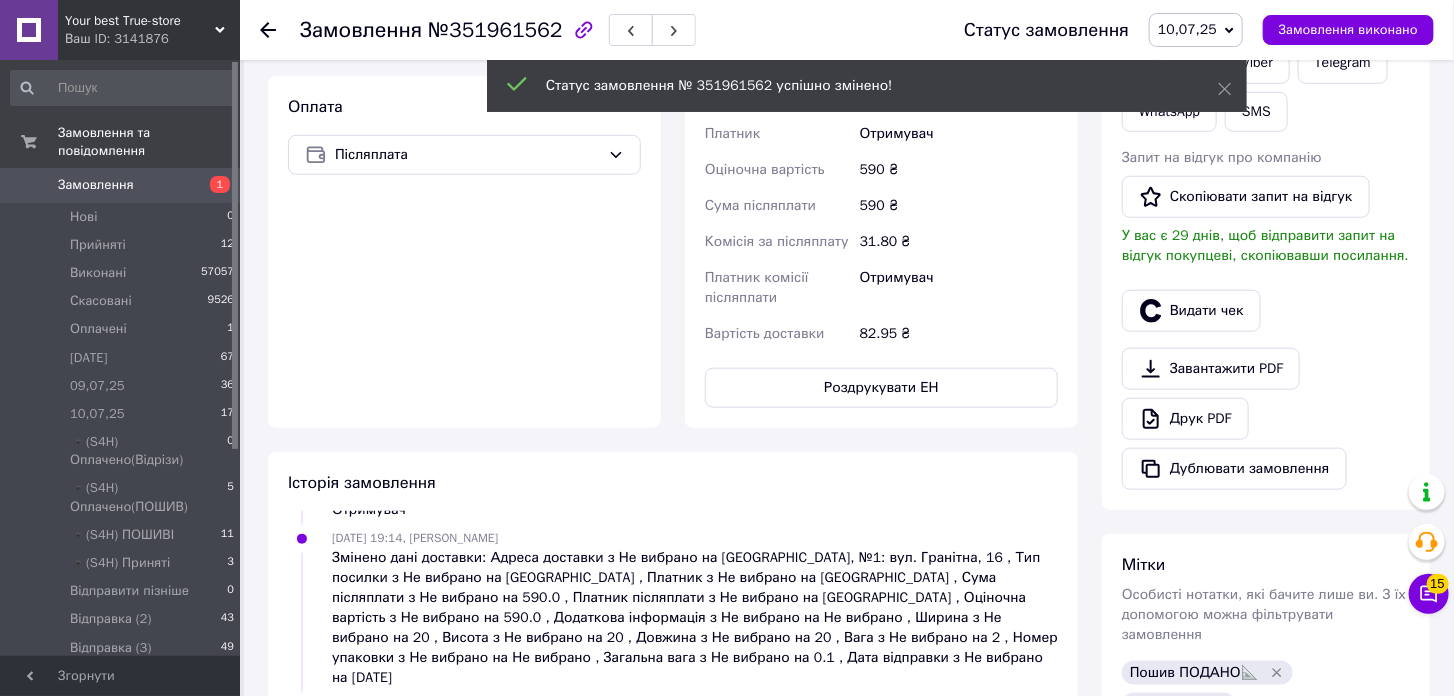 click on "Замовлення" at bounding box center [121, 185] 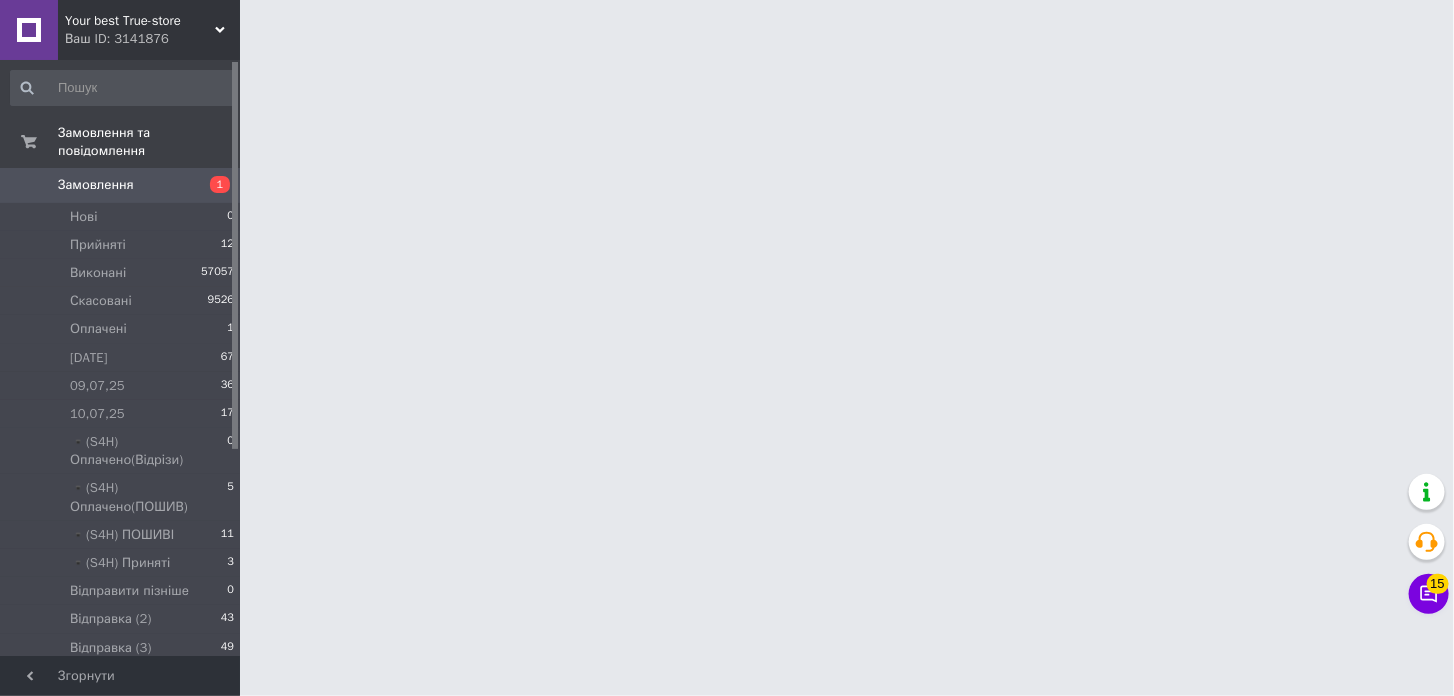 scroll, scrollTop: 0, scrollLeft: 0, axis: both 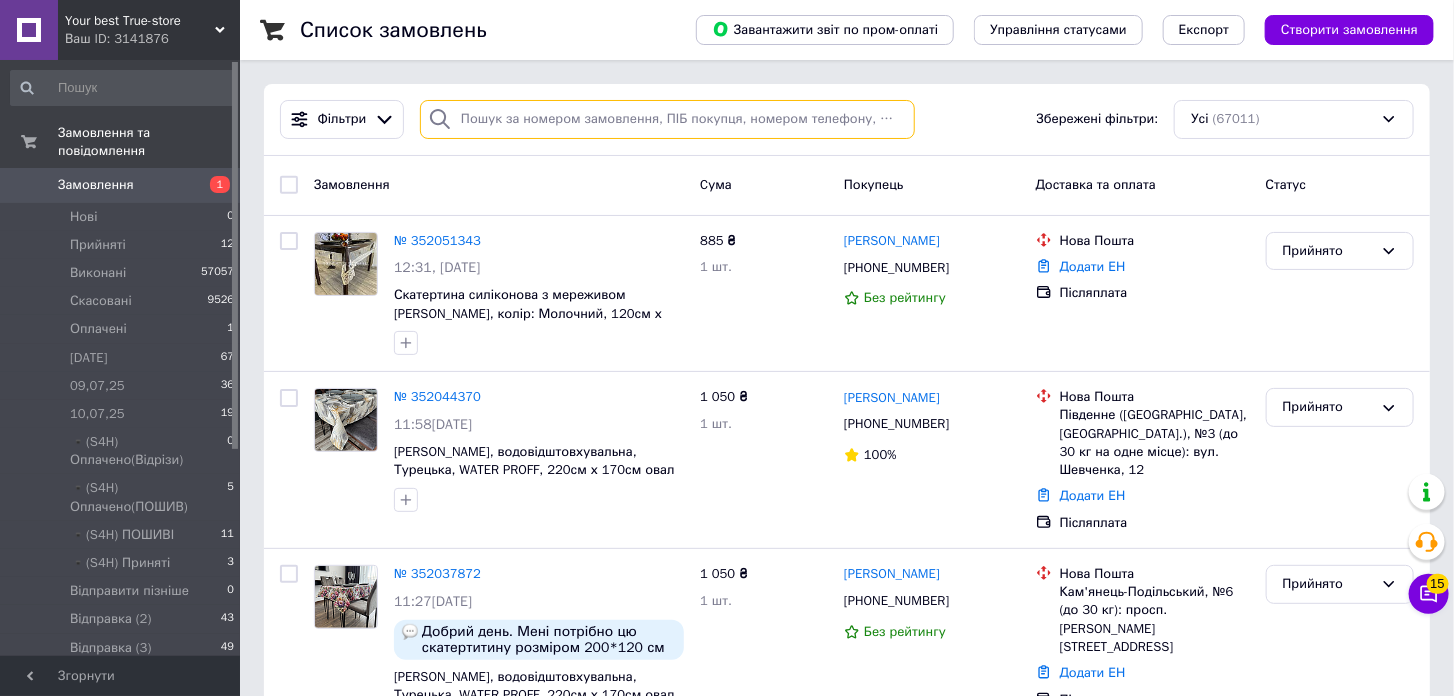 click at bounding box center (667, 119) 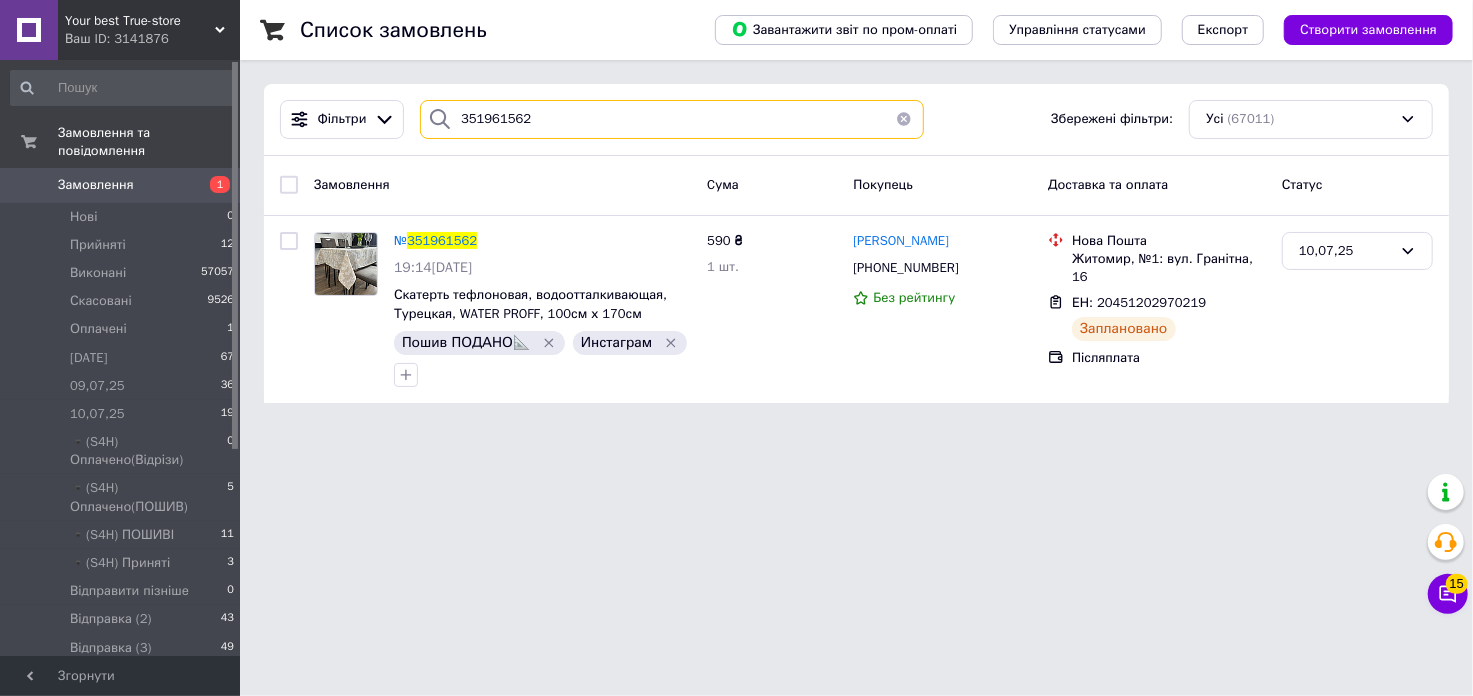 click on "351961562" at bounding box center (672, 119) 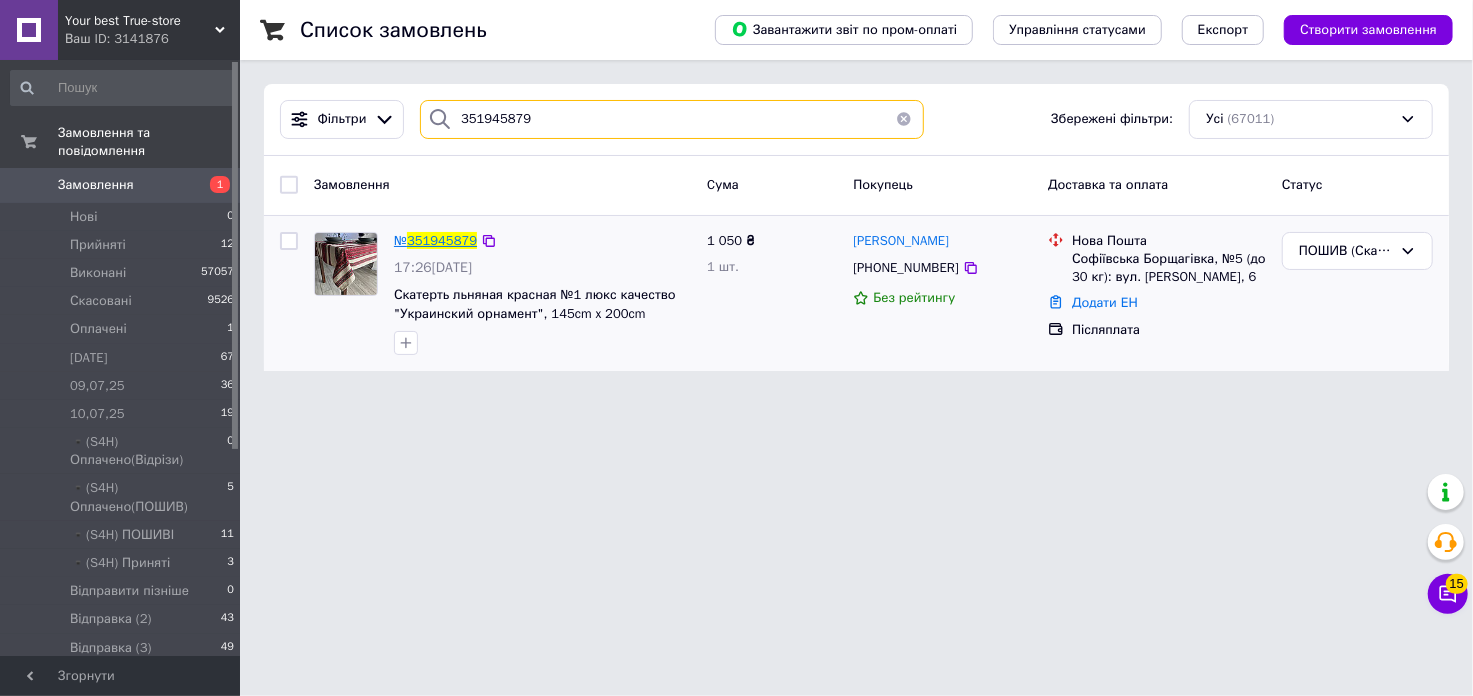 type on "351945879" 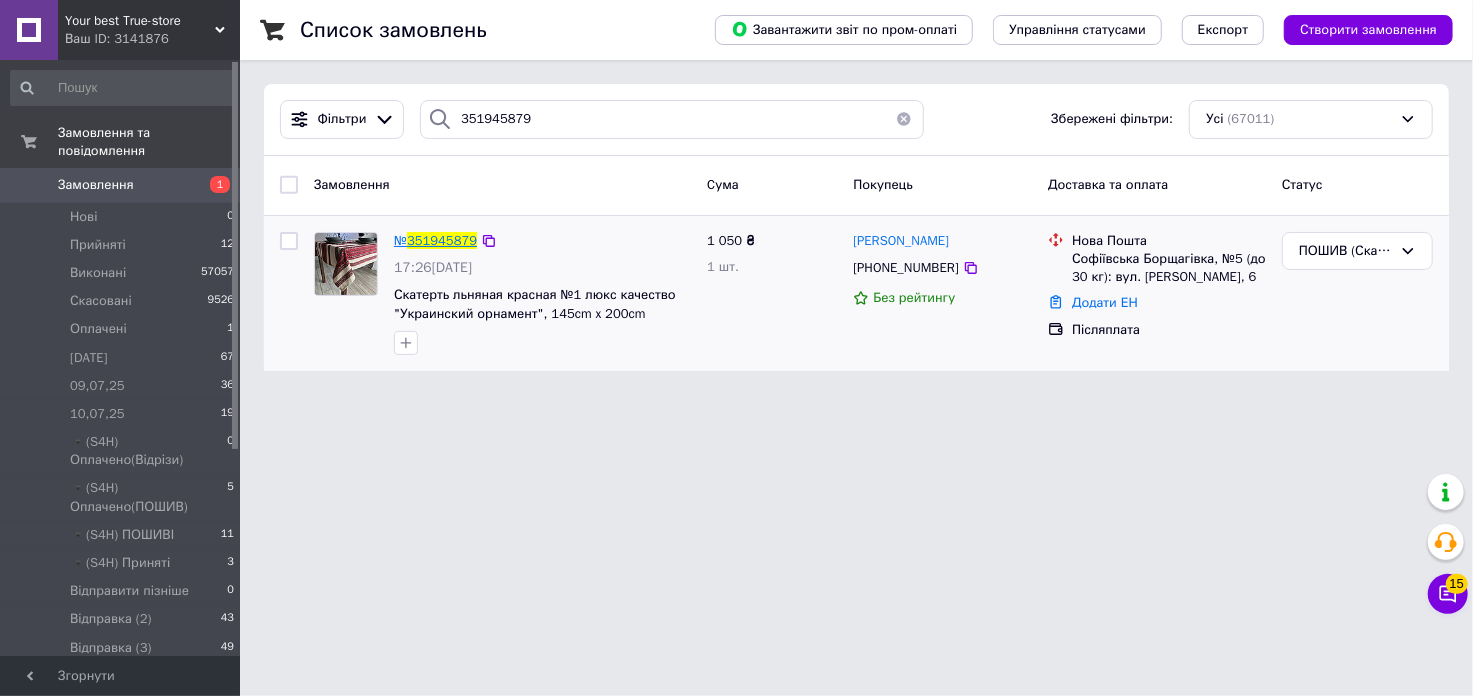 click on "351945879" at bounding box center (442, 240) 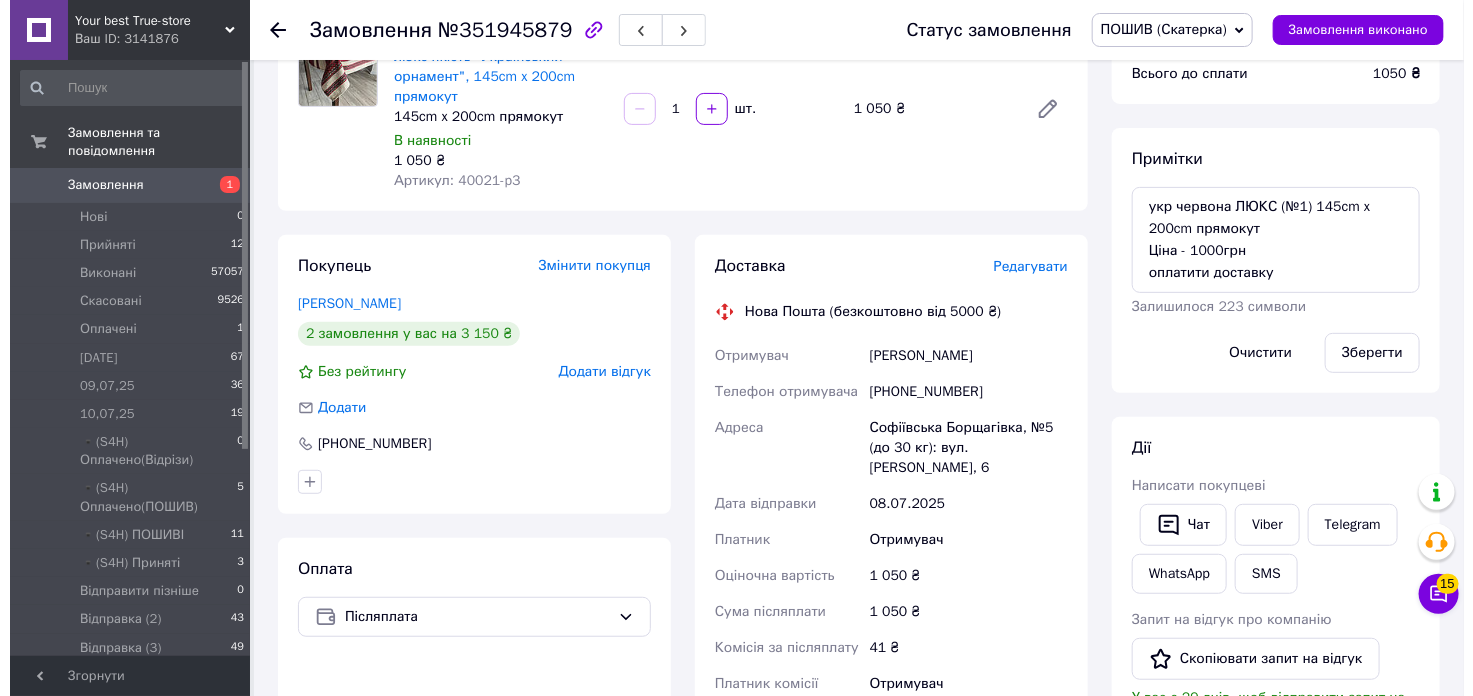 scroll, scrollTop: 333, scrollLeft: 0, axis: vertical 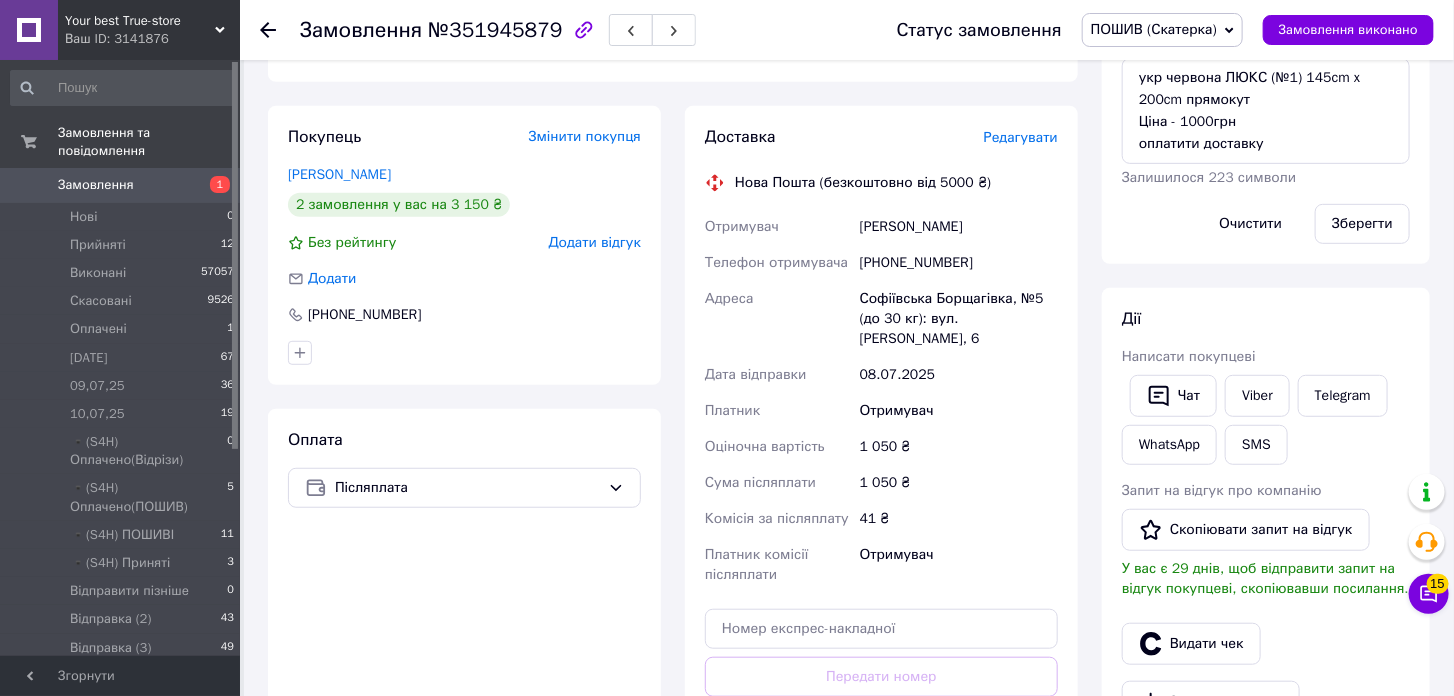 click on "Редагувати" at bounding box center (1021, 137) 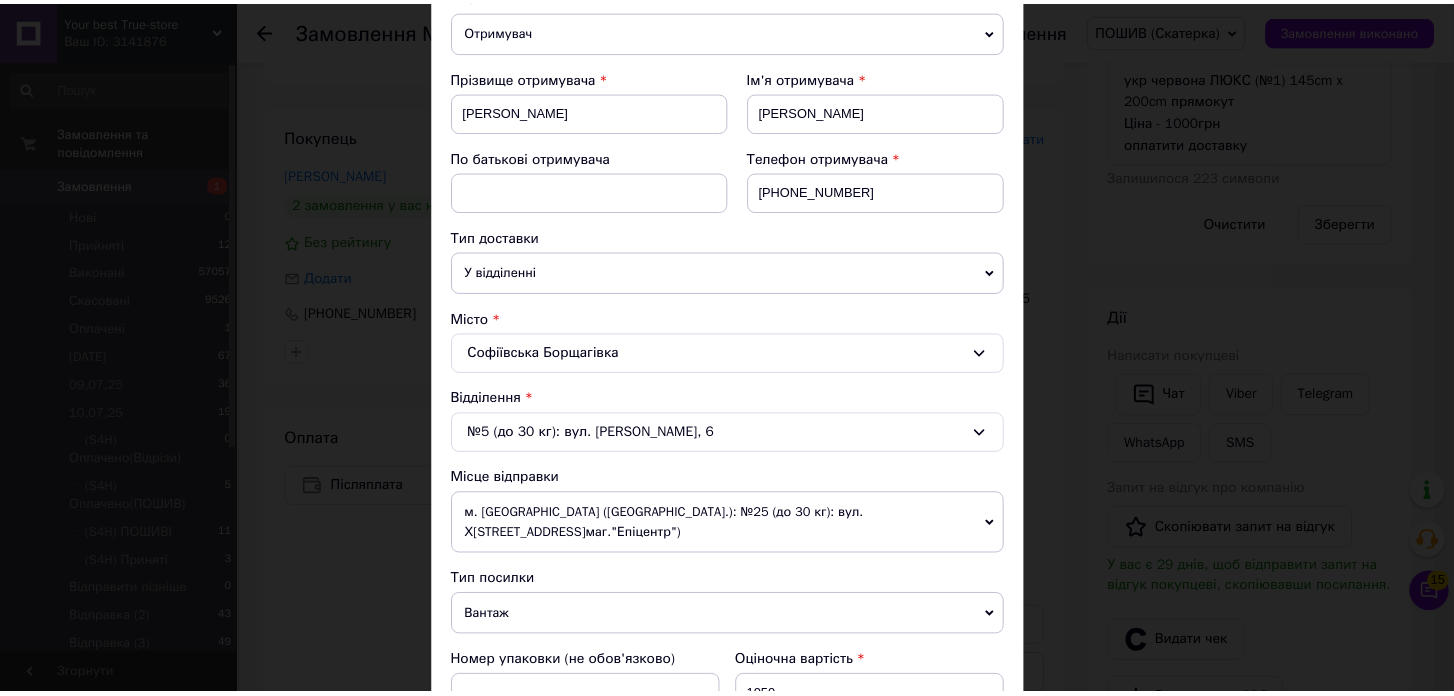 scroll, scrollTop: 777, scrollLeft: 0, axis: vertical 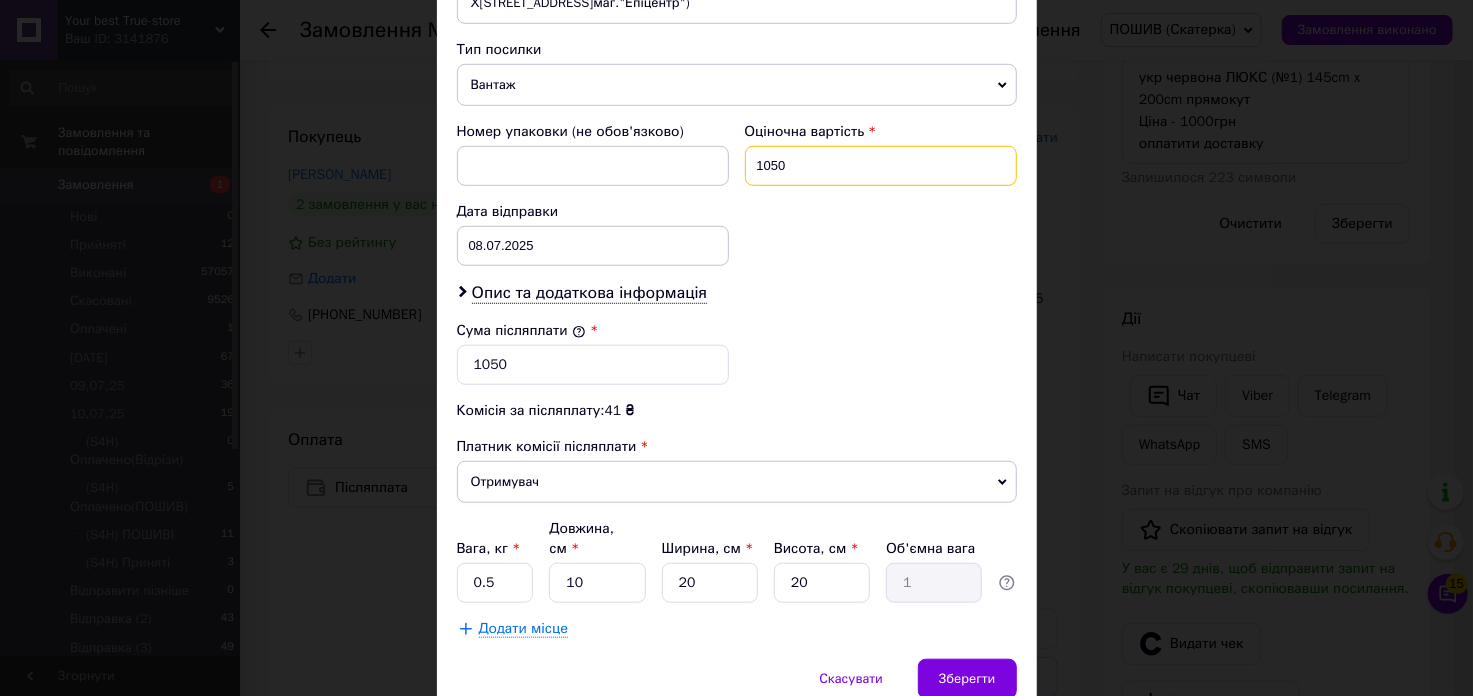 click on "1050" at bounding box center [881, 166] 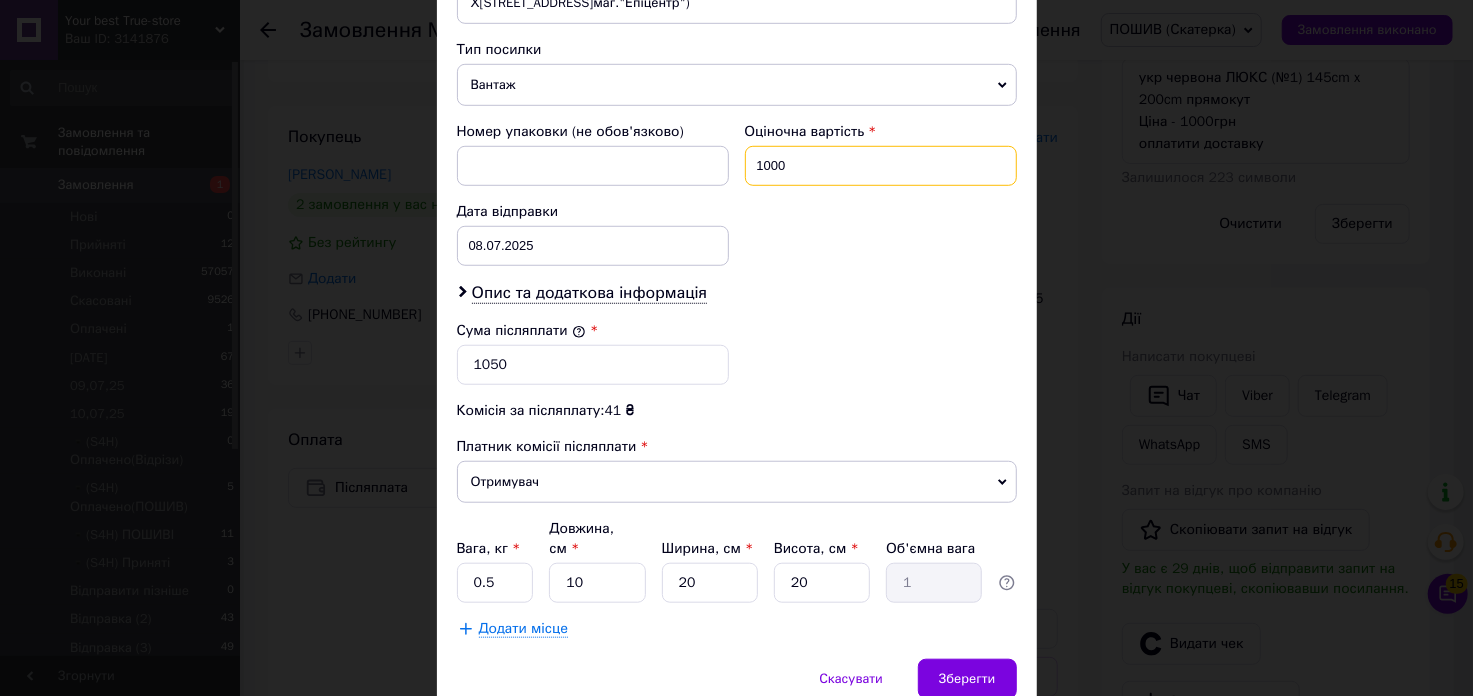 type on "1000" 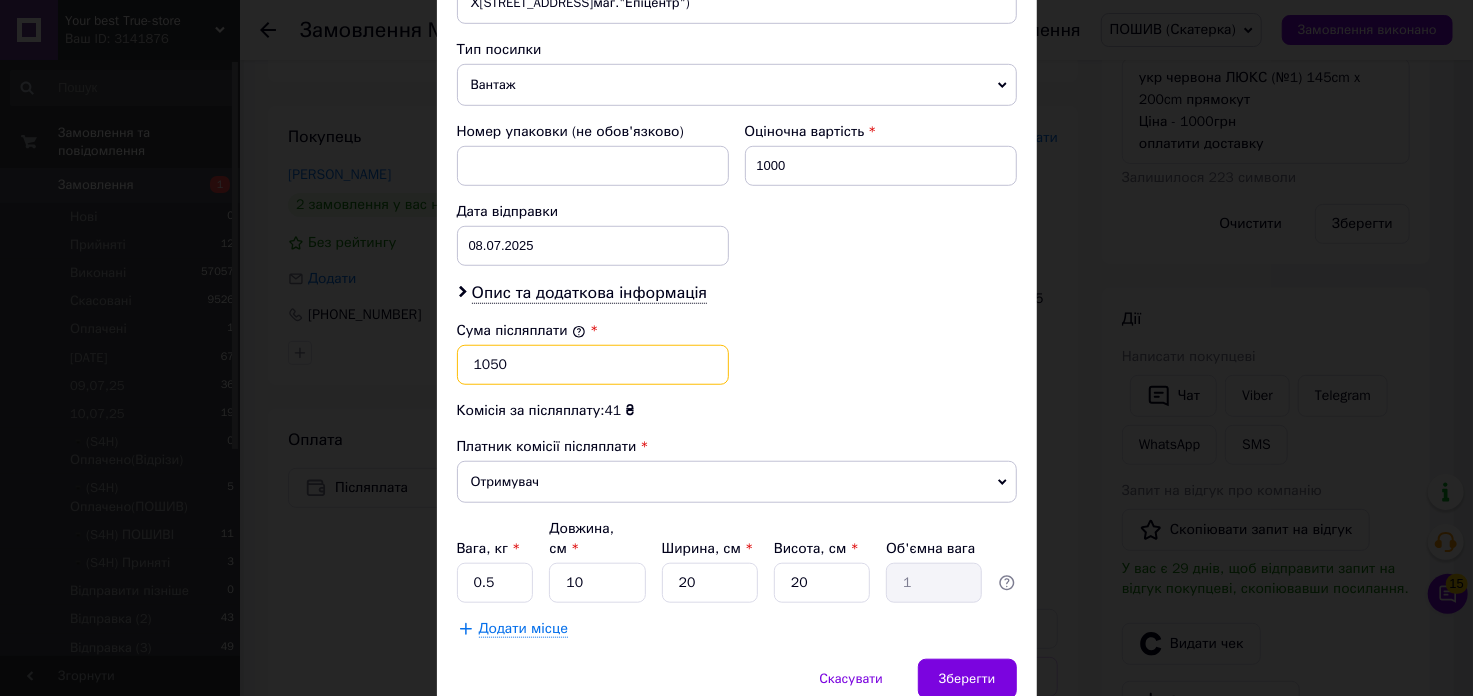 click on "1050" at bounding box center (593, 365) 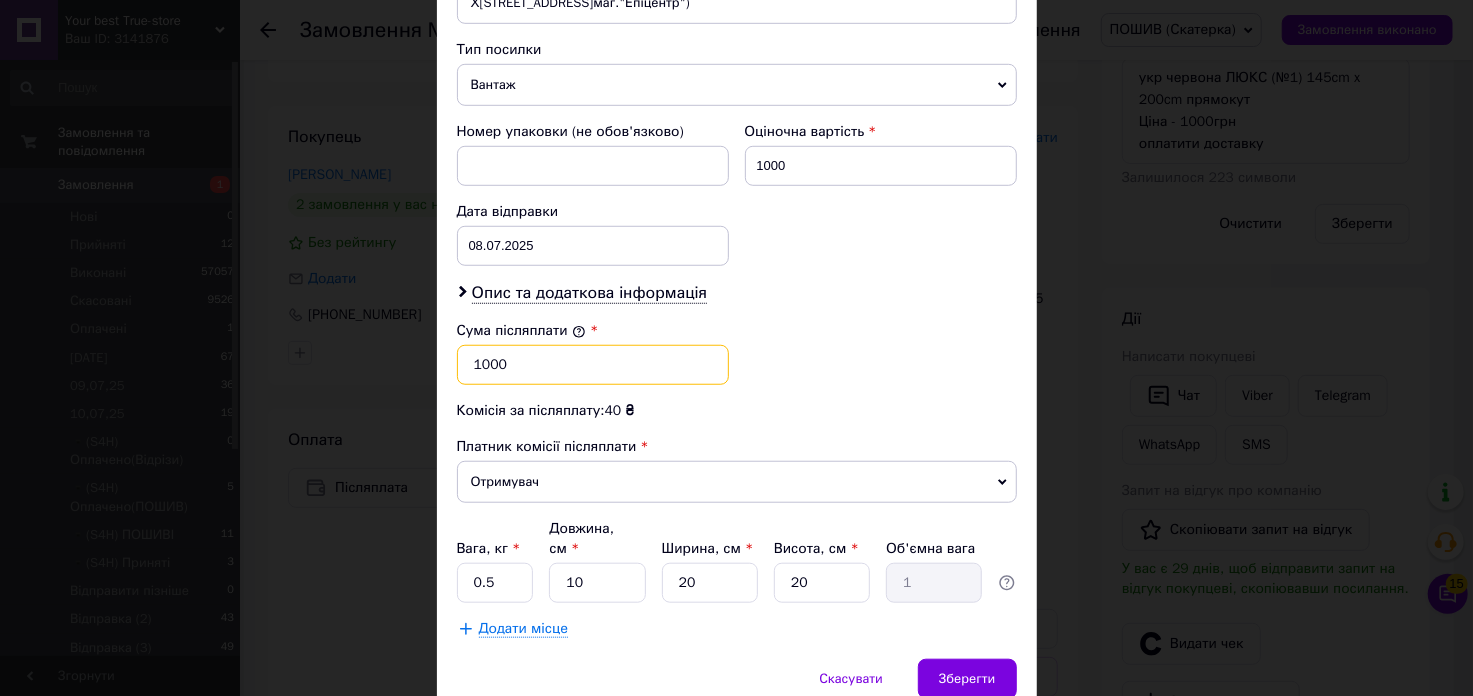 type on "1000" 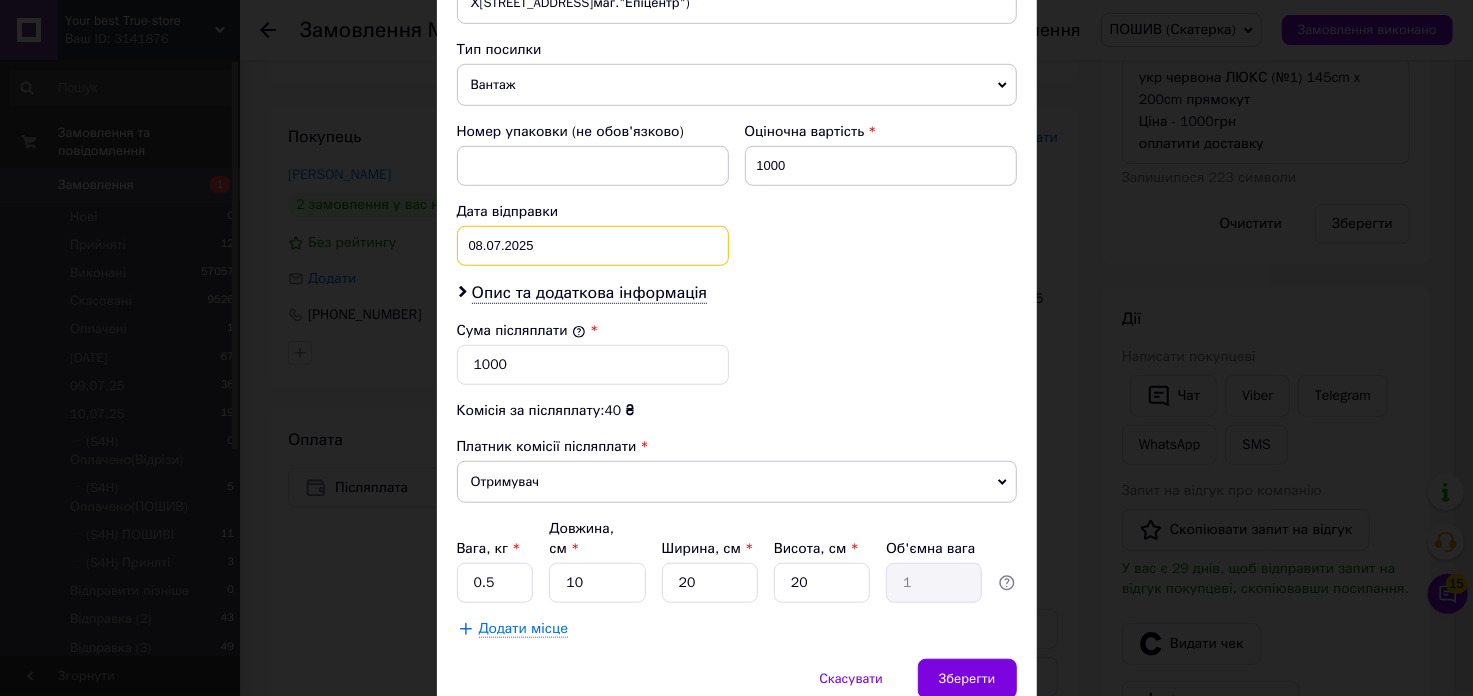 click on "[DATE] < 2025 > < Июль > Пн Вт Ср Чт Пт Сб Вс 30 1 2 3 4 5 6 7 8 9 10 11 12 13 14 15 16 17 18 19 20 21 22 23 24 25 26 27 28 29 30 31 1 2 3 4 5 6 7 8 9 10" at bounding box center (593, 246) 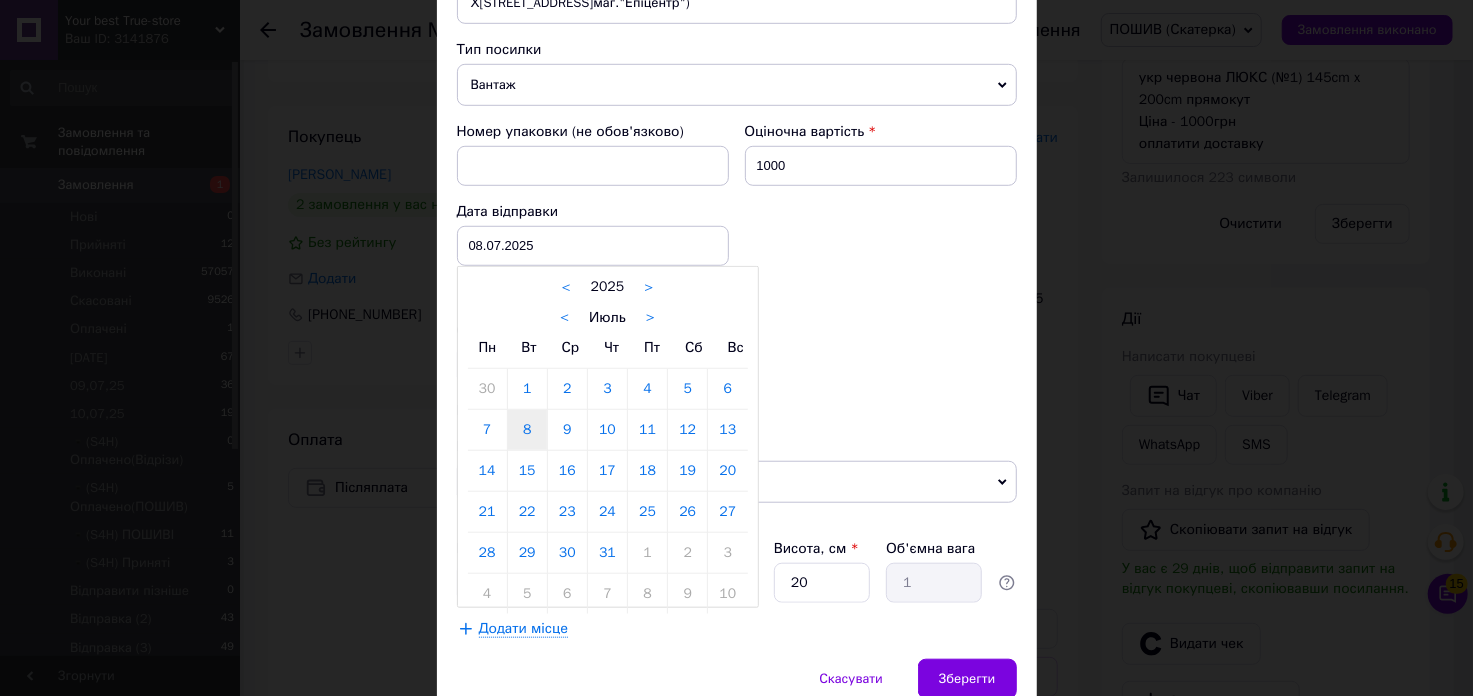 drag, startPoint x: 597, startPoint y: 425, endPoint x: 623, endPoint y: 440, distance: 30.016663 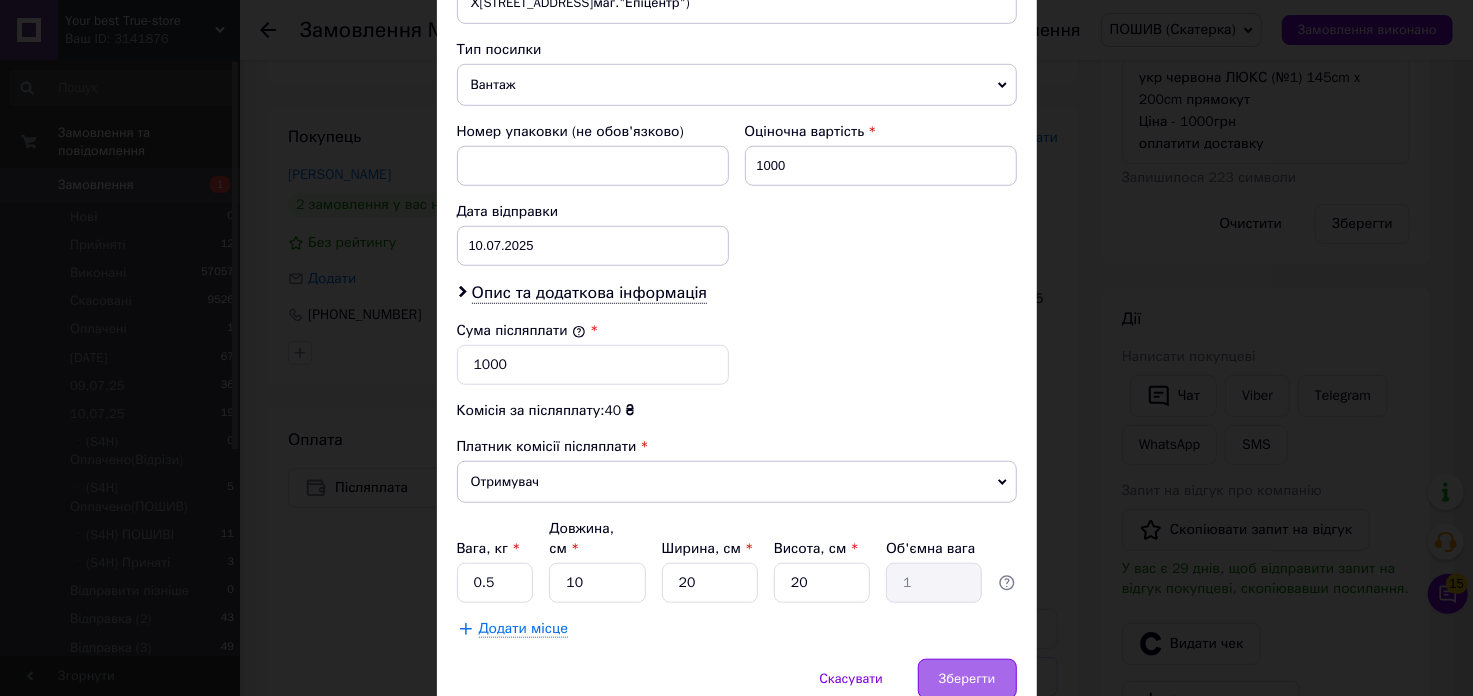click on "Зберегти" at bounding box center [967, 679] 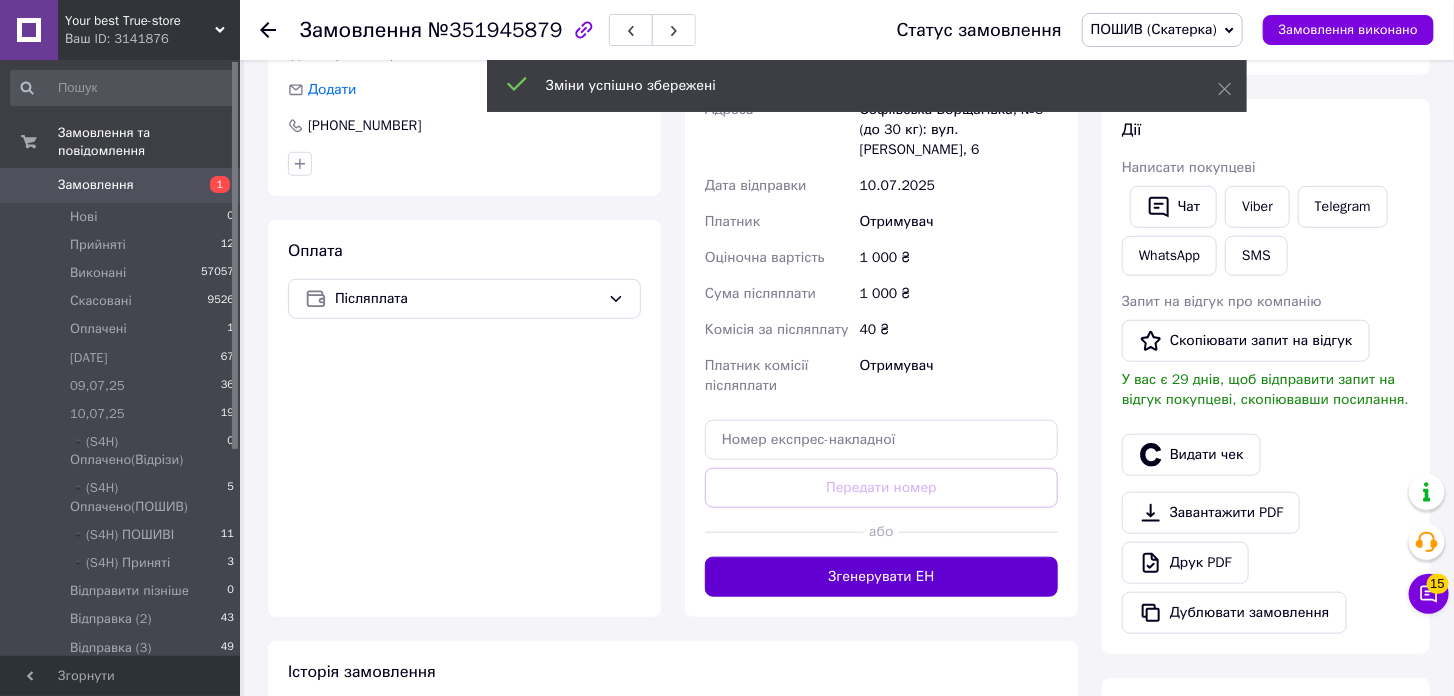 scroll, scrollTop: 555, scrollLeft: 0, axis: vertical 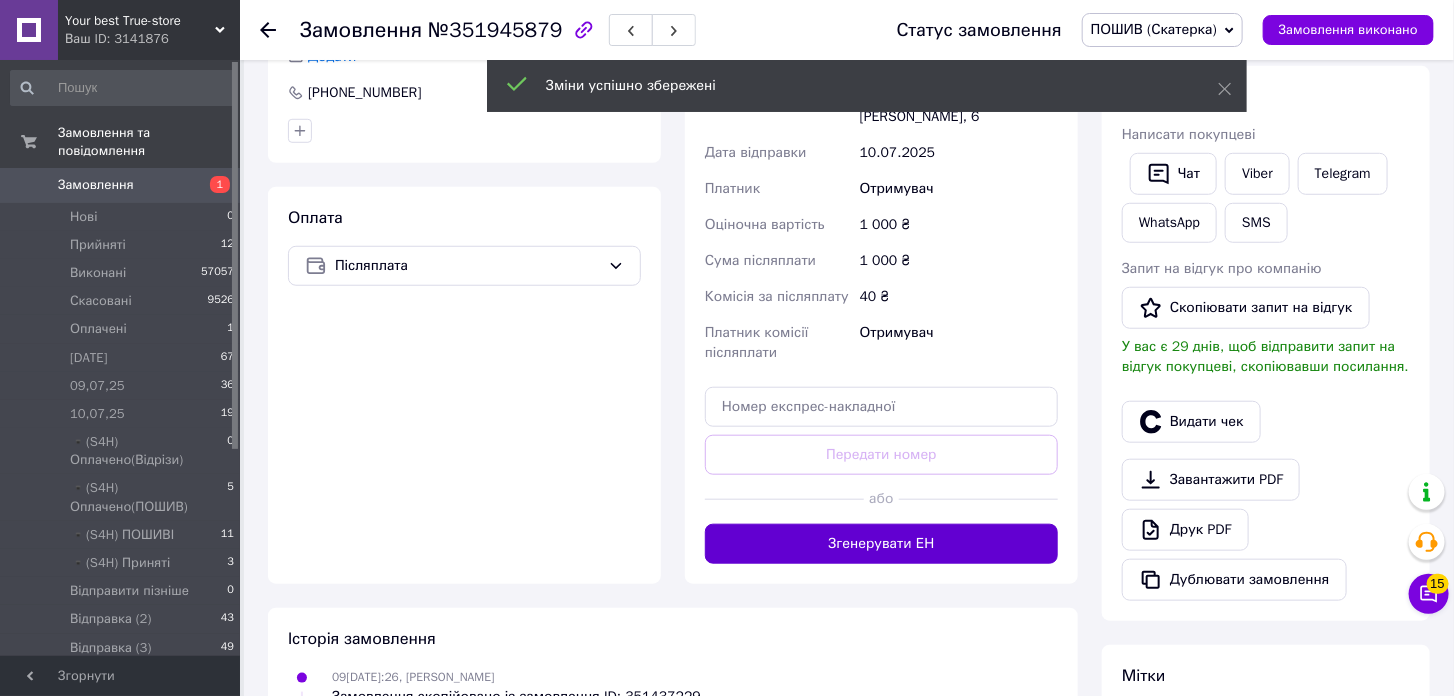 click on "Згенерувати ЕН" at bounding box center (881, 544) 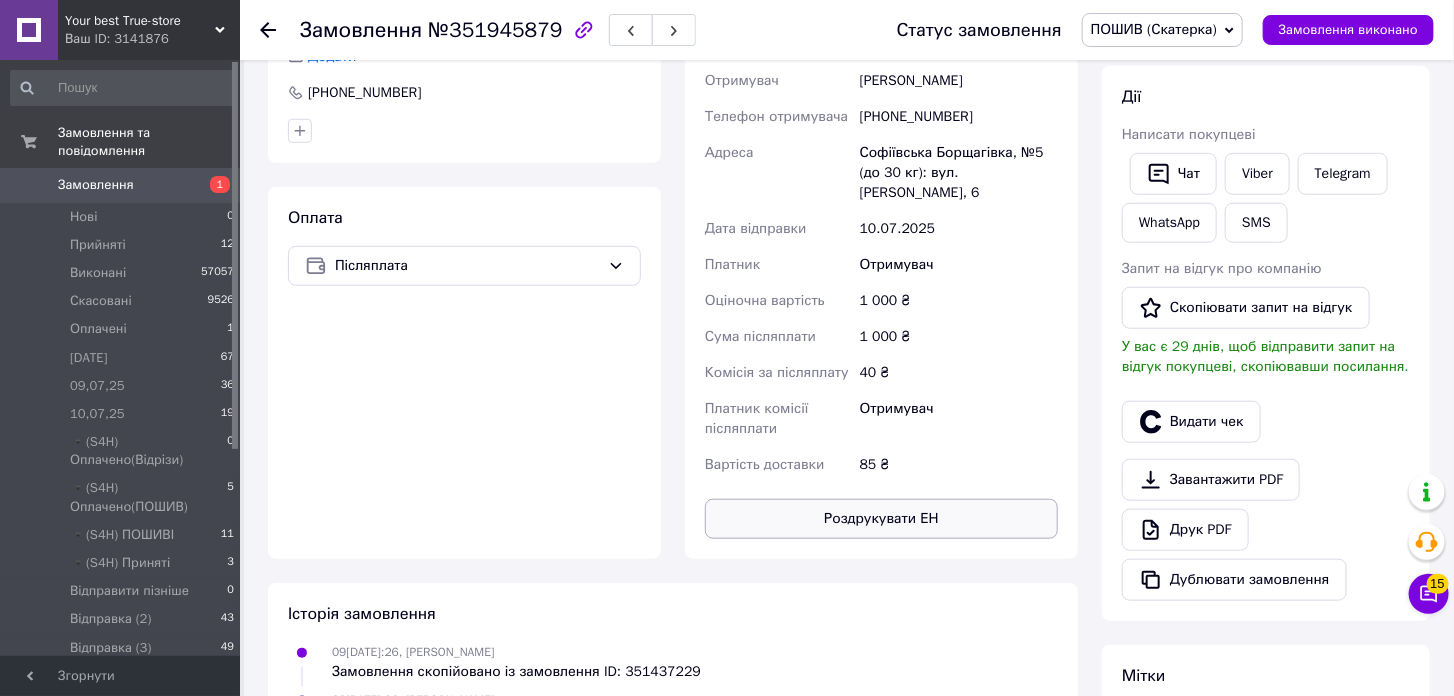 click on "Роздрукувати ЕН" at bounding box center [881, 519] 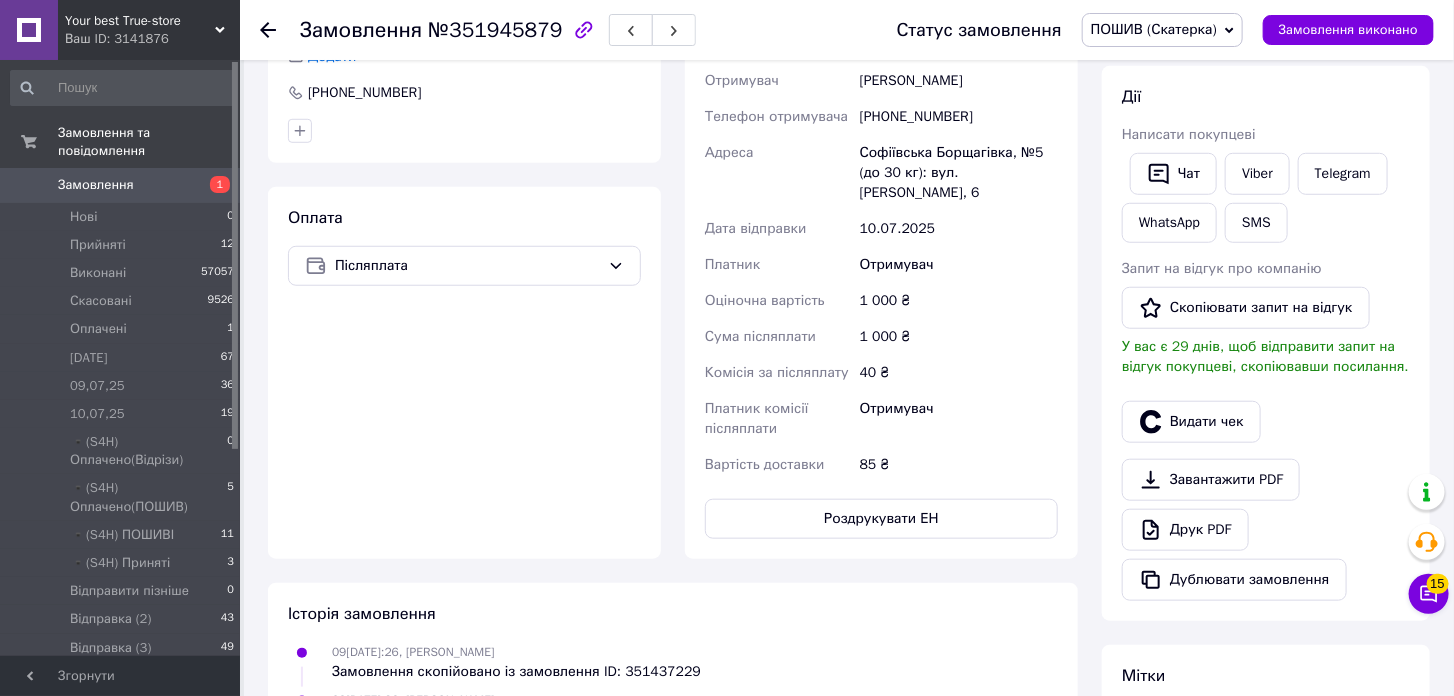 click on "ПОШИВ (Скатерка)" at bounding box center (1154, 29) 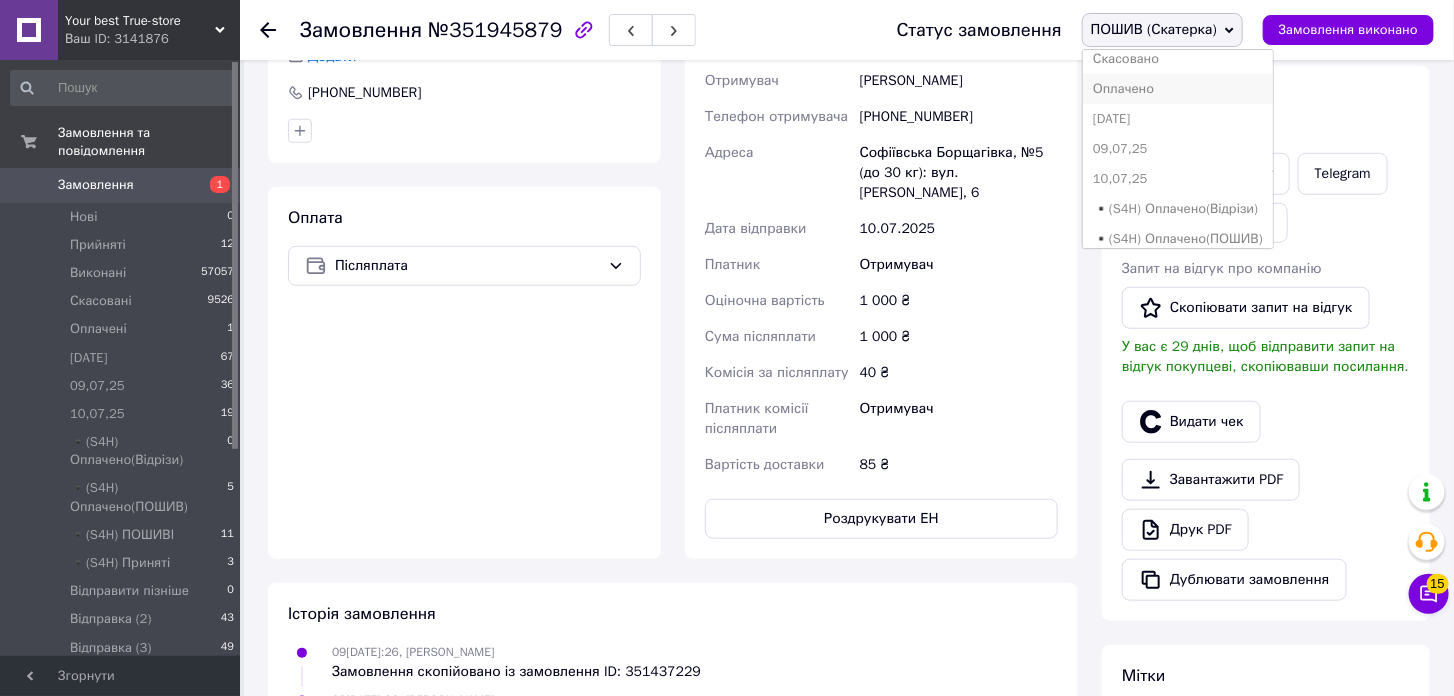 scroll, scrollTop: 111, scrollLeft: 0, axis: vertical 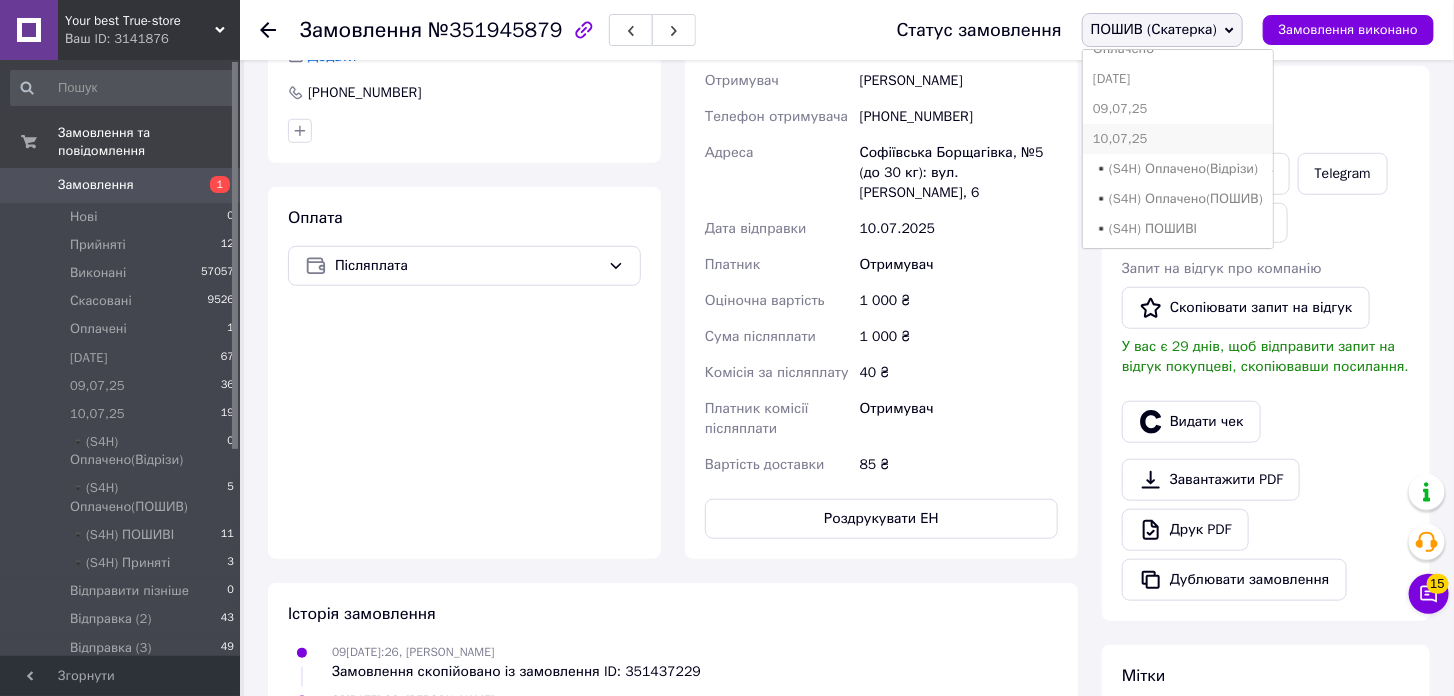 click on "10,07,25" at bounding box center [1178, 139] 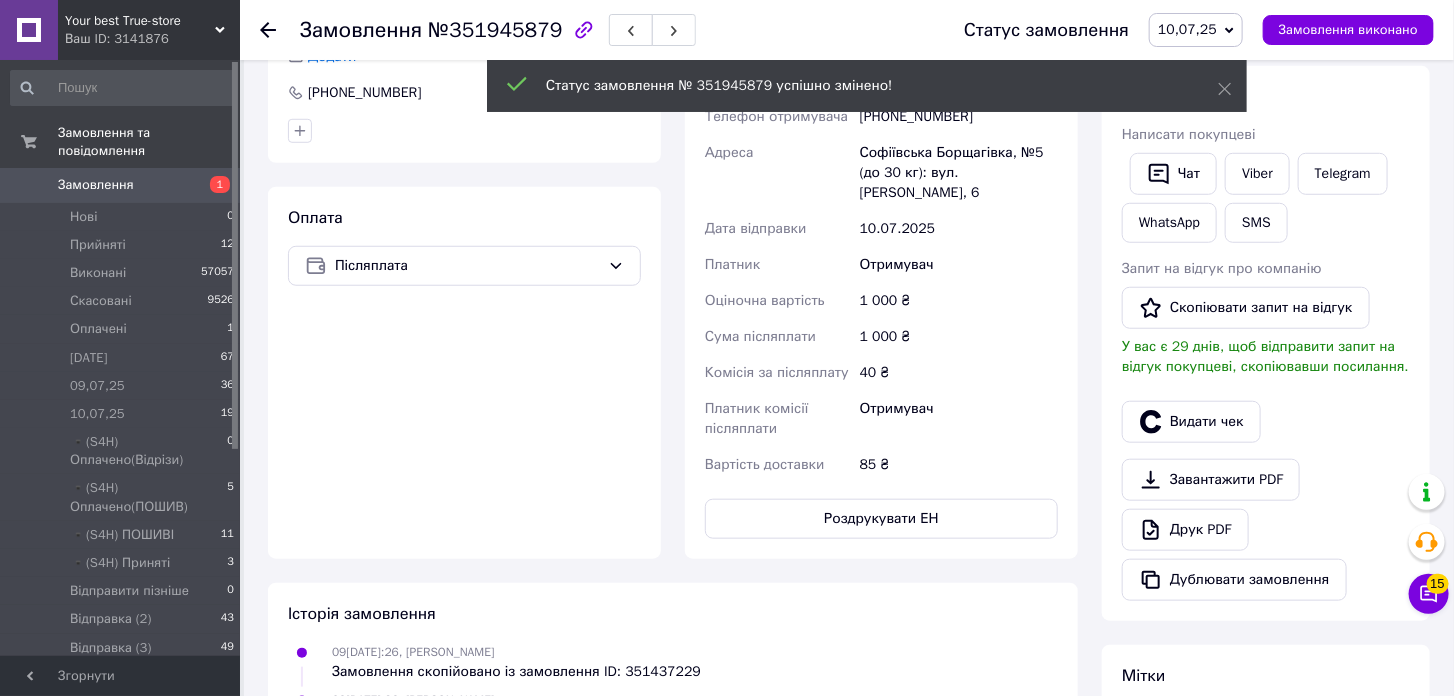 click on "1" at bounding box center [212, 185] 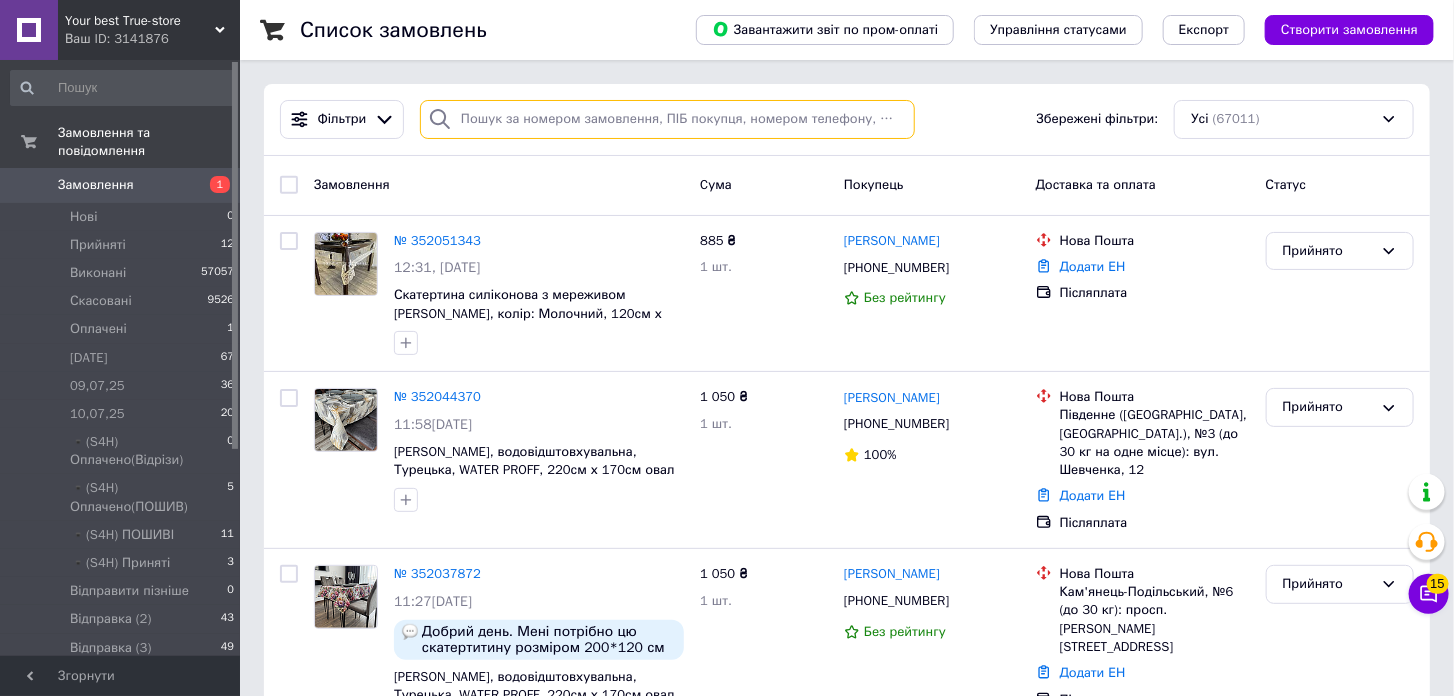 click at bounding box center (667, 119) 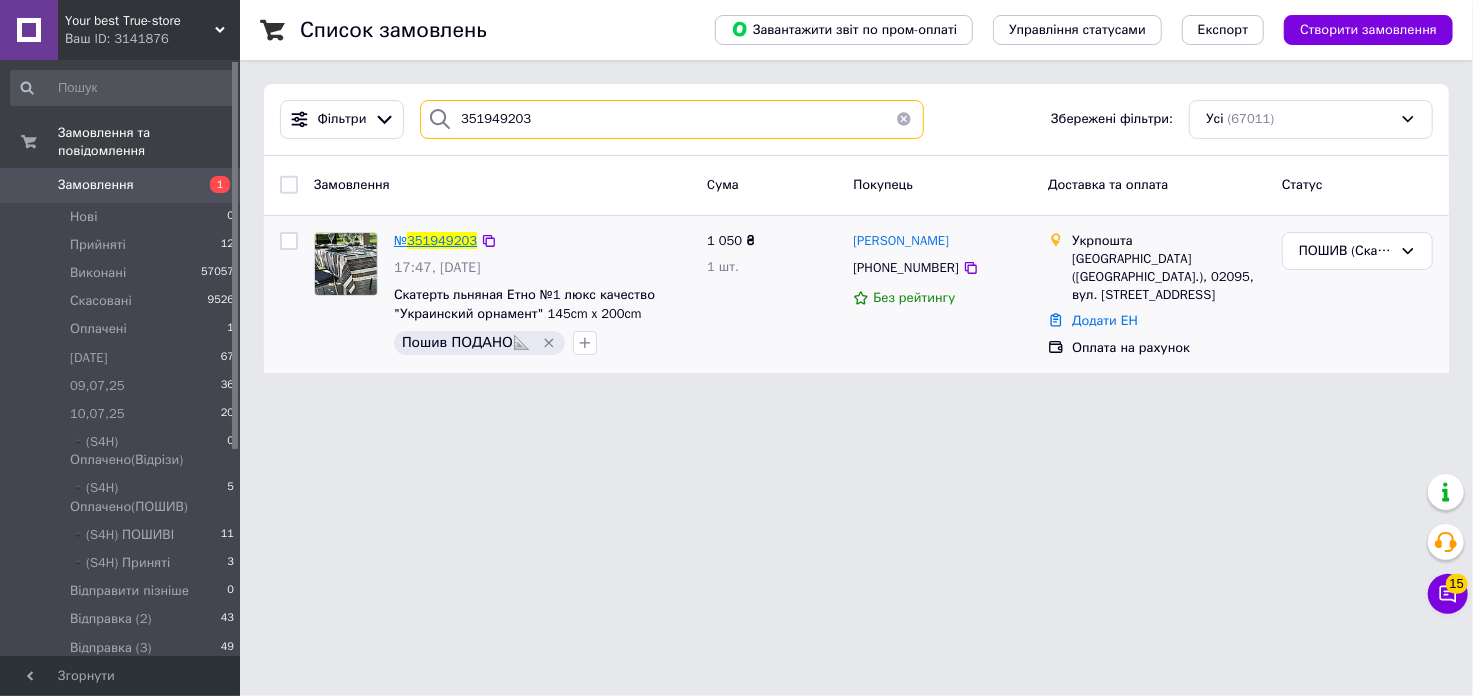 type on "351949203" 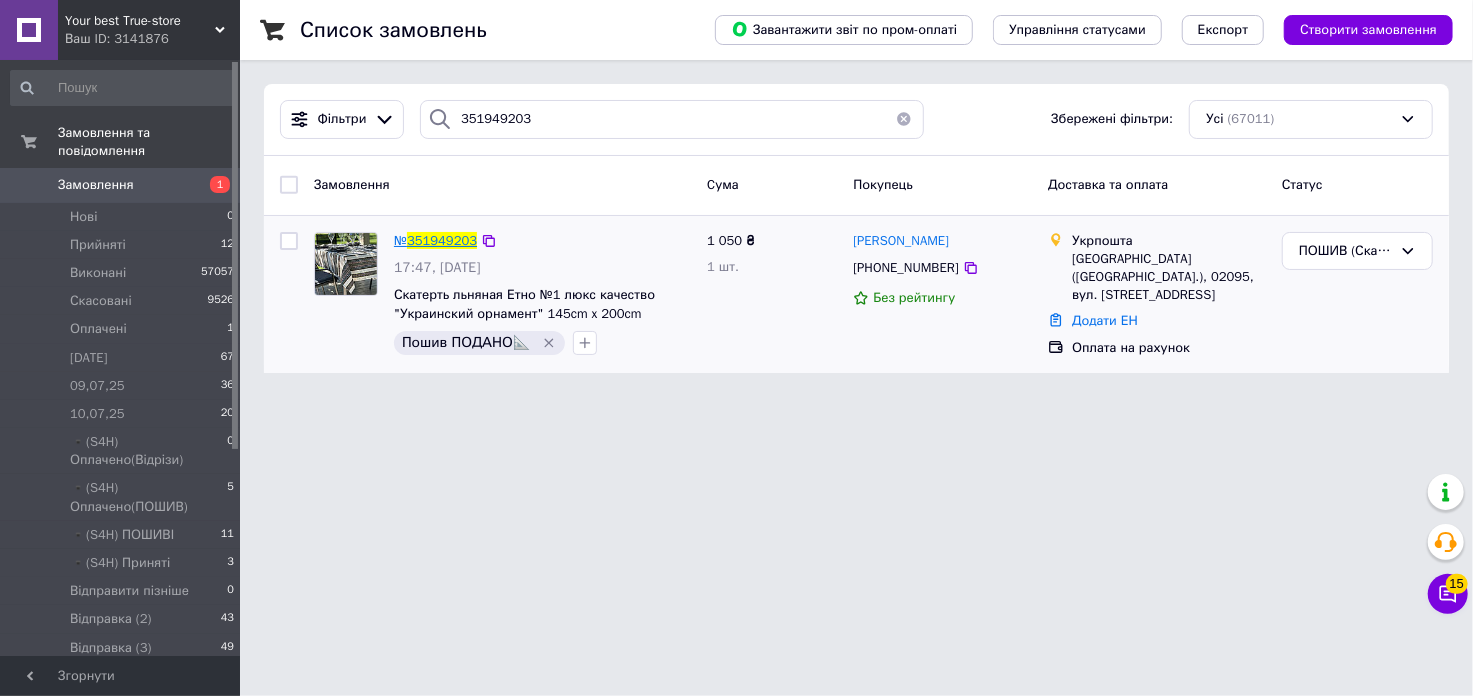 click on "351949203" at bounding box center (442, 240) 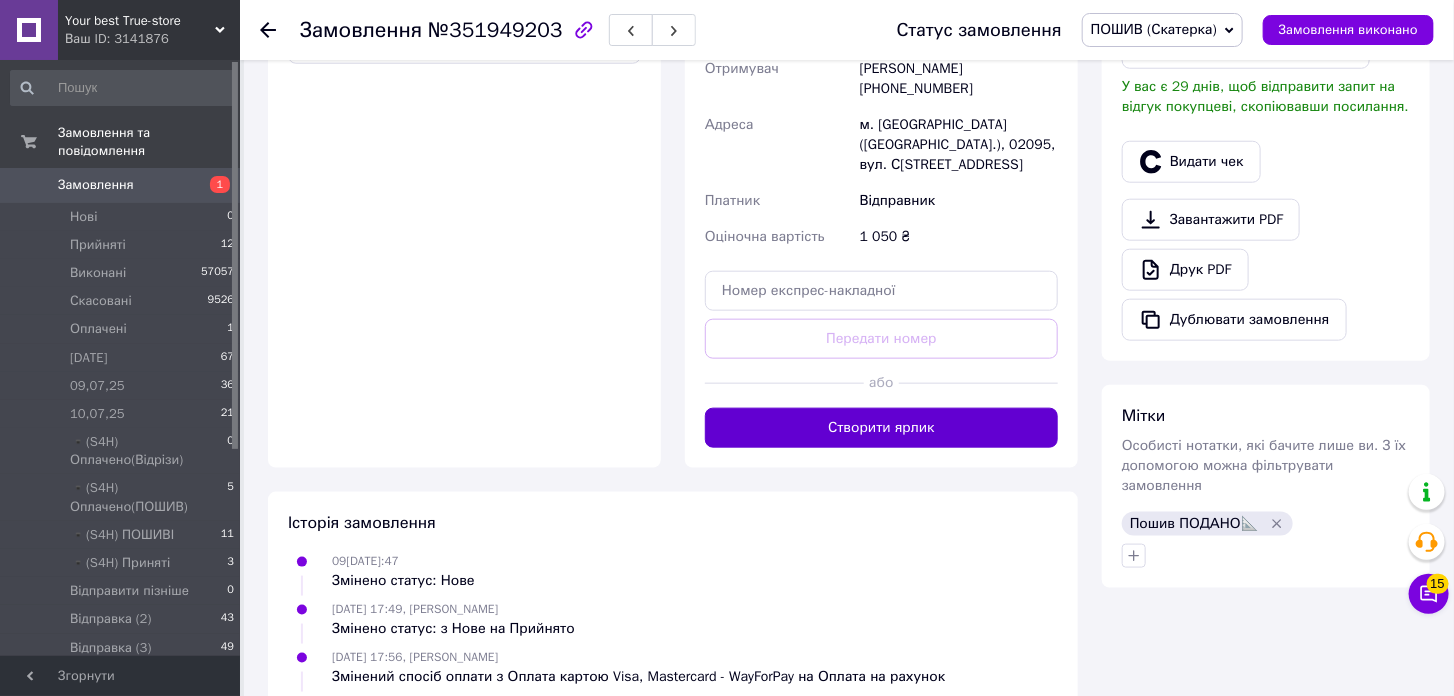 click on "Створити ярлик" at bounding box center [881, 428] 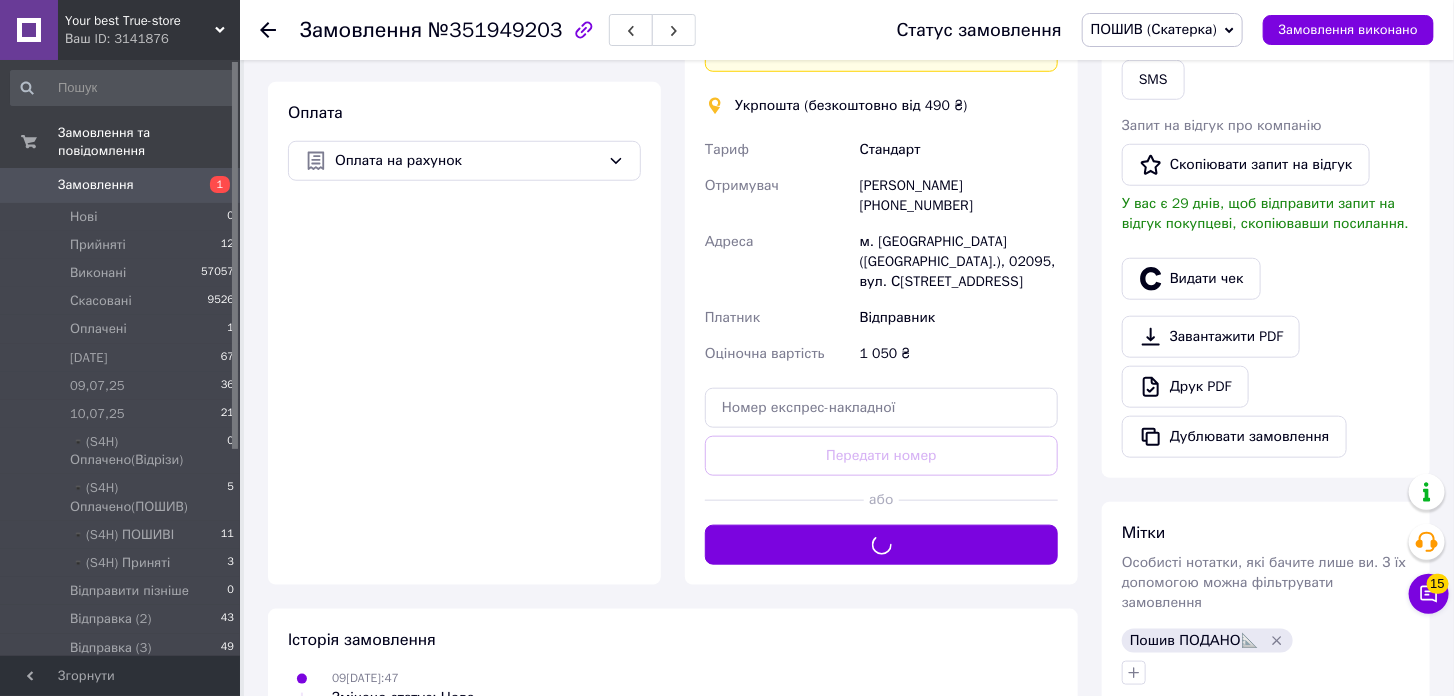 scroll, scrollTop: 666, scrollLeft: 0, axis: vertical 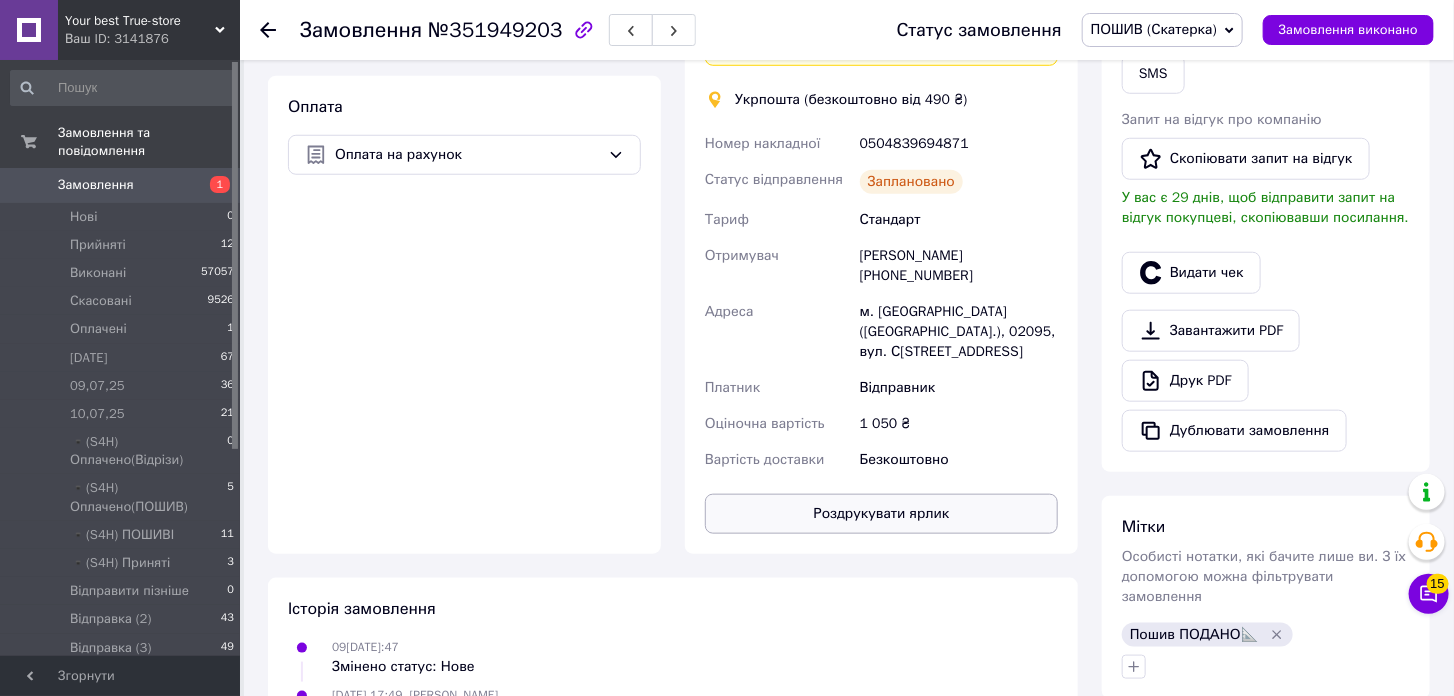 click on "Роздрукувати ярлик" at bounding box center (881, 514) 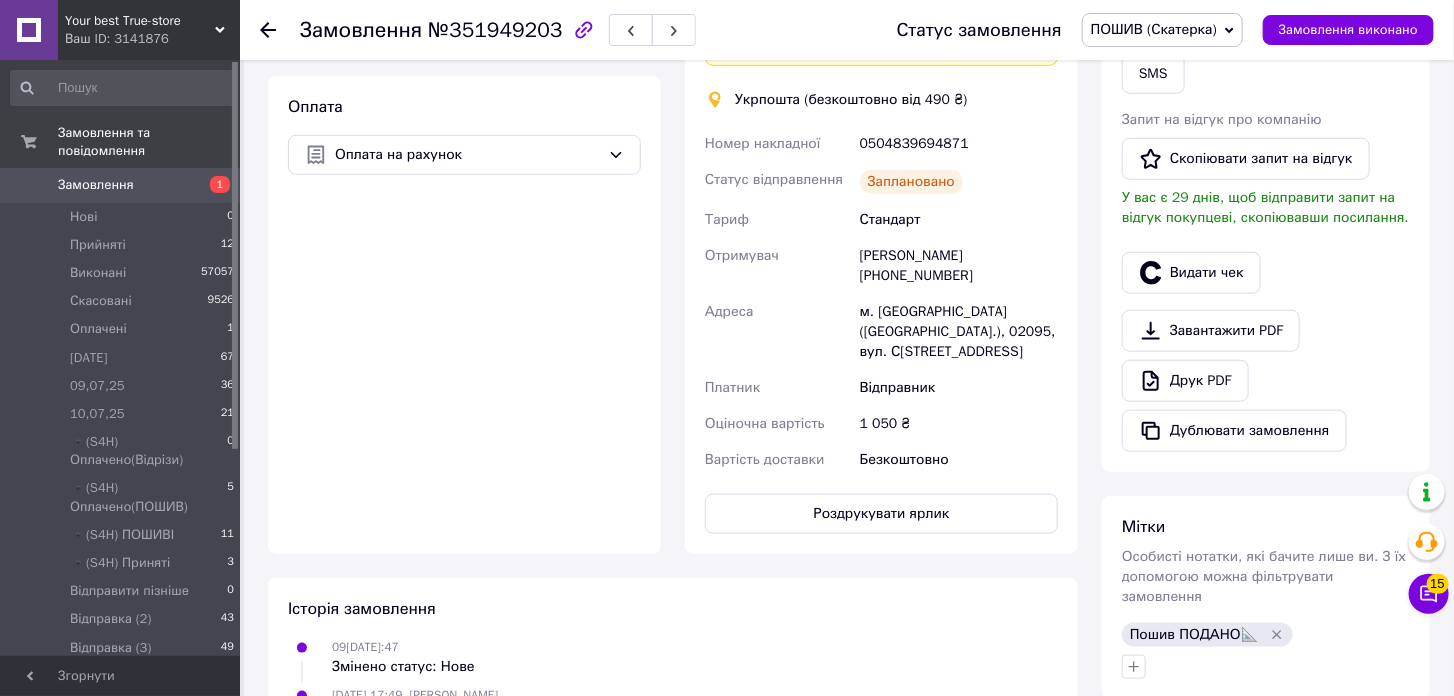 click on "ПОШИВ (Скатерка)" at bounding box center [1154, 29] 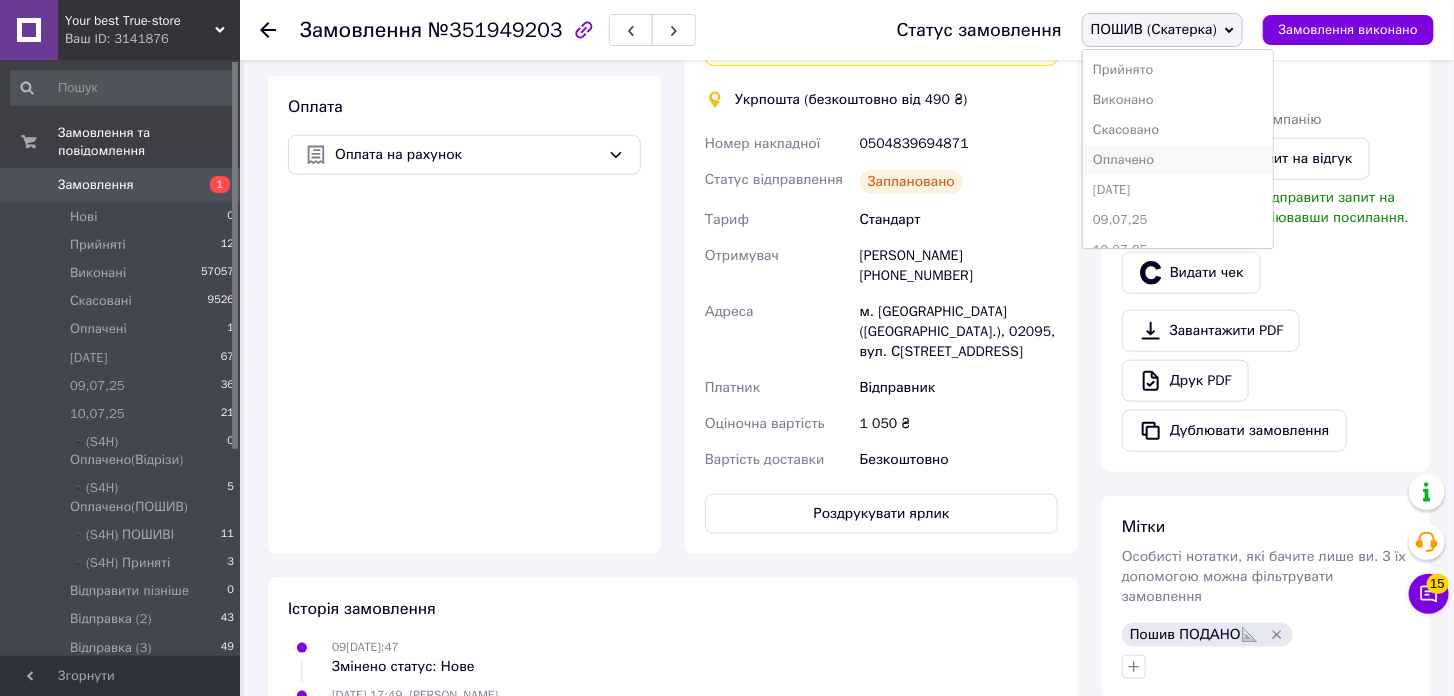 scroll, scrollTop: 111, scrollLeft: 0, axis: vertical 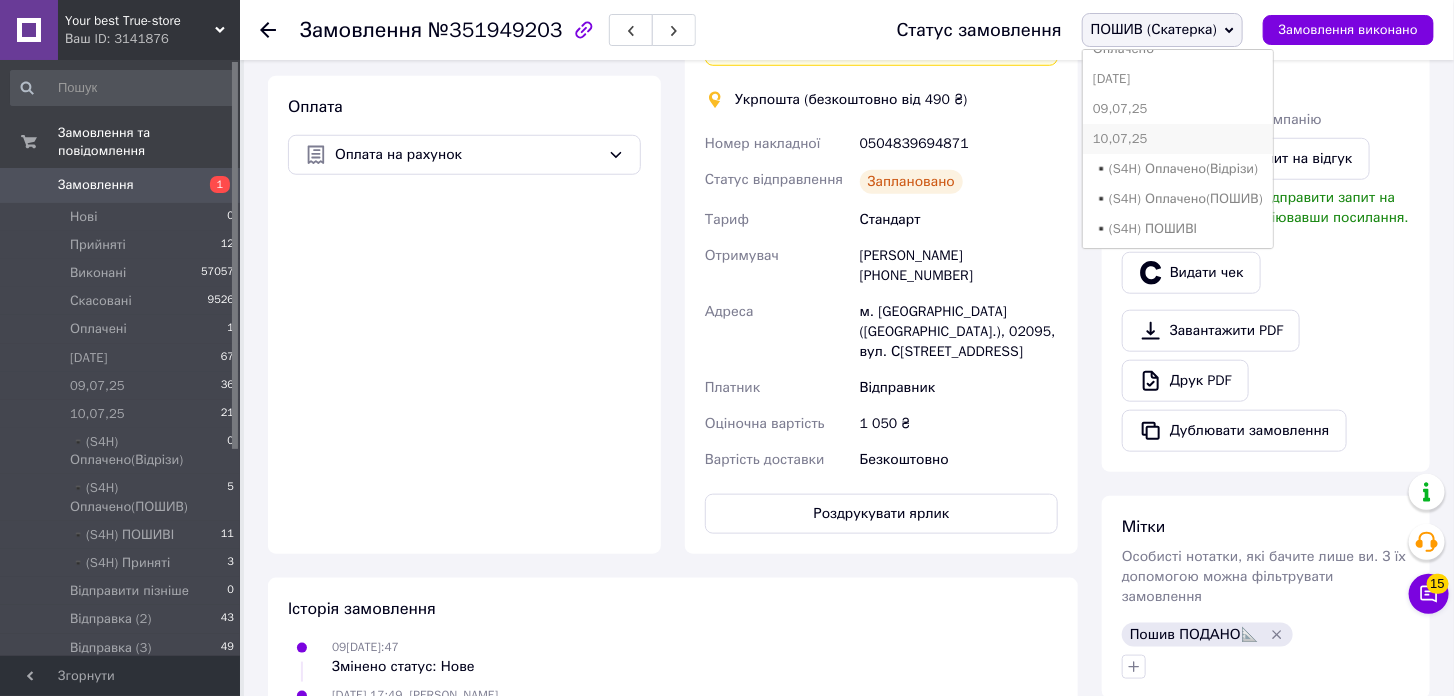 click on "10,07,25" at bounding box center (1178, 139) 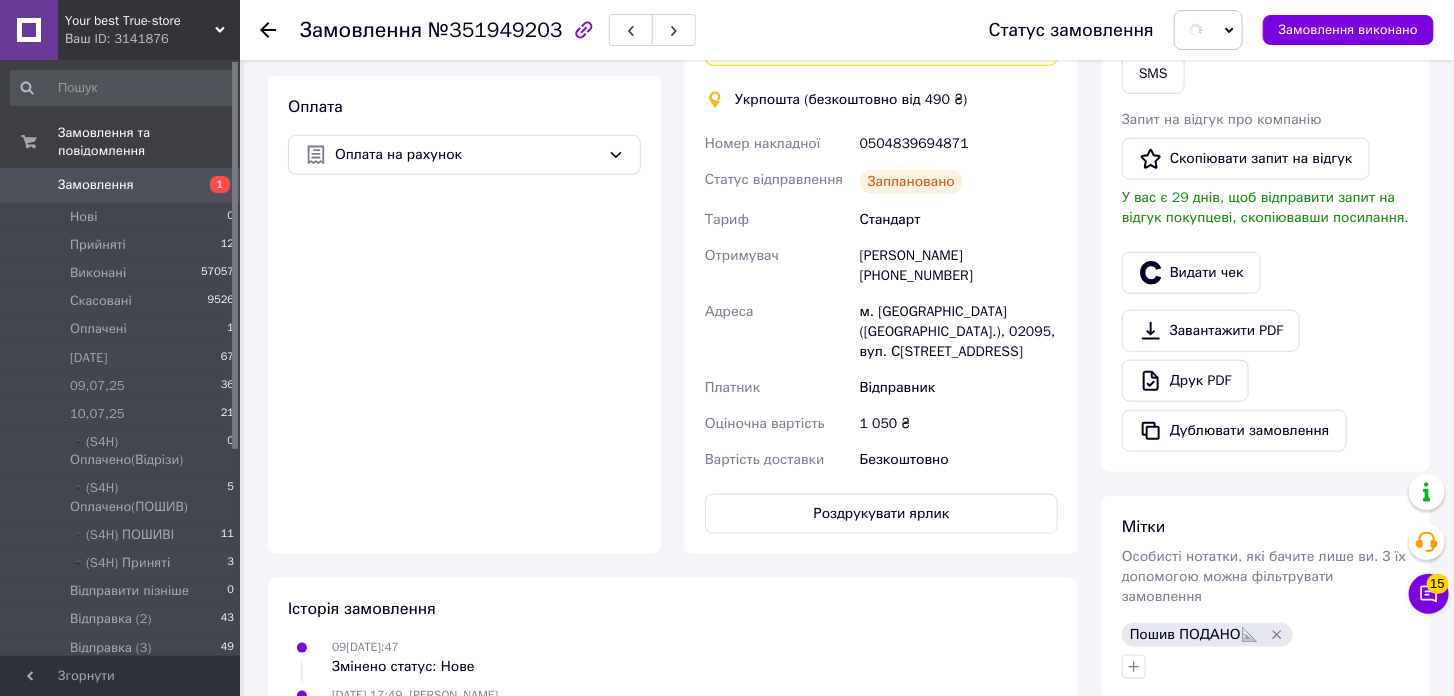 click on "Замовлення" at bounding box center [96, 185] 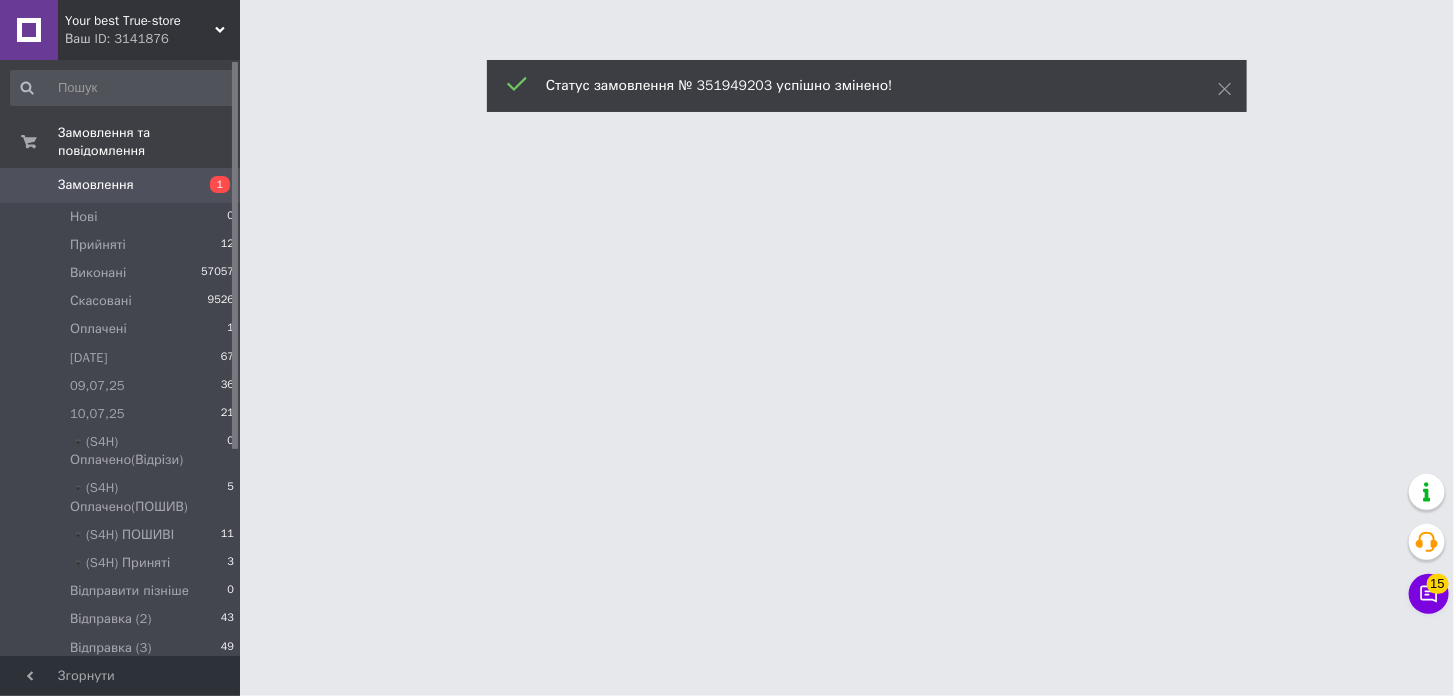 scroll, scrollTop: 0, scrollLeft: 0, axis: both 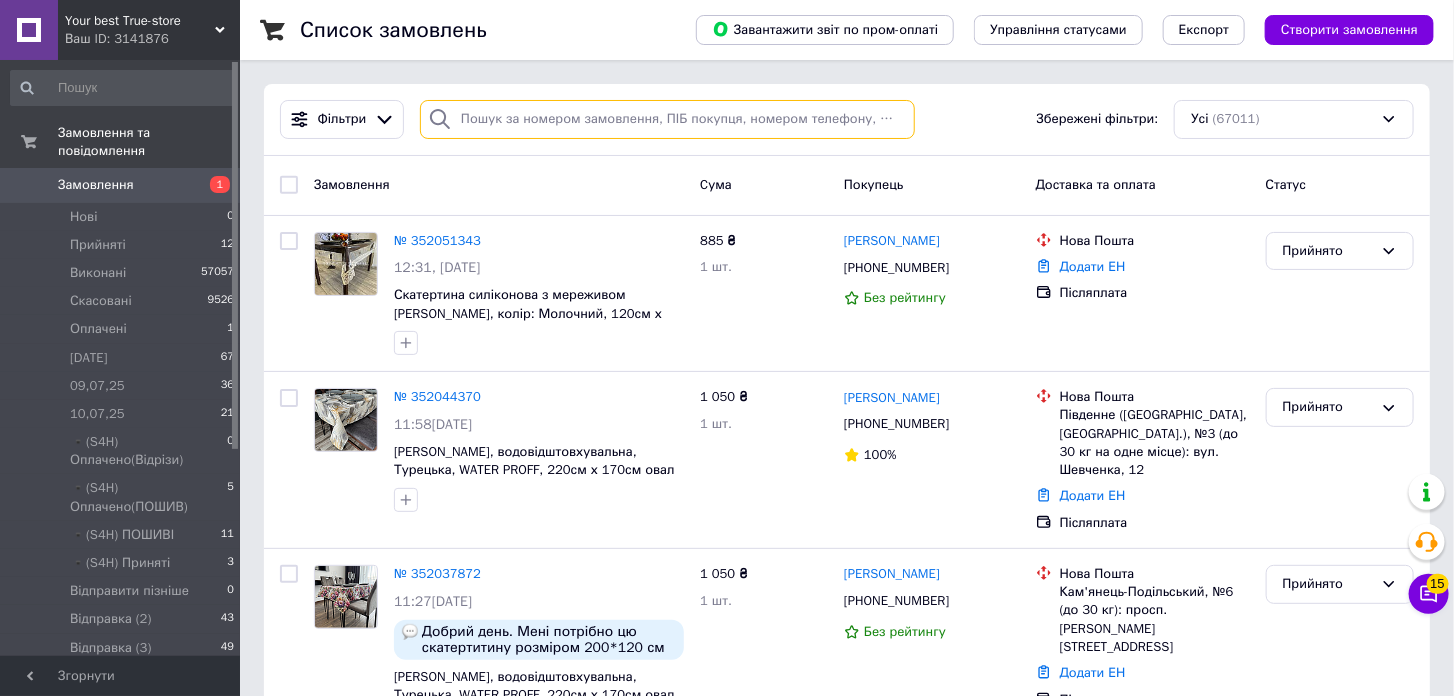 click at bounding box center [667, 119] 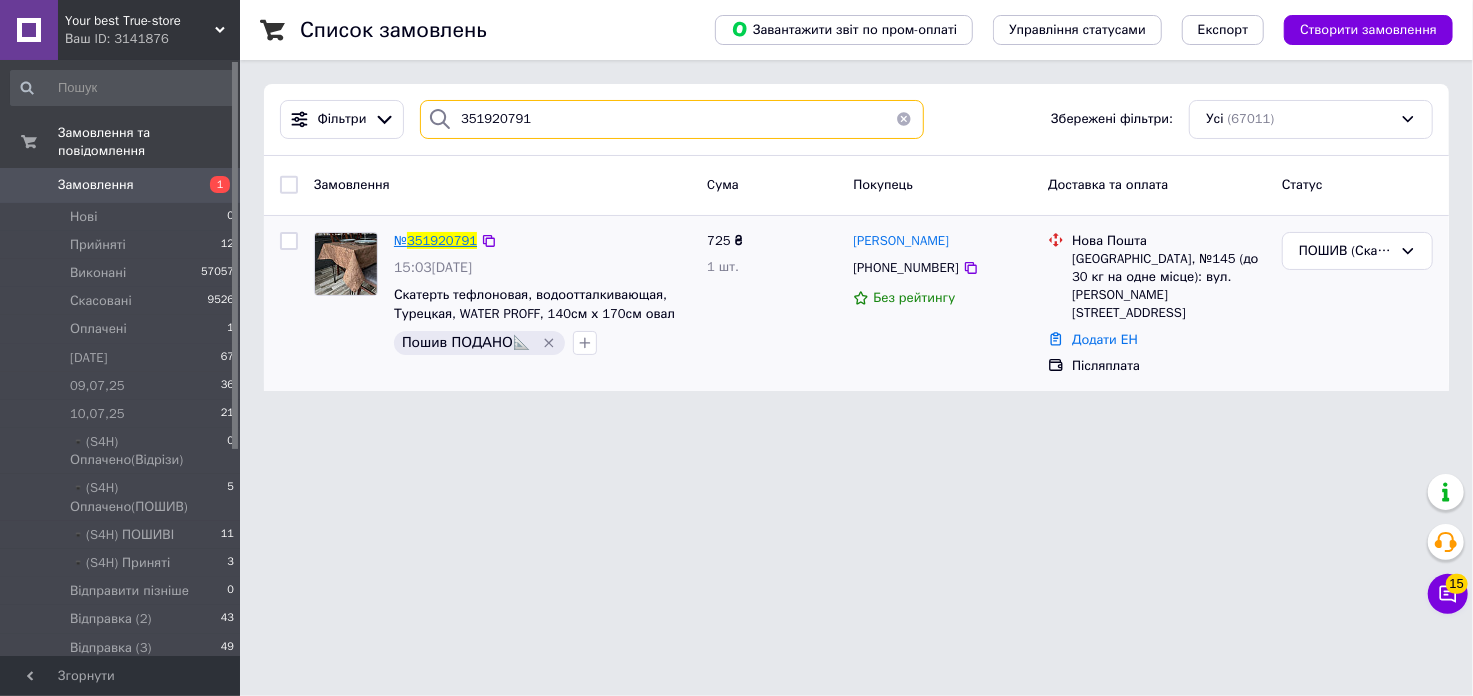 type on "351920791" 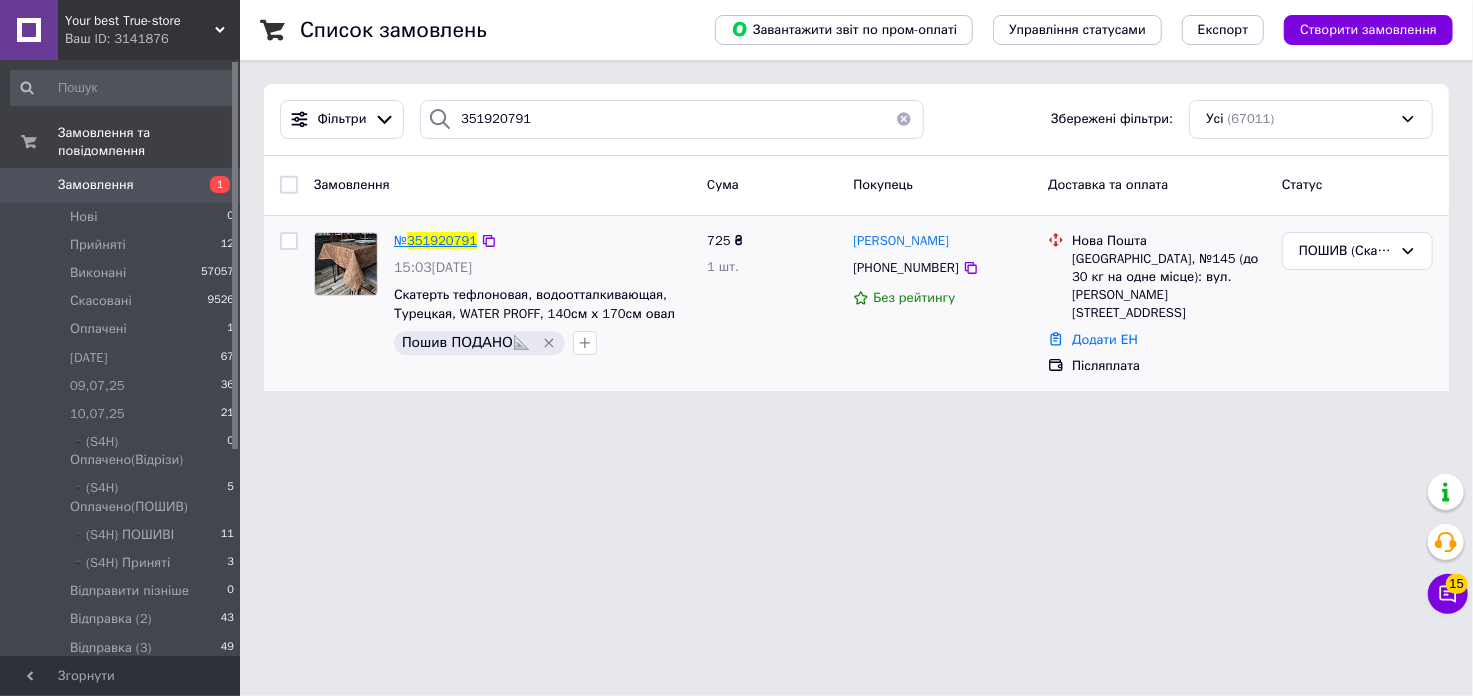 click on "№" at bounding box center (400, 240) 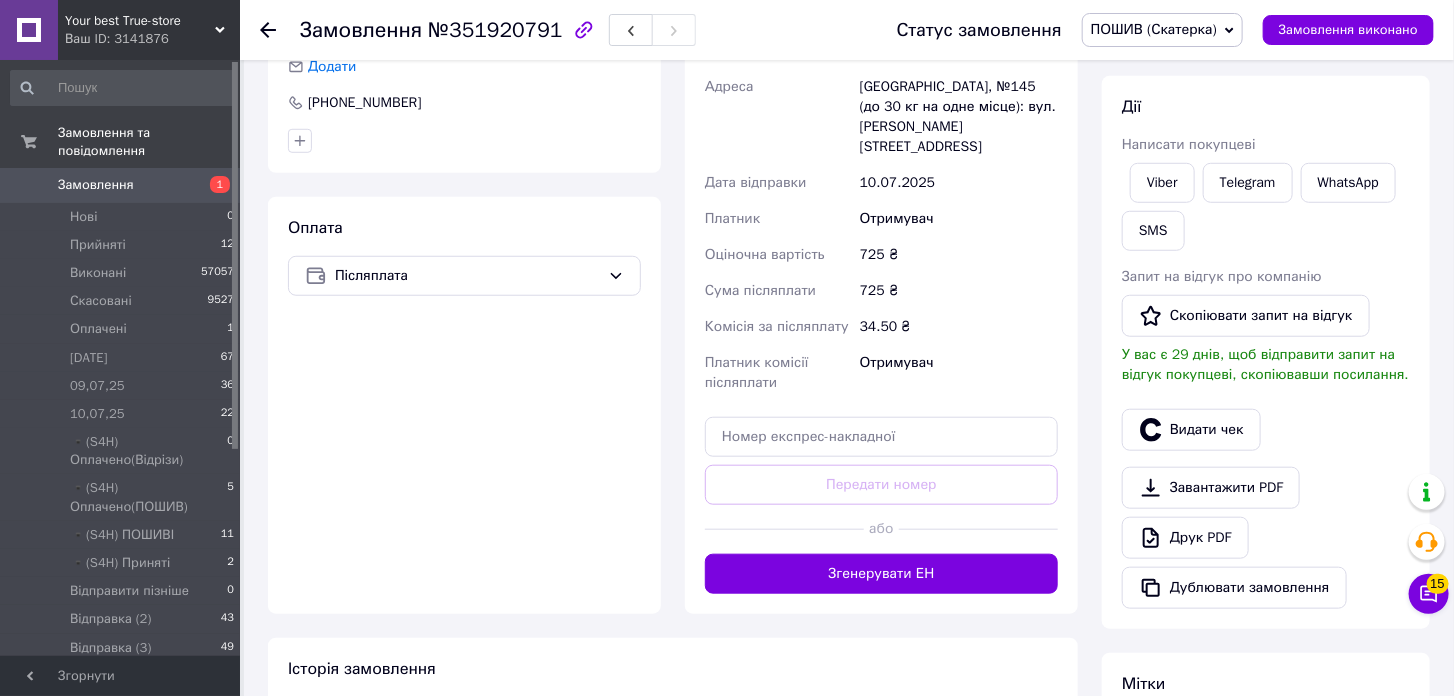 scroll, scrollTop: 555, scrollLeft: 0, axis: vertical 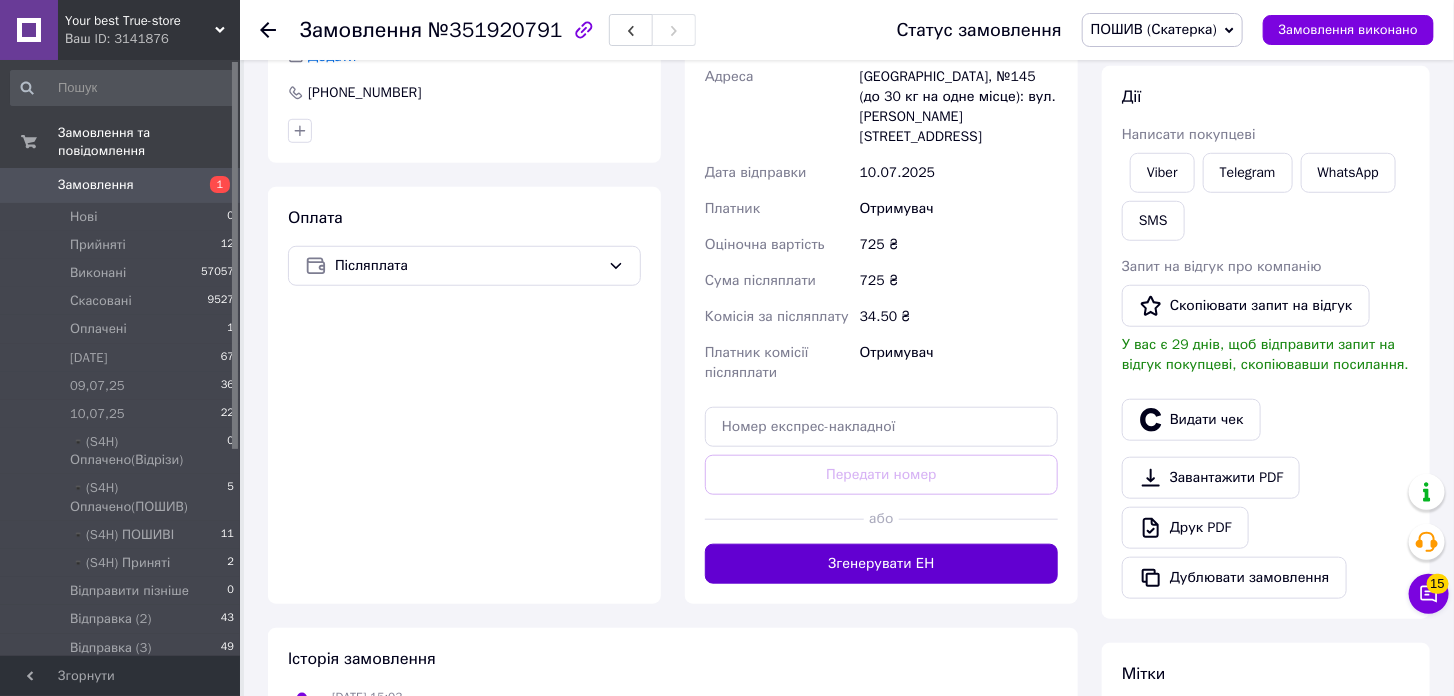 click on "Згенерувати ЕН" at bounding box center [881, 564] 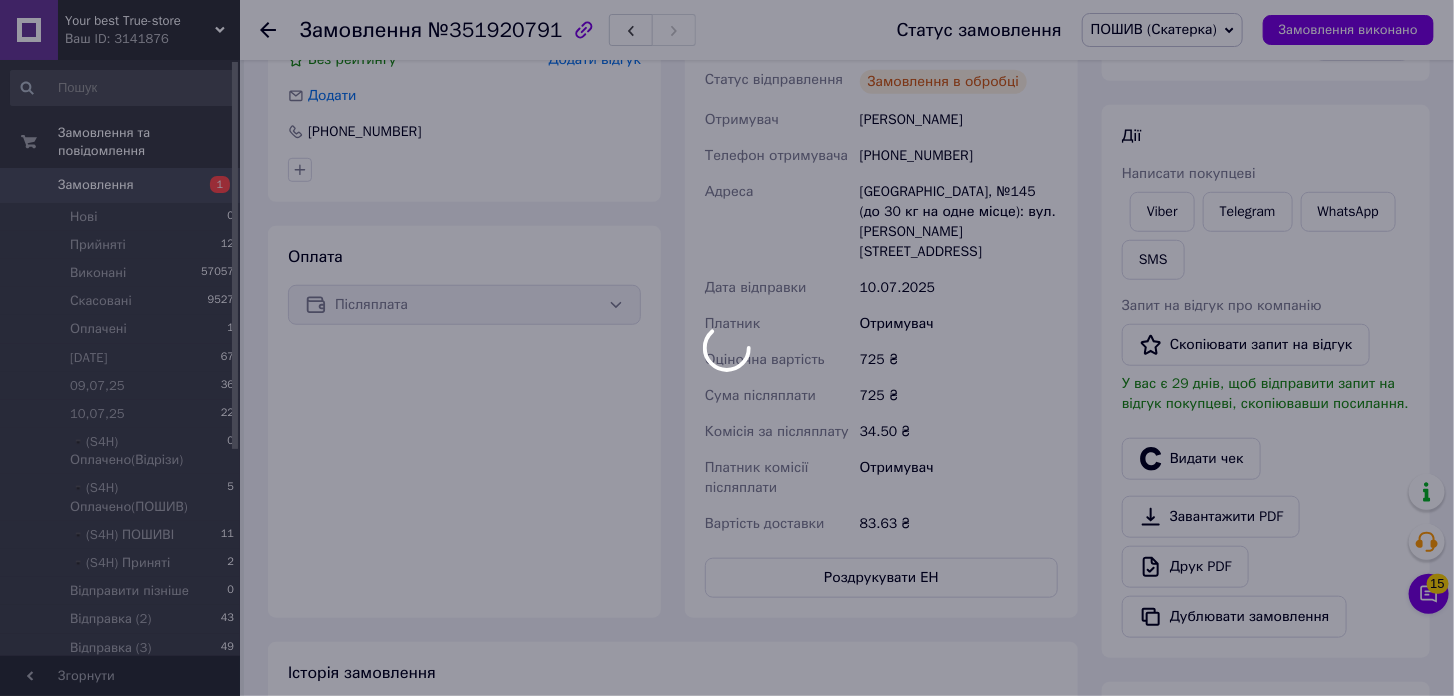 scroll, scrollTop: 555, scrollLeft: 0, axis: vertical 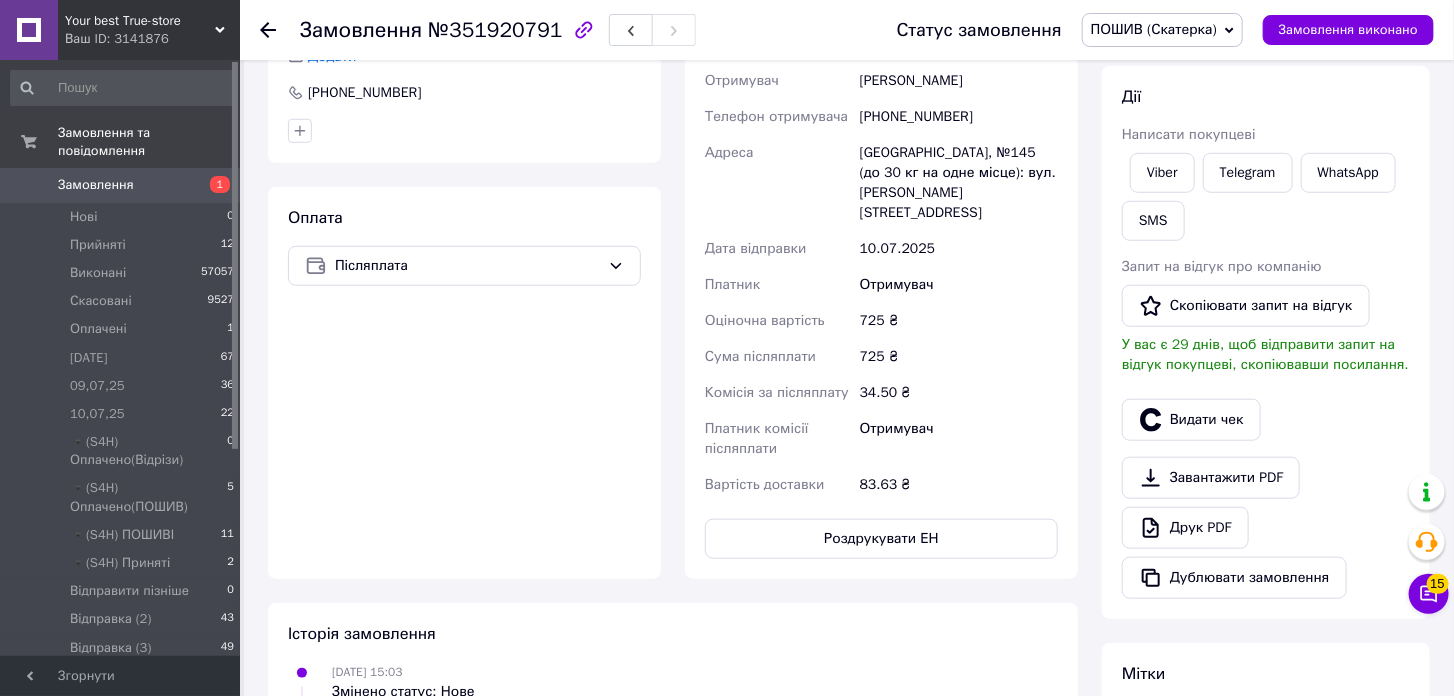 click on "Роздрукувати ЕН" at bounding box center (881, 539) 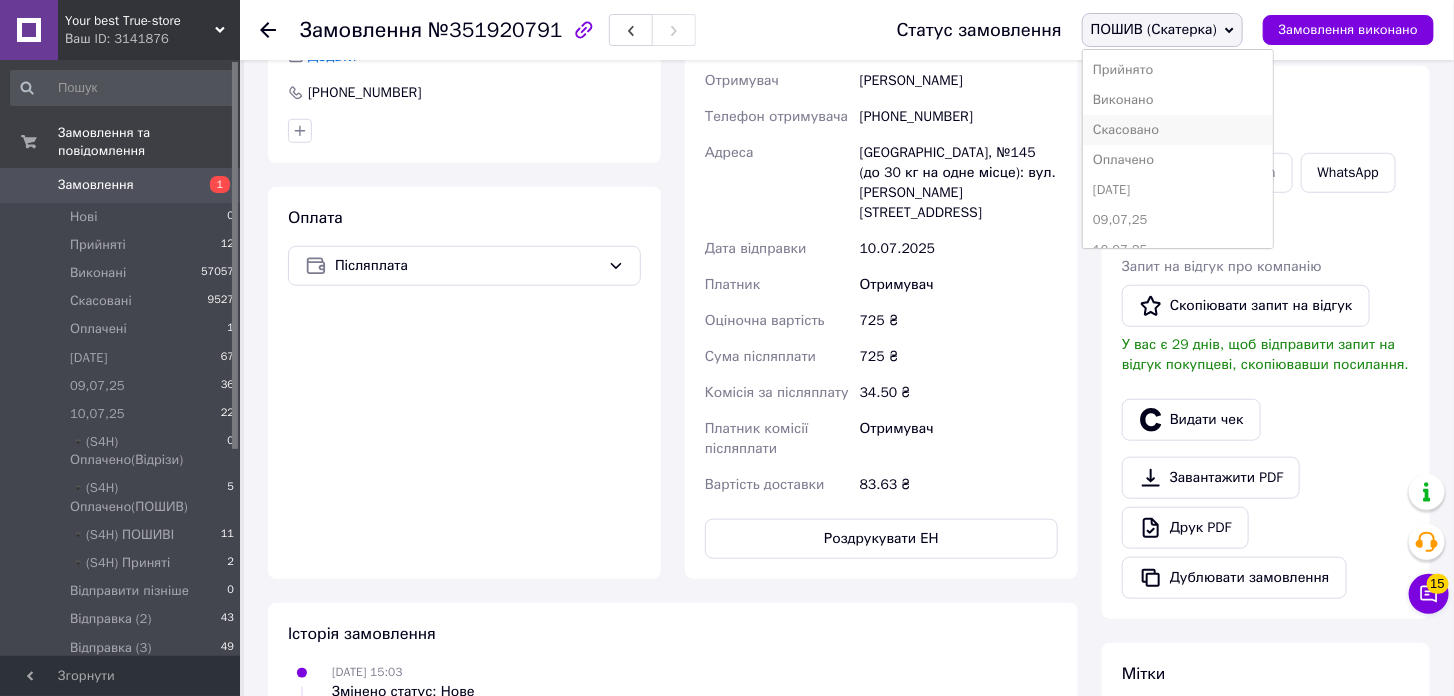 scroll, scrollTop: 111, scrollLeft: 0, axis: vertical 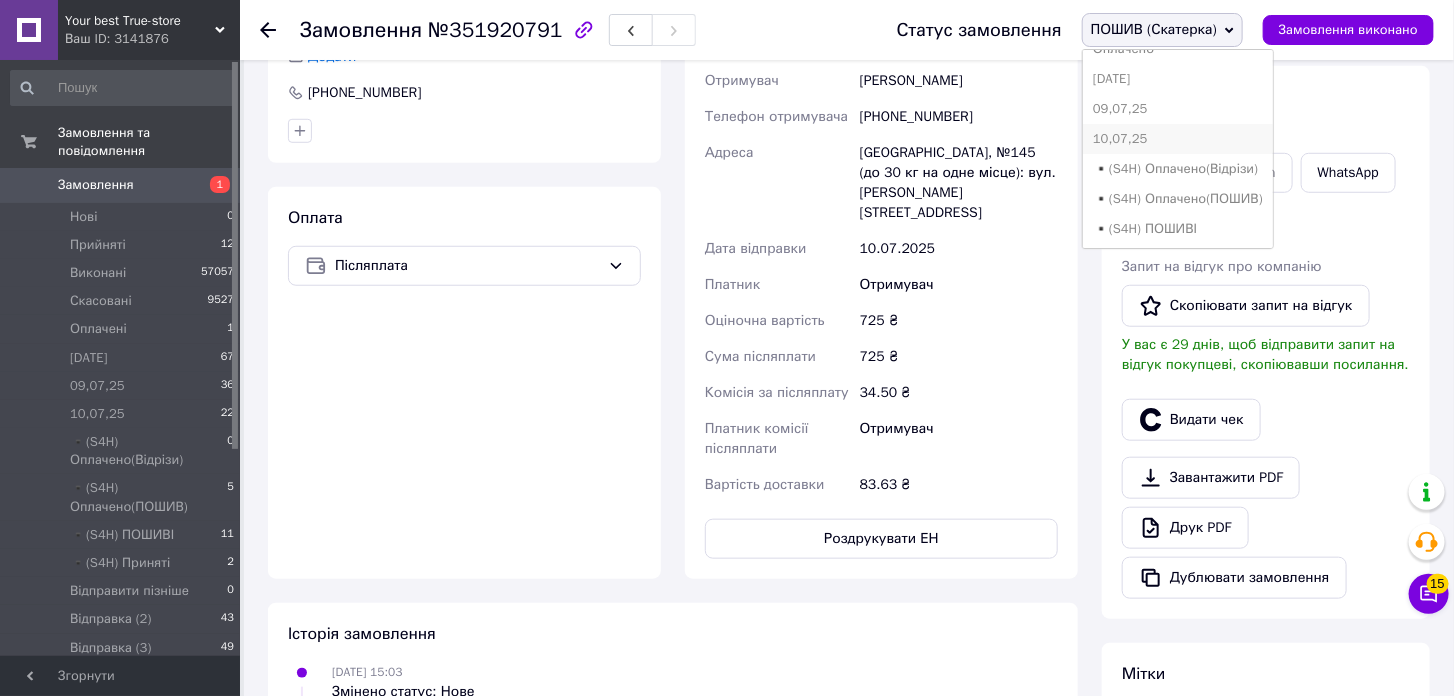 click on "10,07,25" at bounding box center (1178, 139) 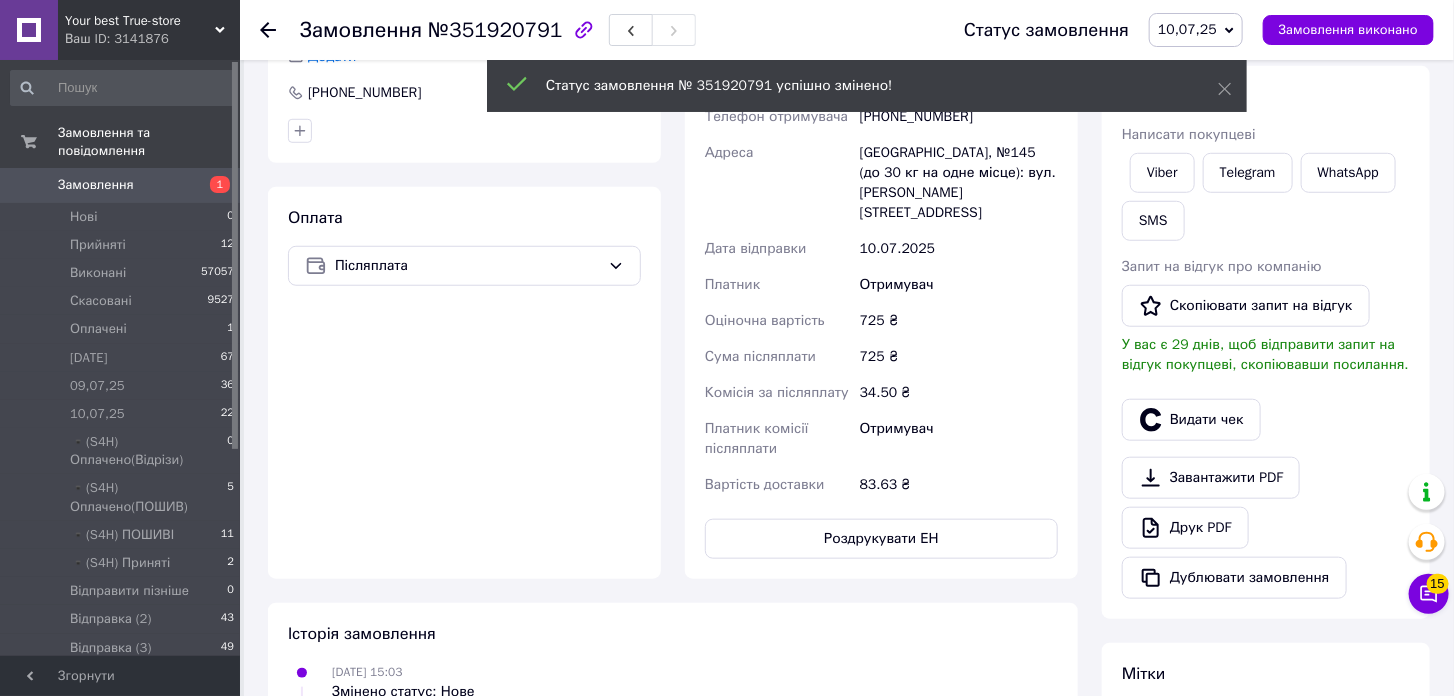 click on "Замовлення" at bounding box center [121, 185] 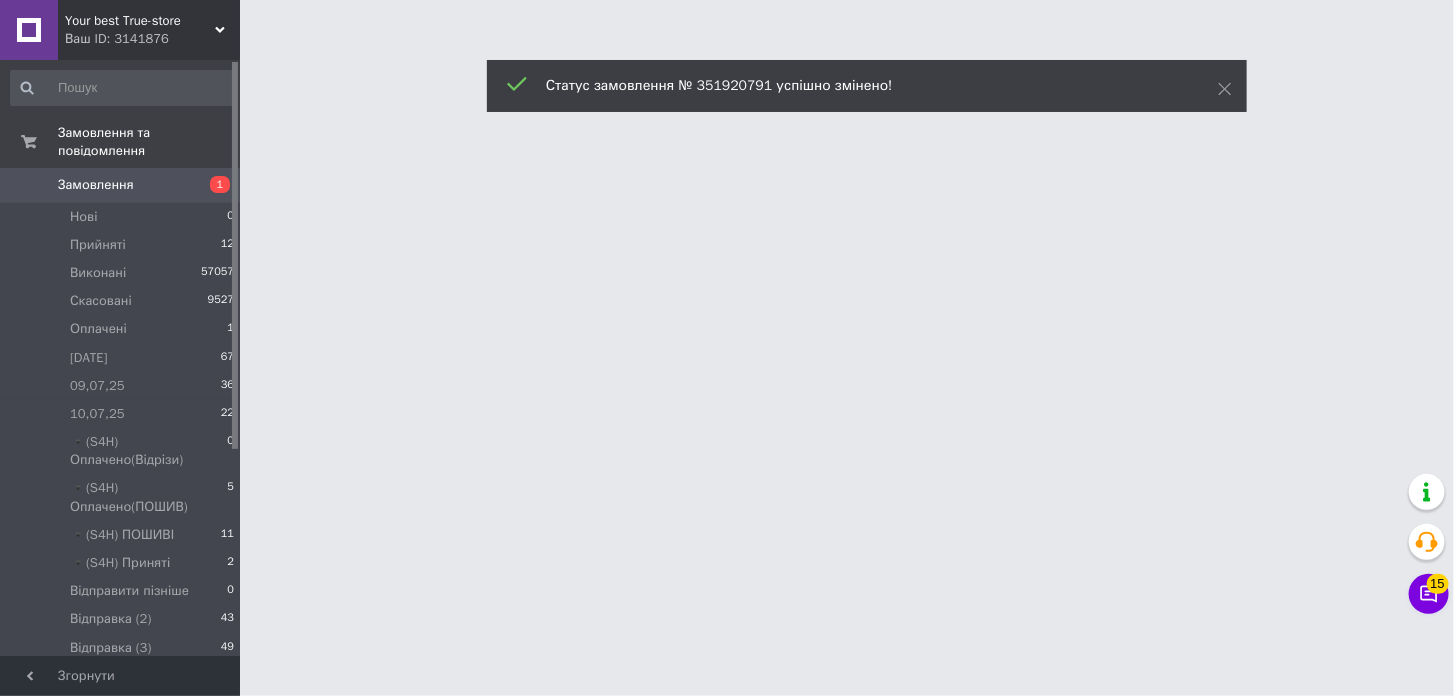 scroll, scrollTop: 0, scrollLeft: 0, axis: both 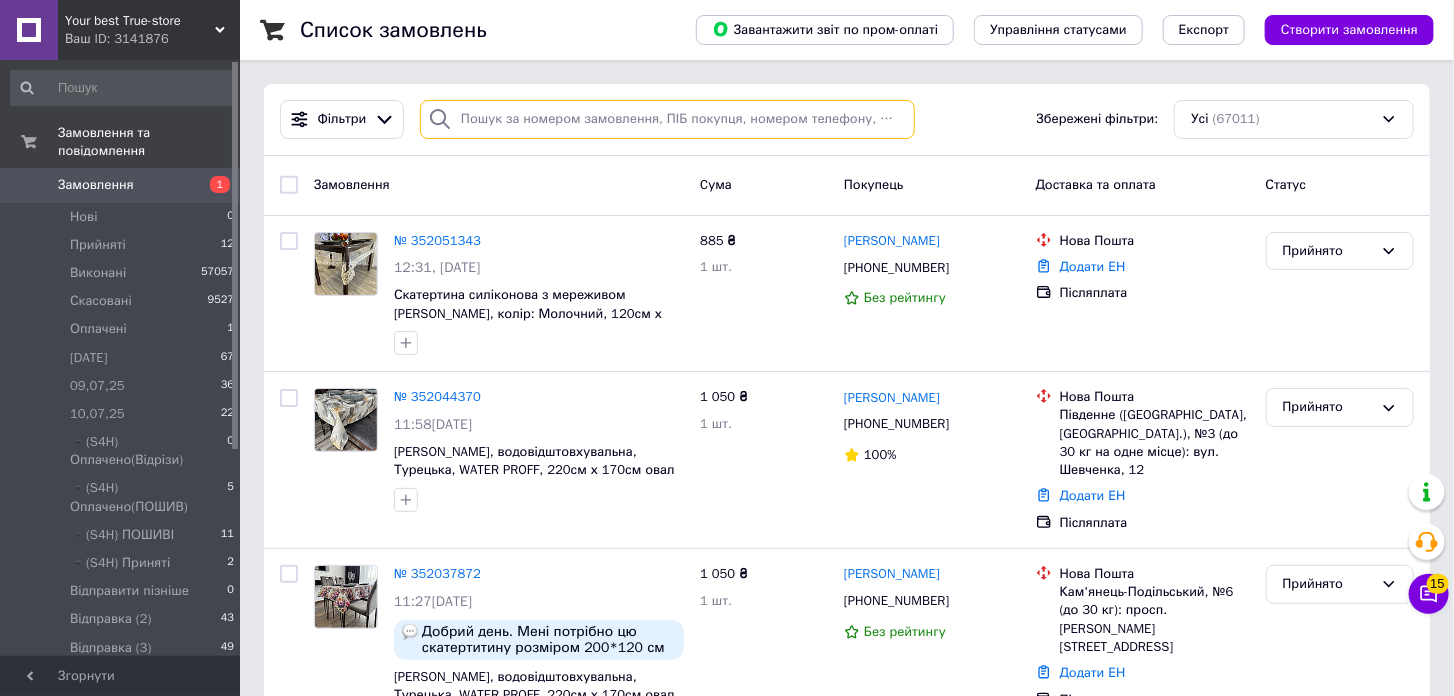 click at bounding box center (667, 119) 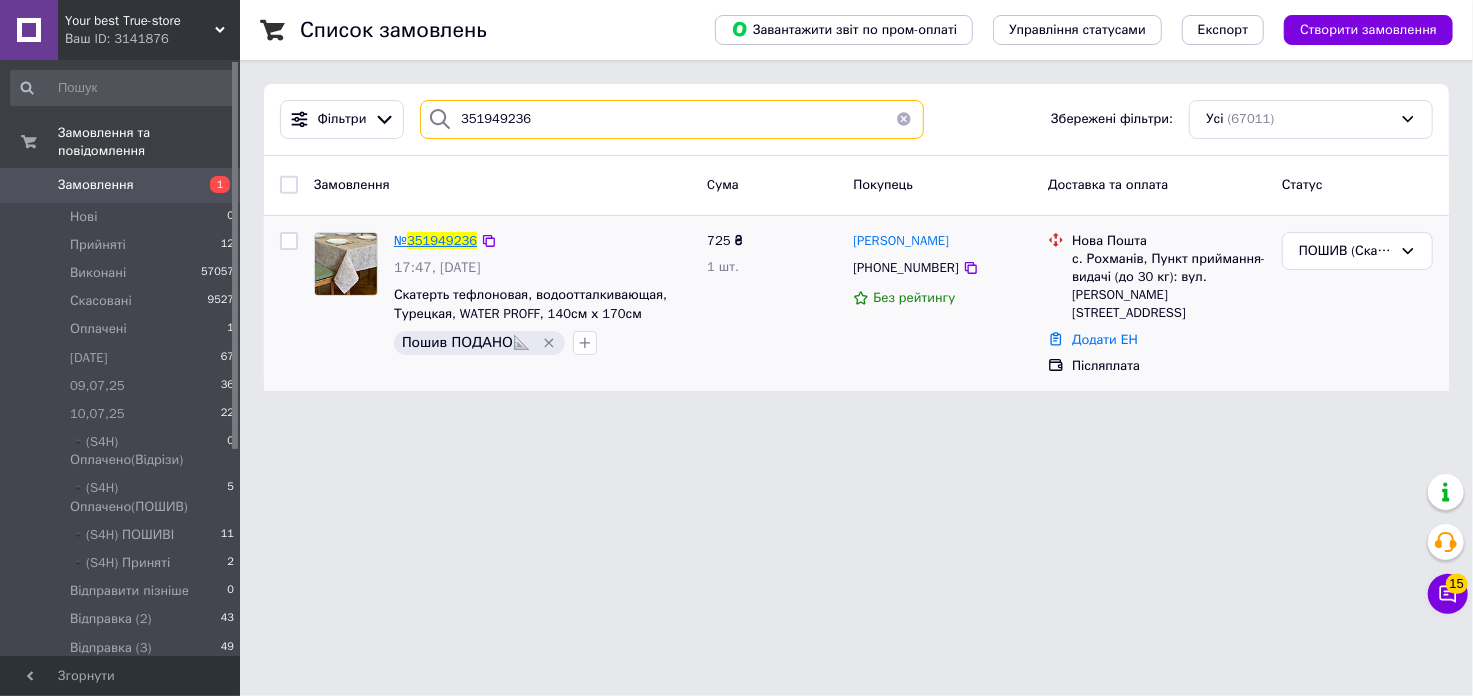 type on "351949236" 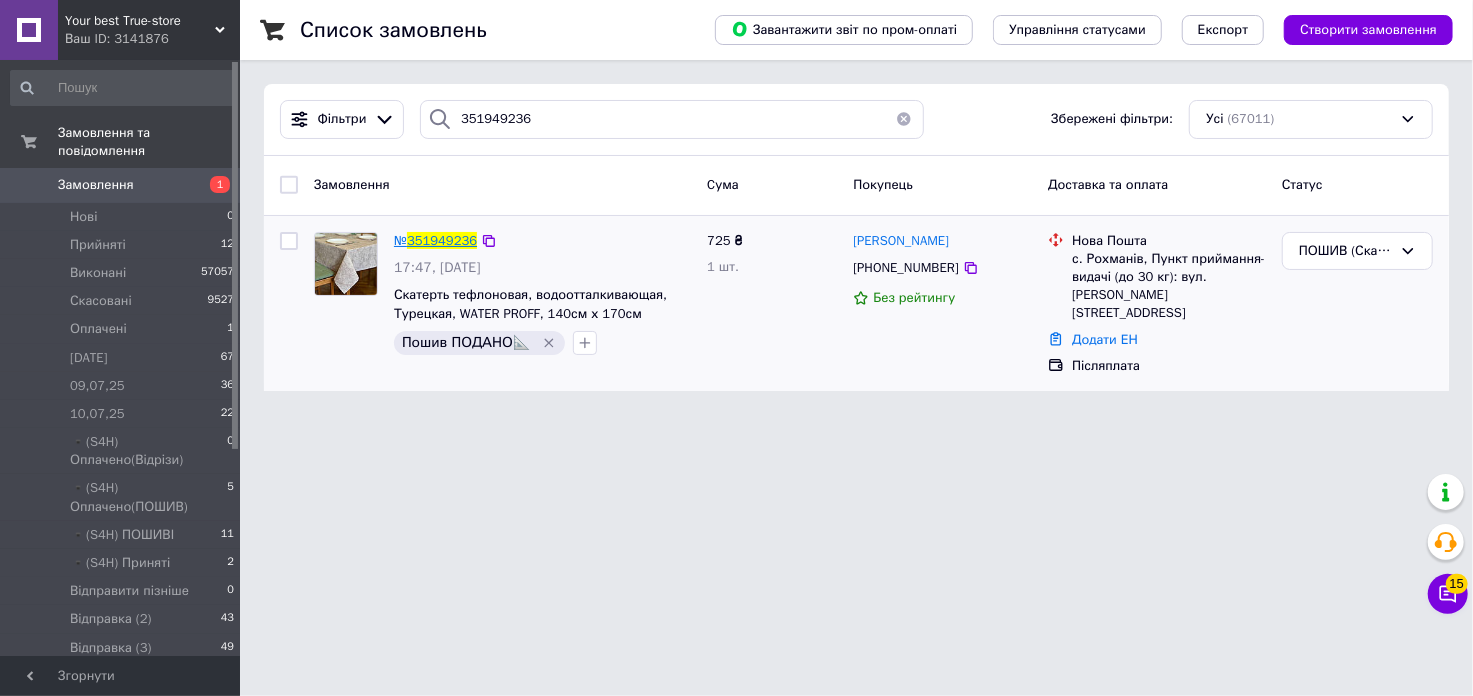click on "351949236" at bounding box center [442, 240] 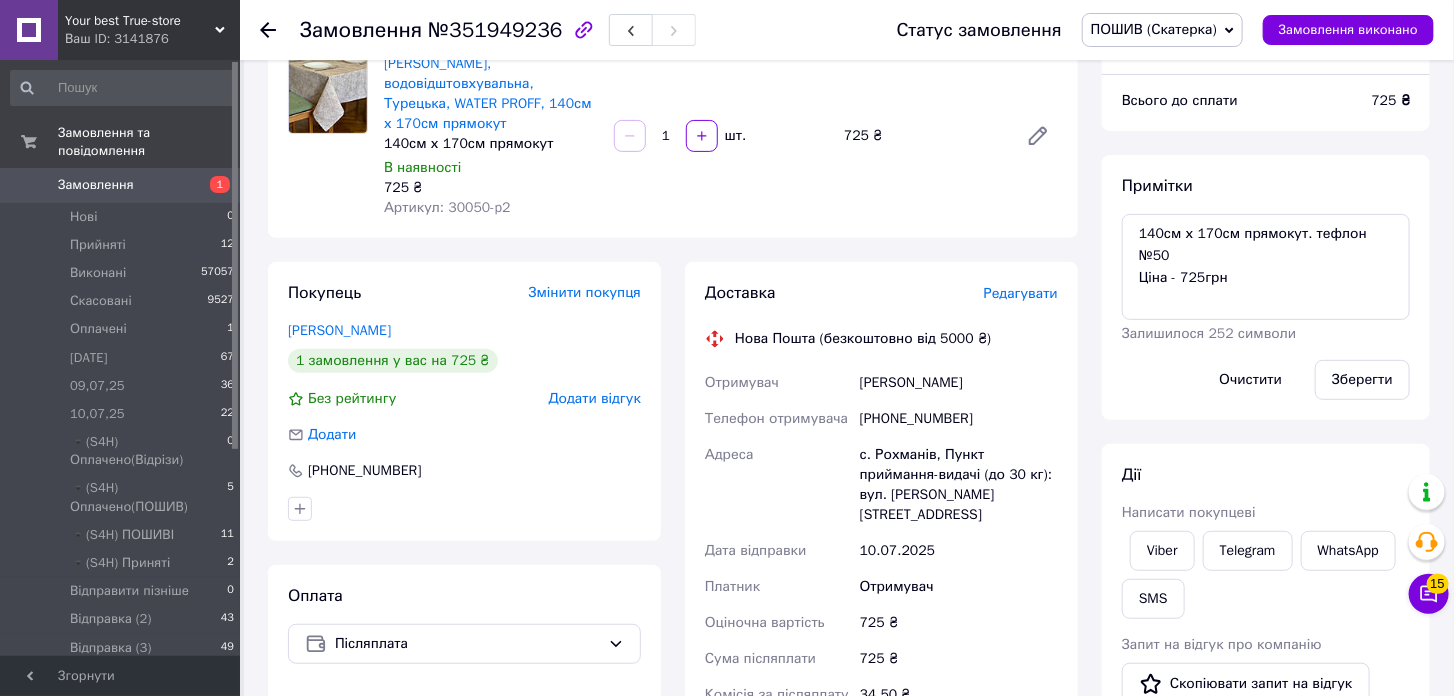 scroll, scrollTop: 444, scrollLeft: 0, axis: vertical 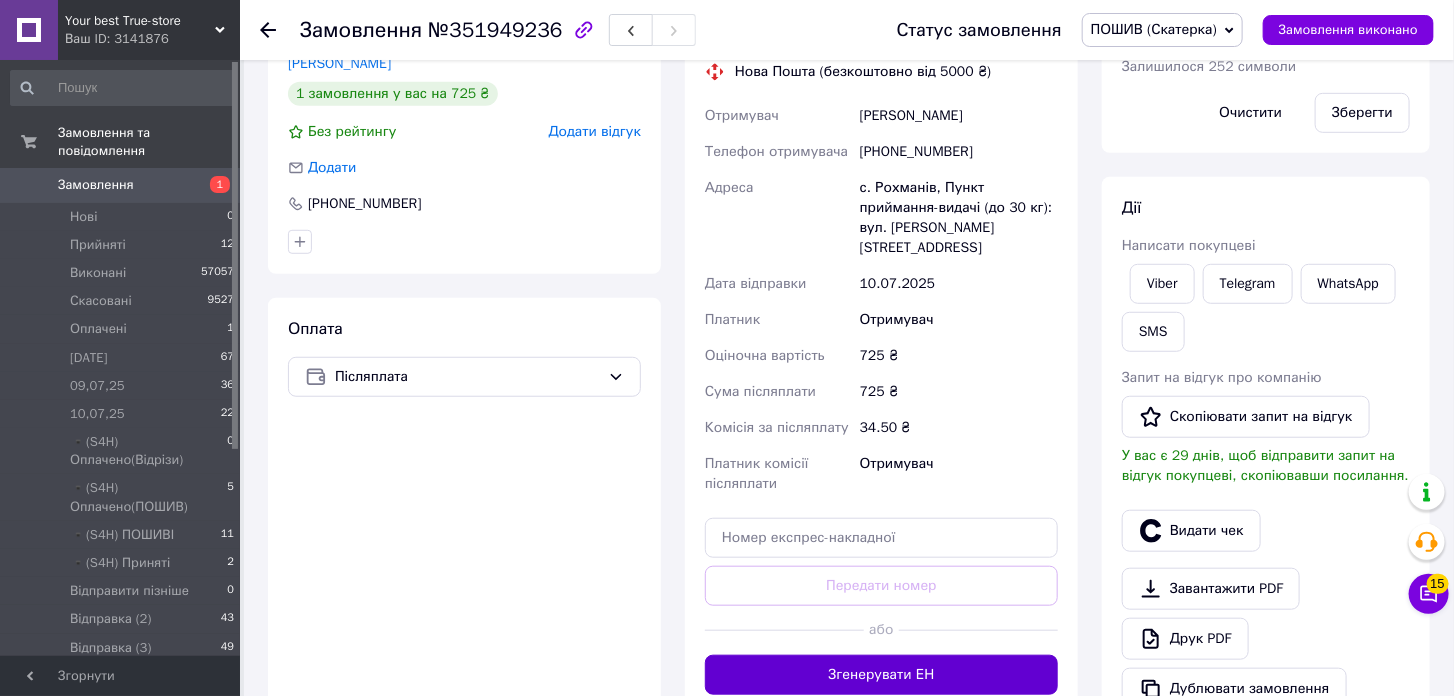 click on "Згенерувати ЕН" at bounding box center [881, 675] 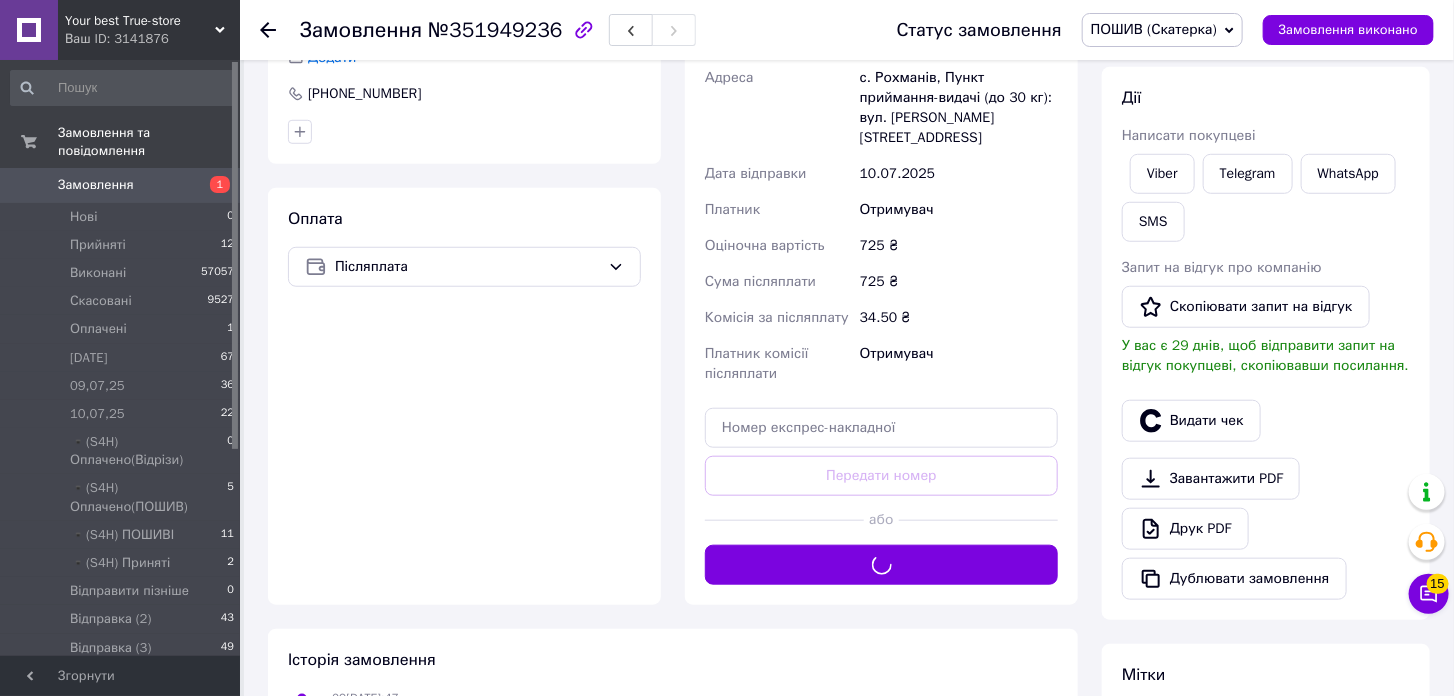 scroll, scrollTop: 555, scrollLeft: 0, axis: vertical 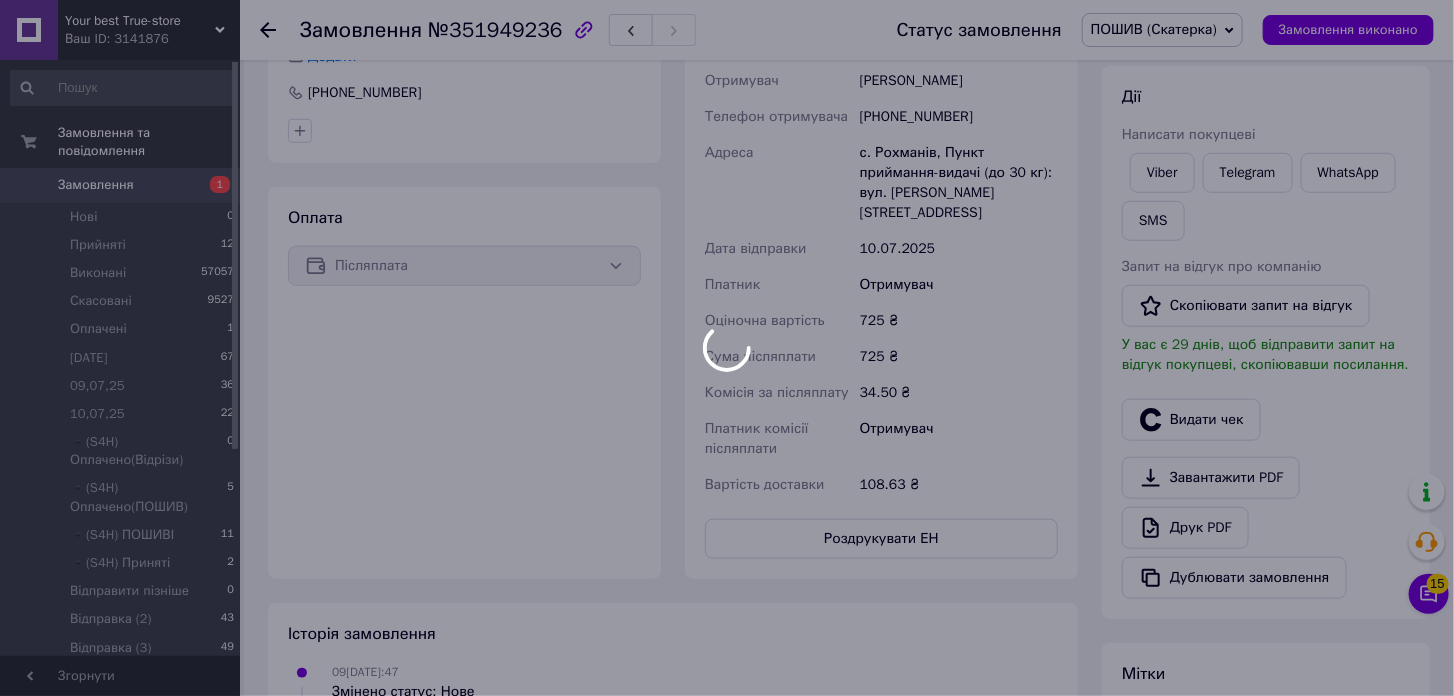 click at bounding box center (727, 348) 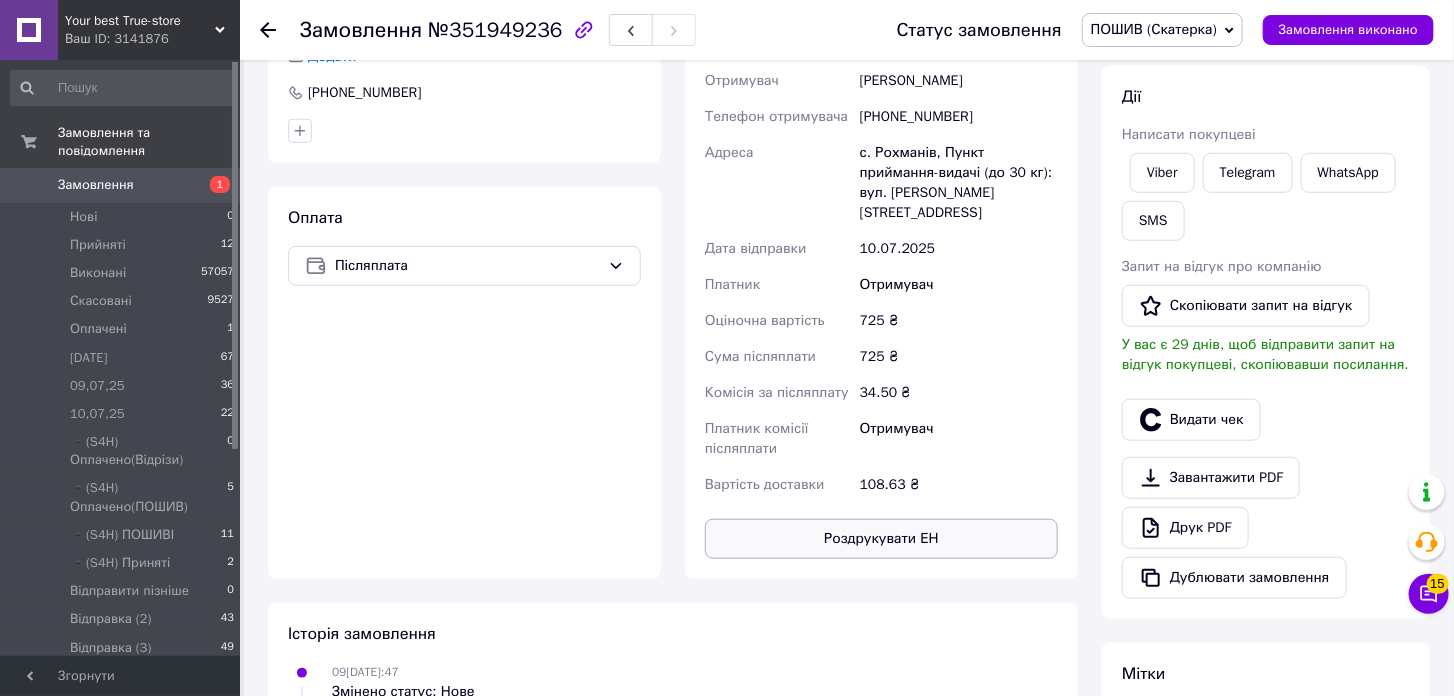 click on "Роздрукувати ЕН" at bounding box center (881, 539) 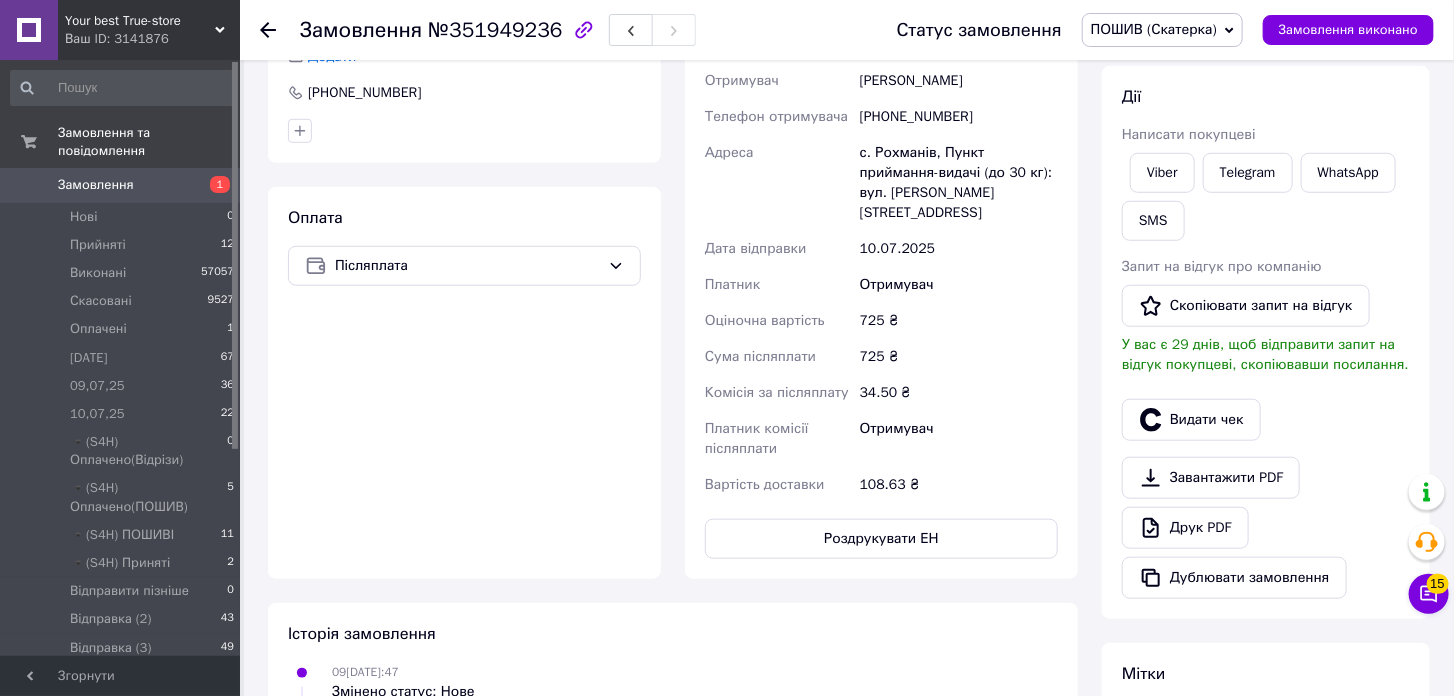 drag, startPoint x: 1168, startPoint y: 38, endPoint x: 1157, endPoint y: 64, distance: 28.231188 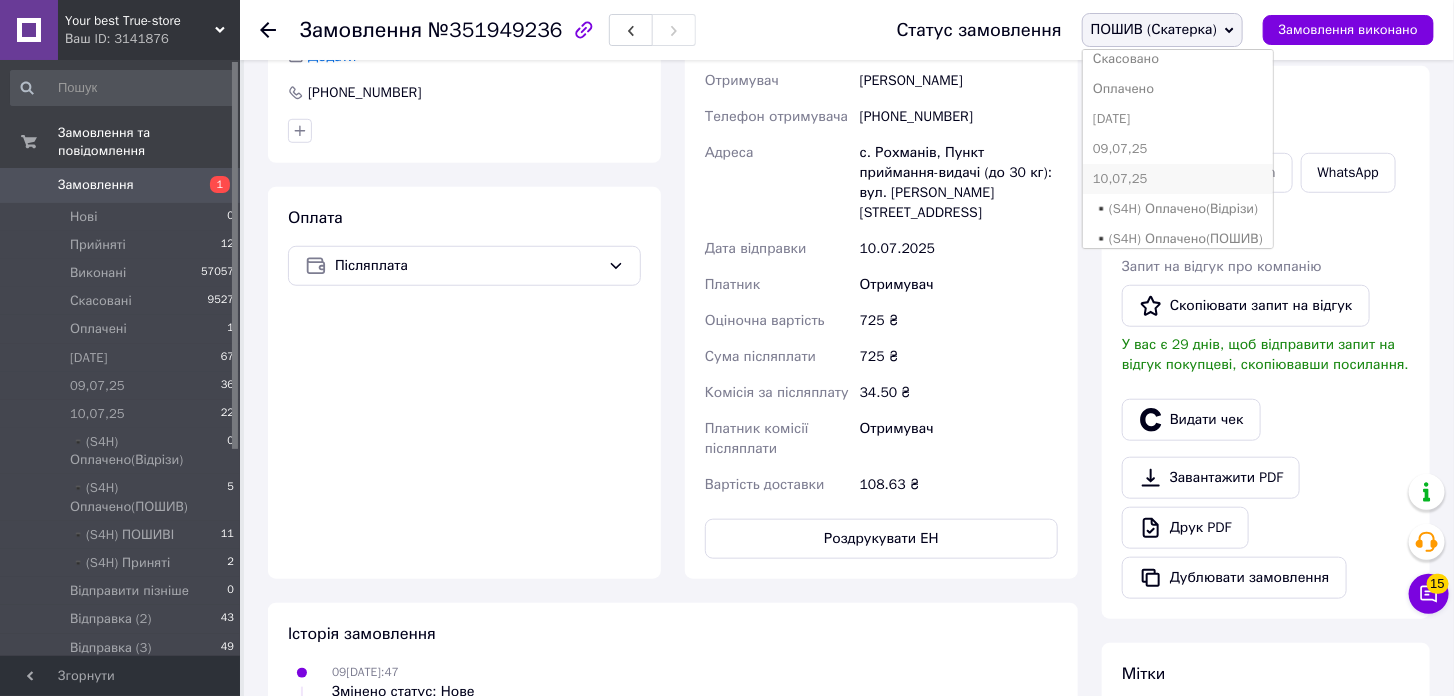 scroll, scrollTop: 111, scrollLeft: 0, axis: vertical 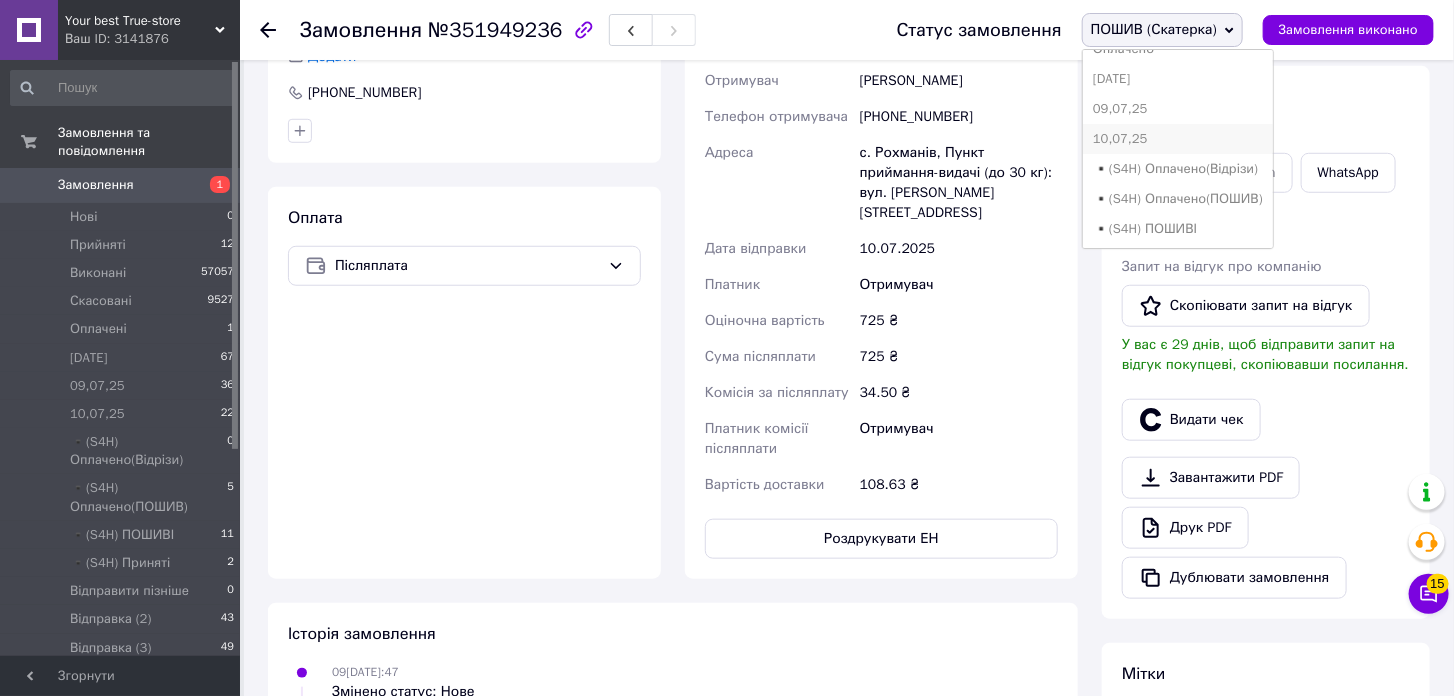click on "10,07,25" at bounding box center (1178, 139) 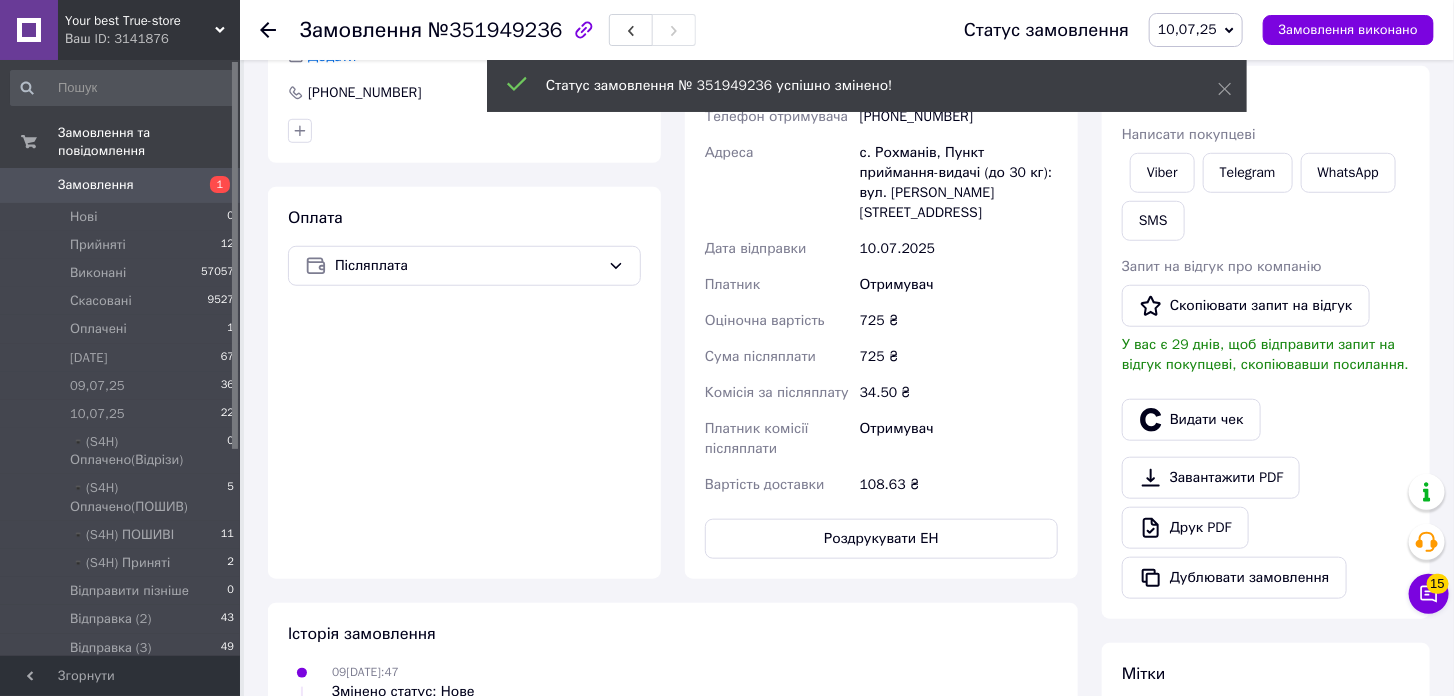 click on "Замовлення" at bounding box center [96, 185] 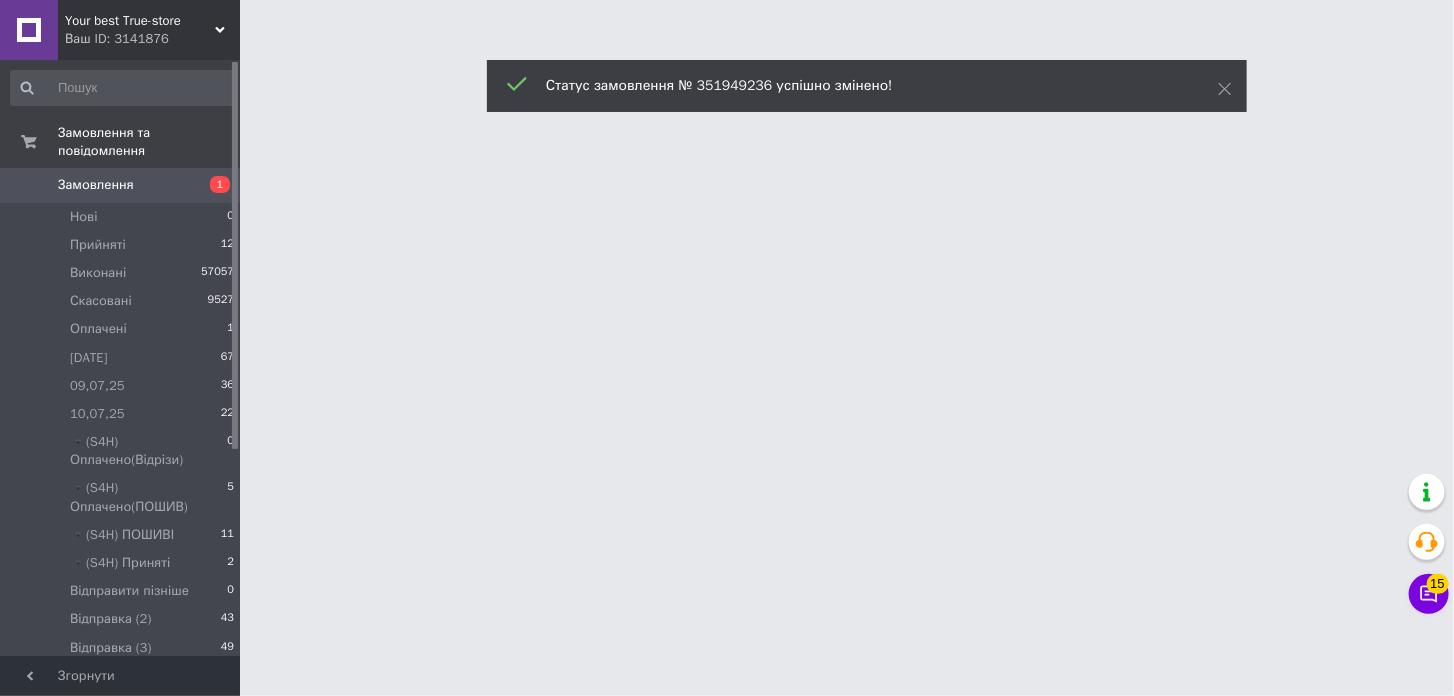 scroll, scrollTop: 0, scrollLeft: 0, axis: both 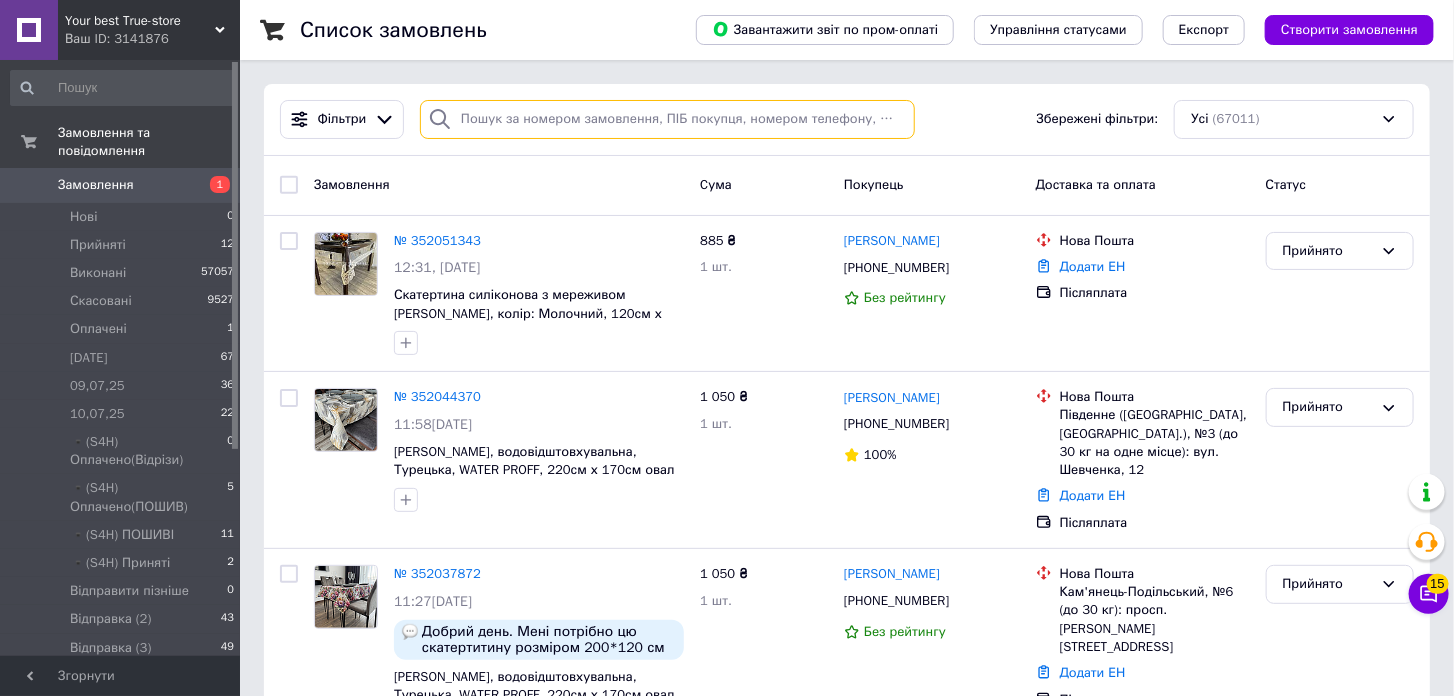 click at bounding box center [667, 119] 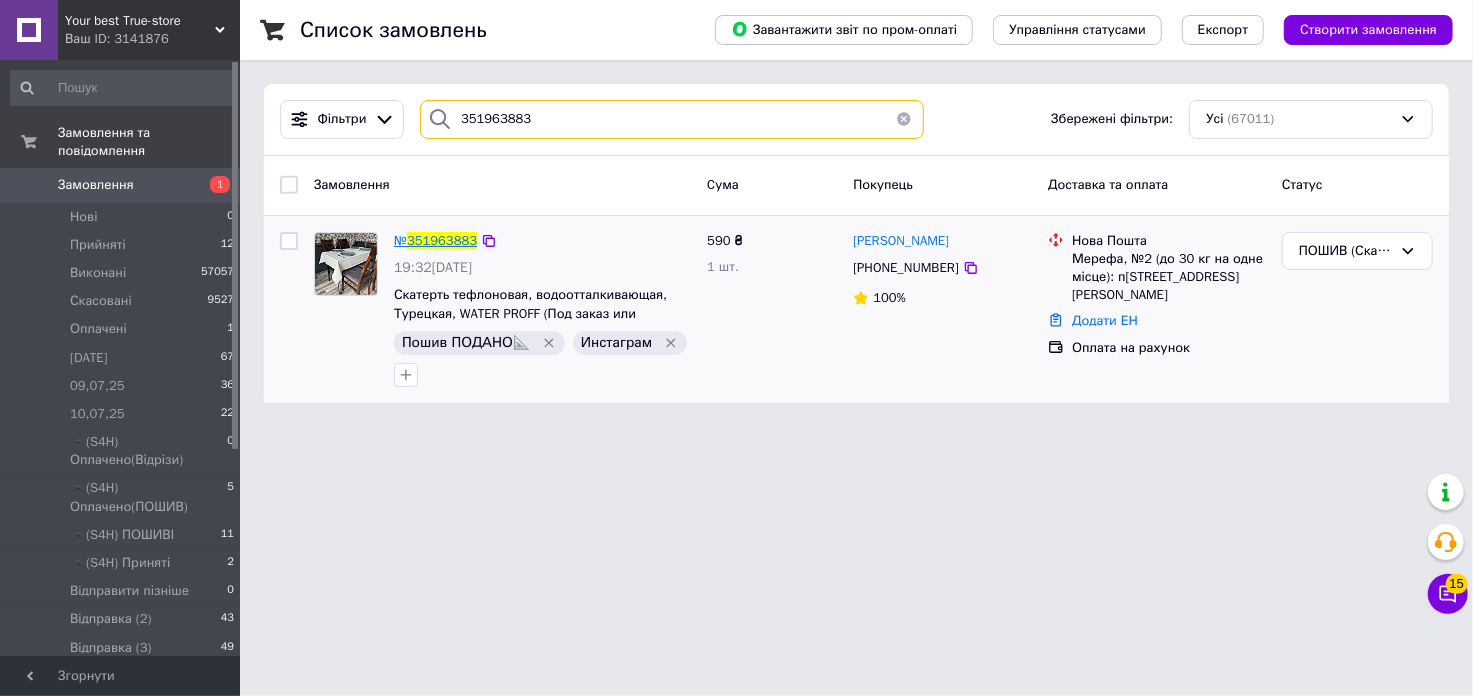 type on "351963883" 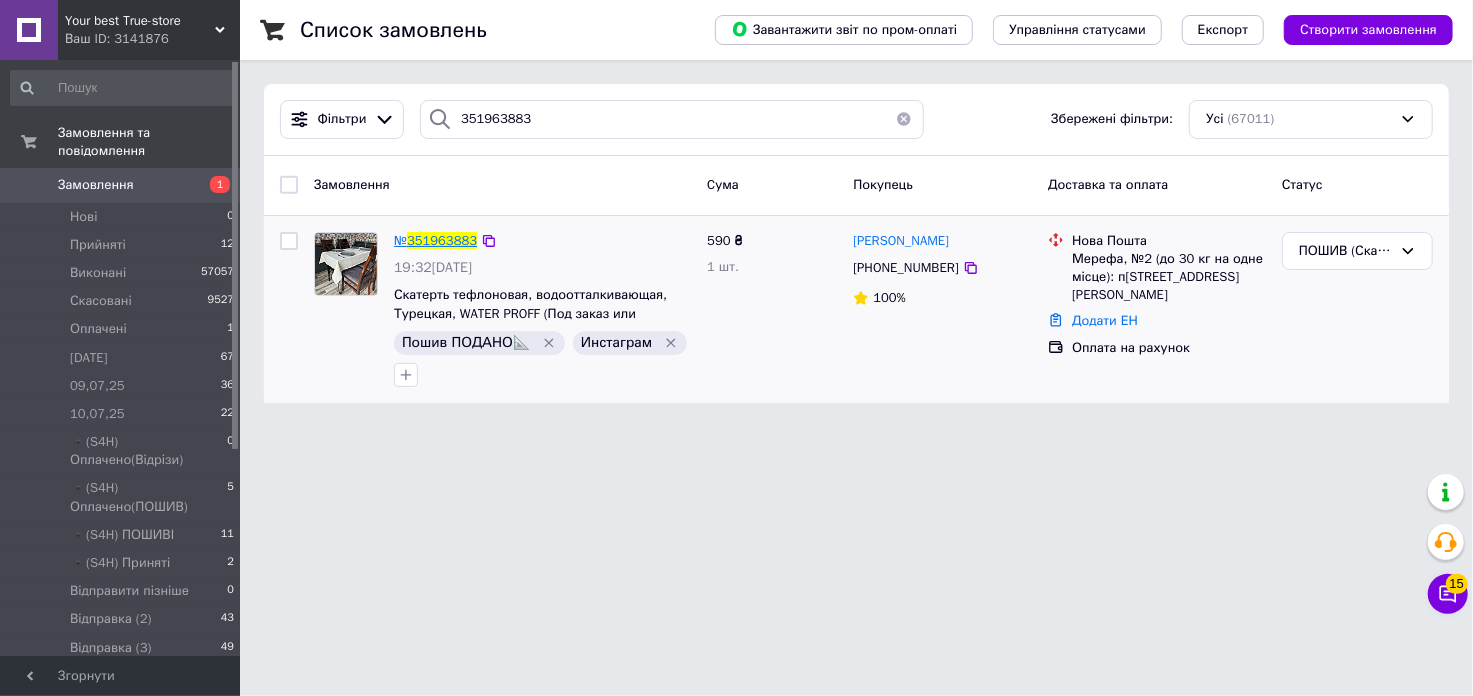 click on "351963883" at bounding box center [442, 240] 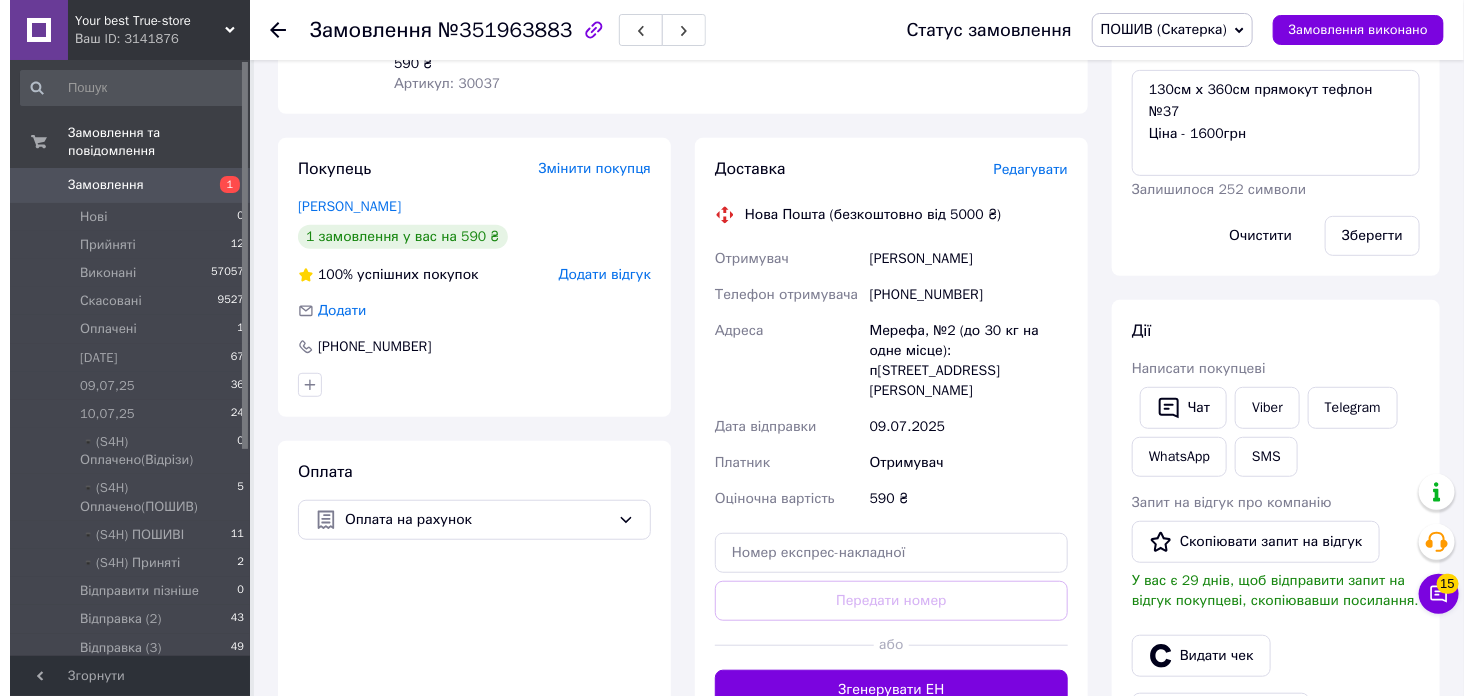 scroll, scrollTop: 333, scrollLeft: 0, axis: vertical 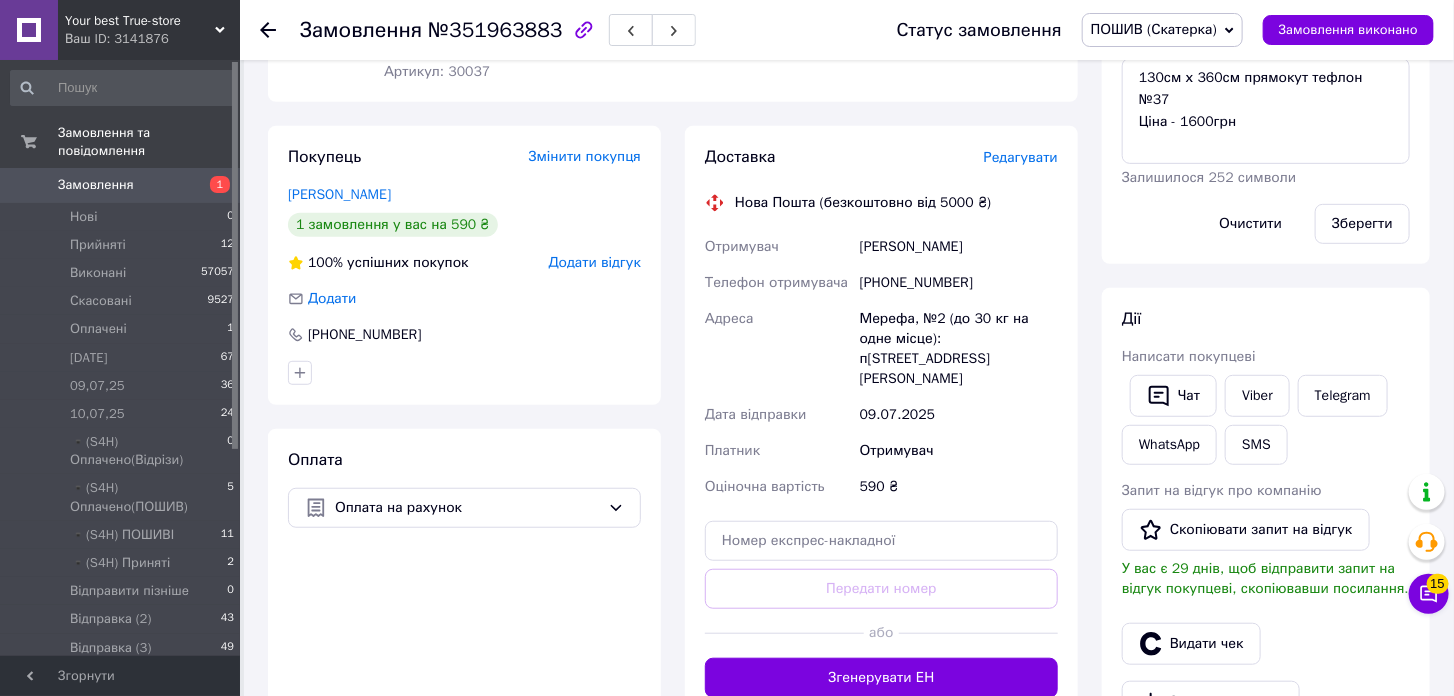 click on "Редагувати" at bounding box center [1021, 157] 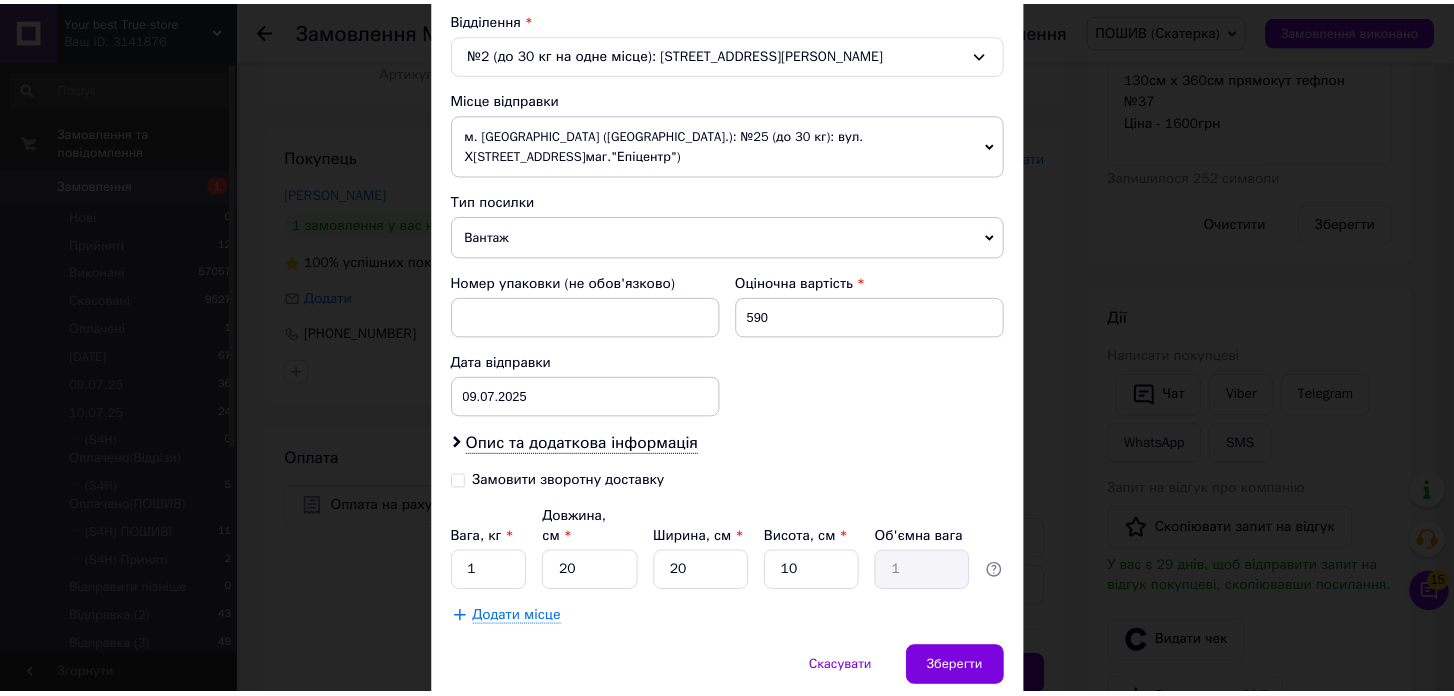 scroll, scrollTop: 670, scrollLeft: 0, axis: vertical 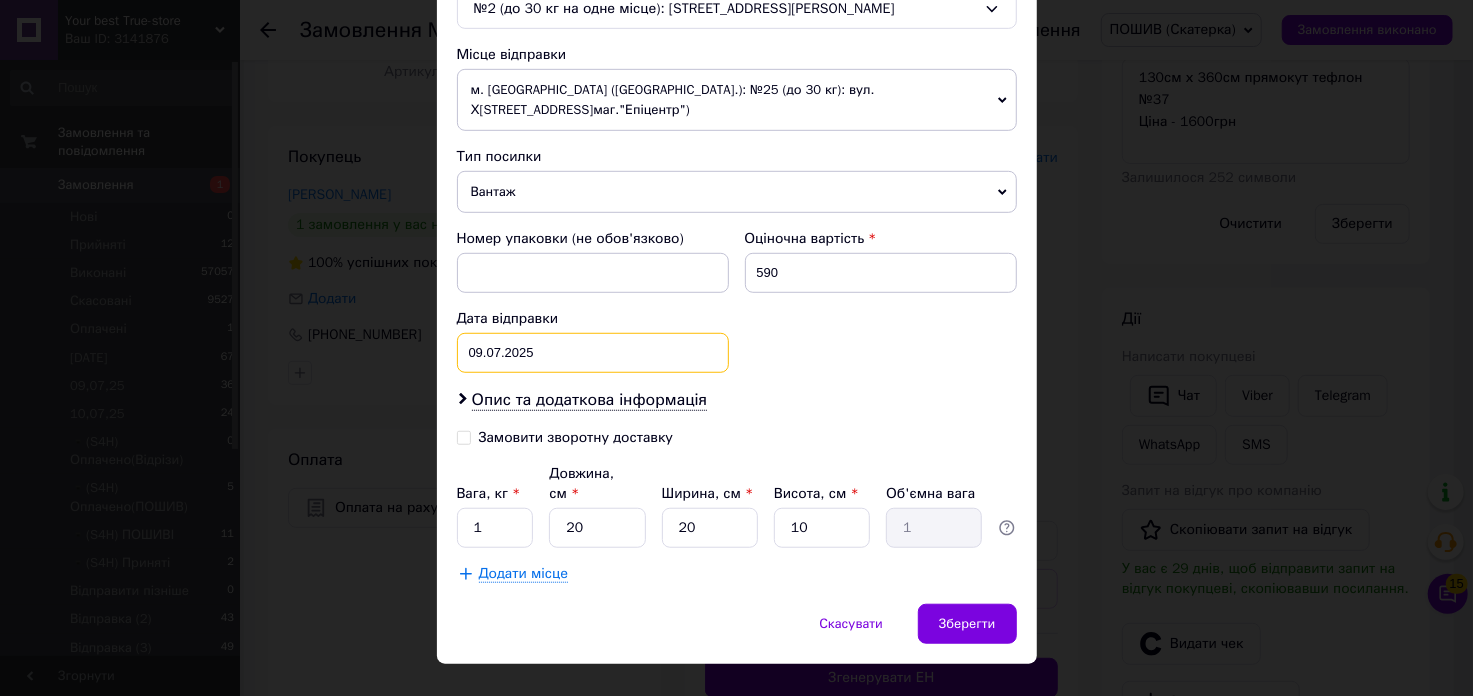 click on "[DATE] < 2025 > < Июль > Пн Вт Ср Чт Пт Сб Вс 30 1 2 3 4 5 6 7 8 9 10 11 12 13 14 15 16 17 18 19 20 21 22 23 24 25 26 27 28 29 30 31 1 2 3 4 5 6 7 8 9 10" at bounding box center (593, 353) 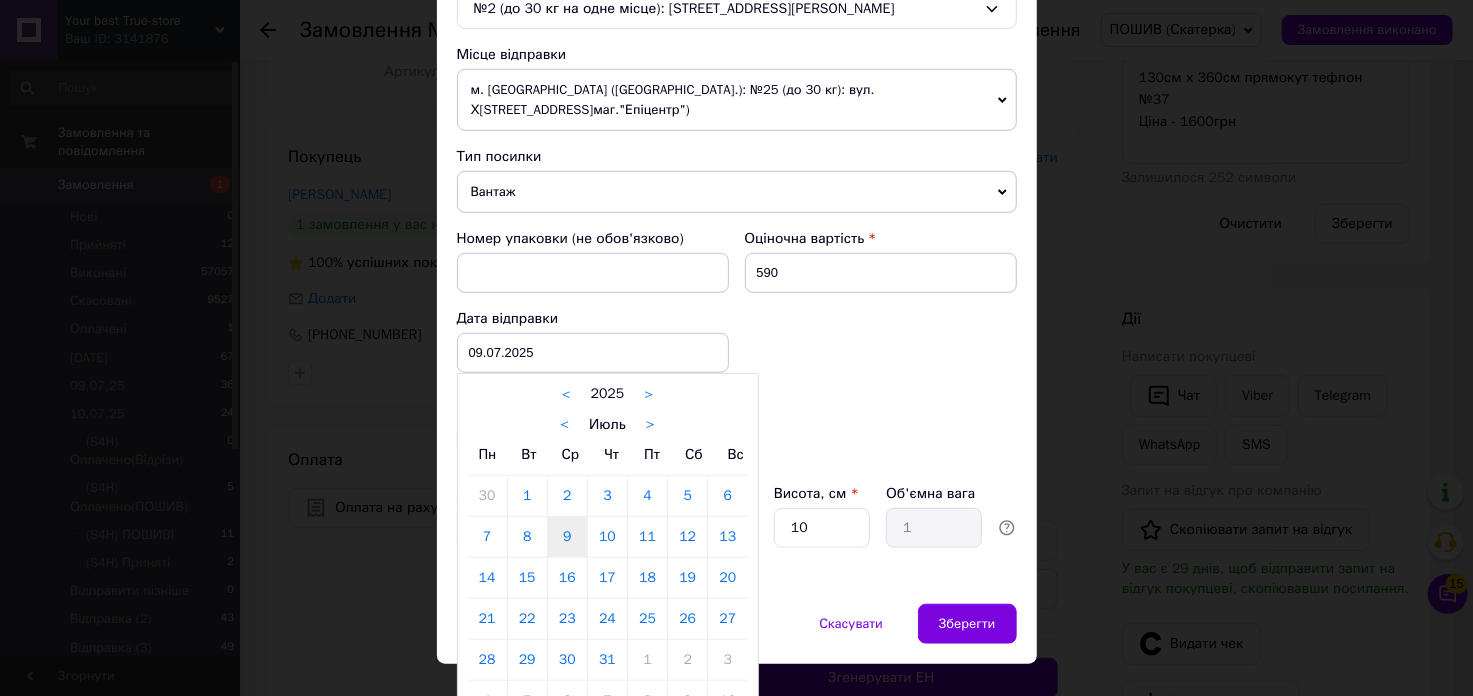 click at bounding box center (736, 348) 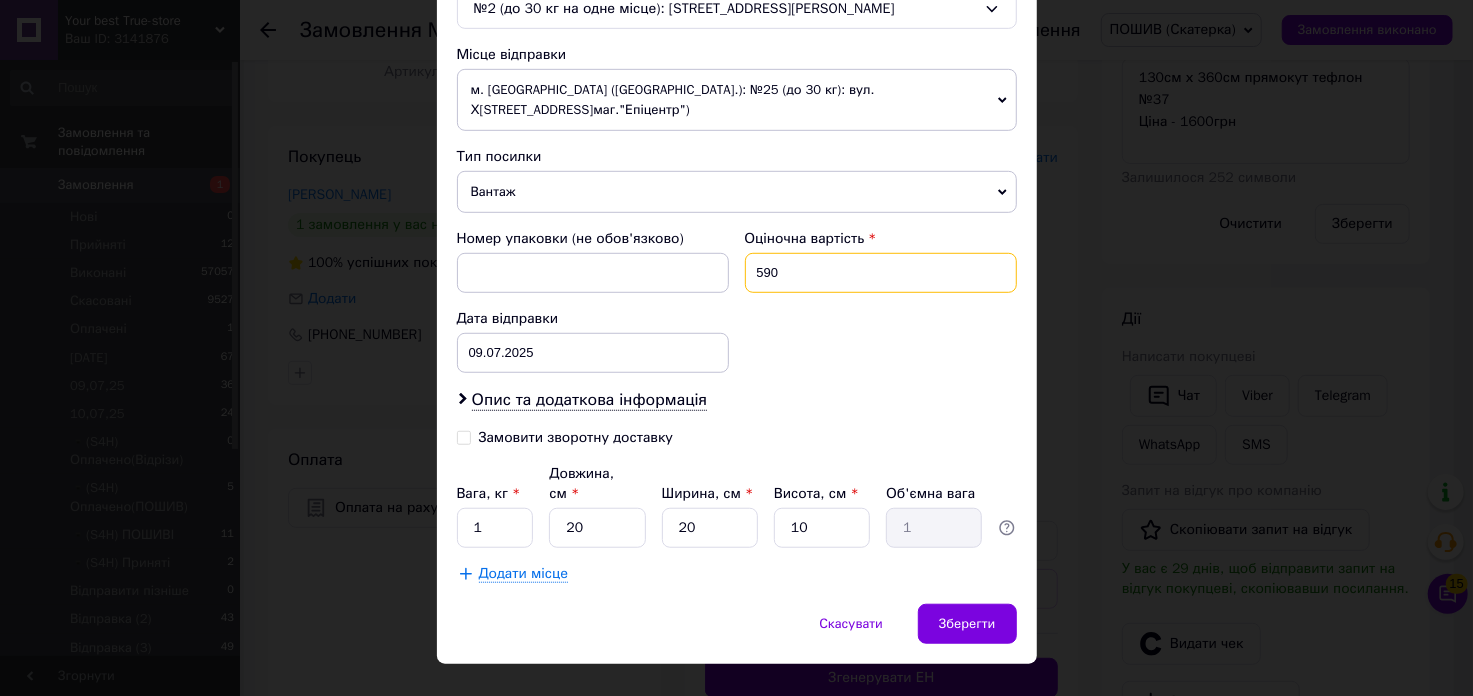 click on "590" at bounding box center (881, 273) 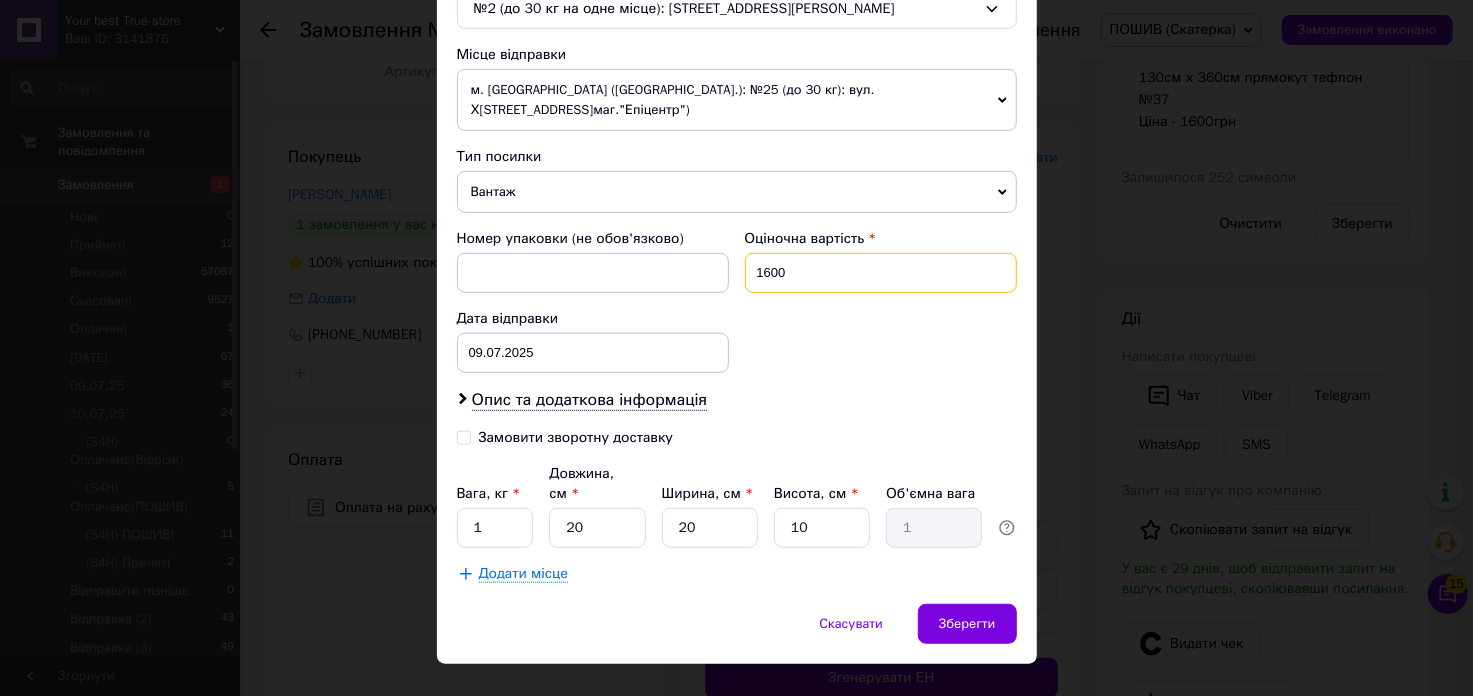 type on "1600" 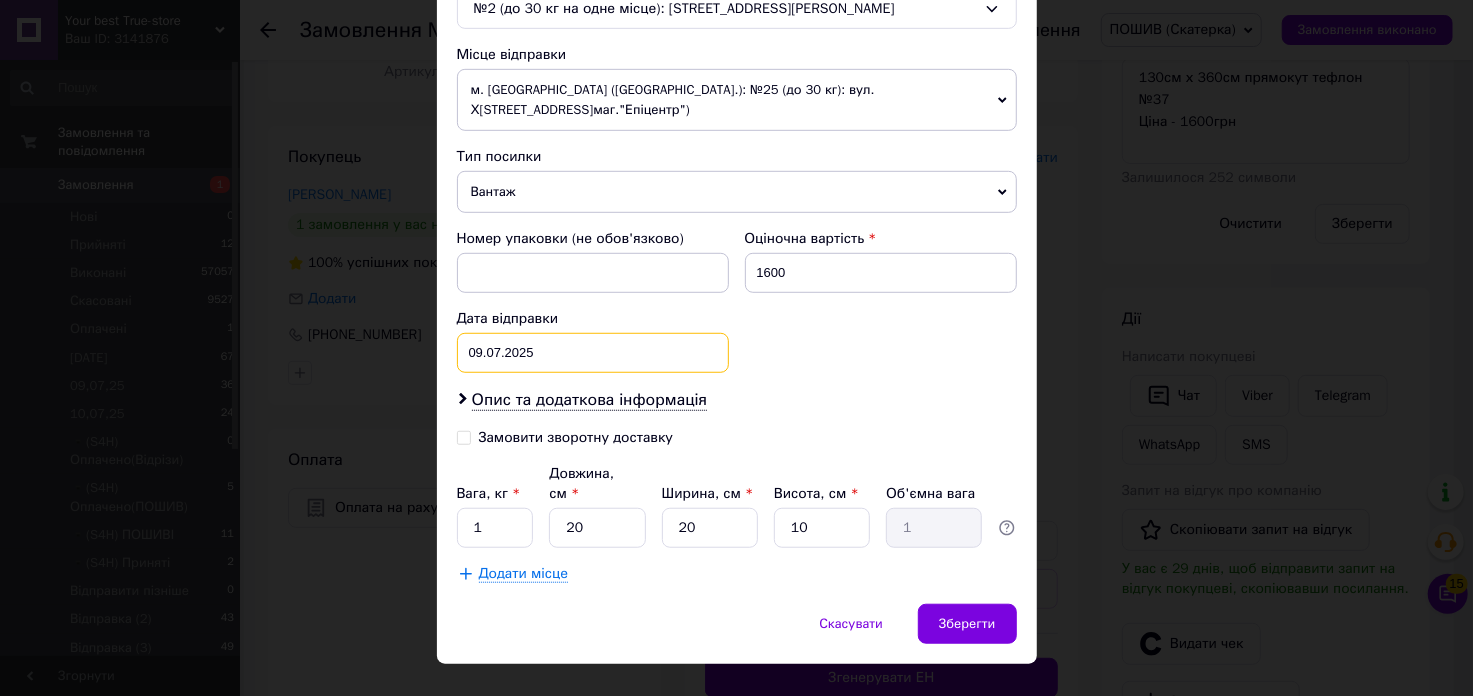 click on "[DATE] < 2025 > < Июль > Пн Вт Ср Чт Пт Сб Вс 30 1 2 3 4 5 6 7 8 9 10 11 12 13 14 15 16 17 18 19 20 21 22 23 24 25 26 27 28 29 30 31 1 2 3 4 5 6 7 8 9 10" at bounding box center [593, 353] 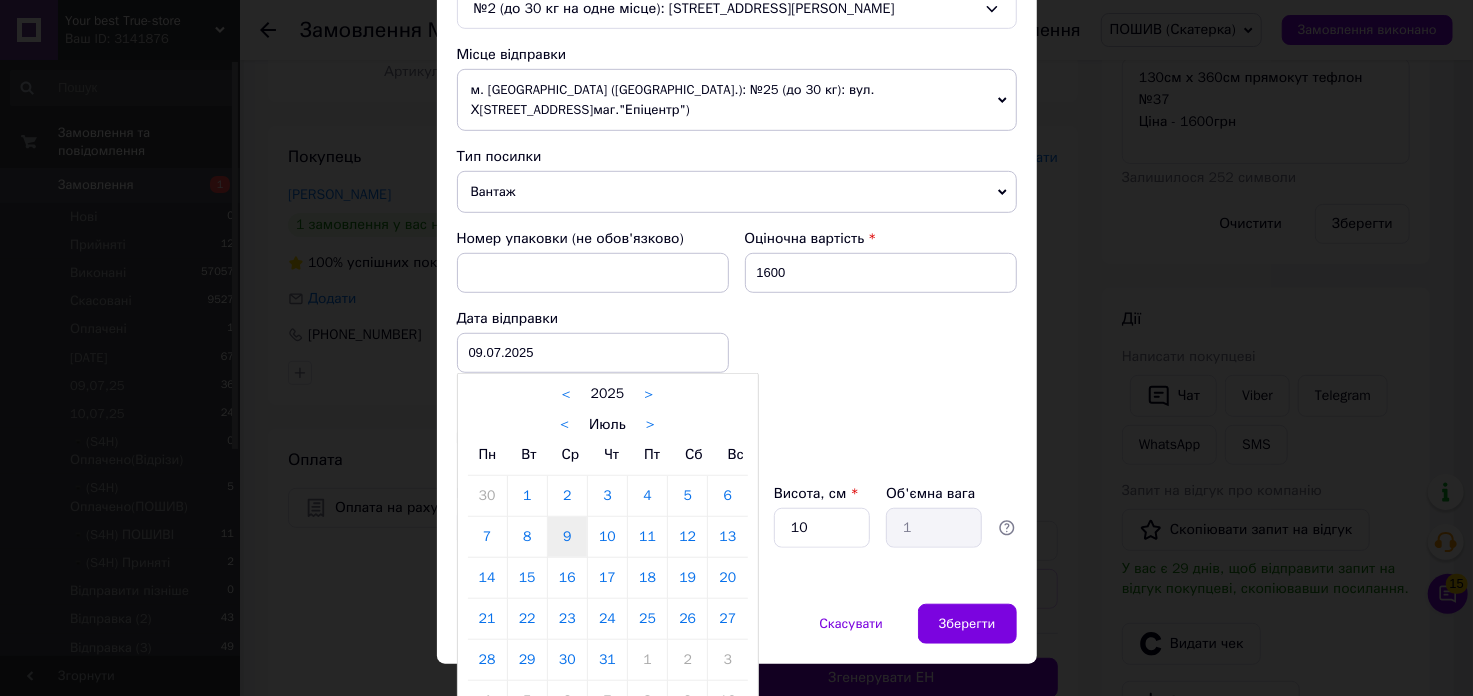 click on "10" at bounding box center [607, 537] 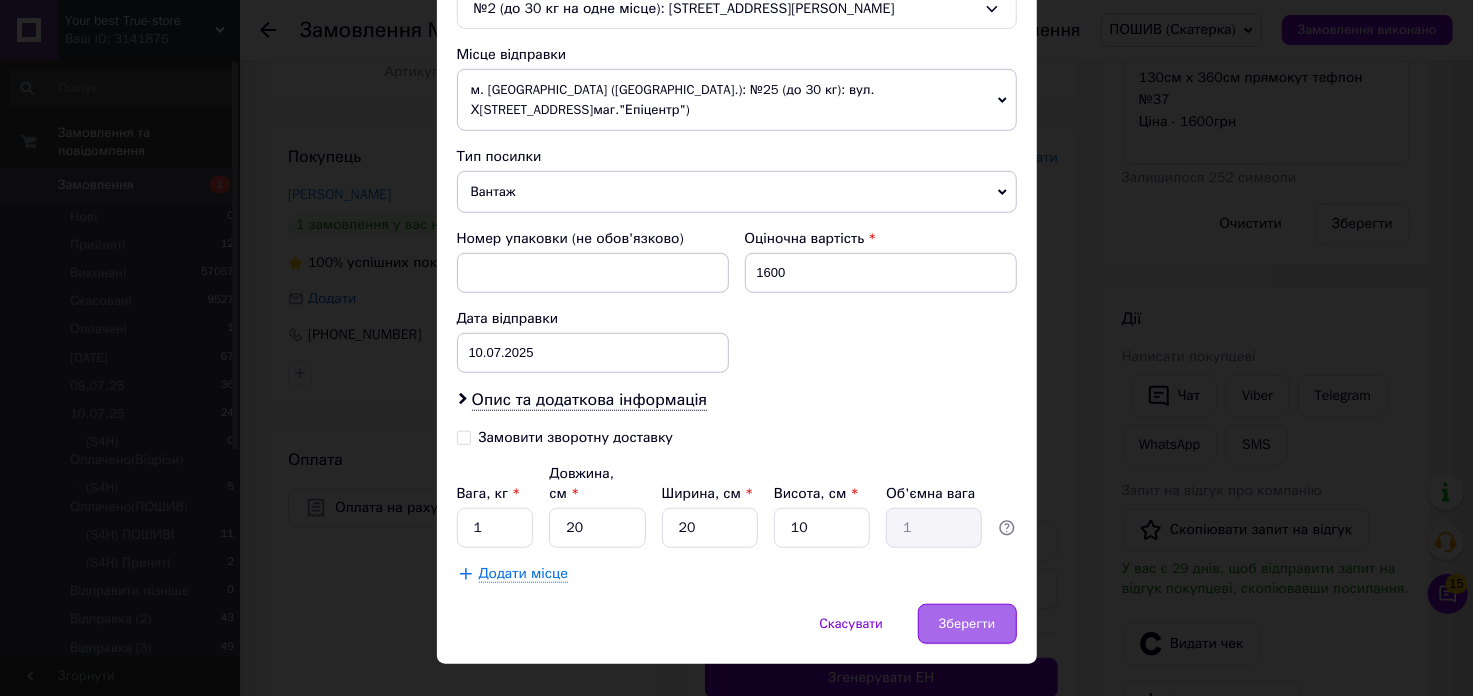 click on "Зберегти" at bounding box center (967, 624) 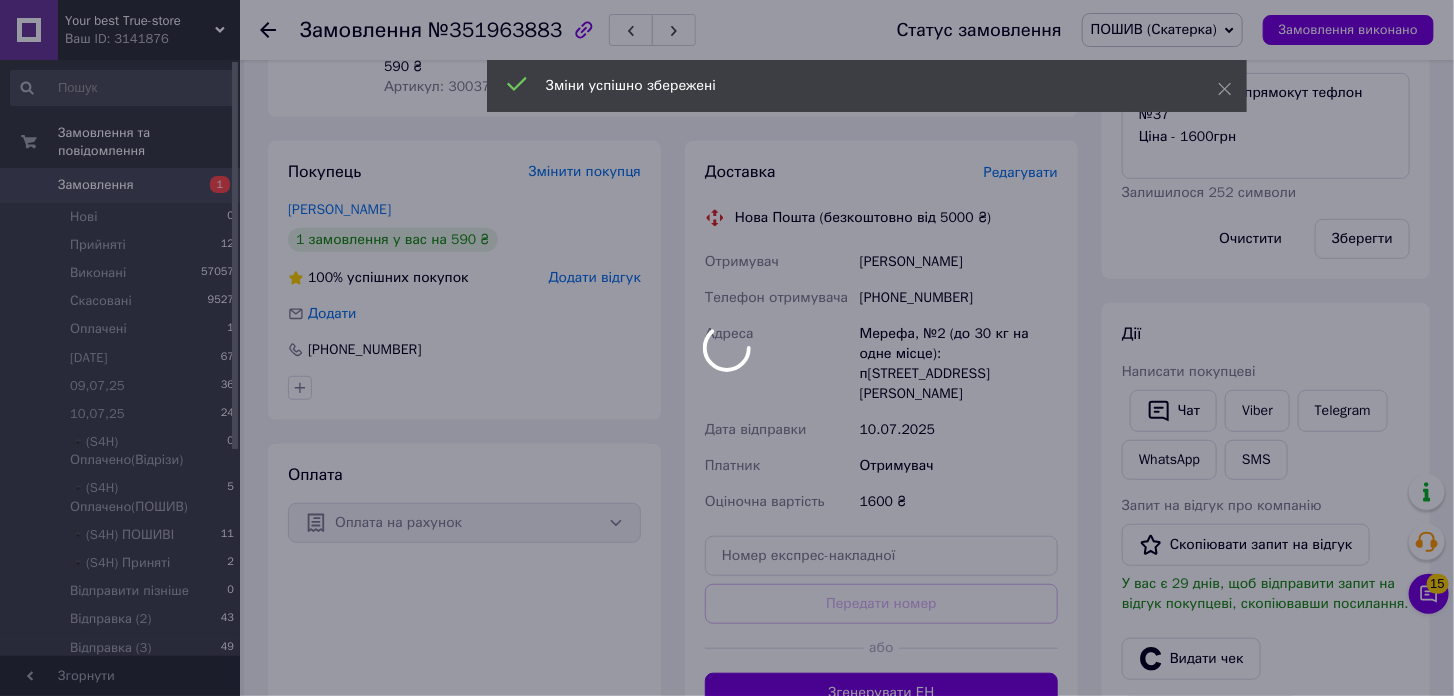 scroll, scrollTop: 0, scrollLeft: 0, axis: both 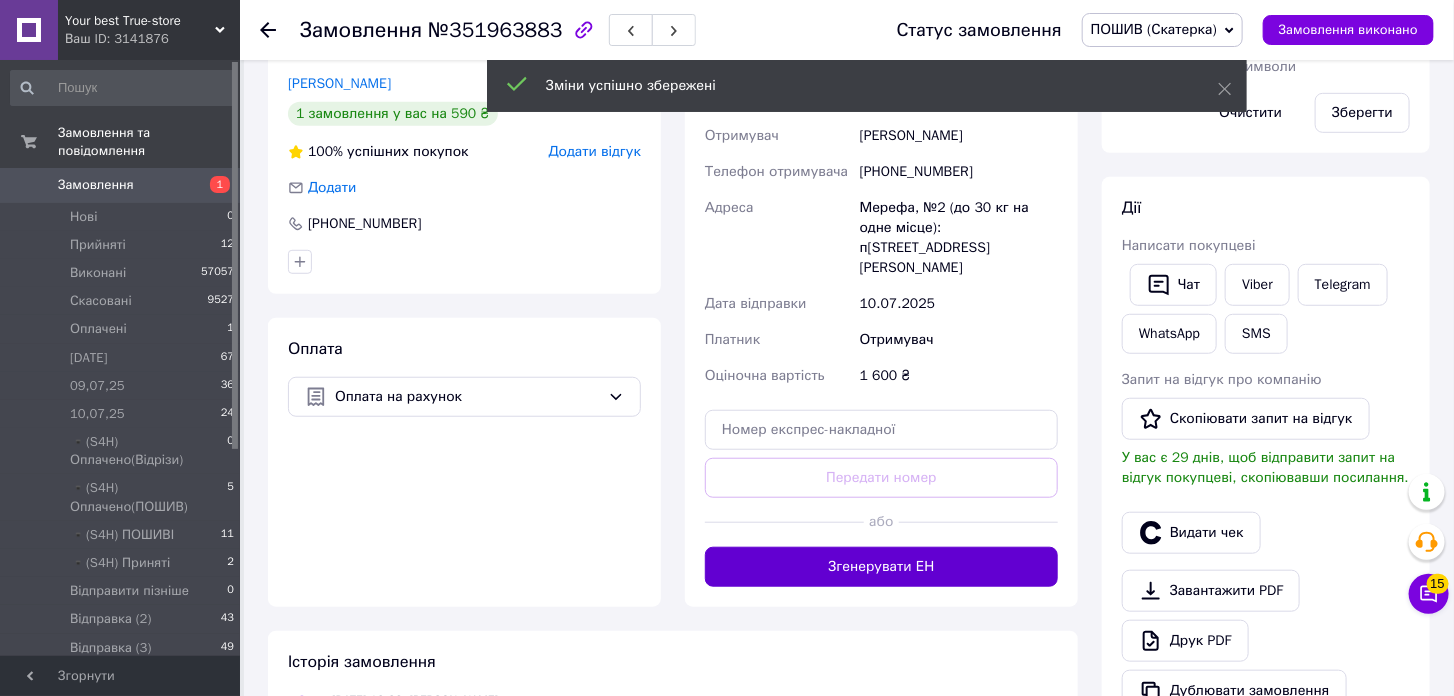 click on "Згенерувати ЕН" at bounding box center [881, 567] 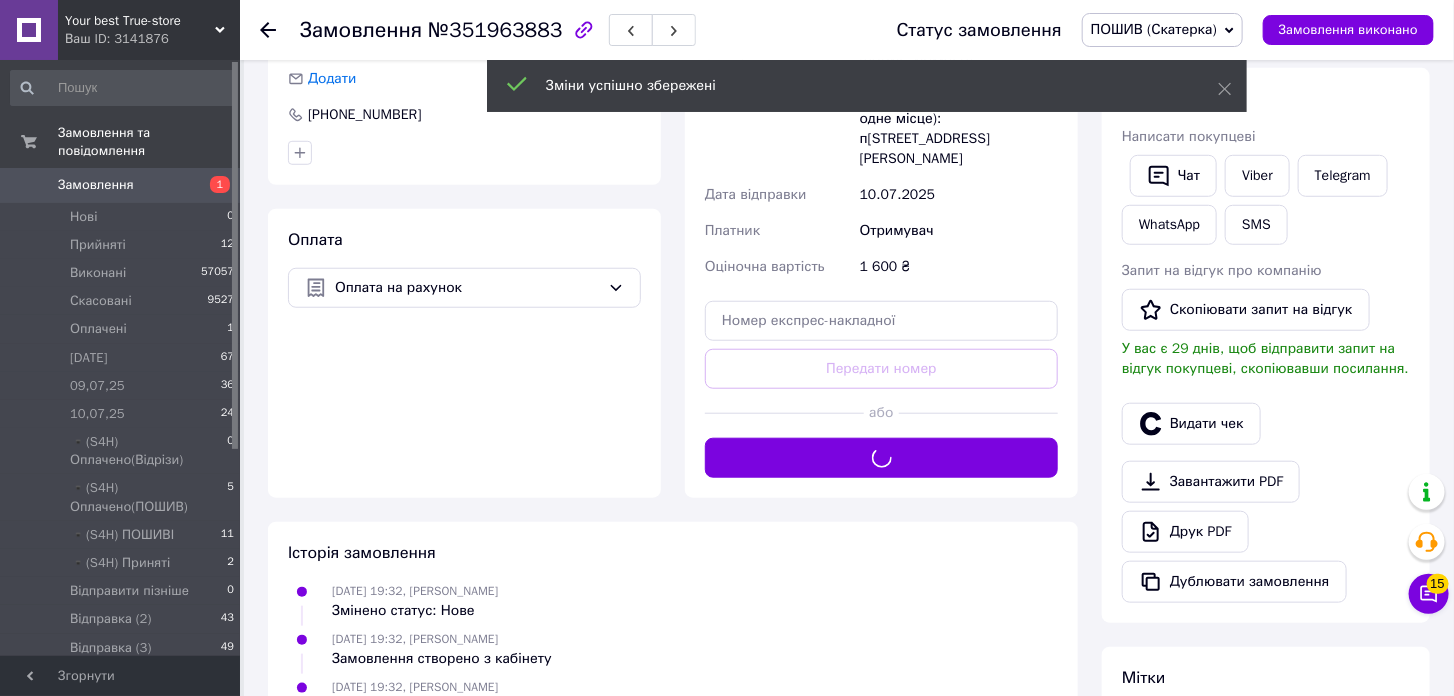 scroll, scrollTop: 555, scrollLeft: 0, axis: vertical 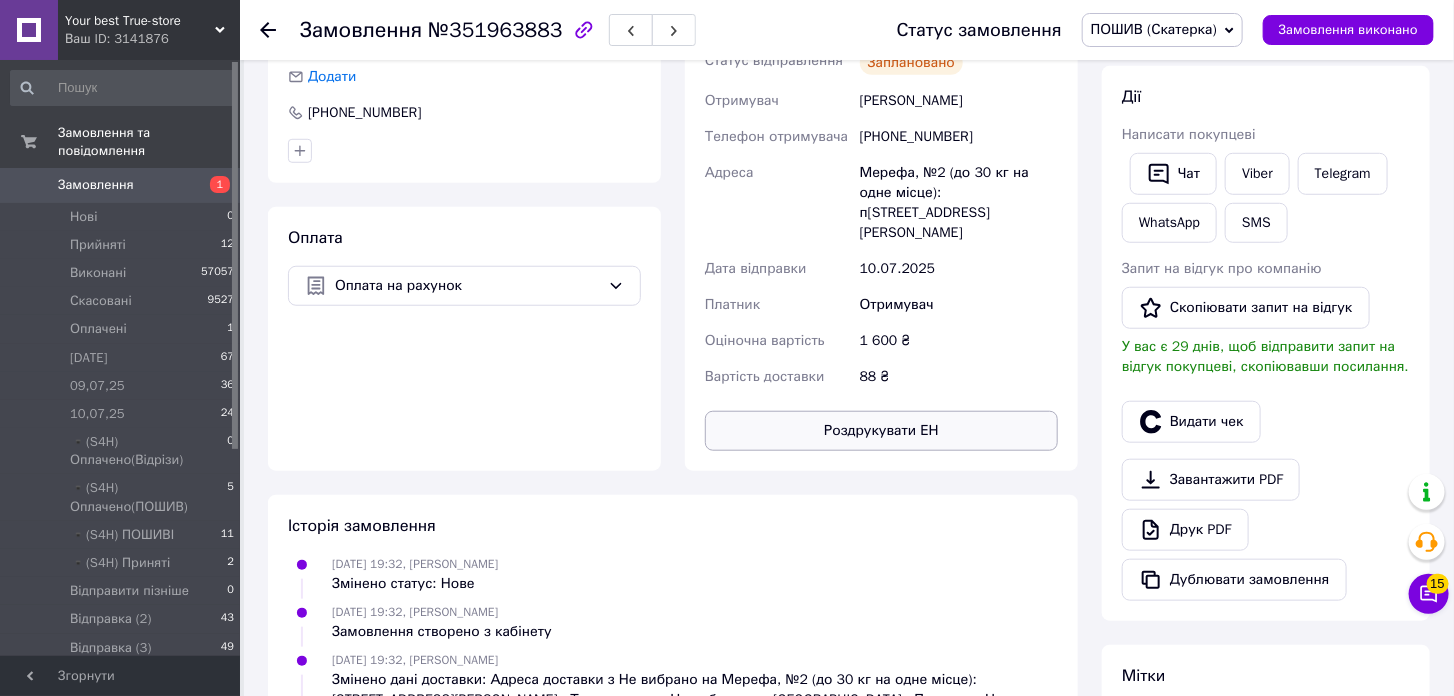 click on "Роздрукувати ЕН" at bounding box center (881, 431) 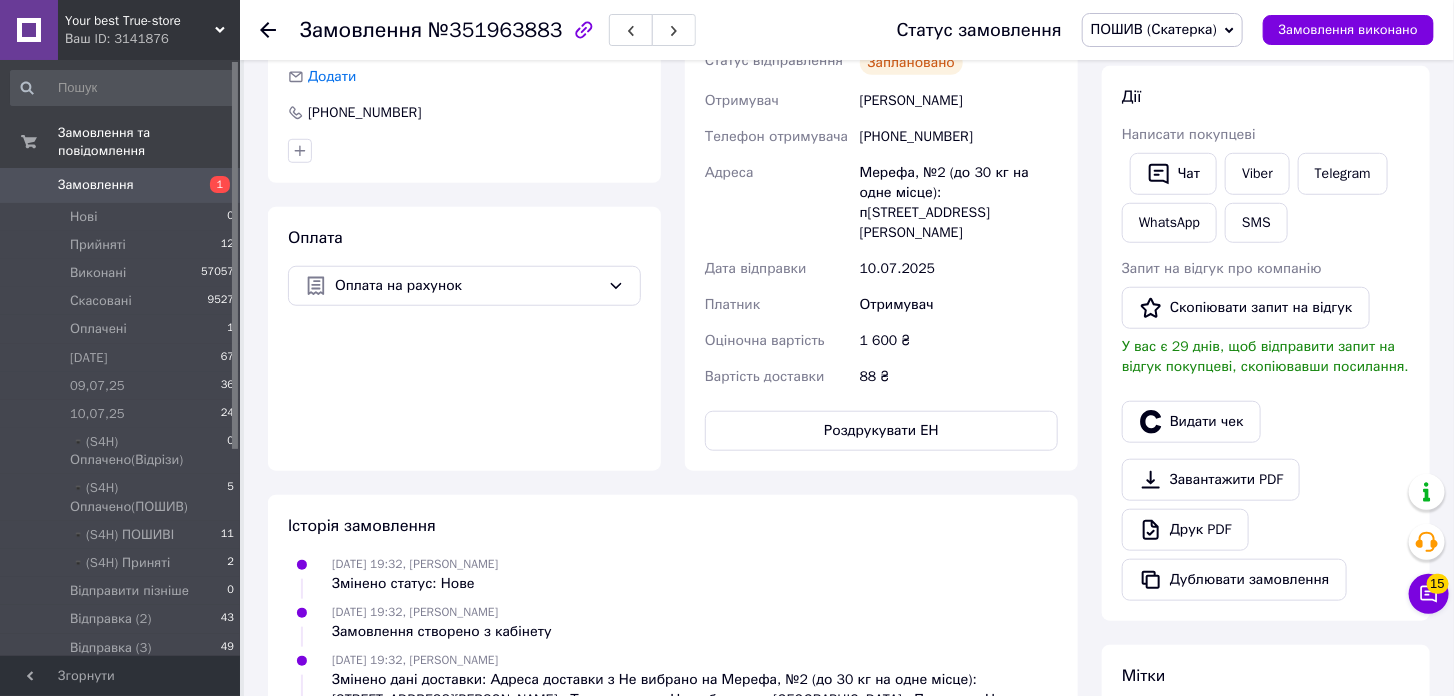 click on "ПОШИВ (Скатерка)" at bounding box center [1154, 29] 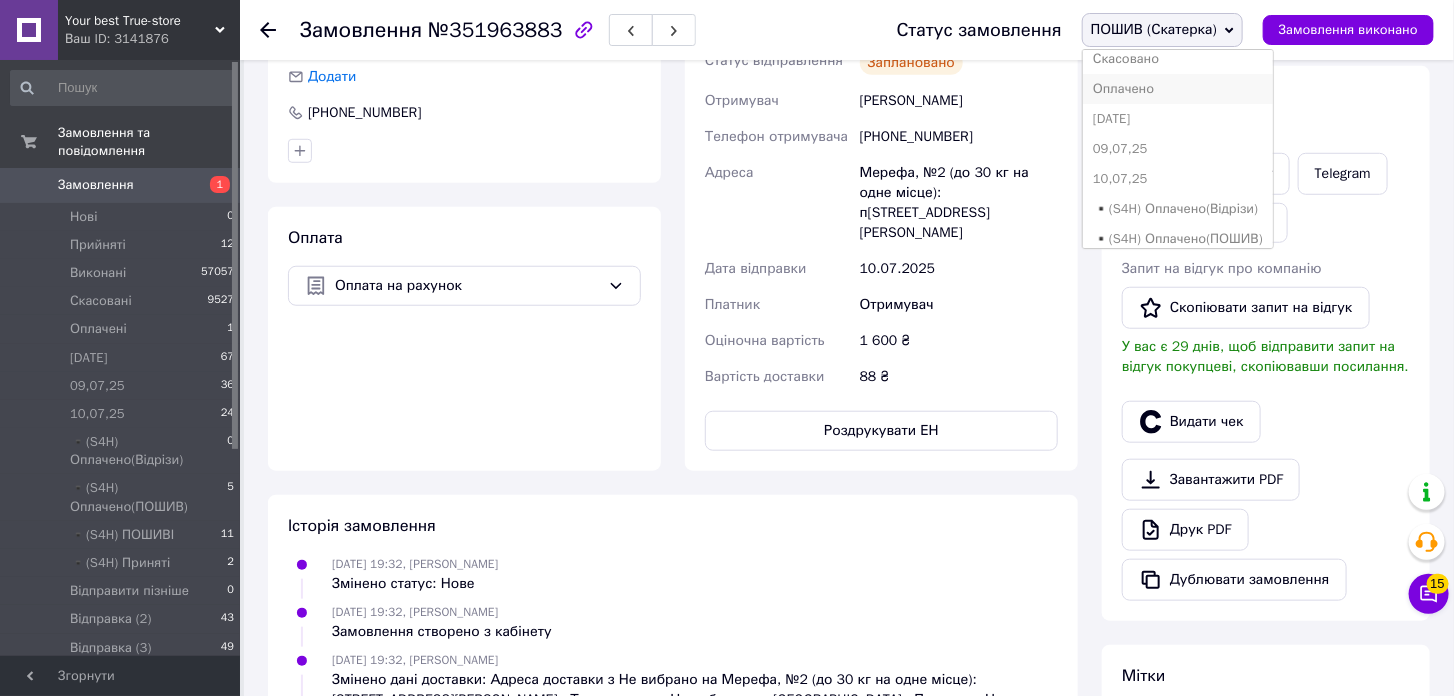 scroll, scrollTop: 111, scrollLeft: 0, axis: vertical 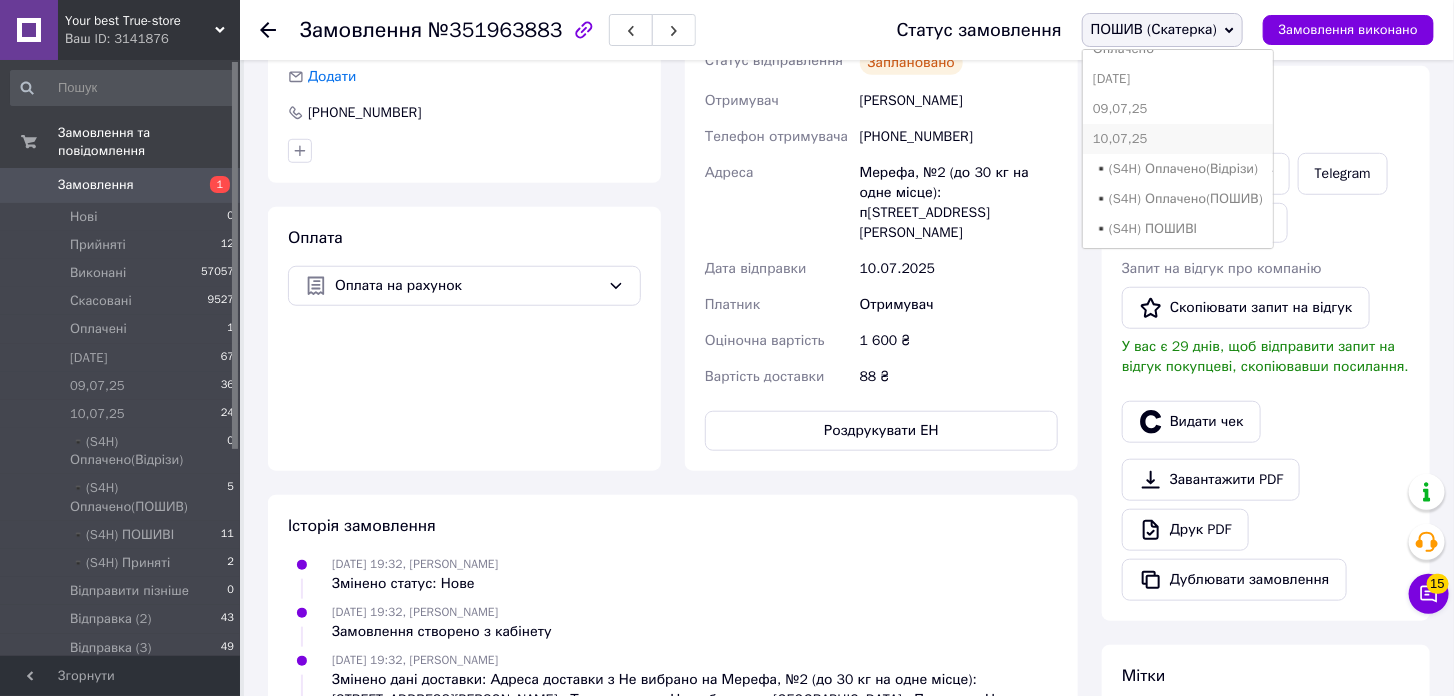 click on "10,07,25" at bounding box center (1178, 139) 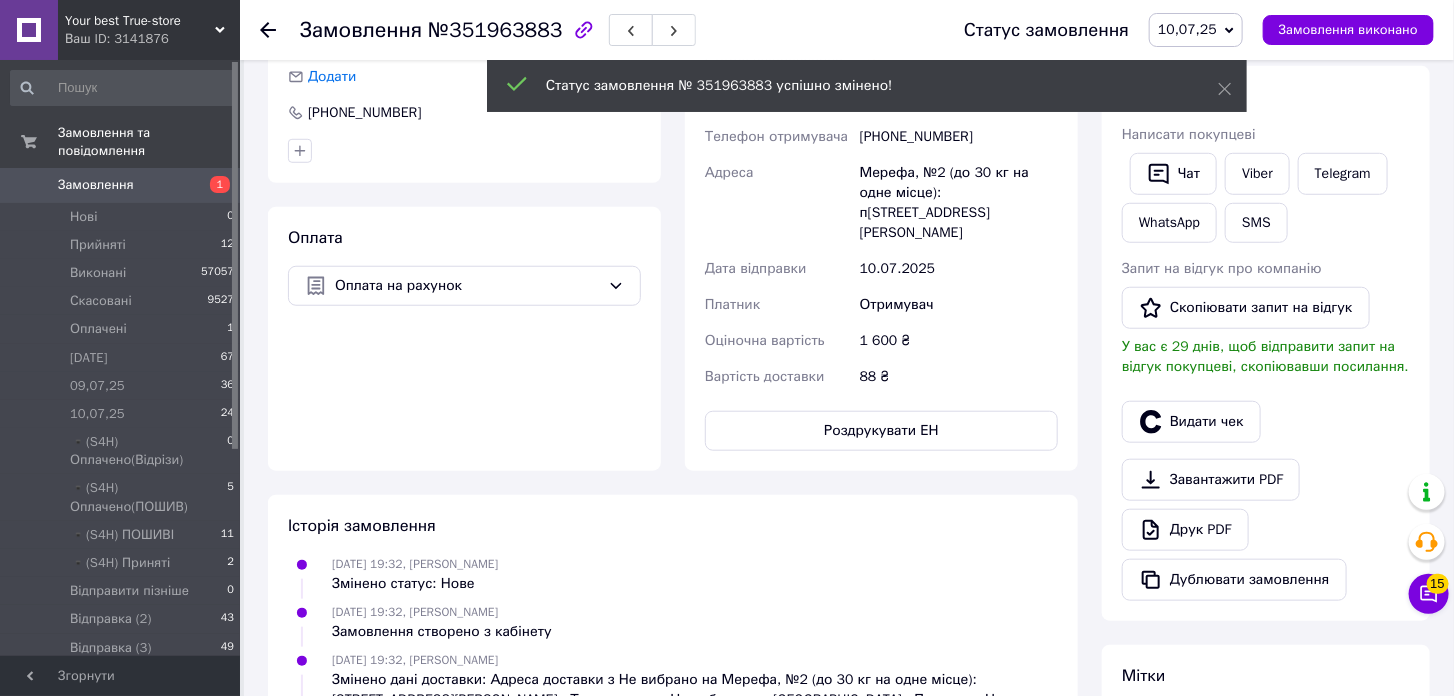 click on "Замовлення" at bounding box center [121, 185] 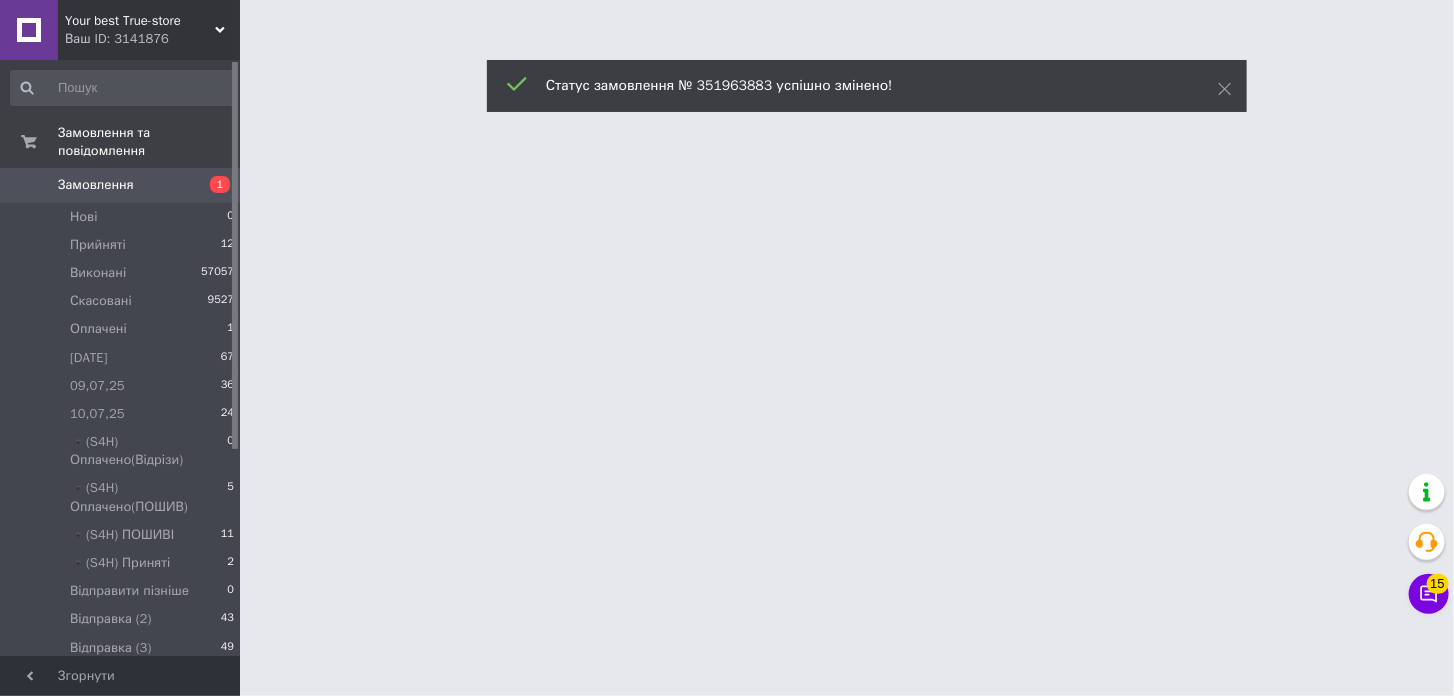 scroll, scrollTop: 0, scrollLeft: 0, axis: both 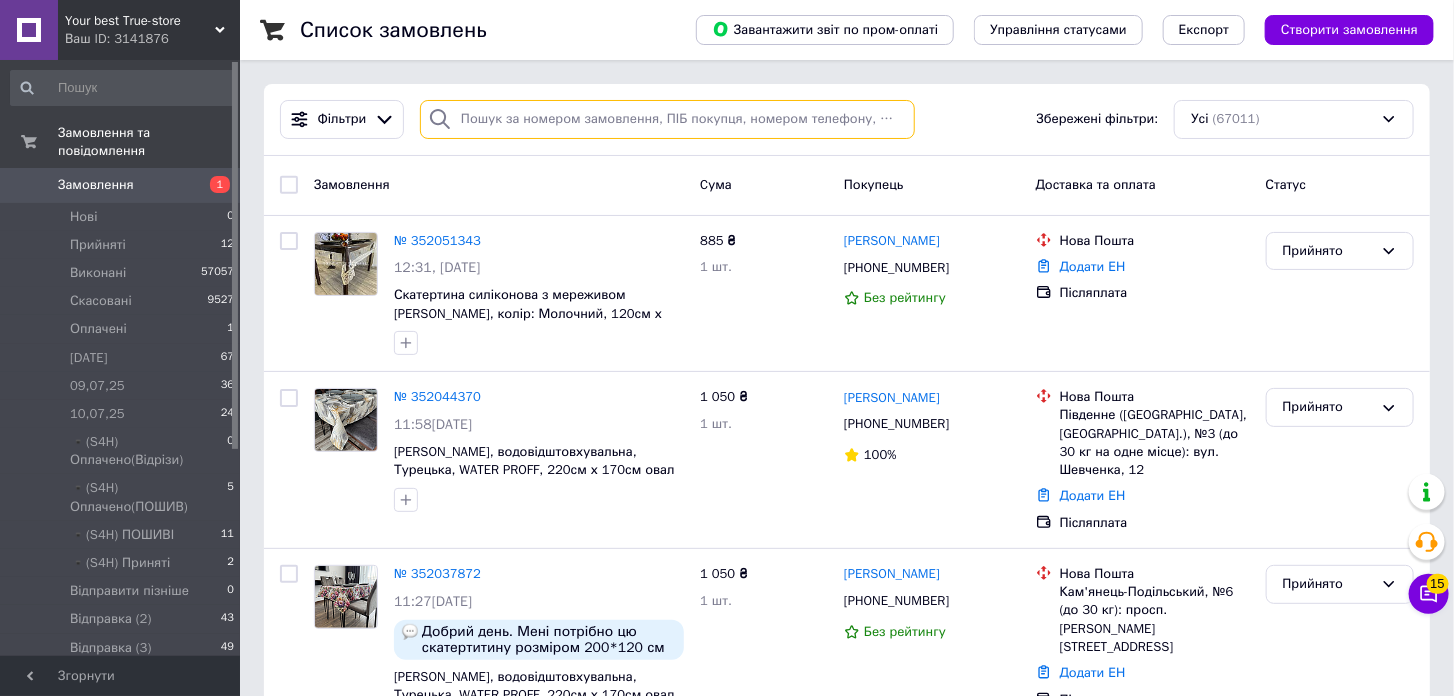 click at bounding box center (667, 119) 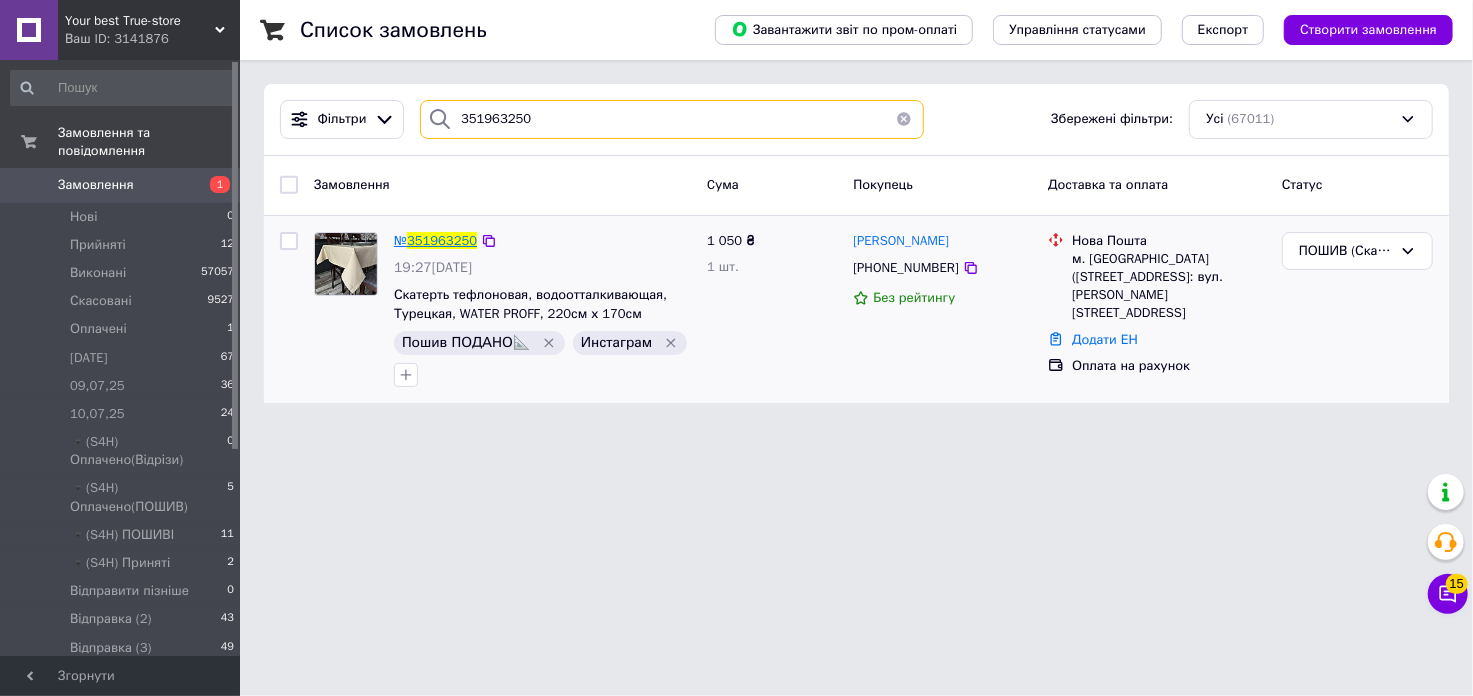type on "351963250" 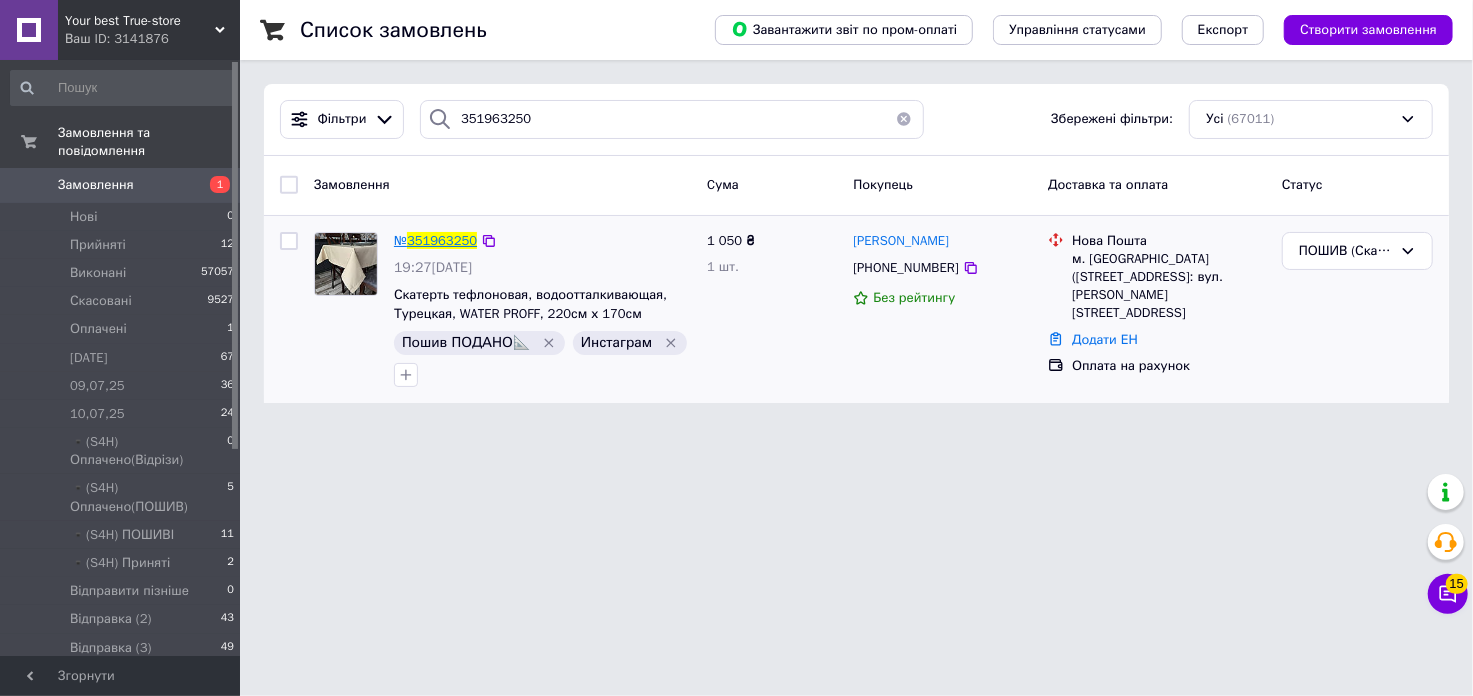 click on "351963250" at bounding box center [442, 240] 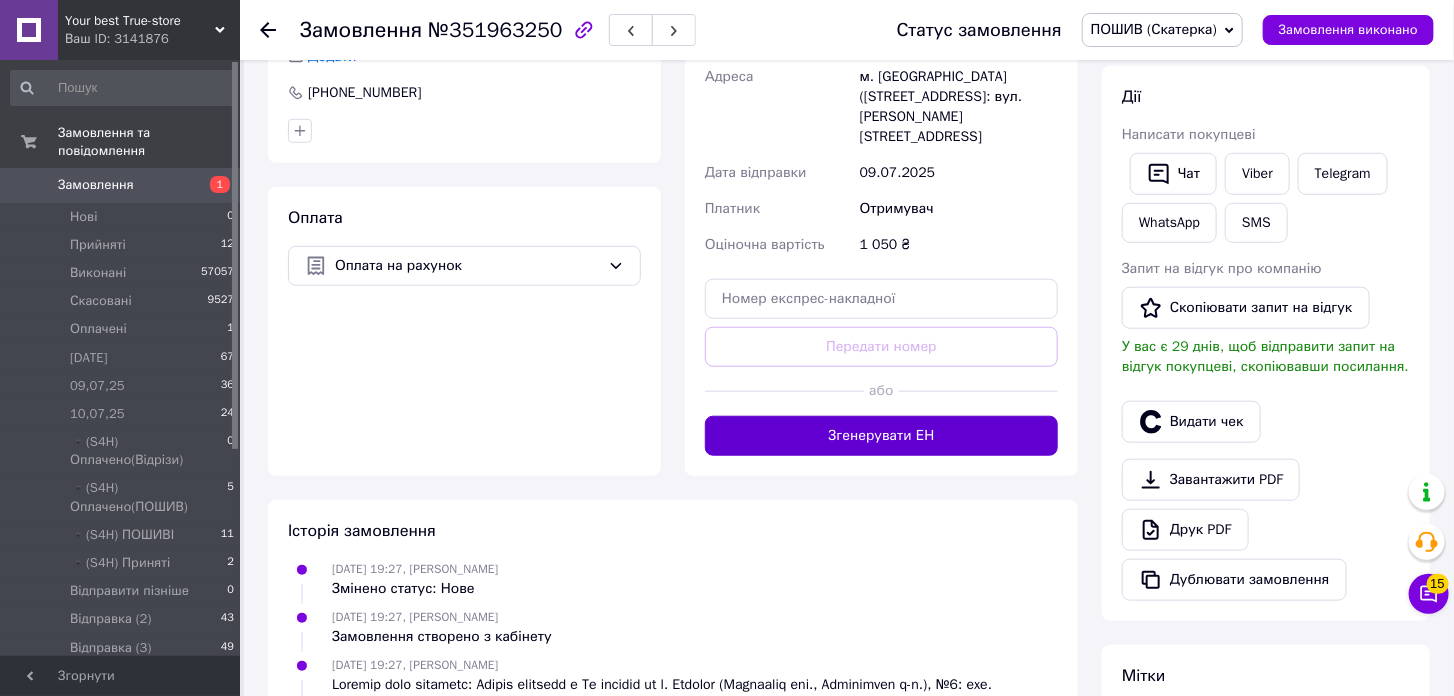 click on "Згенерувати ЕН" at bounding box center [881, 436] 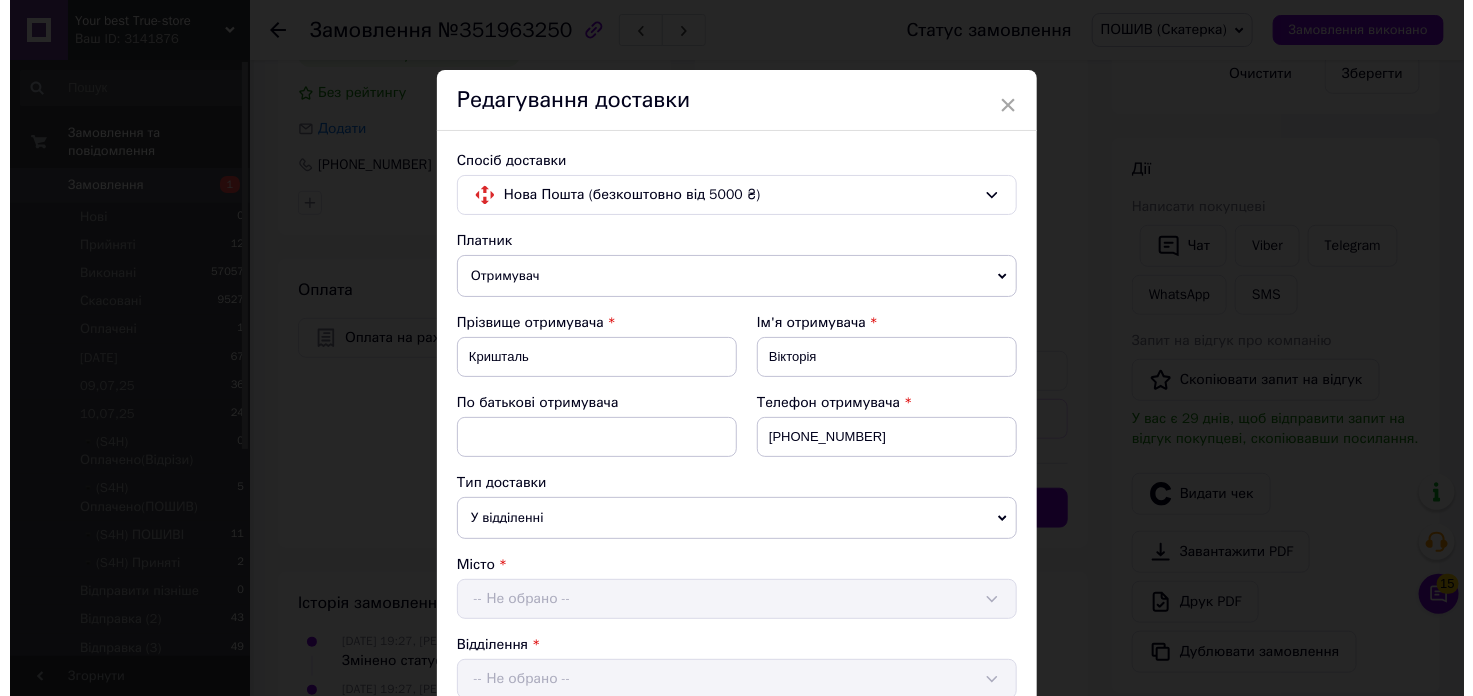 scroll, scrollTop: 111, scrollLeft: 0, axis: vertical 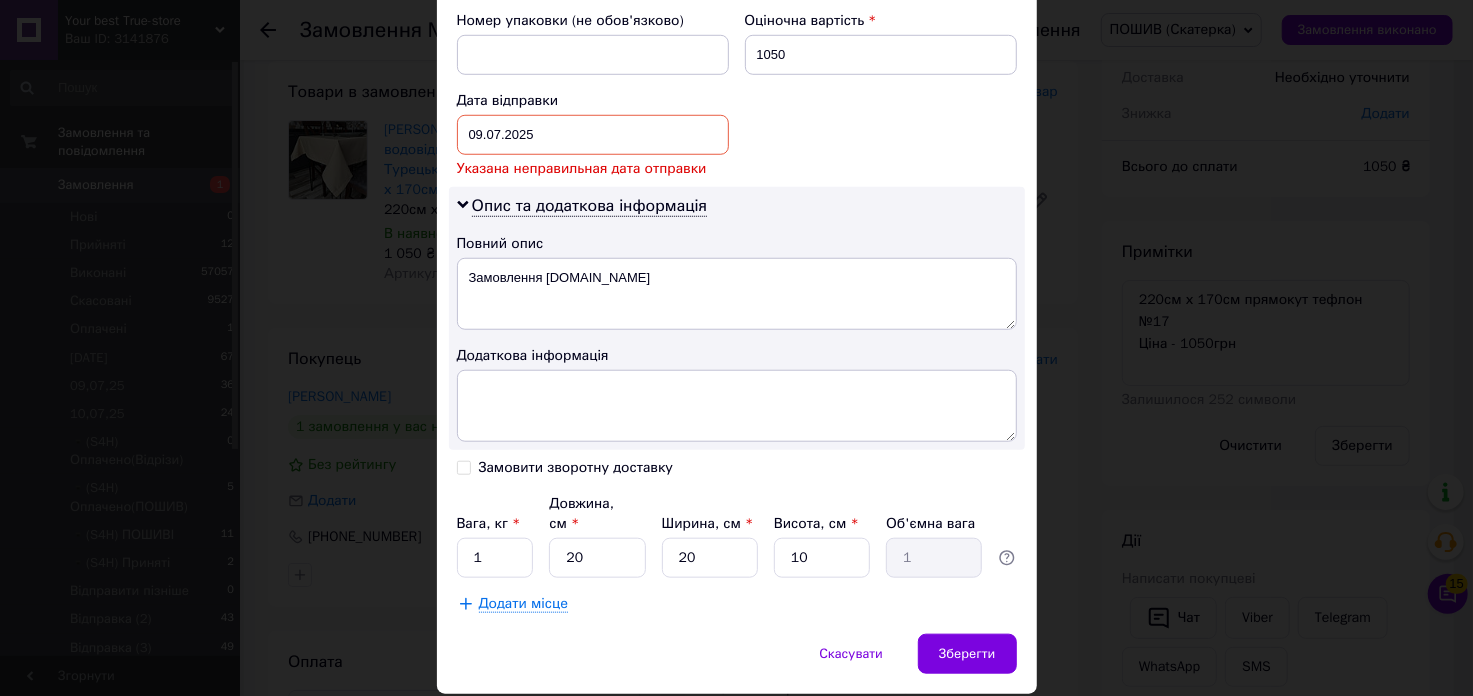 click on "[DATE] < 2025 > < Июль > Пн Вт Ср Чт Пт Сб Вс 30 1 2 3 4 5 6 7 8 9 10 11 12 13 14 15 16 17 18 19 20 21 22 23 24 25 26 27 28 29 30 31 1 2 3 4 5 6 7 8 9 10" at bounding box center (593, 135) 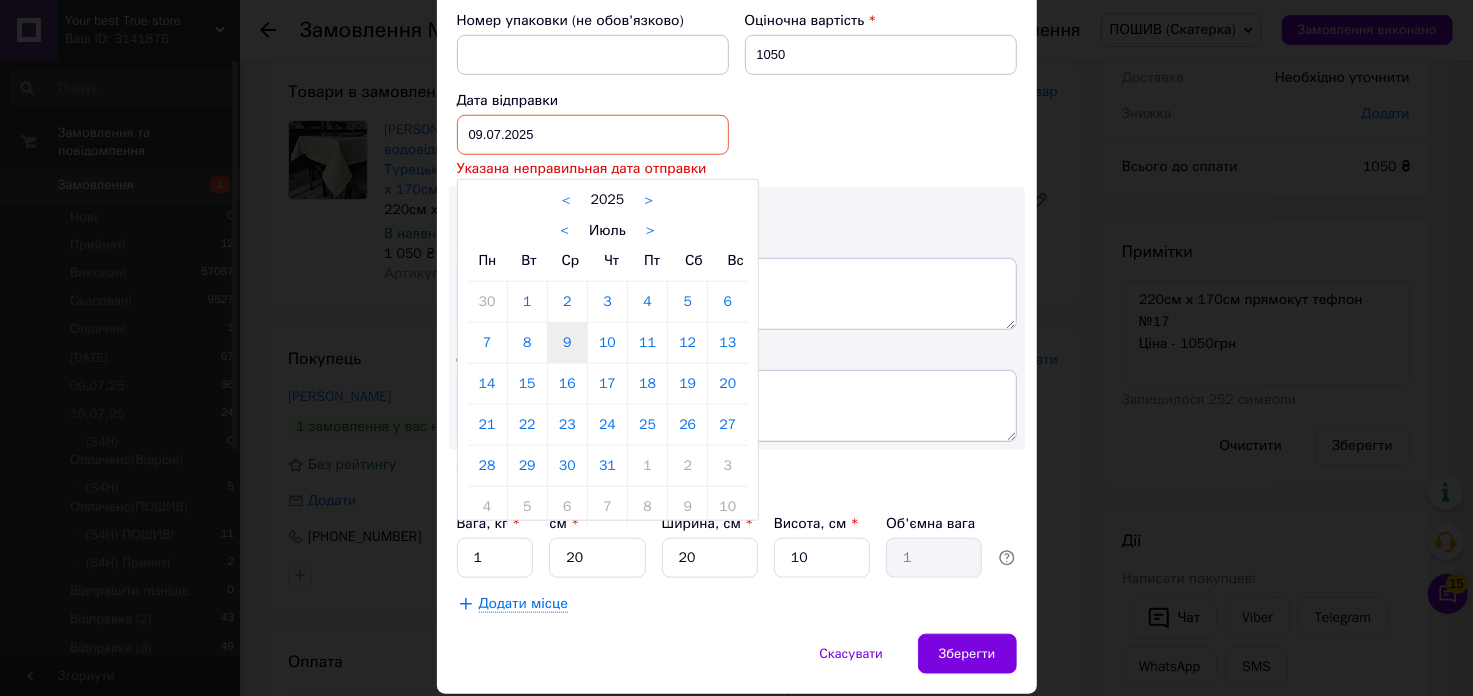 click on "10" at bounding box center [607, 343] 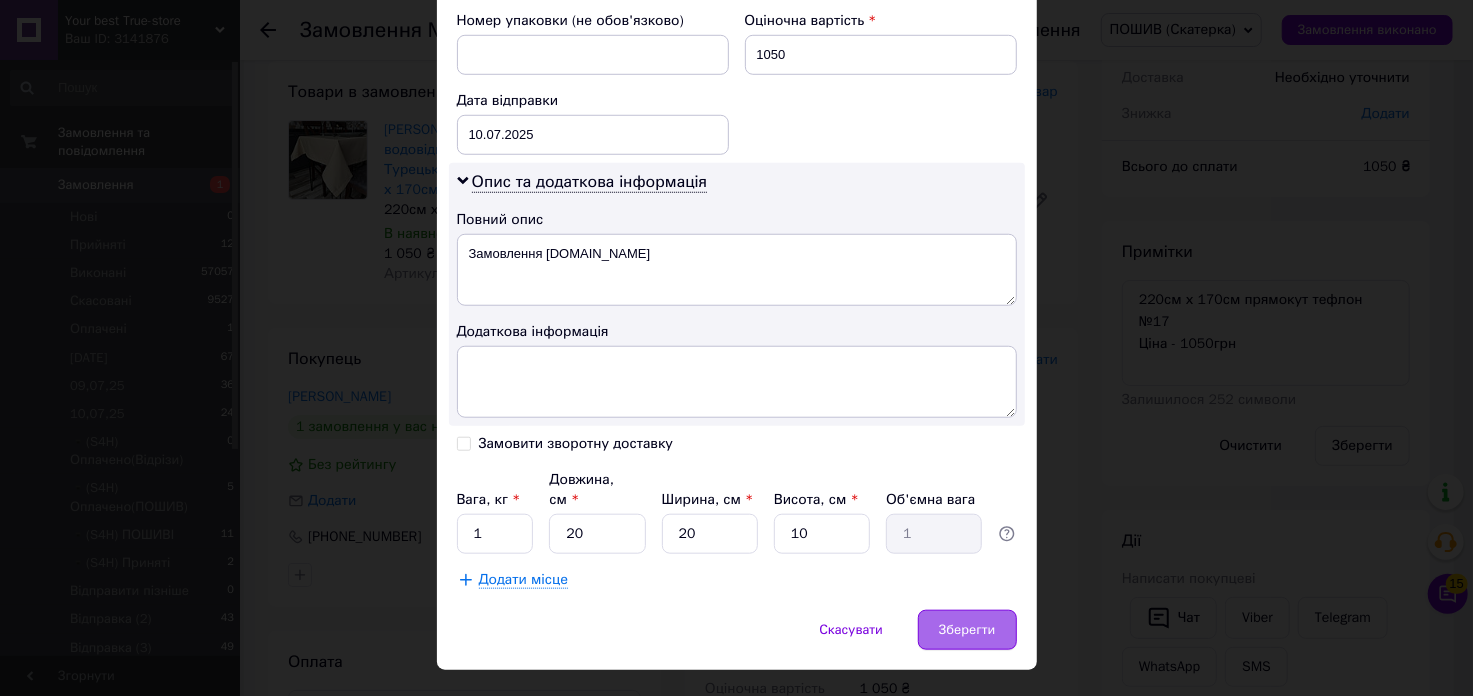 click on "Зберегти" at bounding box center [967, 630] 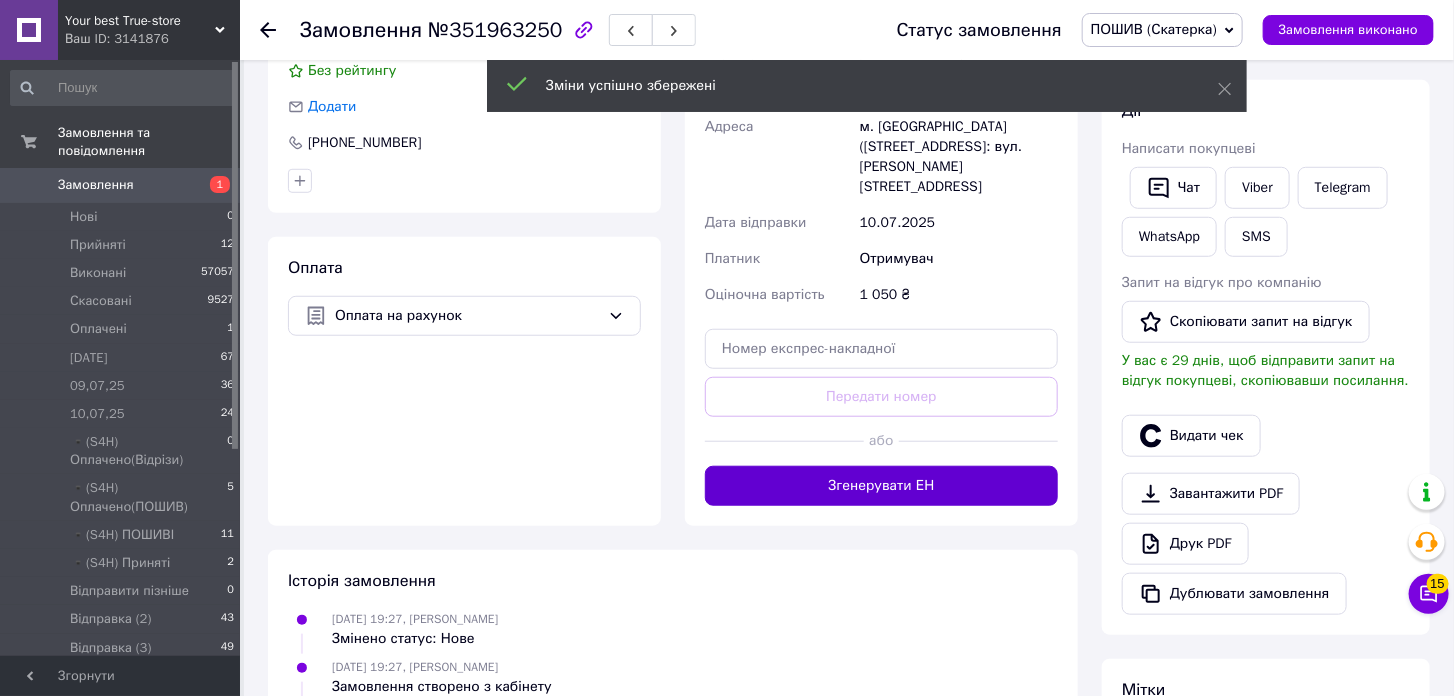 scroll, scrollTop: 555, scrollLeft: 0, axis: vertical 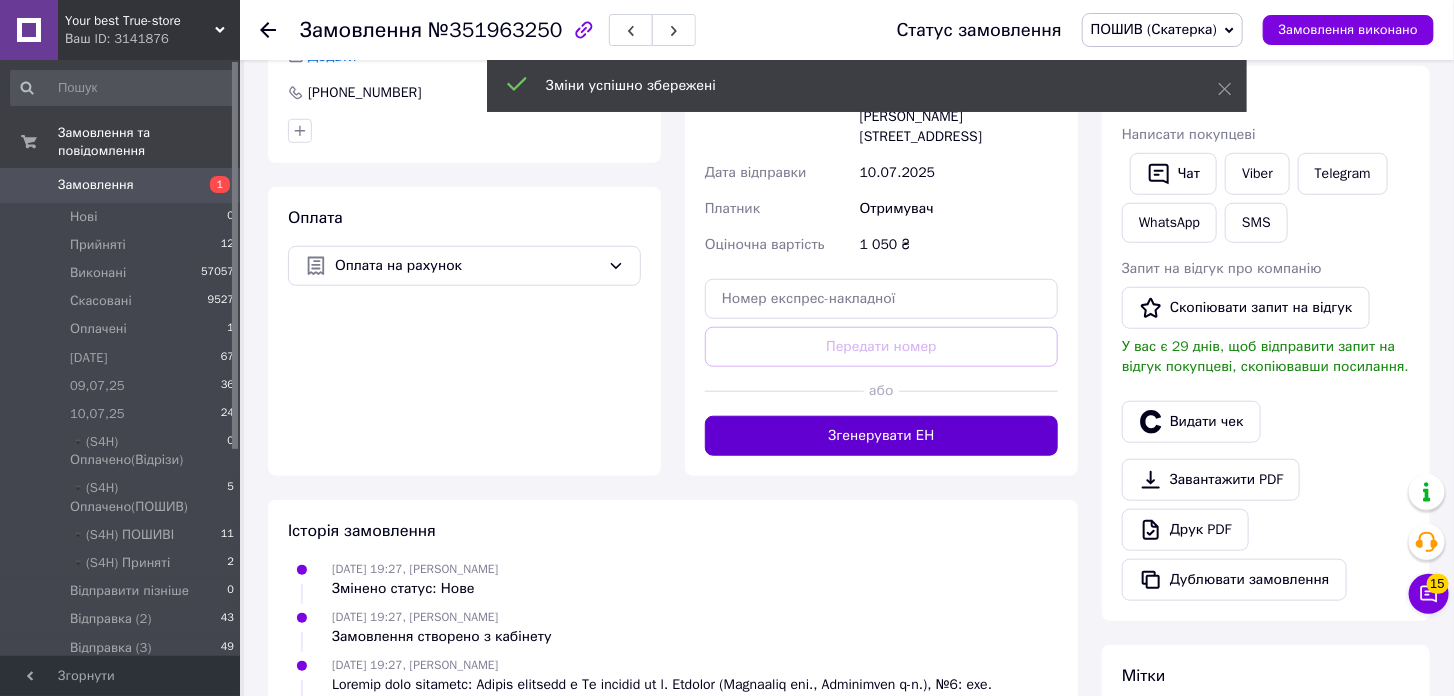click on "Згенерувати ЕН" at bounding box center (881, 436) 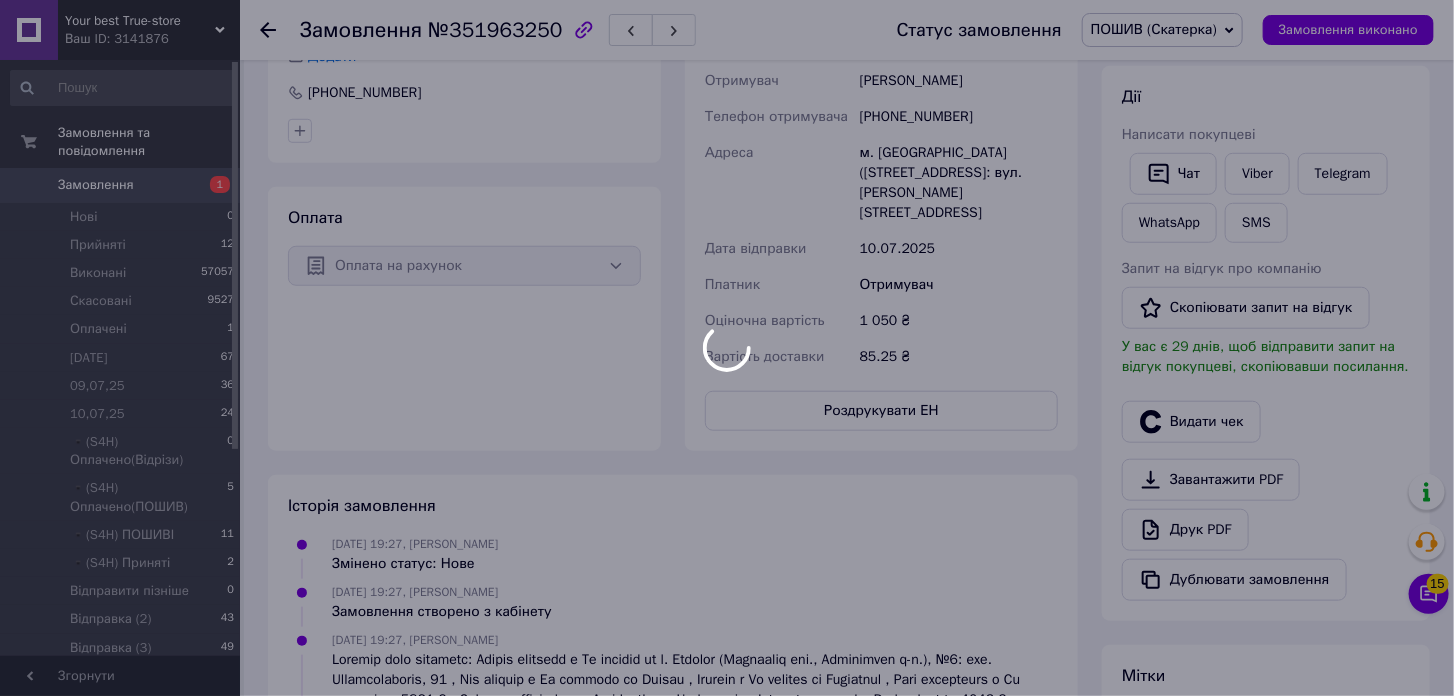 click at bounding box center (727, 348) 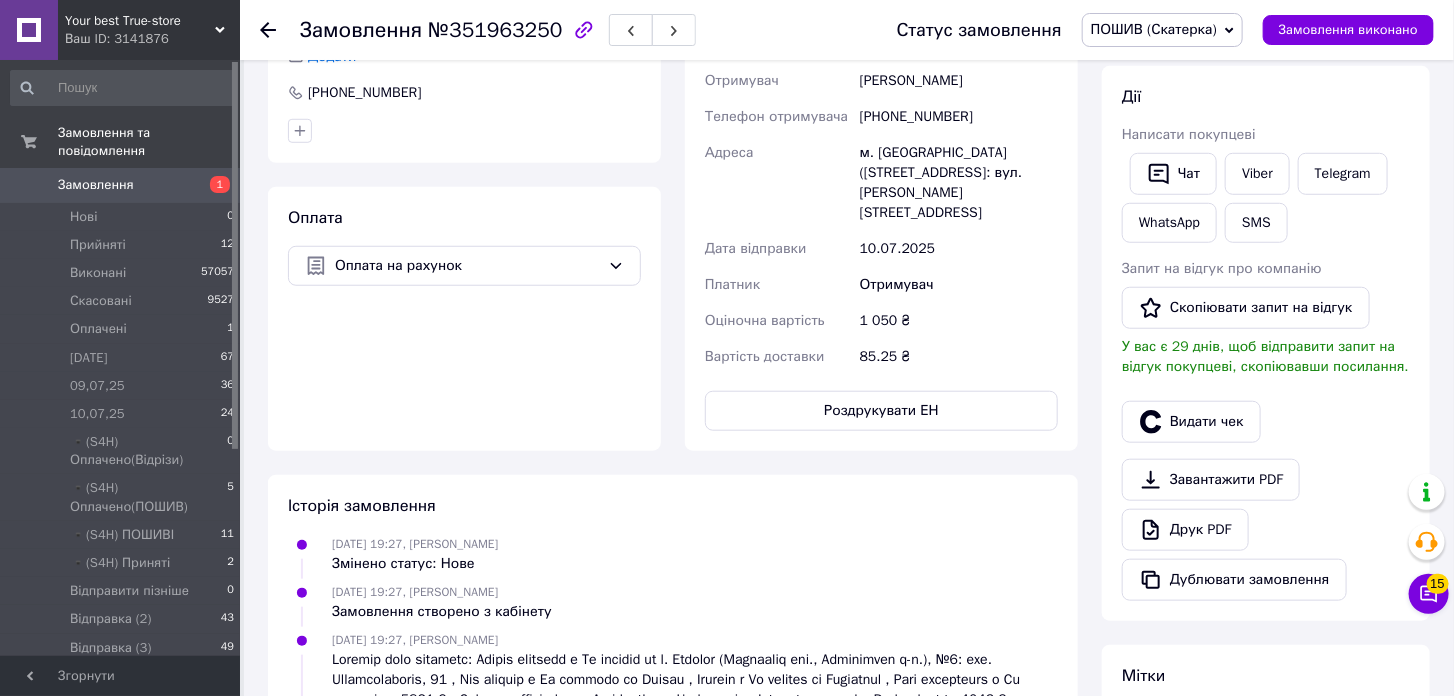 click on "Роздрукувати ЕН" at bounding box center (881, 411) 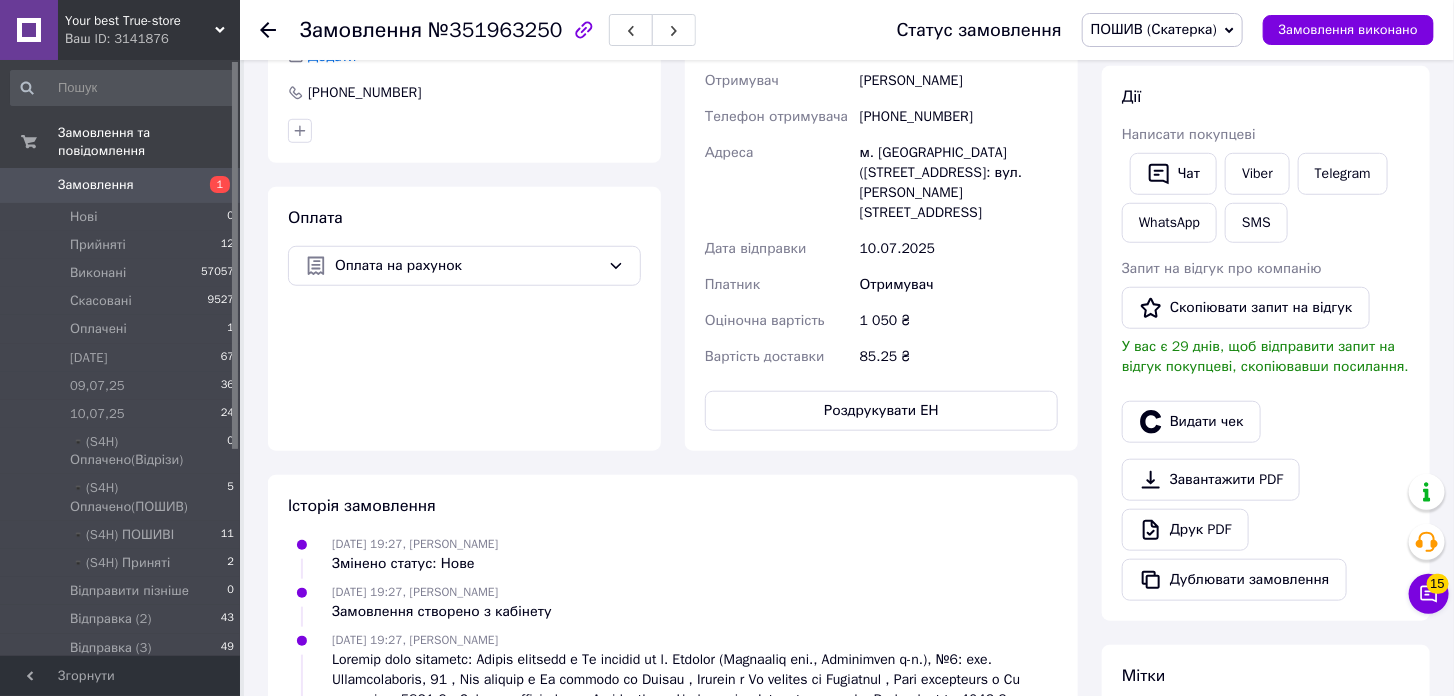 click on "ПОШИВ (Скатерка)" at bounding box center [1162, 30] 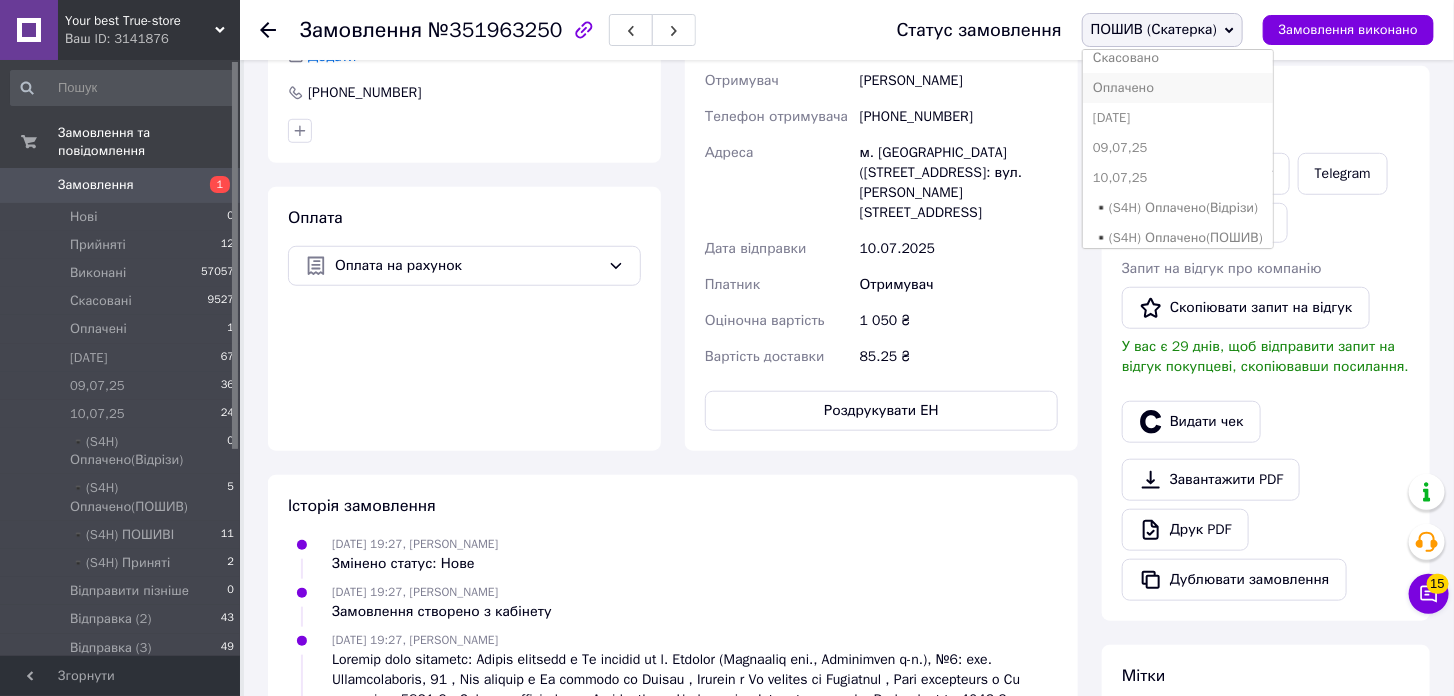 scroll, scrollTop: 111, scrollLeft: 0, axis: vertical 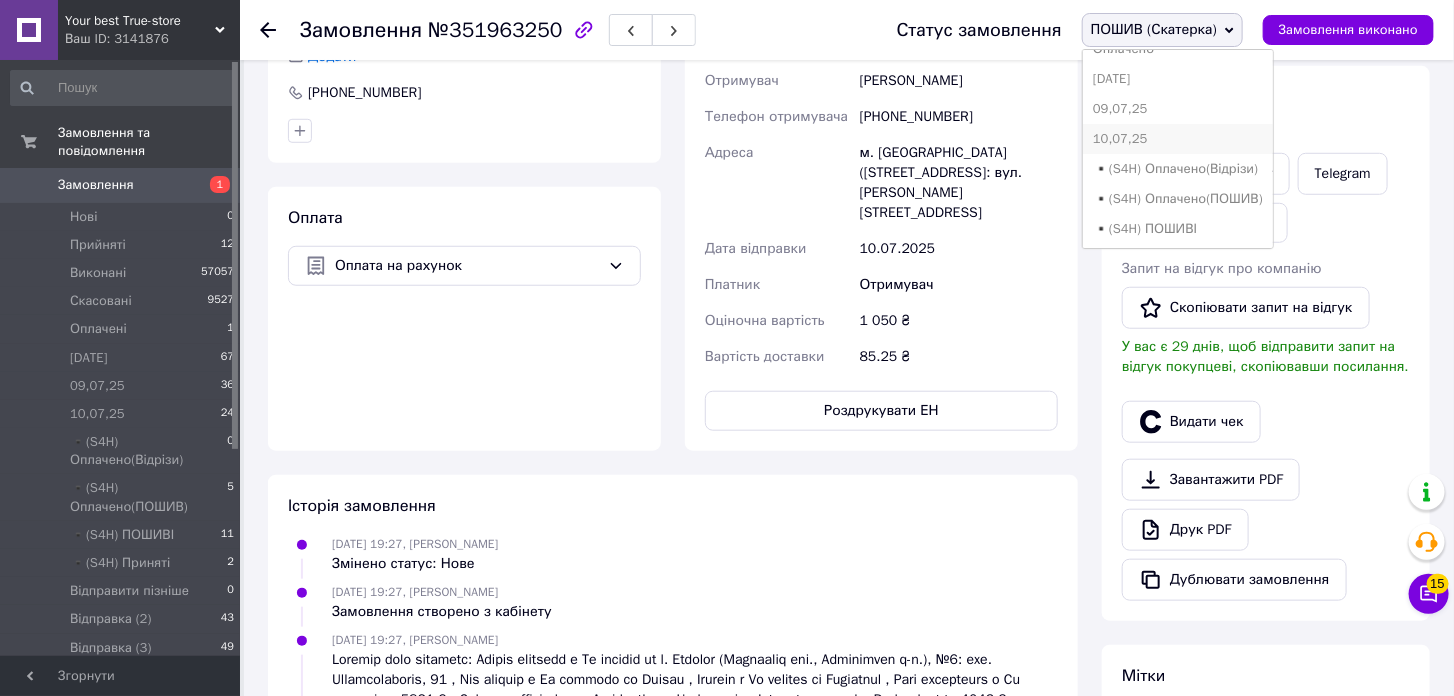 click on "10,07,25" at bounding box center (1178, 139) 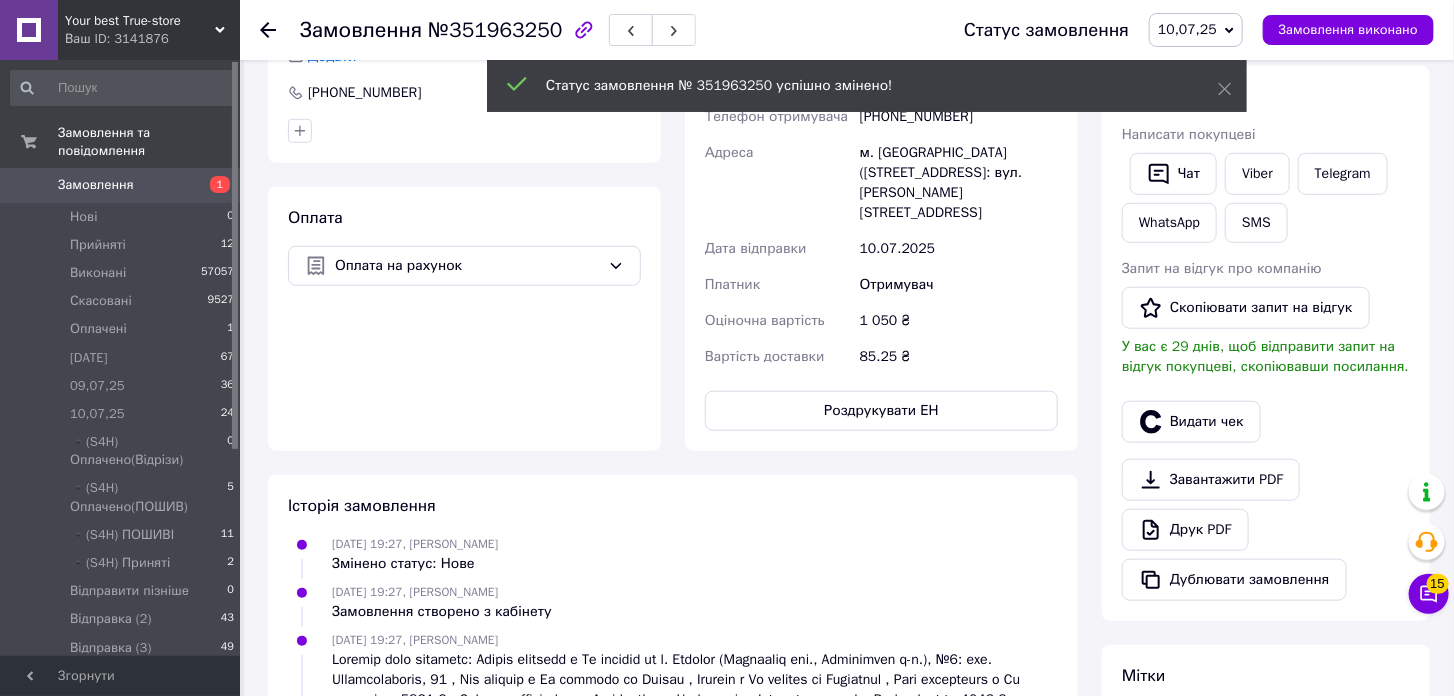 click on "Замовлення" at bounding box center [121, 185] 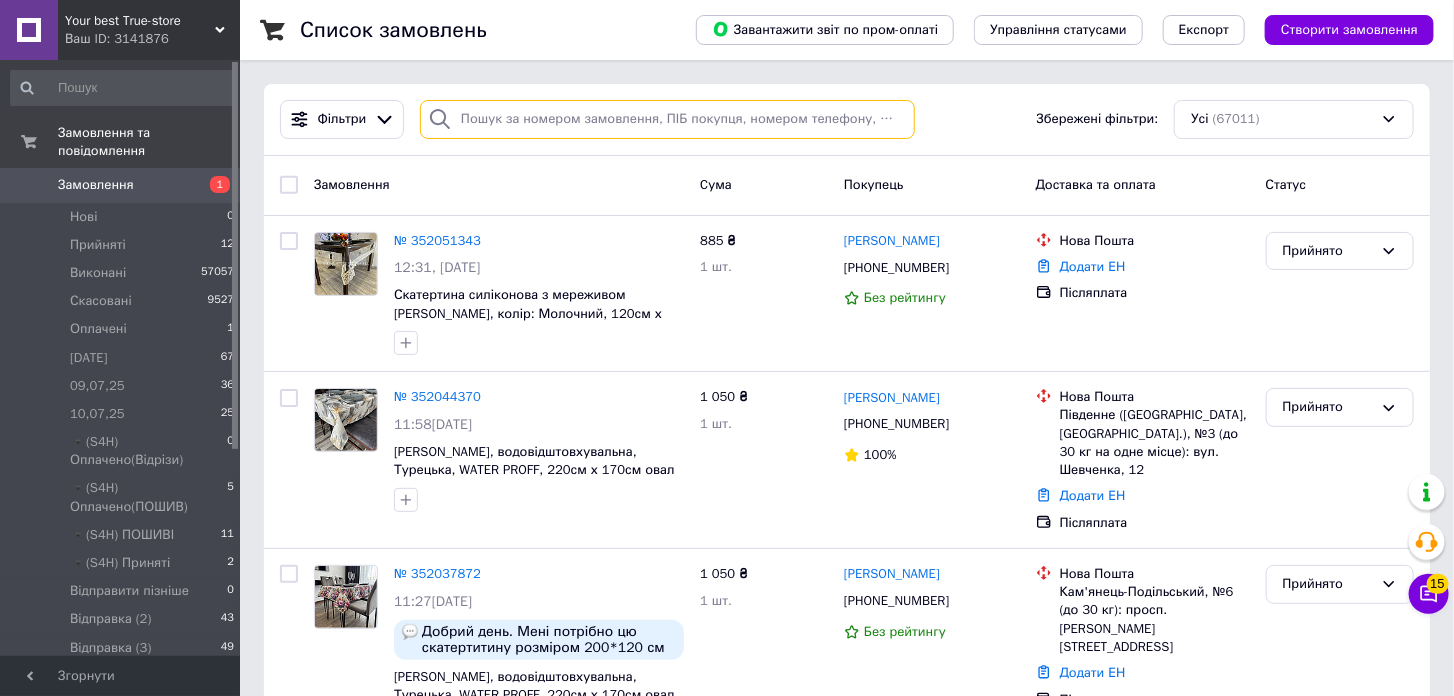 click at bounding box center [667, 119] 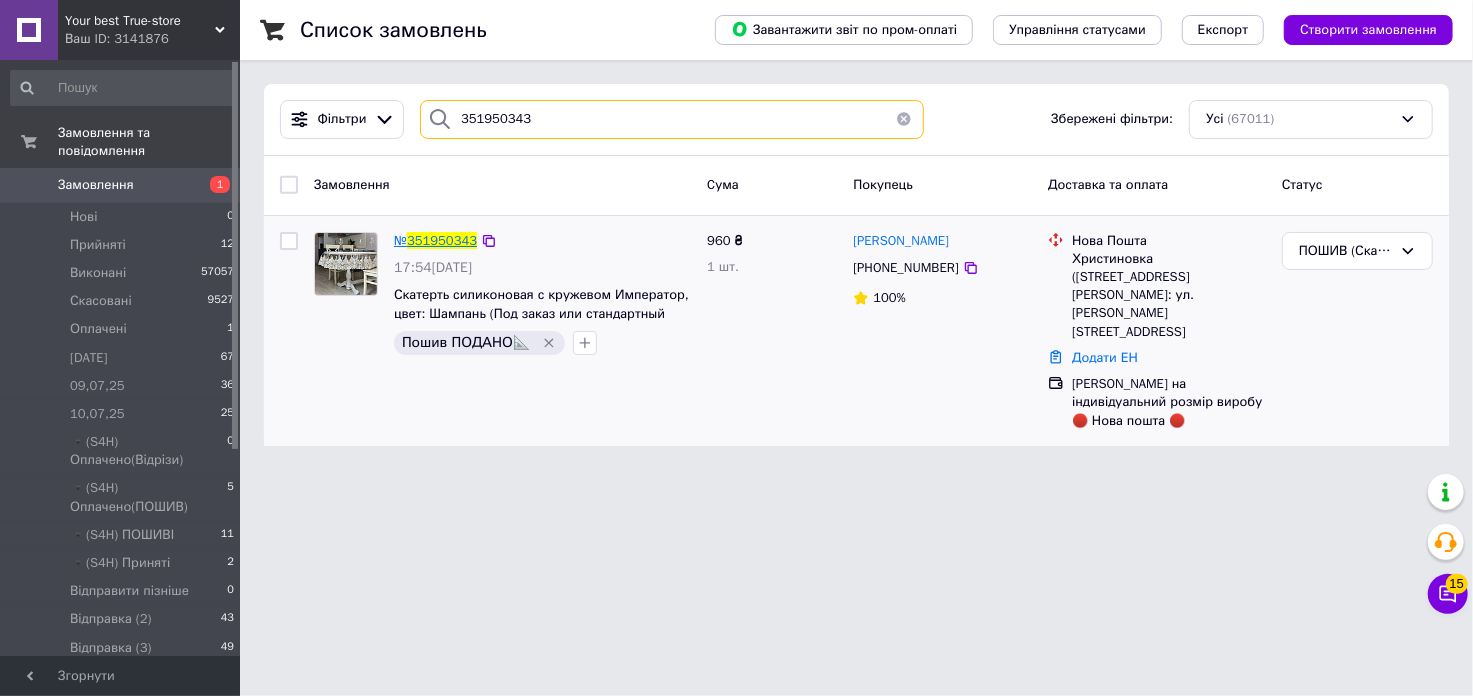 type on "351950343" 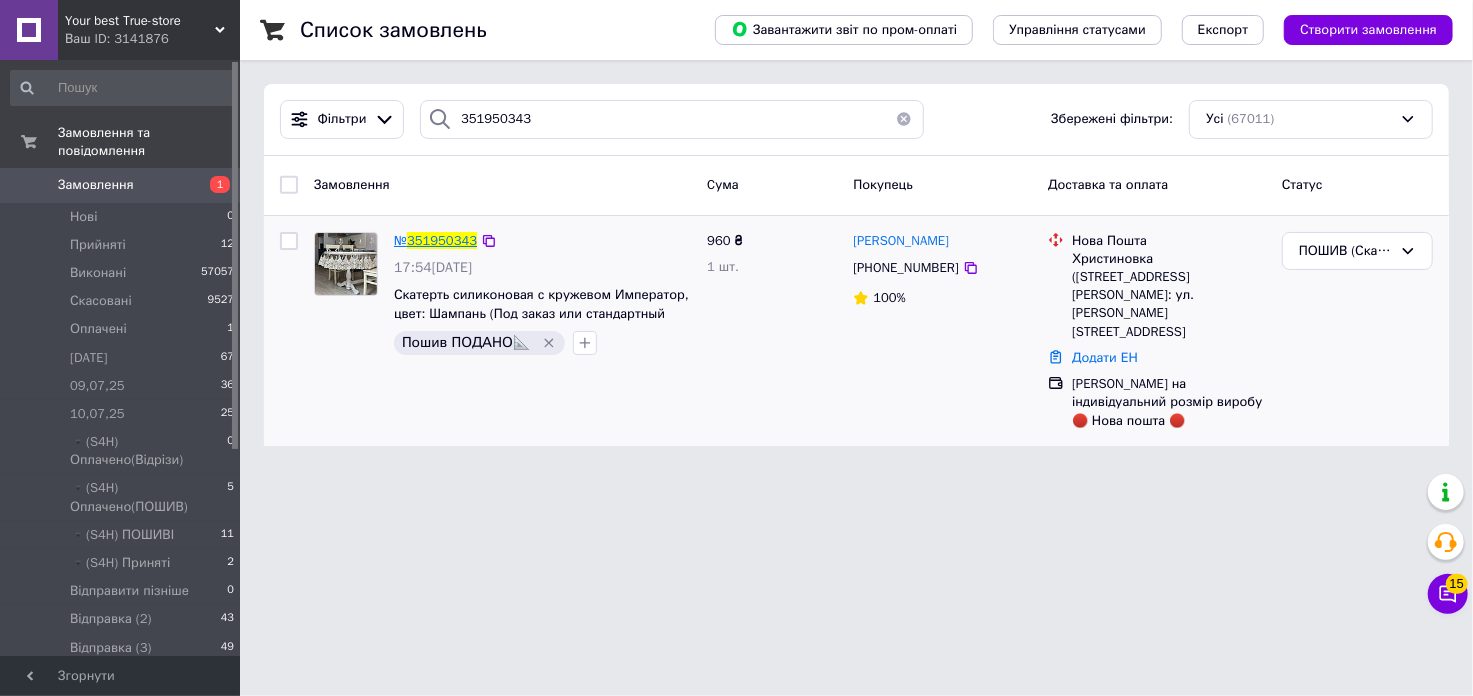 click on "351950343" at bounding box center (442, 240) 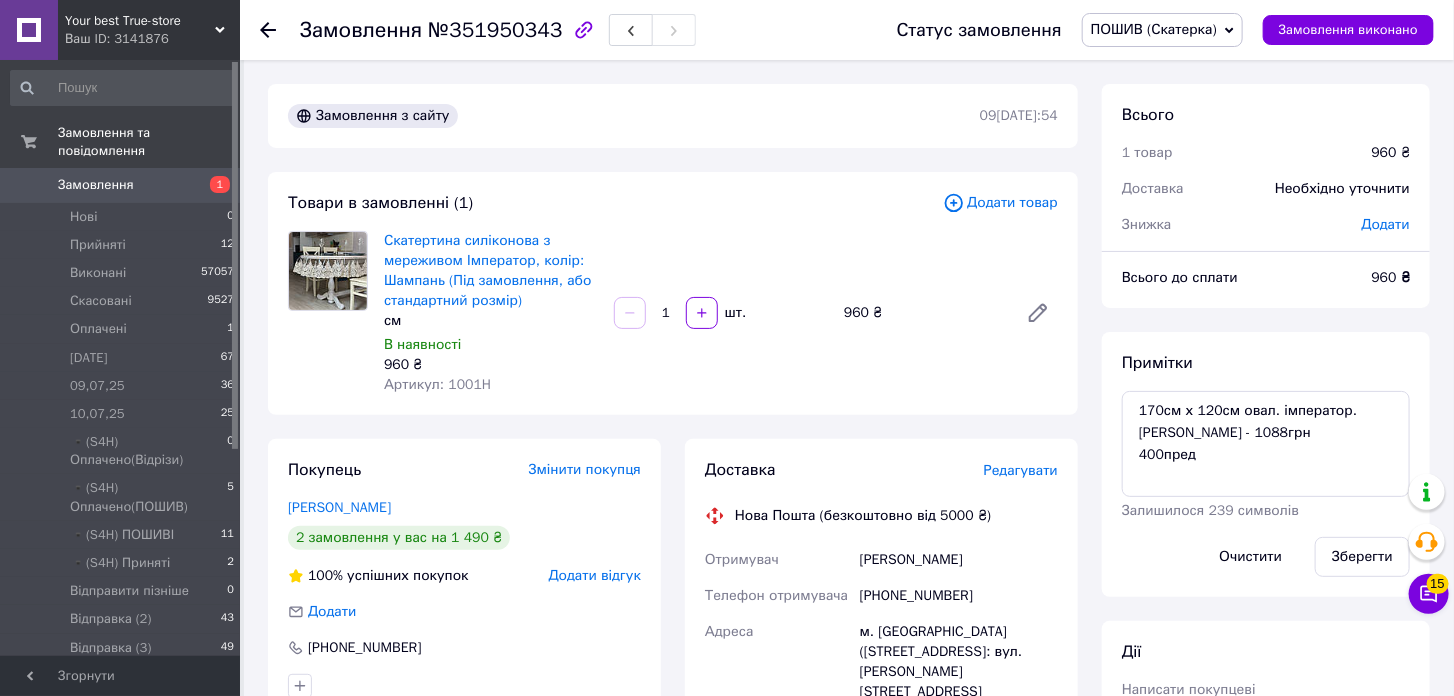 scroll, scrollTop: 111, scrollLeft: 0, axis: vertical 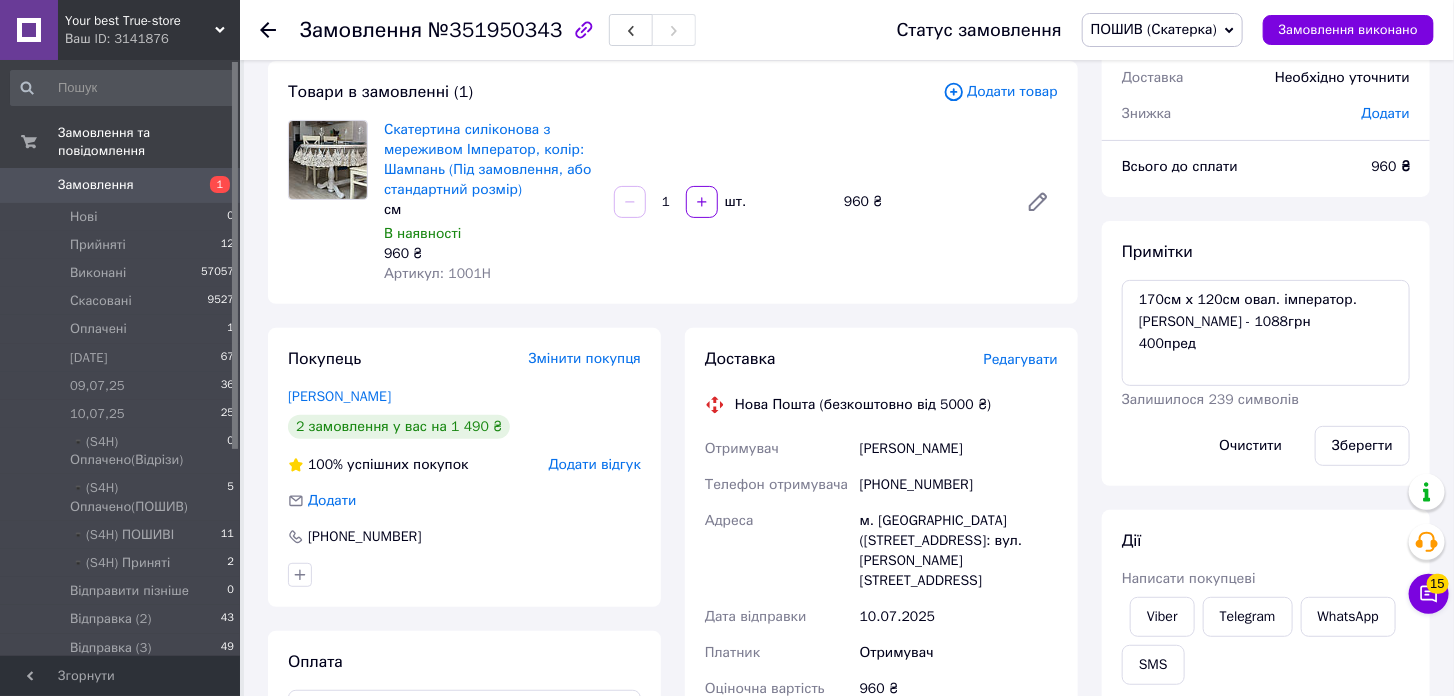 click on "Редагувати" at bounding box center (1021, 360) 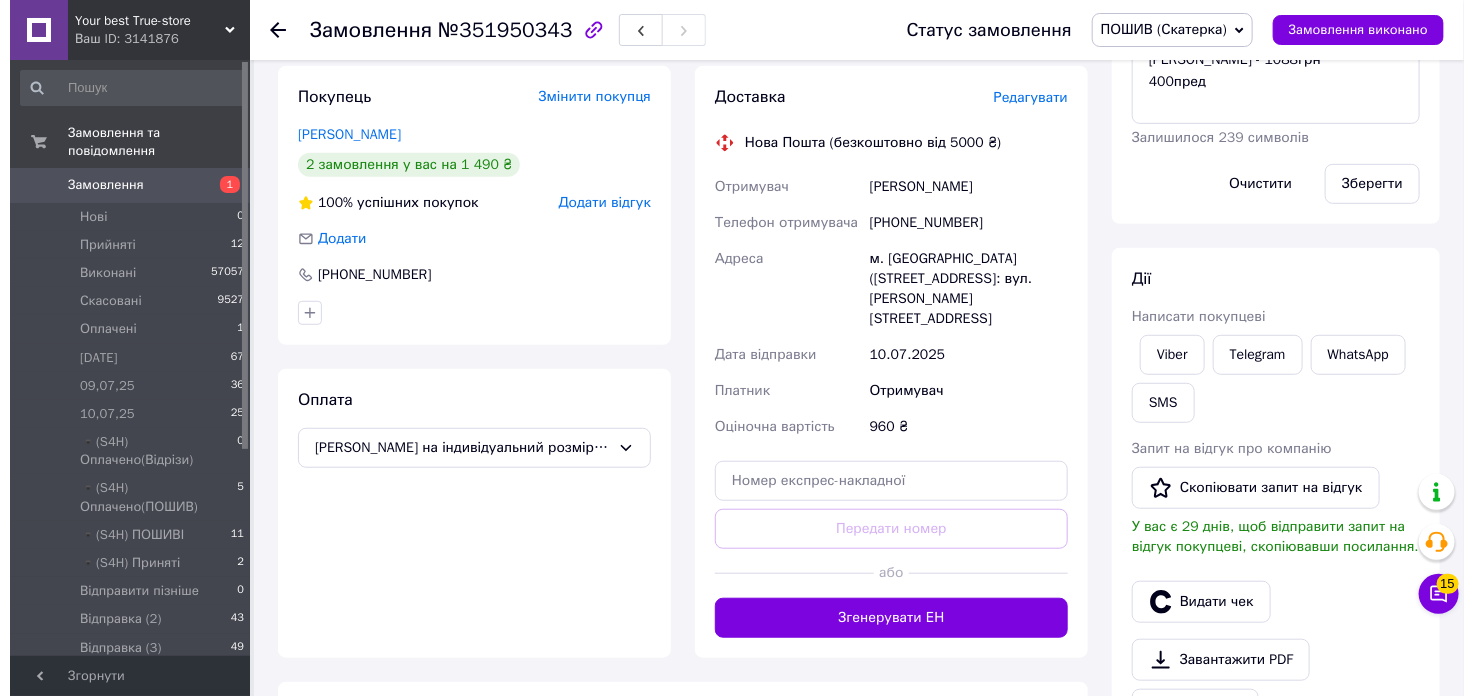 scroll, scrollTop: 333, scrollLeft: 0, axis: vertical 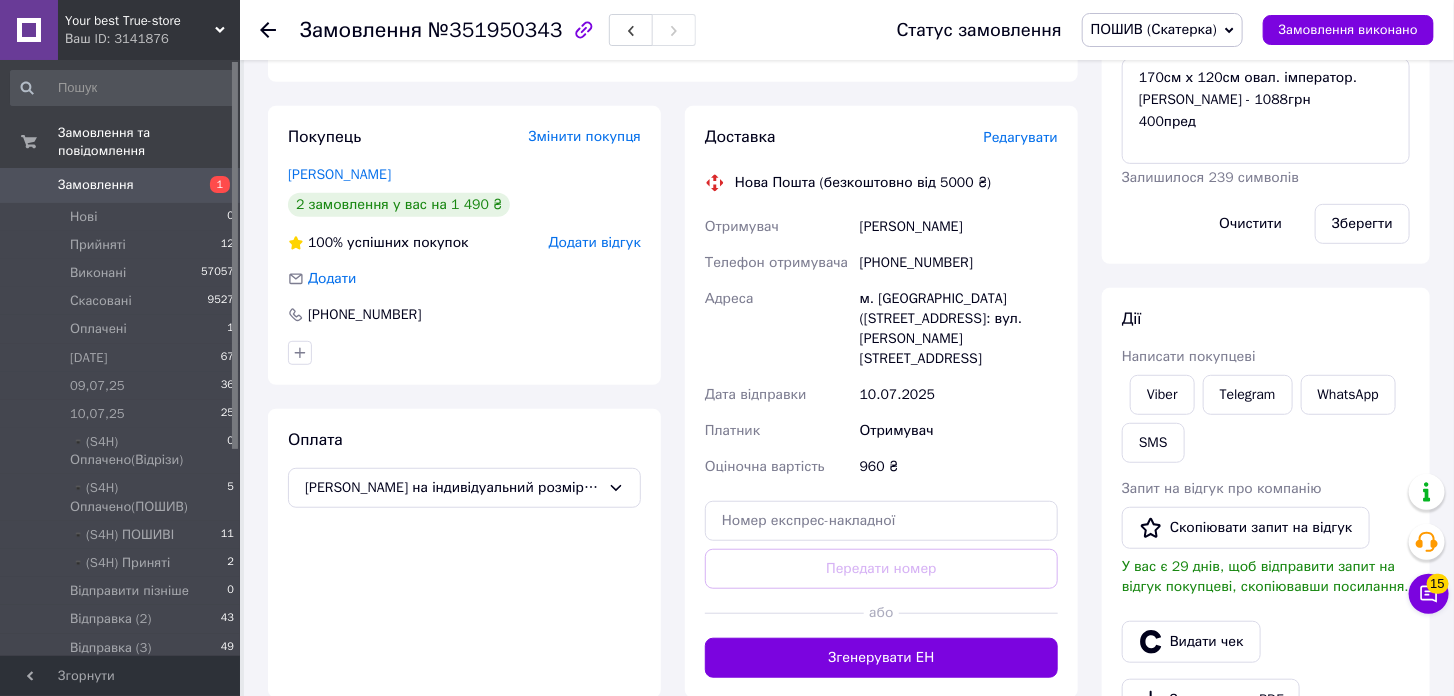 click on "Редагувати" at bounding box center (1021, 137) 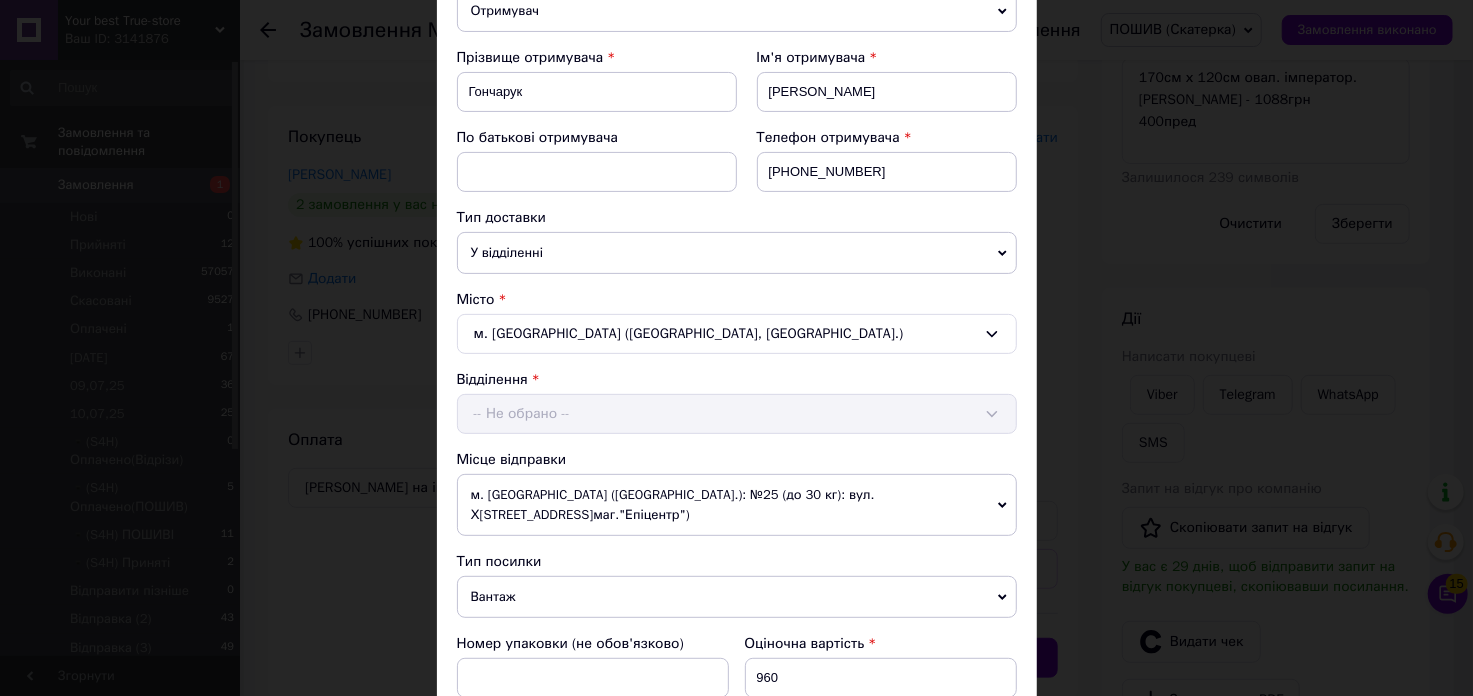 scroll, scrollTop: 555, scrollLeft: 0, axis: vertical 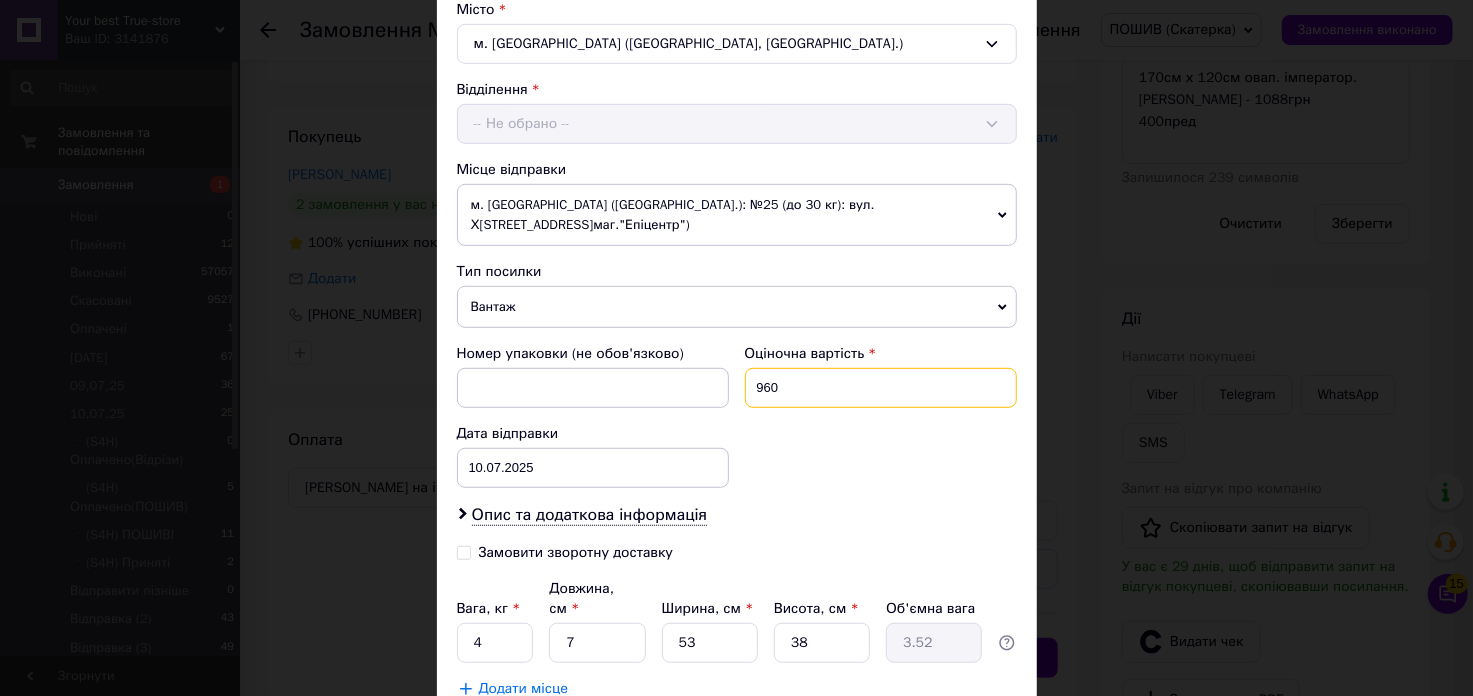 click on "960" at bounding box center [881, 388] 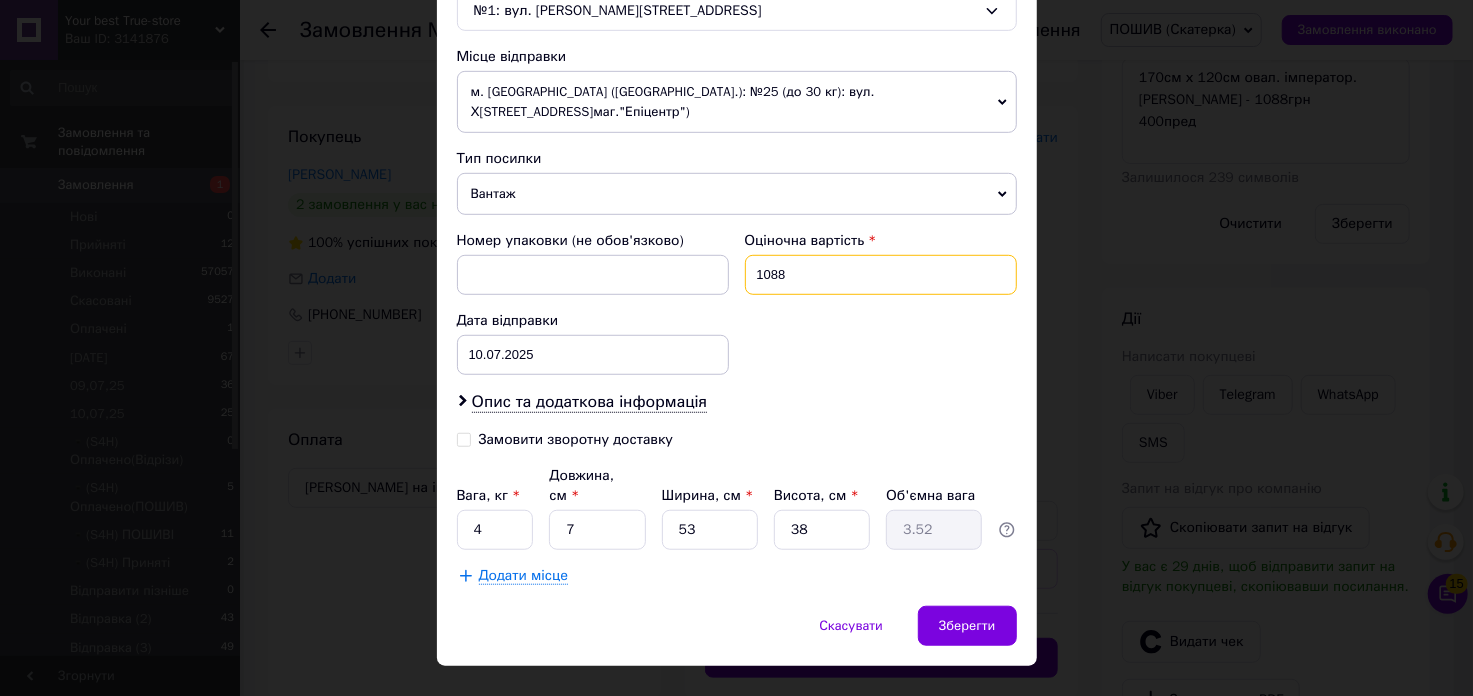 scroll, scrollTop: 670, scrollLeft: 0, axis: vertical 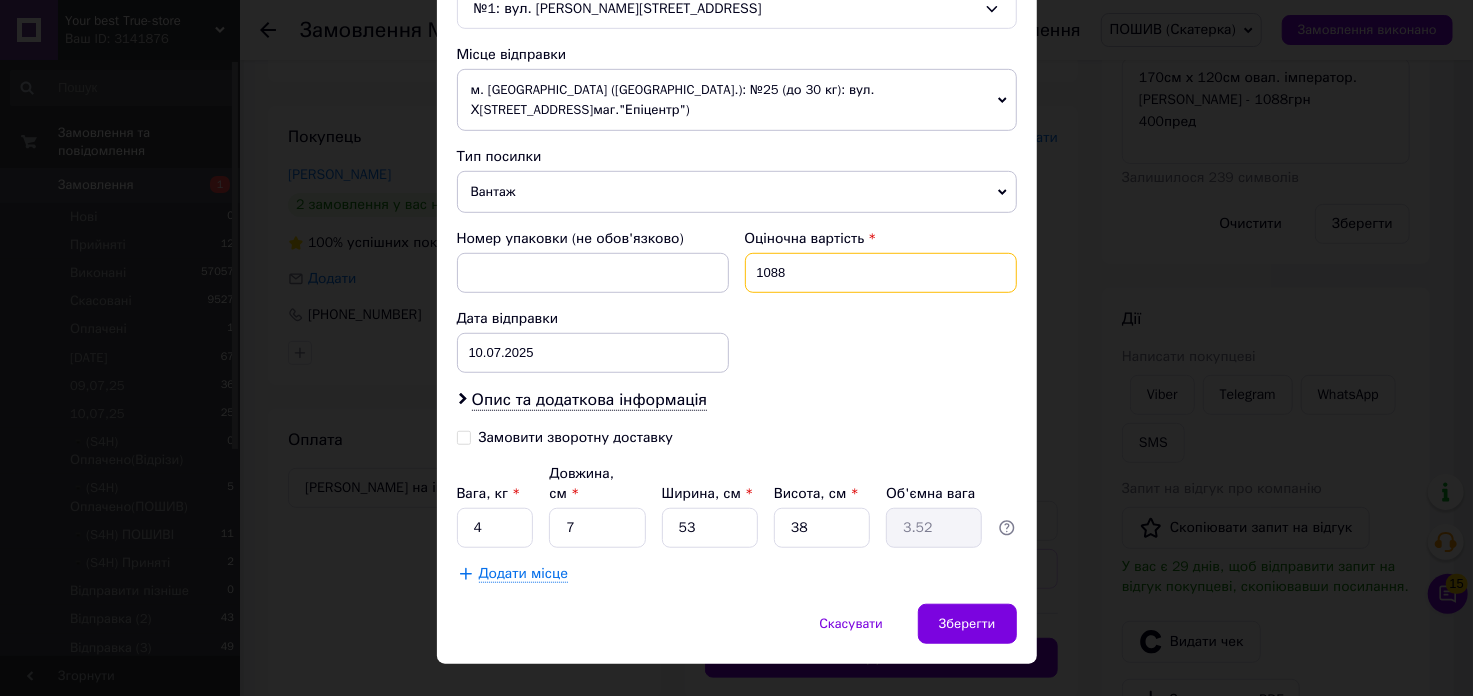 type on "1088" 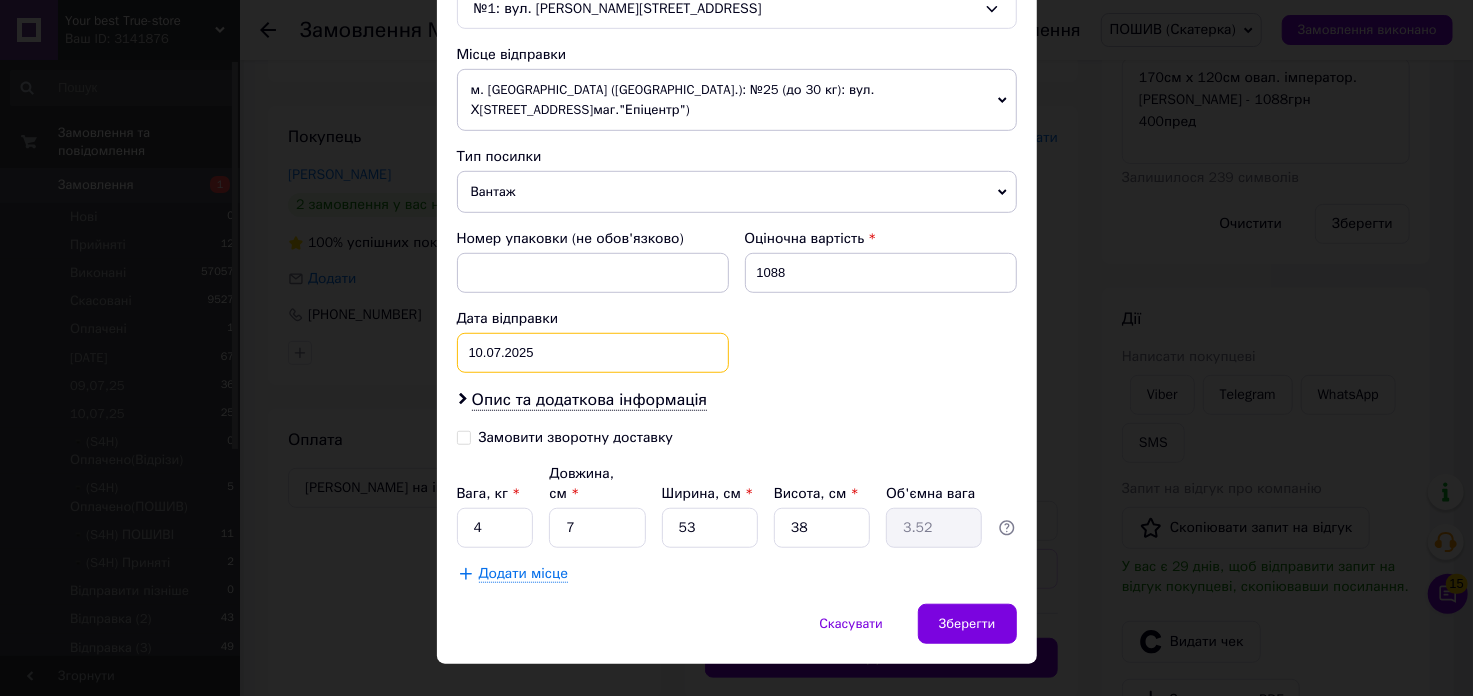 click on "10[DATE] 2025 > < Июль > Пн Вт Ср Чт Пт Сб Вс 30 1 2 3 4 5 6 7 8 9 10 11 12 13 14 15 16 17 18 19 20 21 22 23 24 25 26 27 28 29 30 31 1 2 3 4 5 6 7 8 9 10" at bounding box center [593, 353] 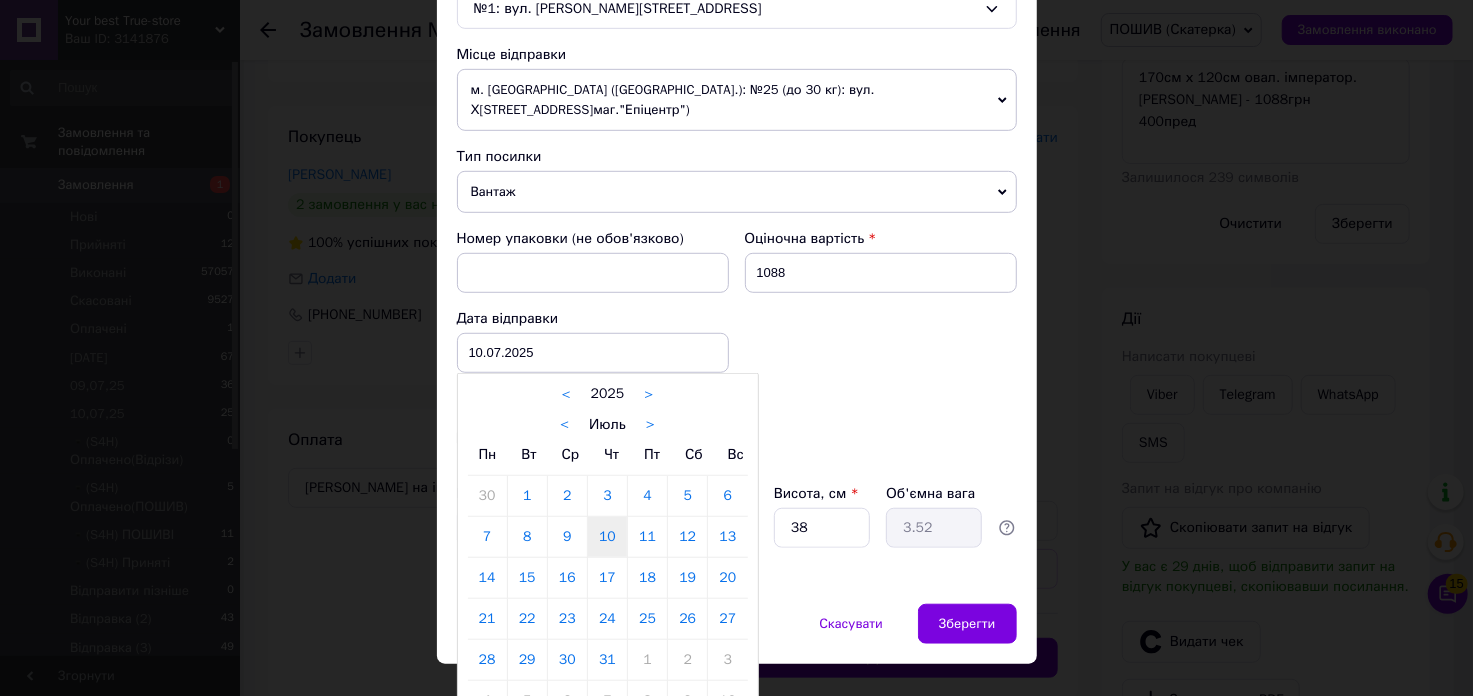 click at bounding box center [736, 348] 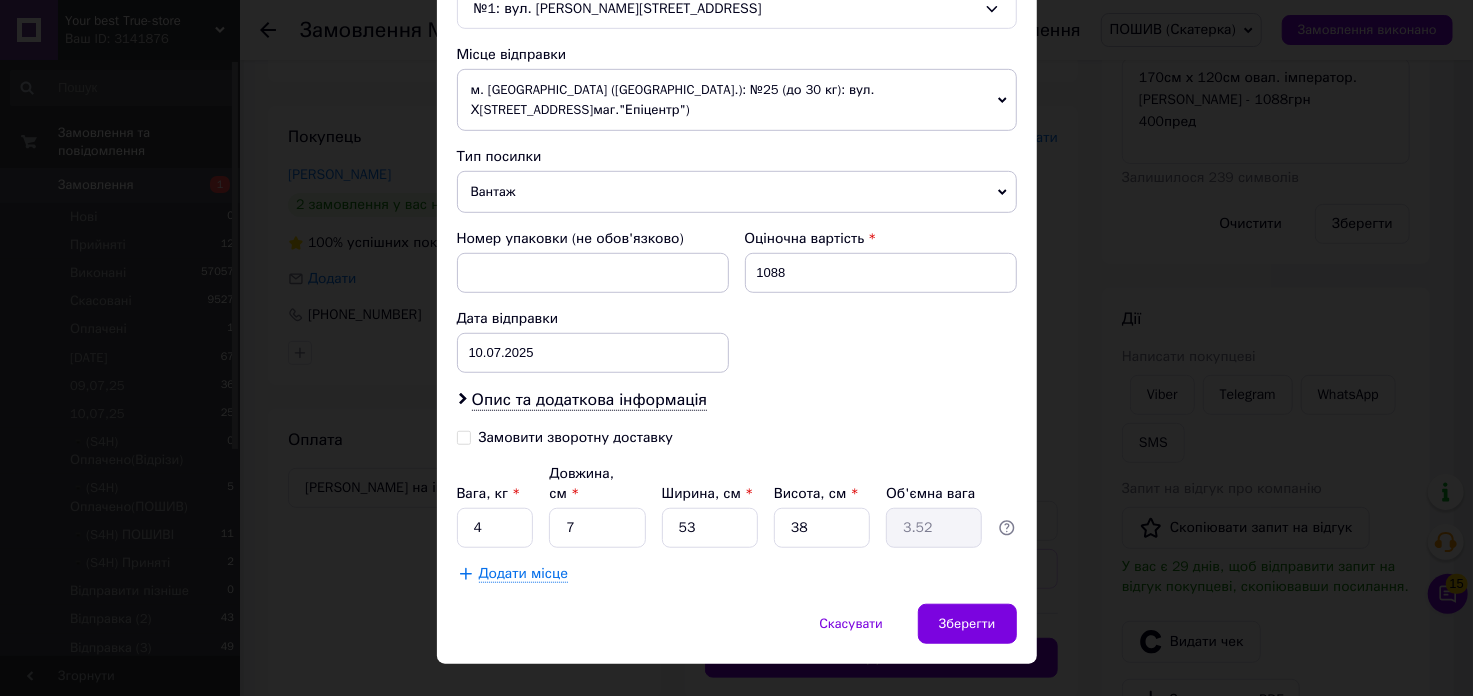 drag, startPoint x: 455, startPoint y: 416, endPoint x: 470, endPoint y: 434, distance: 23.43075 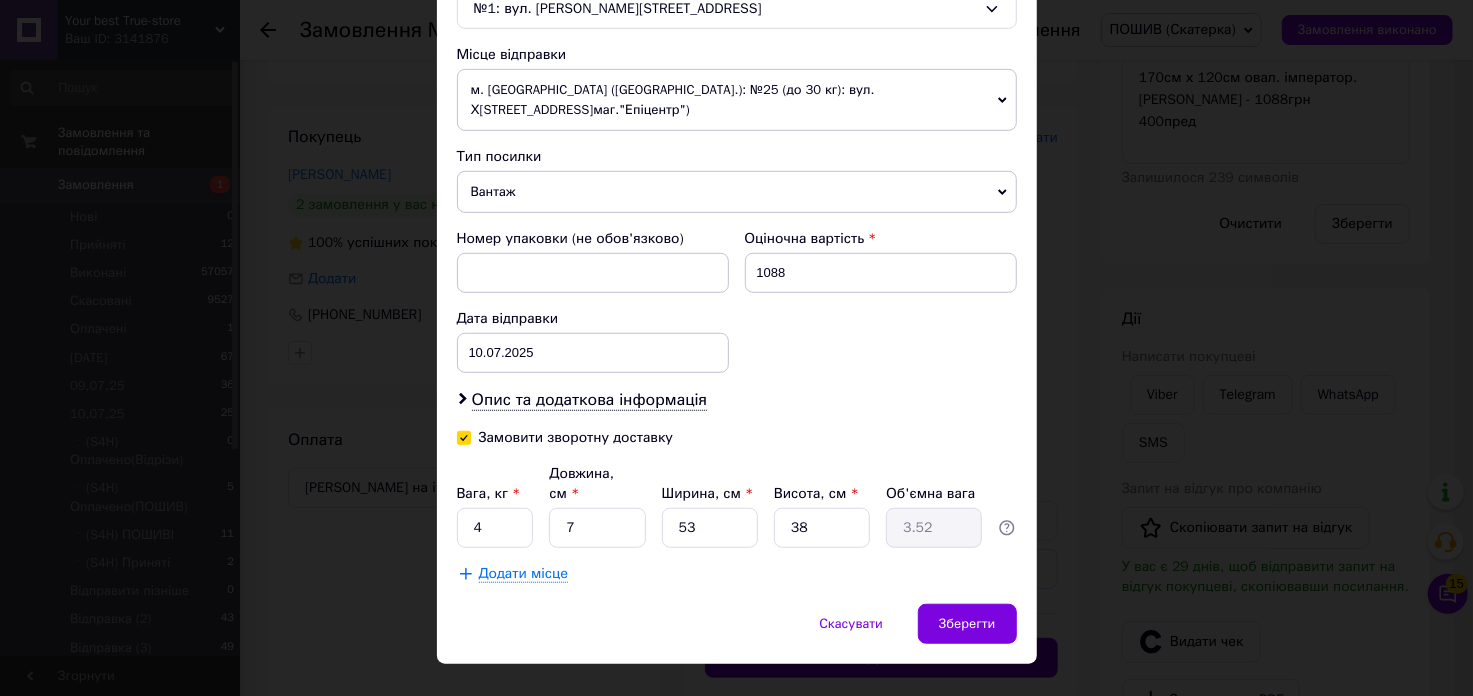 checkbox on "true" 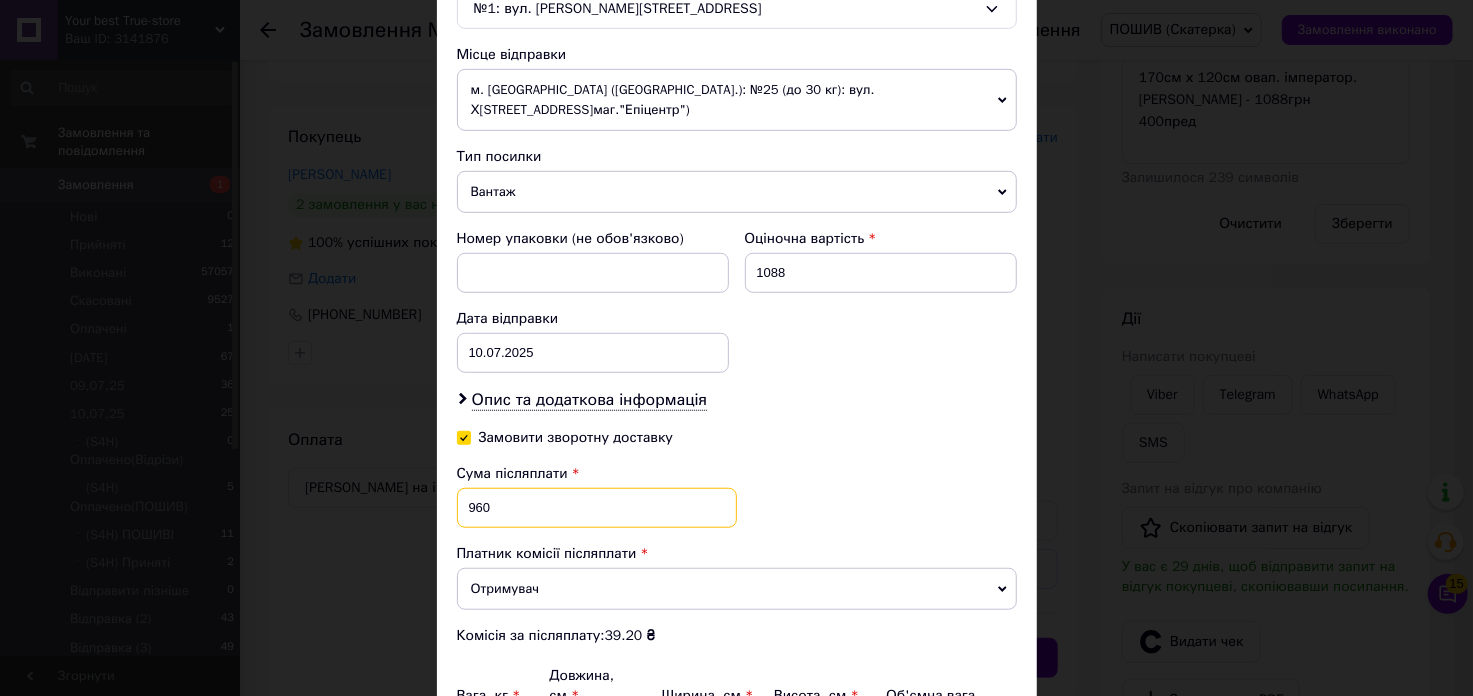 click on "960" at bounding box center (597, 508) 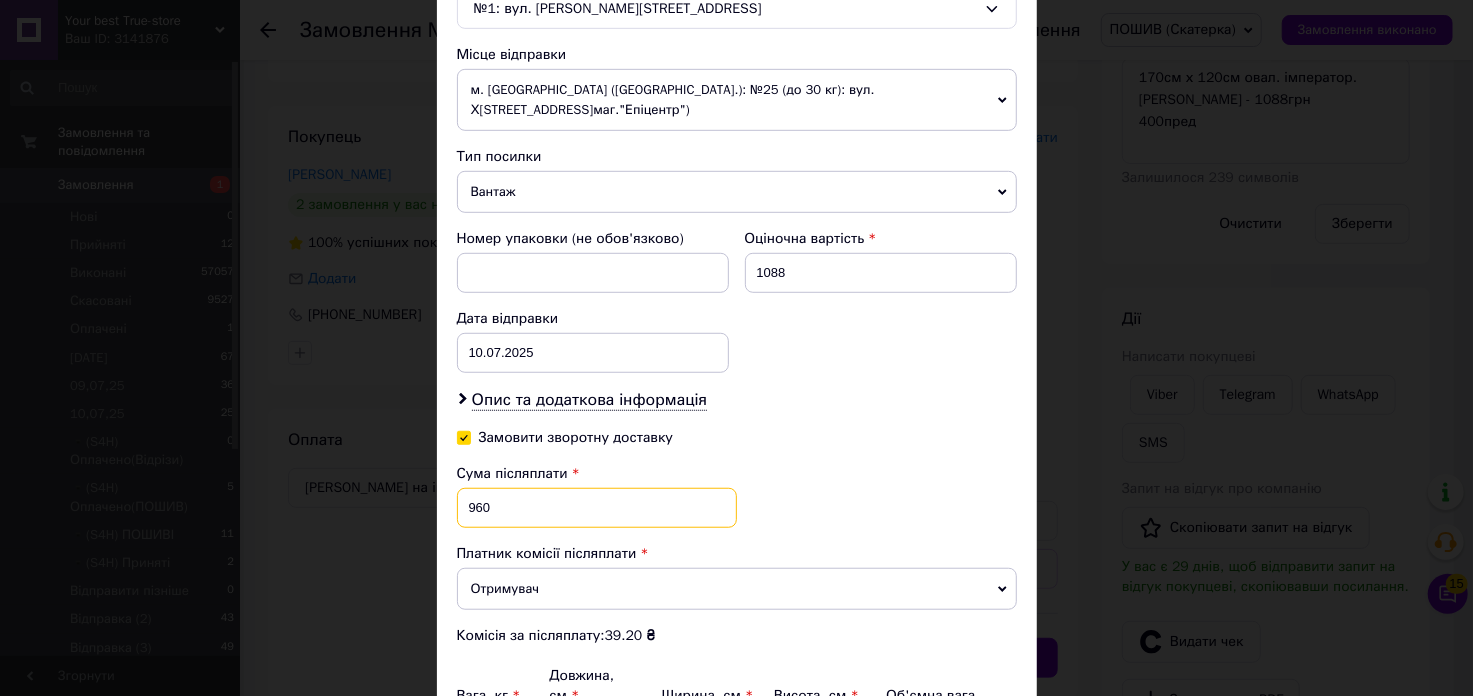 click on "960" at bounding box center (597, 508) 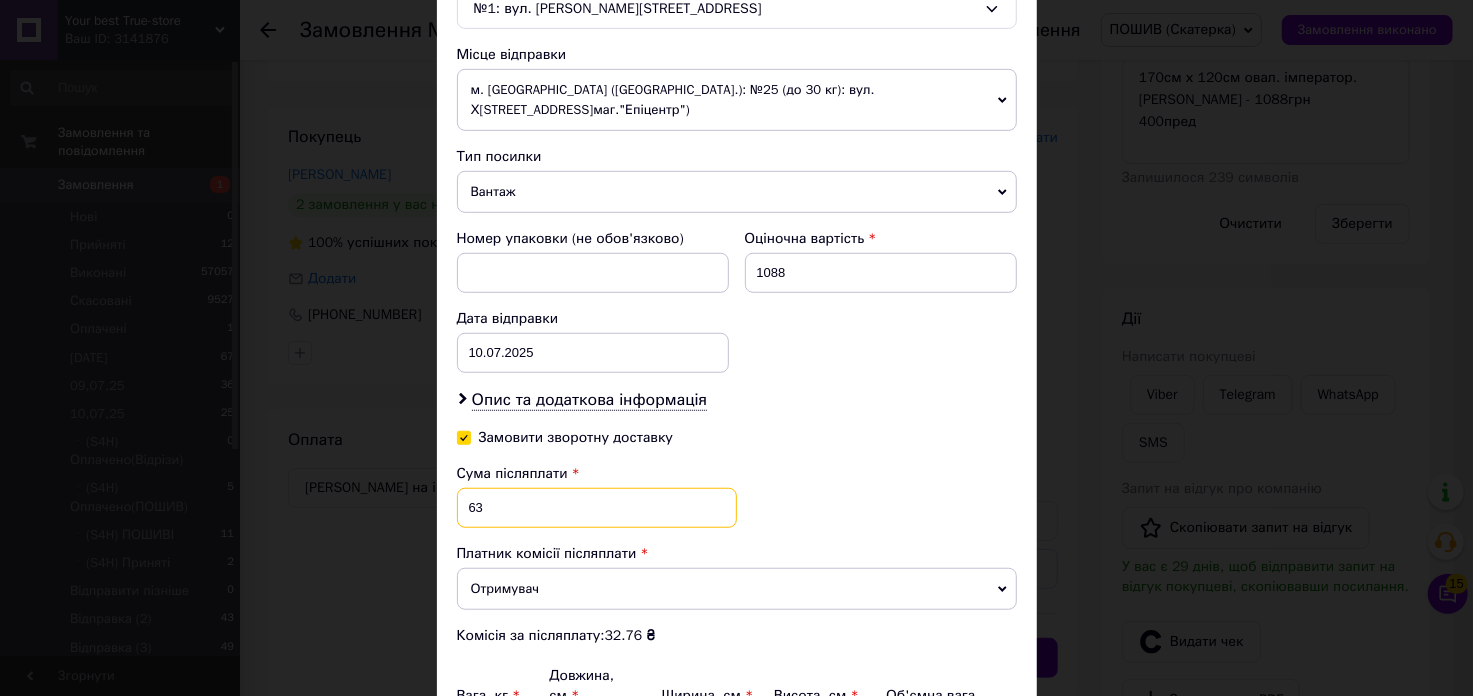 type on "6" 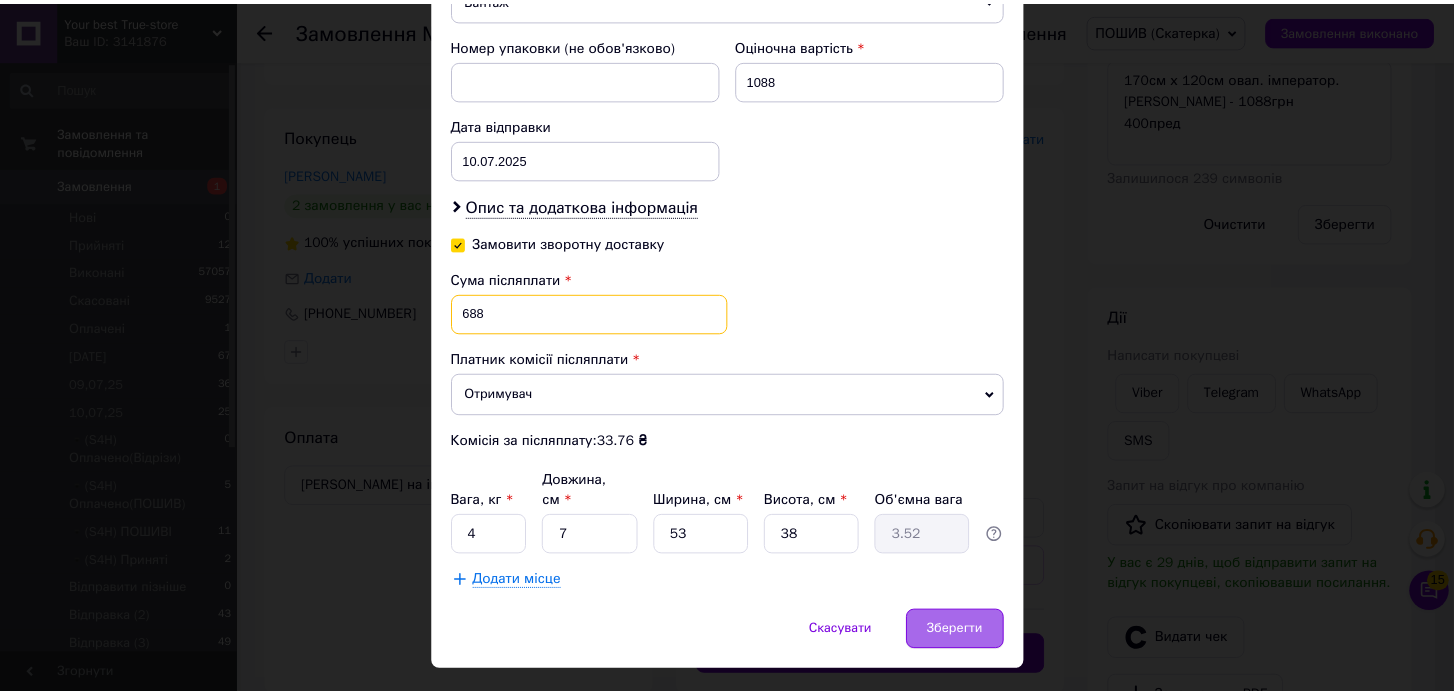 scroll, scrollTop: 872, scrollLeft: 0, axis: vertical 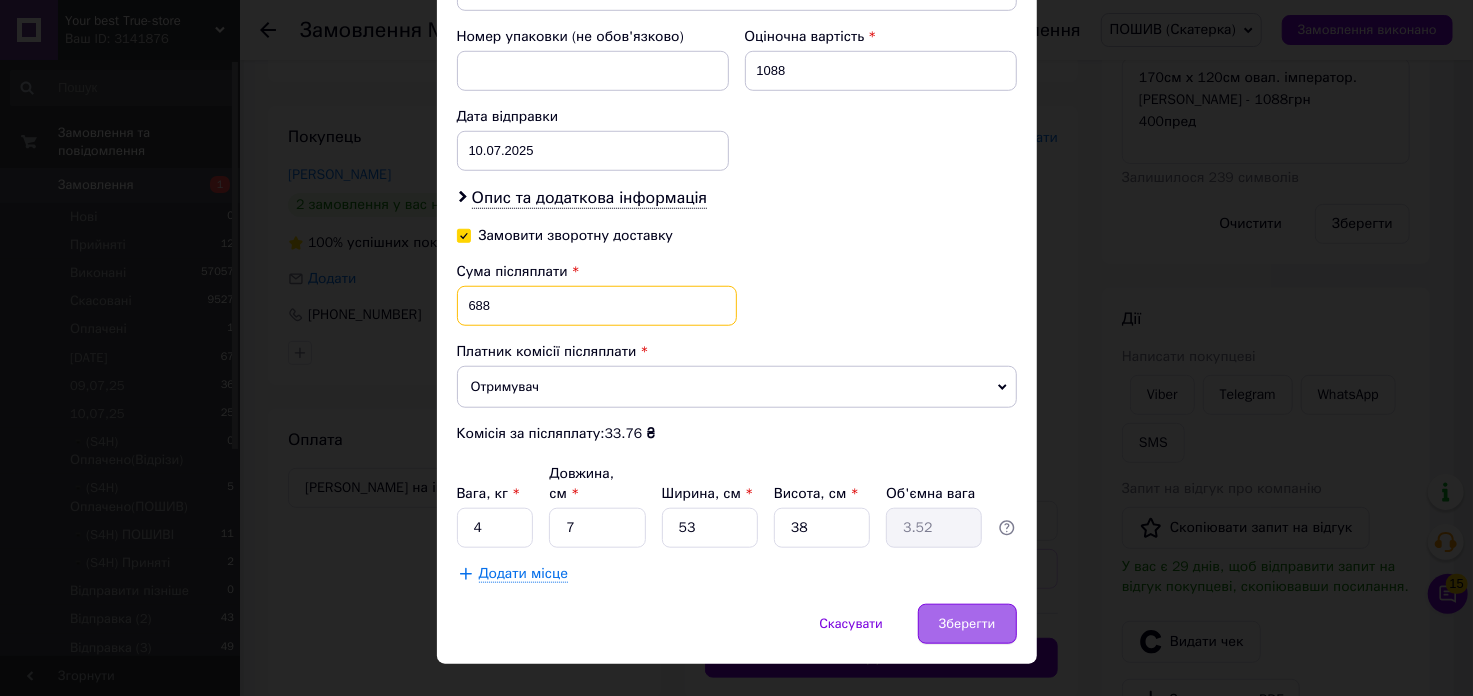 type on "688" 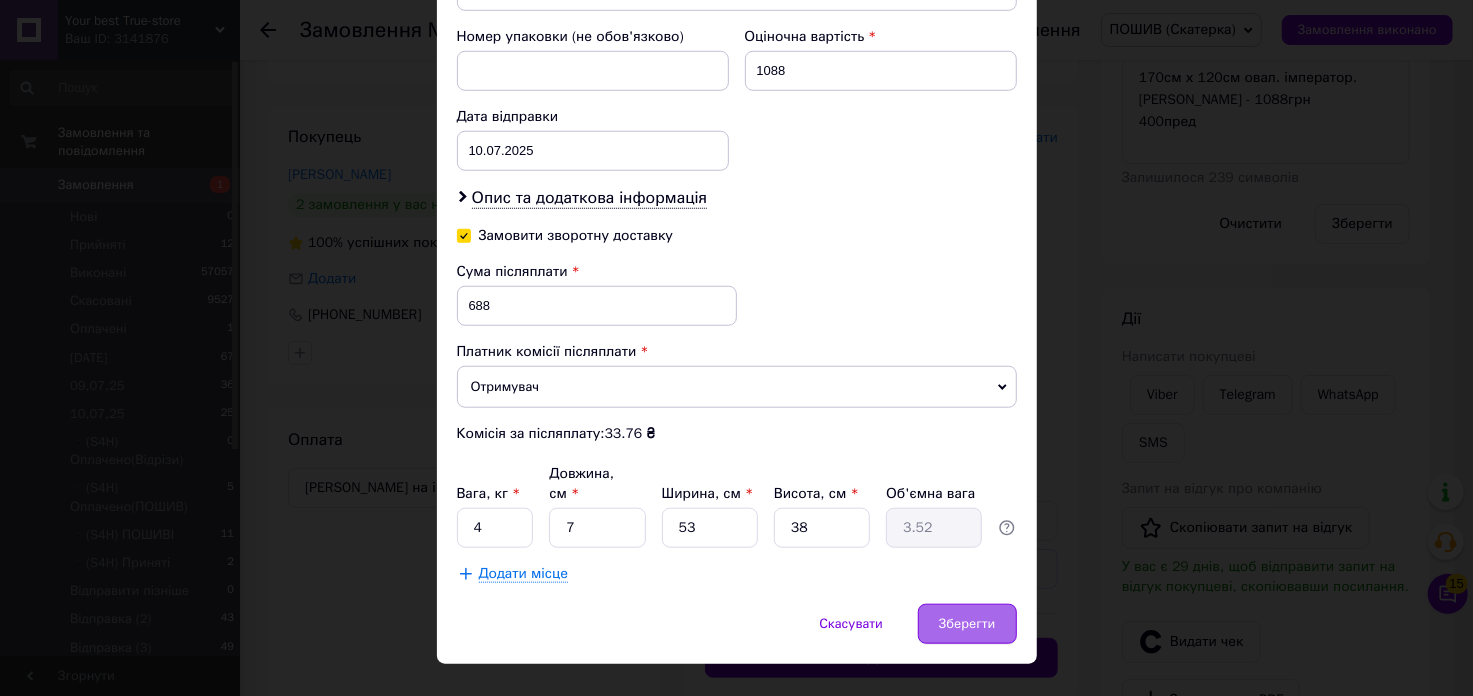 click on "Зберегти" at bounding box center [967, 624] 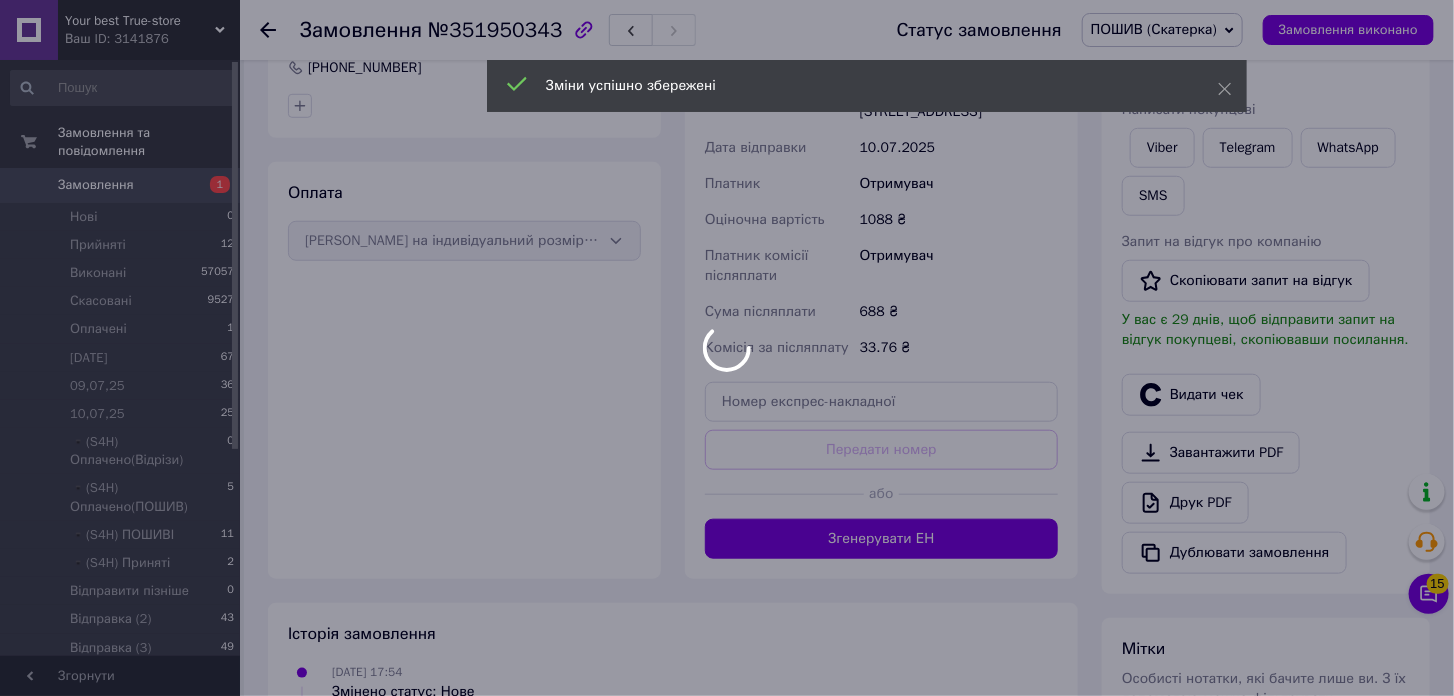 scroll, scrollTop: 666, scrollLeft: 0, axis: vertical 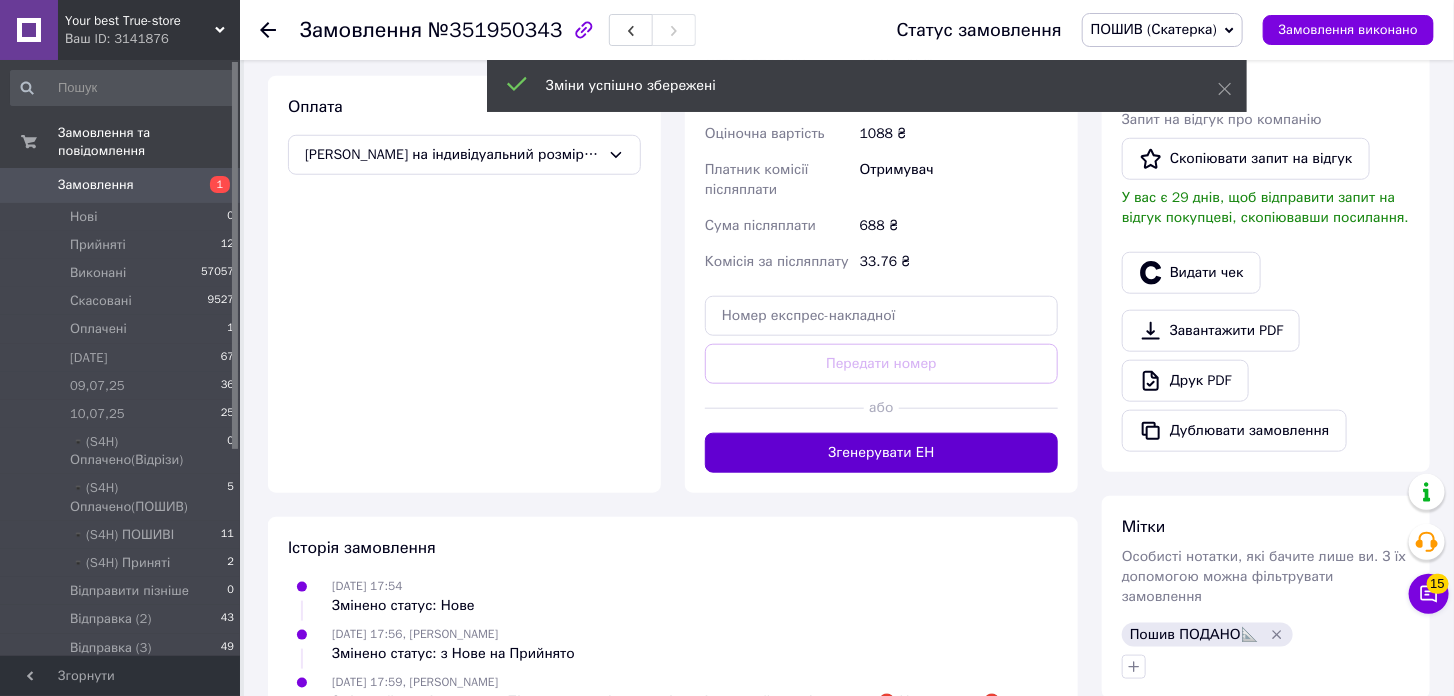 click on "Згенерувати ЕН" at bounding box center (881, 453) 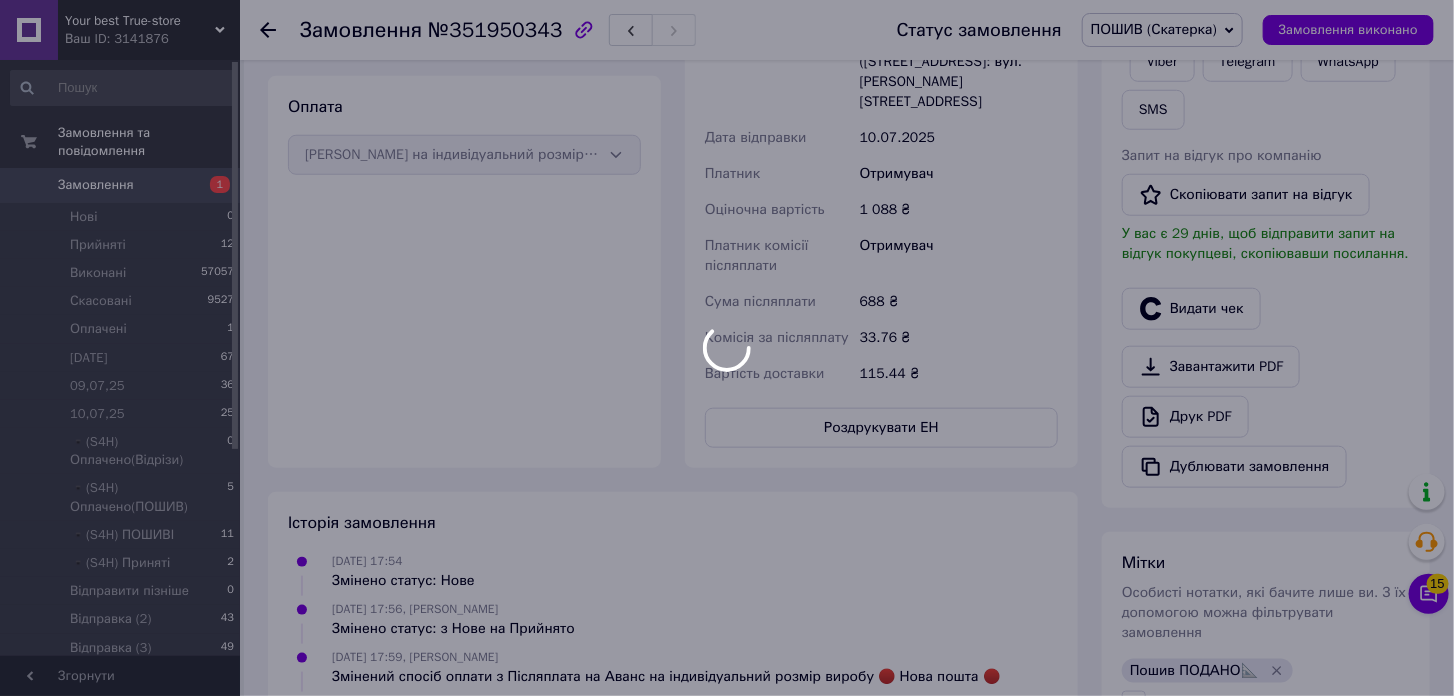 click at bounding box center (727, 348) 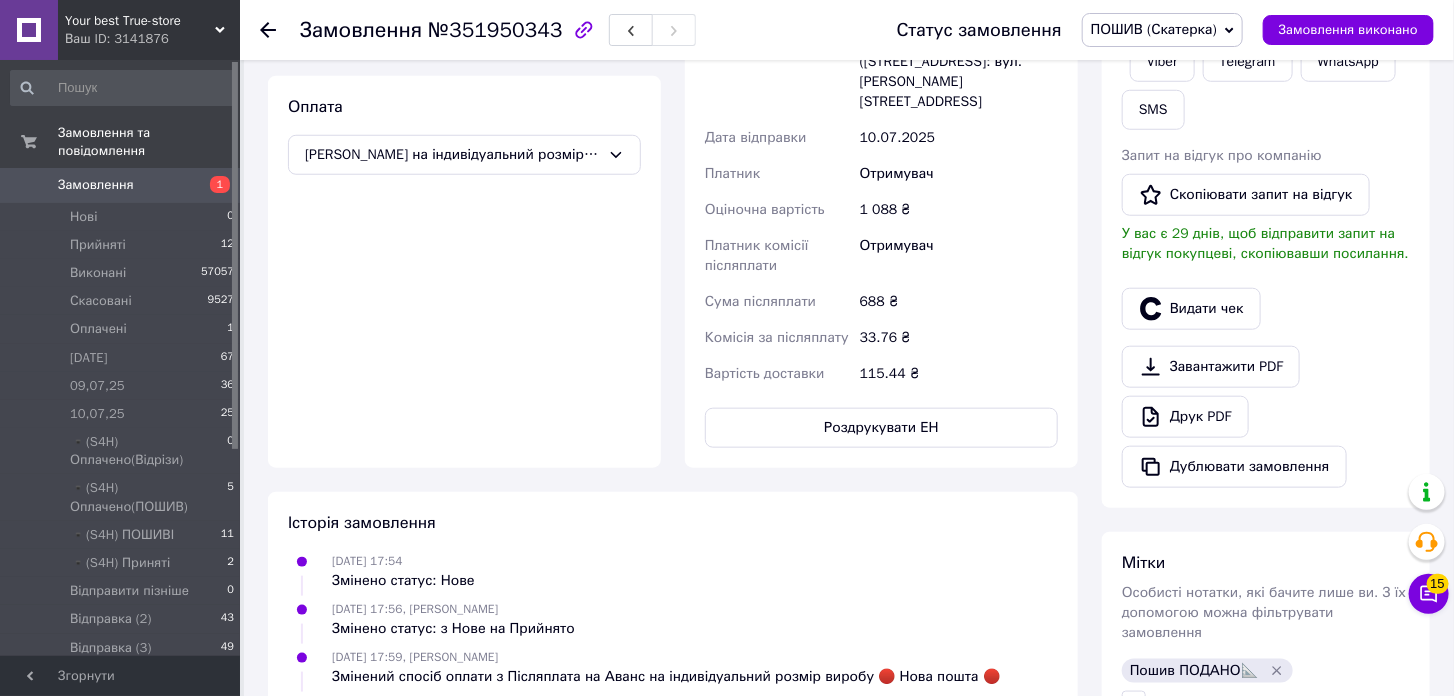 click on "Роздрукувати ЕН" at bounding box center [881, 428] 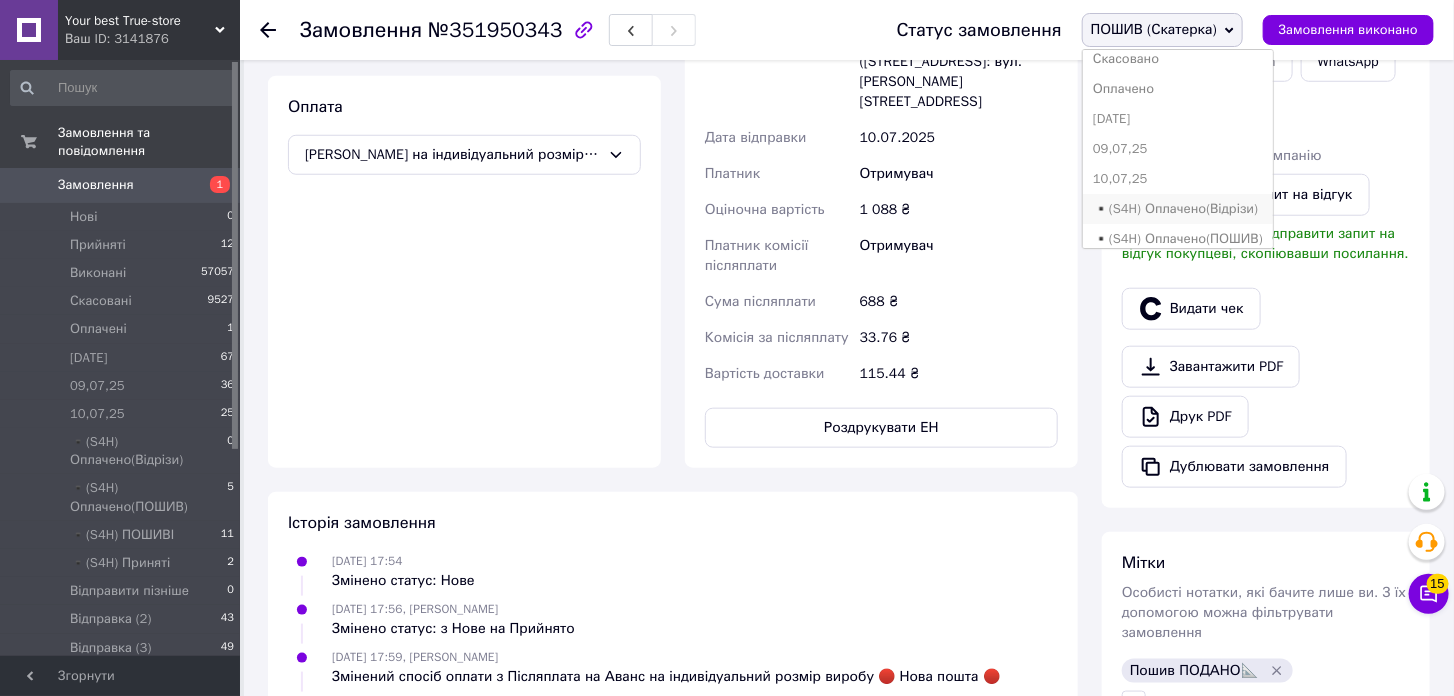 scroll, scrollTop: 111, scrollLeft: 0, axis: vertical 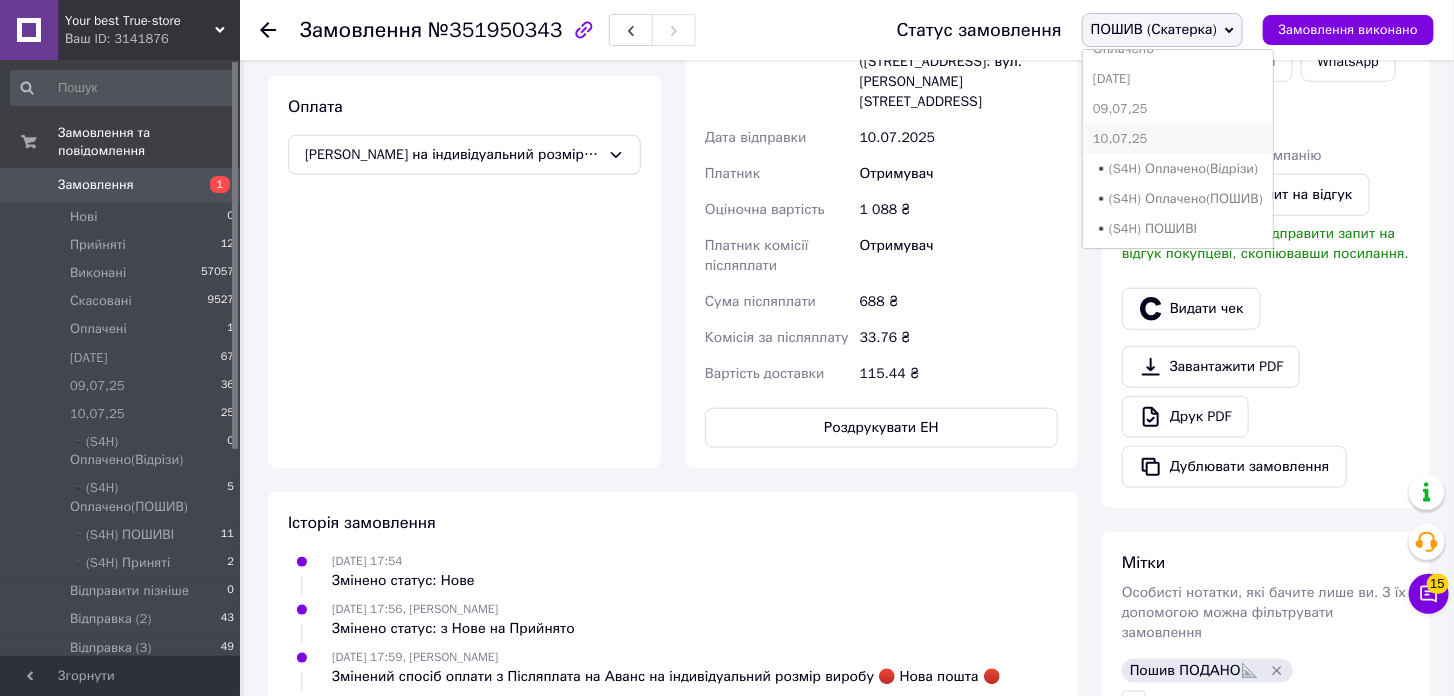 click on "10,07,25" at bounding box center (1178, 139) 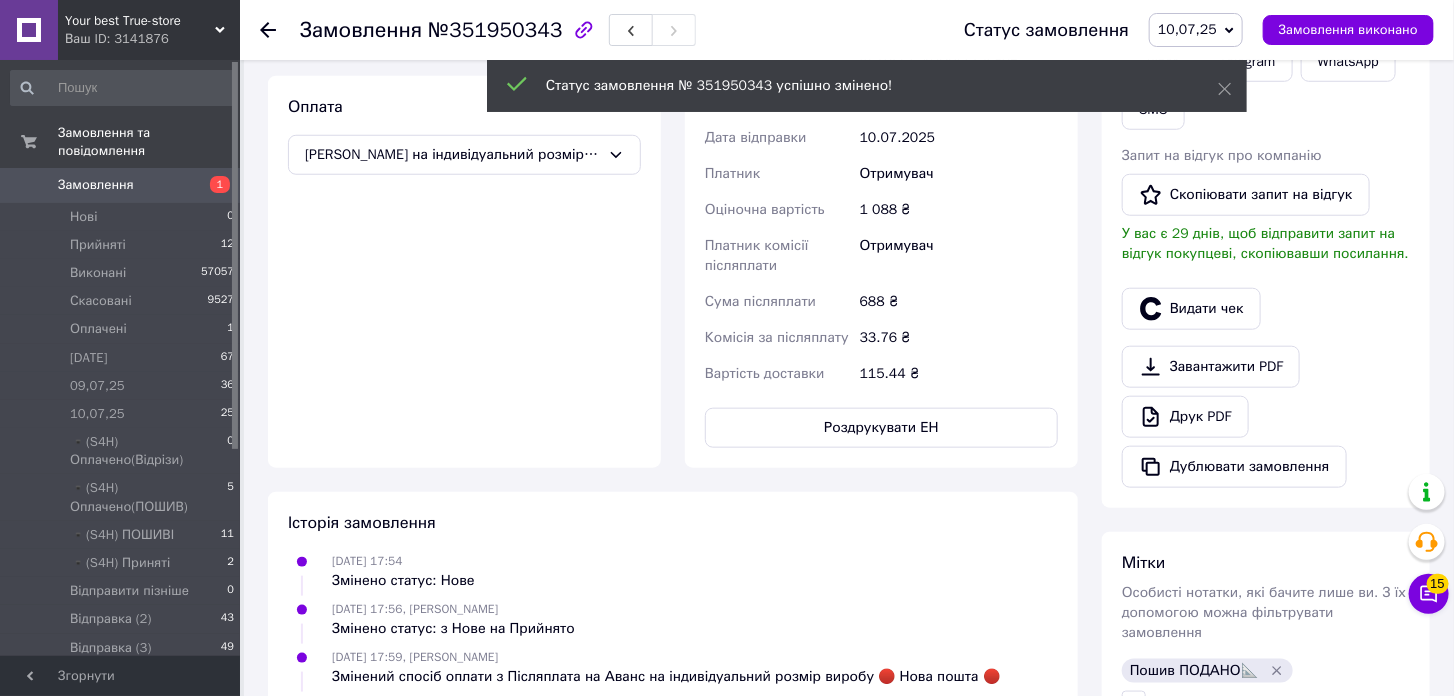 click on "1" at bounding box center (212, 185) 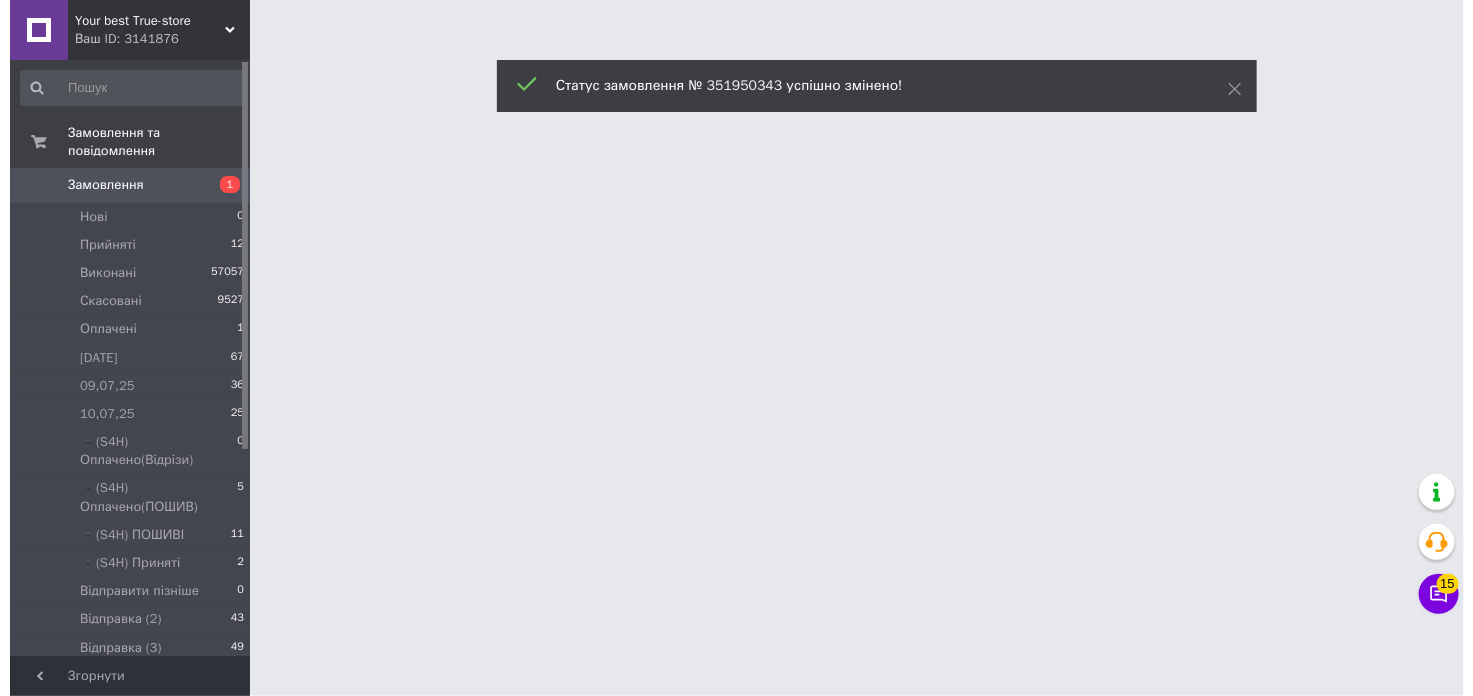 scroll, scrollTop: 0, scrollLeft: 0, axis: both 